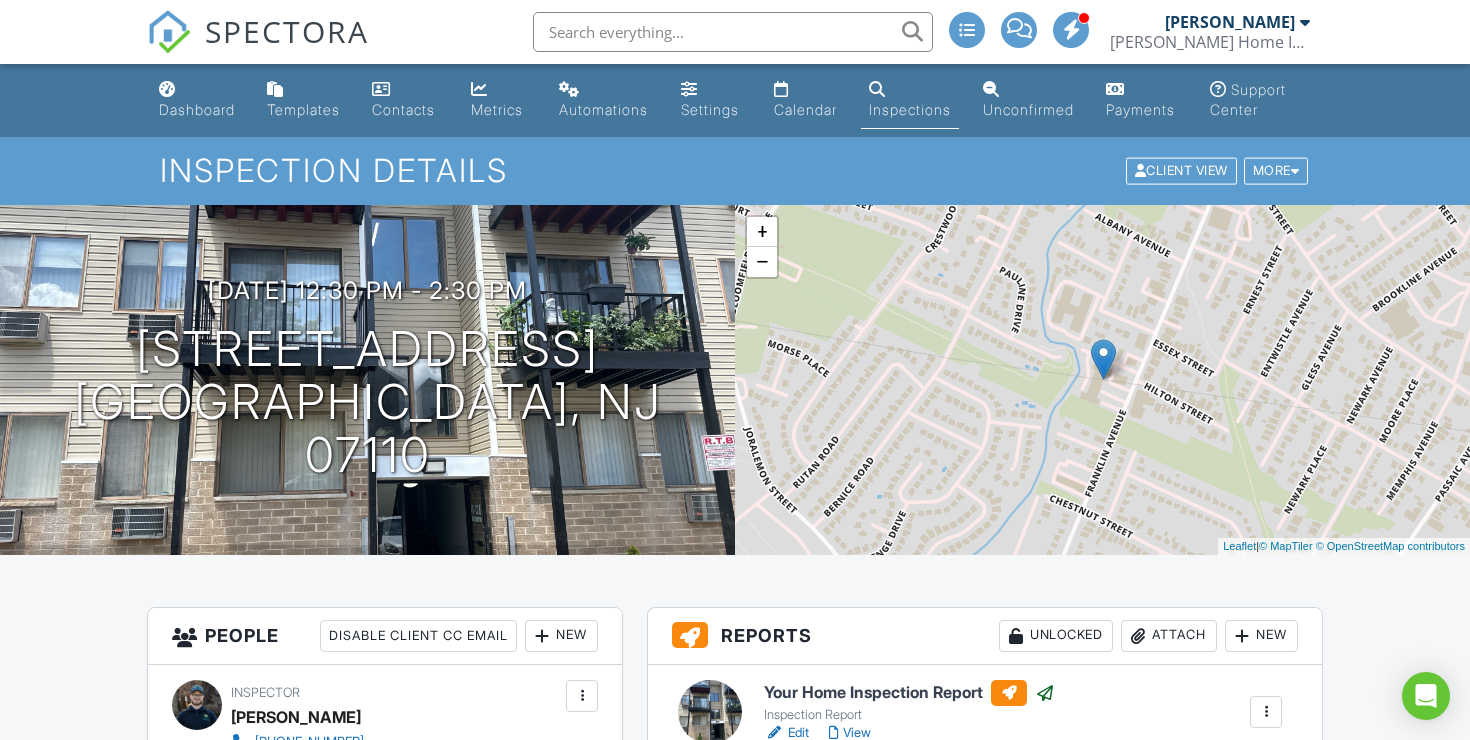 scroll, scrollTop: 76, scrollLeft: 0, axis: vertical 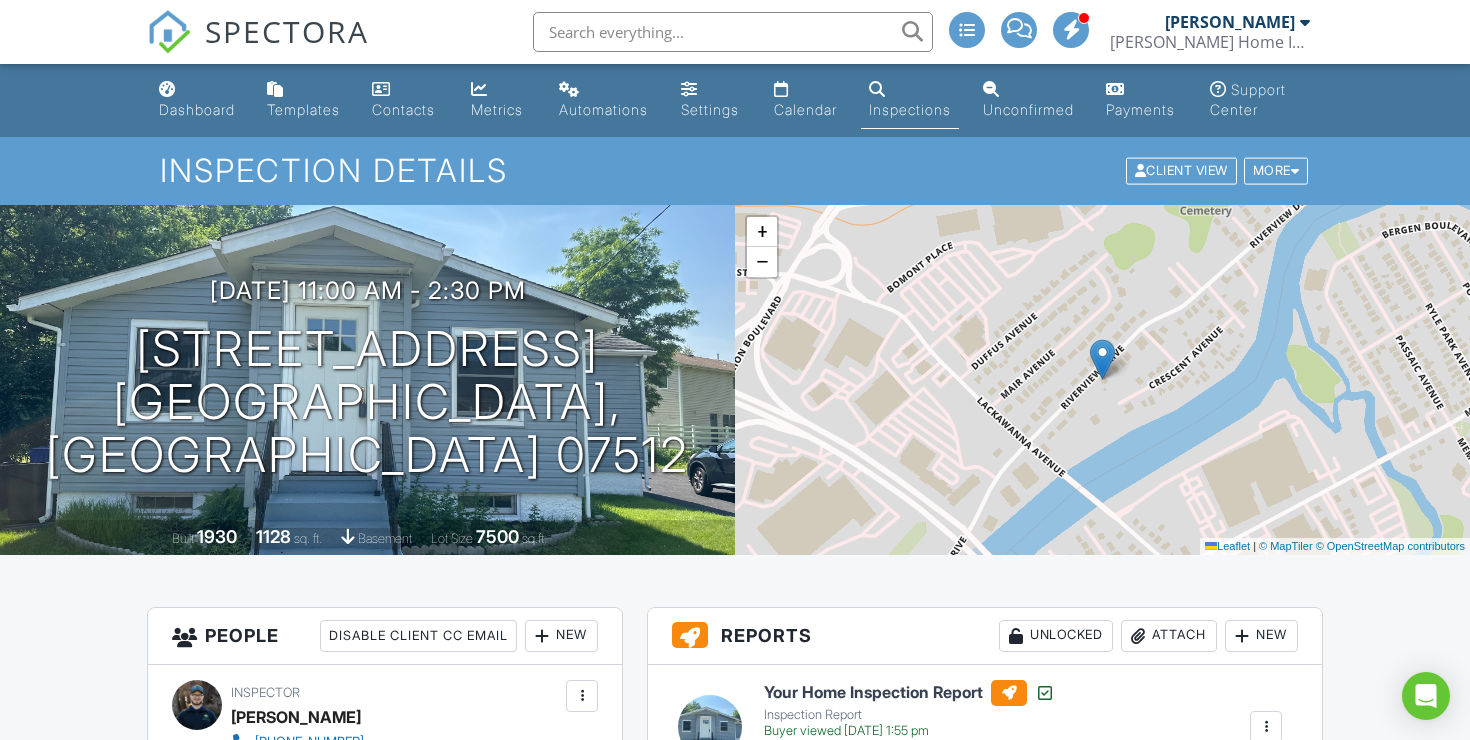 click on "Inspections" at bounding box center [910, 109] 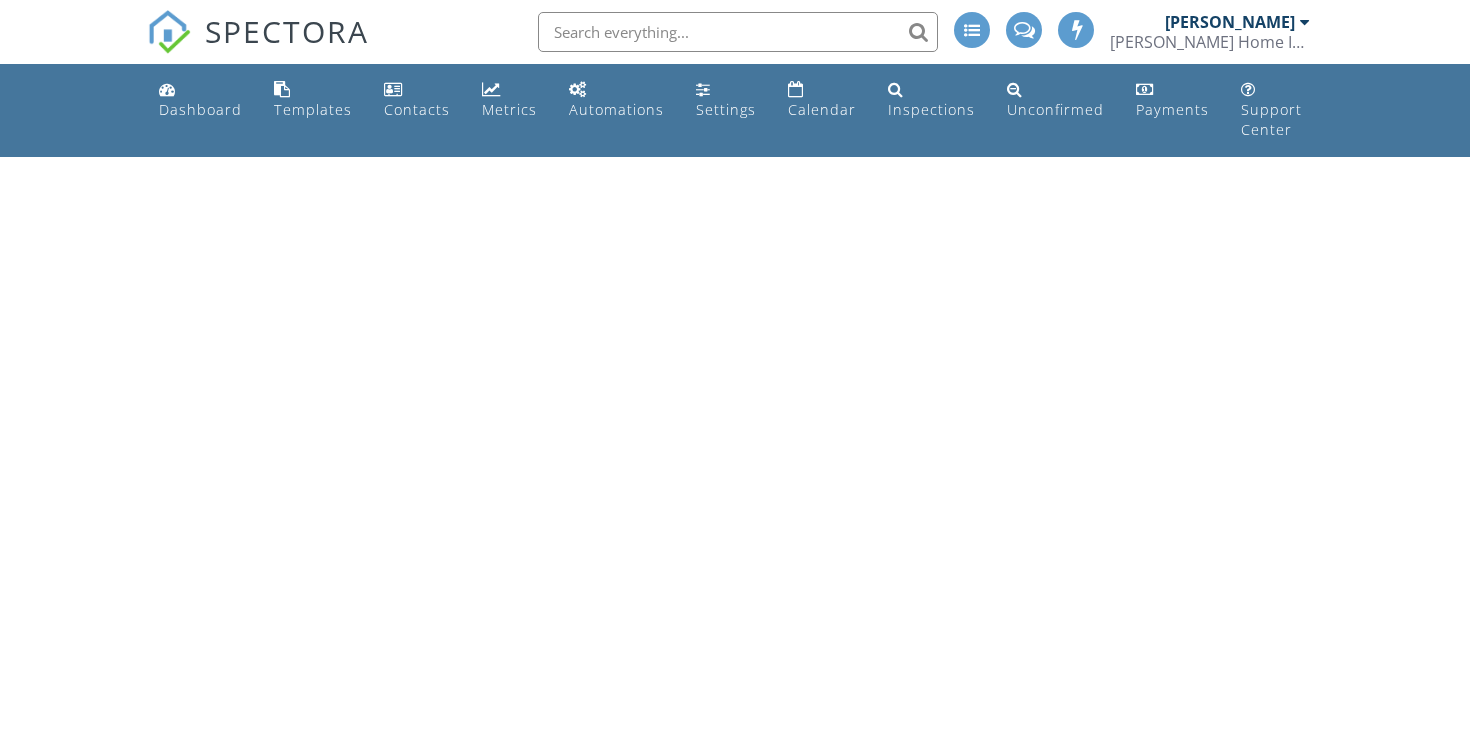 scroll, scrollTop: 0, scrollLeft: 0, axis: both 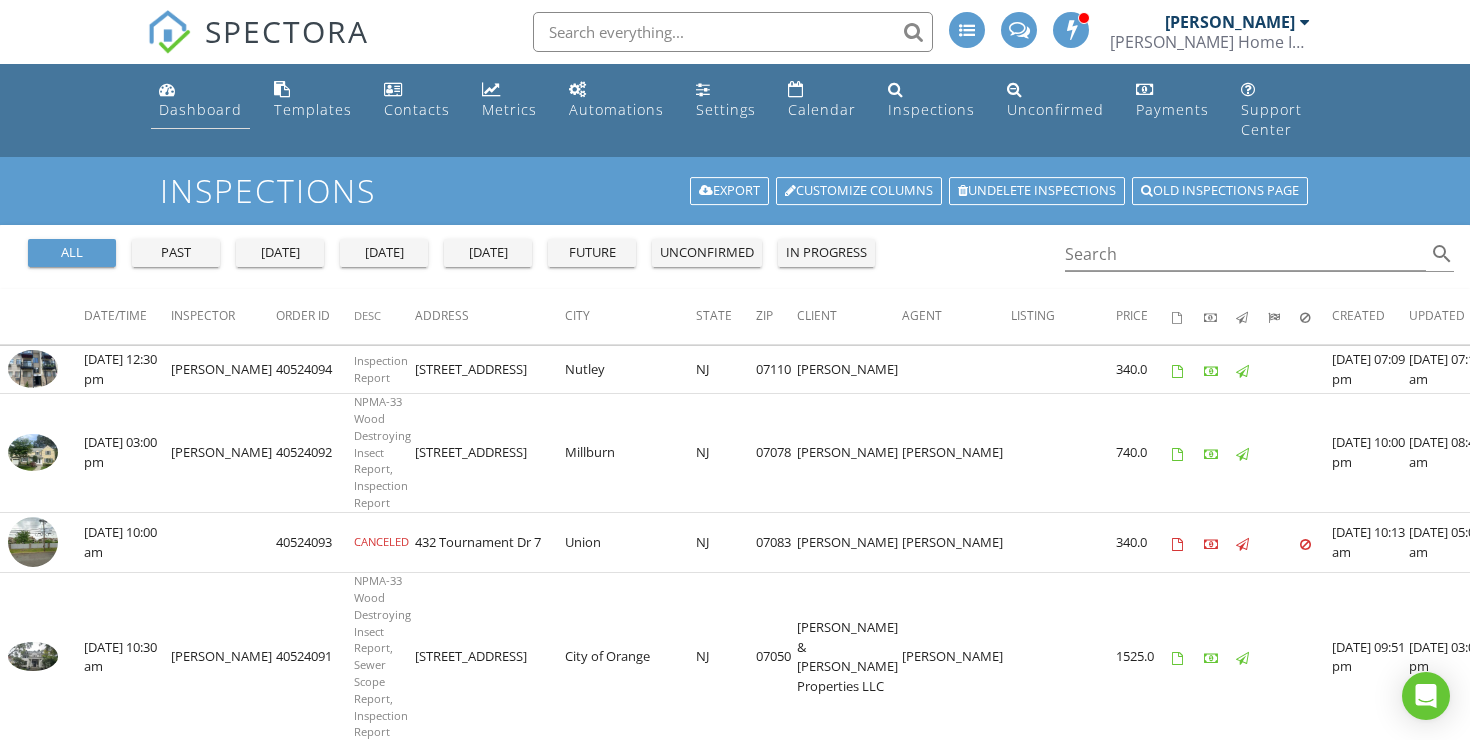 click on "Dashboard" at bounding box center (200, 100) 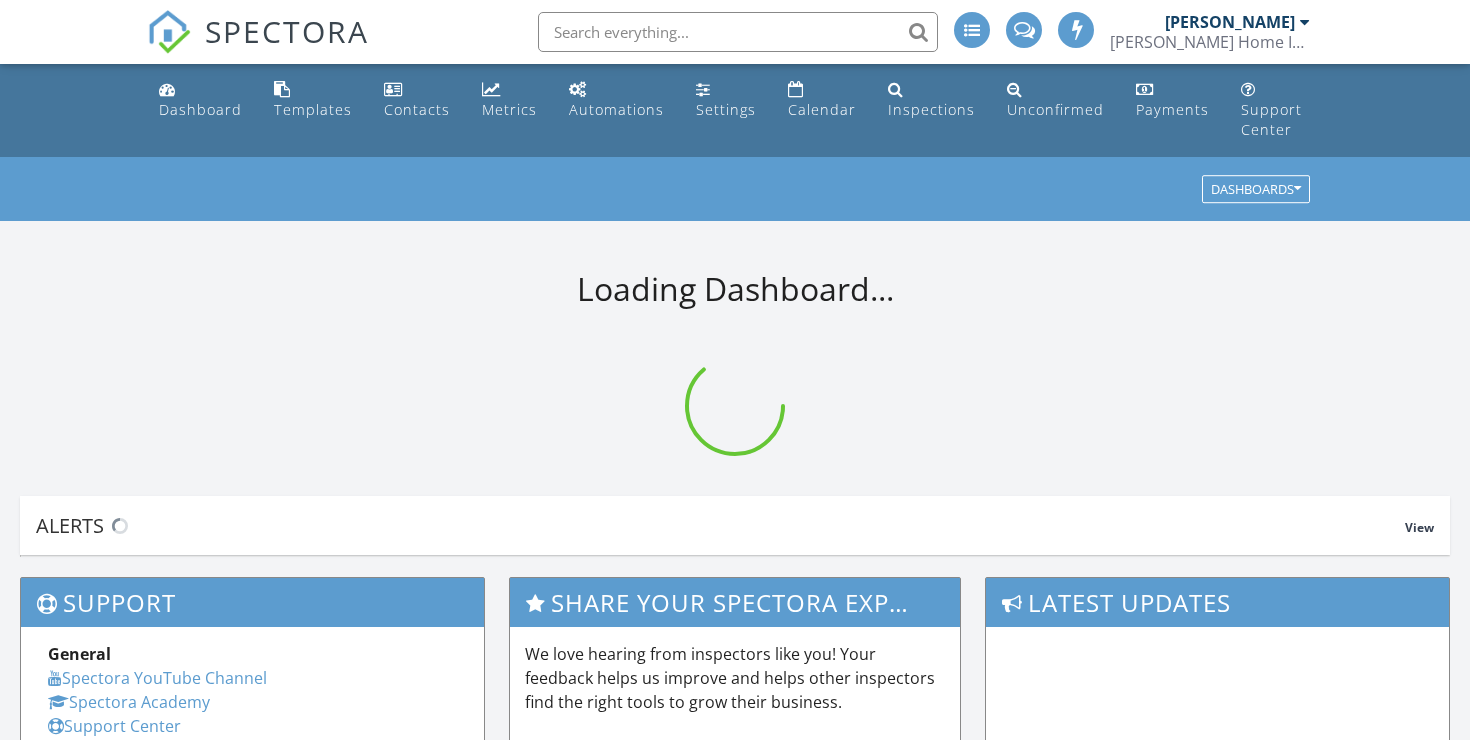 scroll, scrollTop: 0, scrollLeft: 0, axis: both 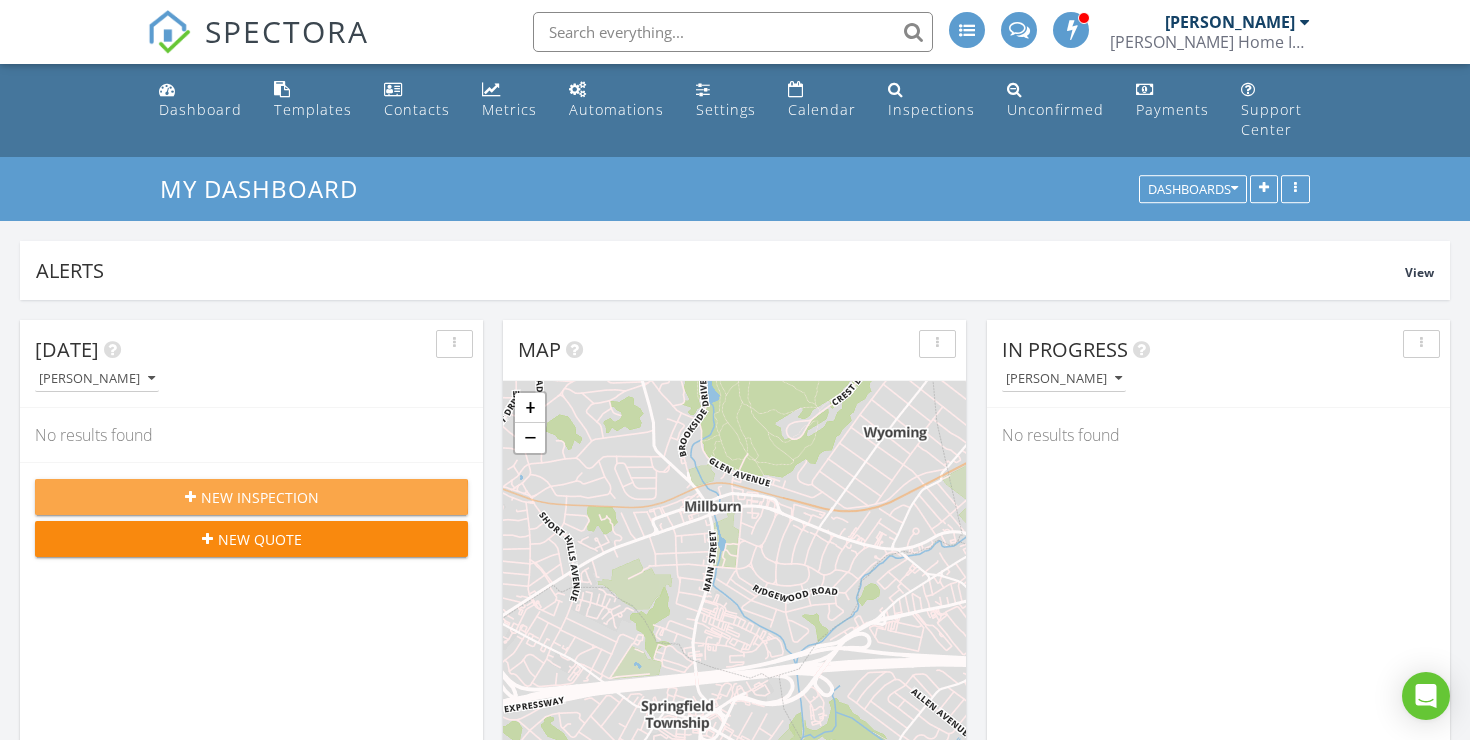 click on "New Inspection" at bounding box center (260, 497) 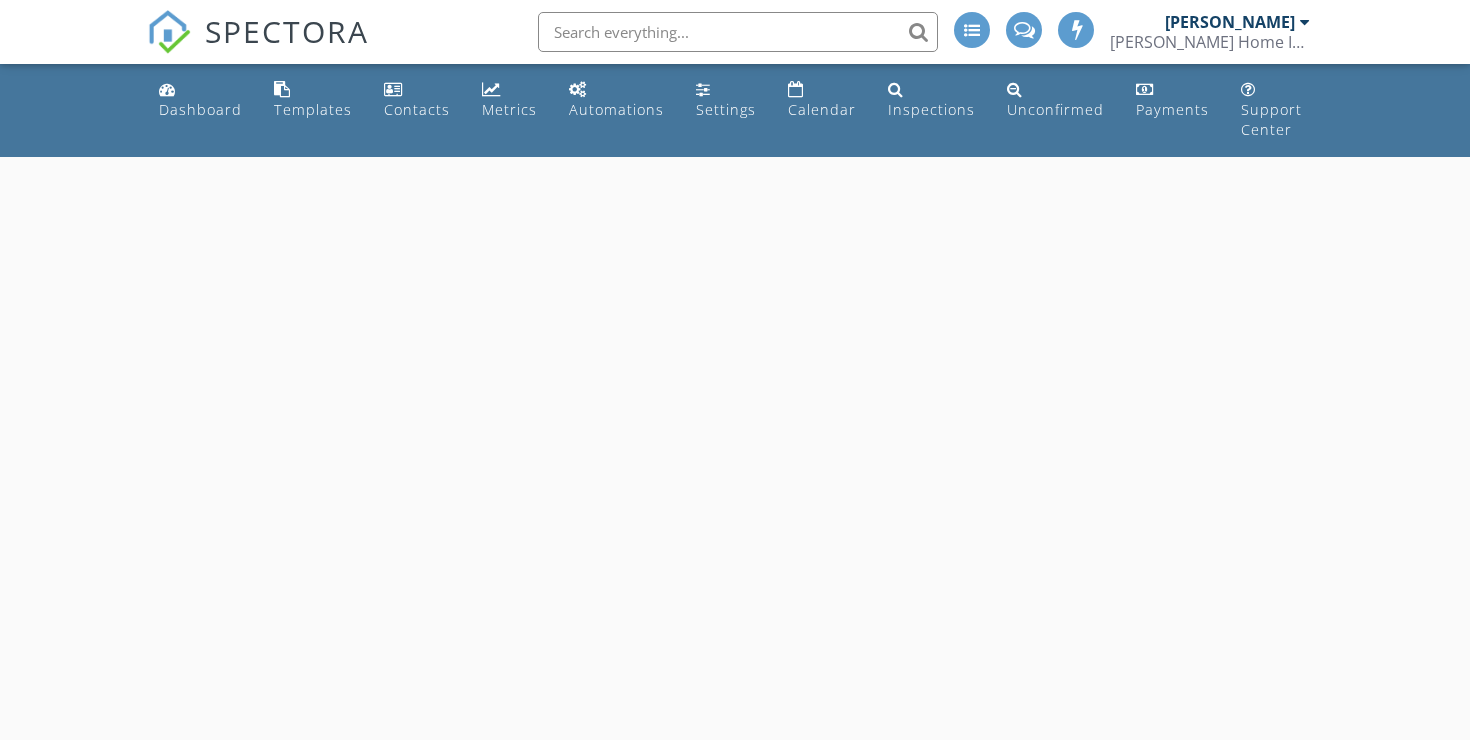 scroll, scrollTop: 0, scrollLeft: 0, axis: both 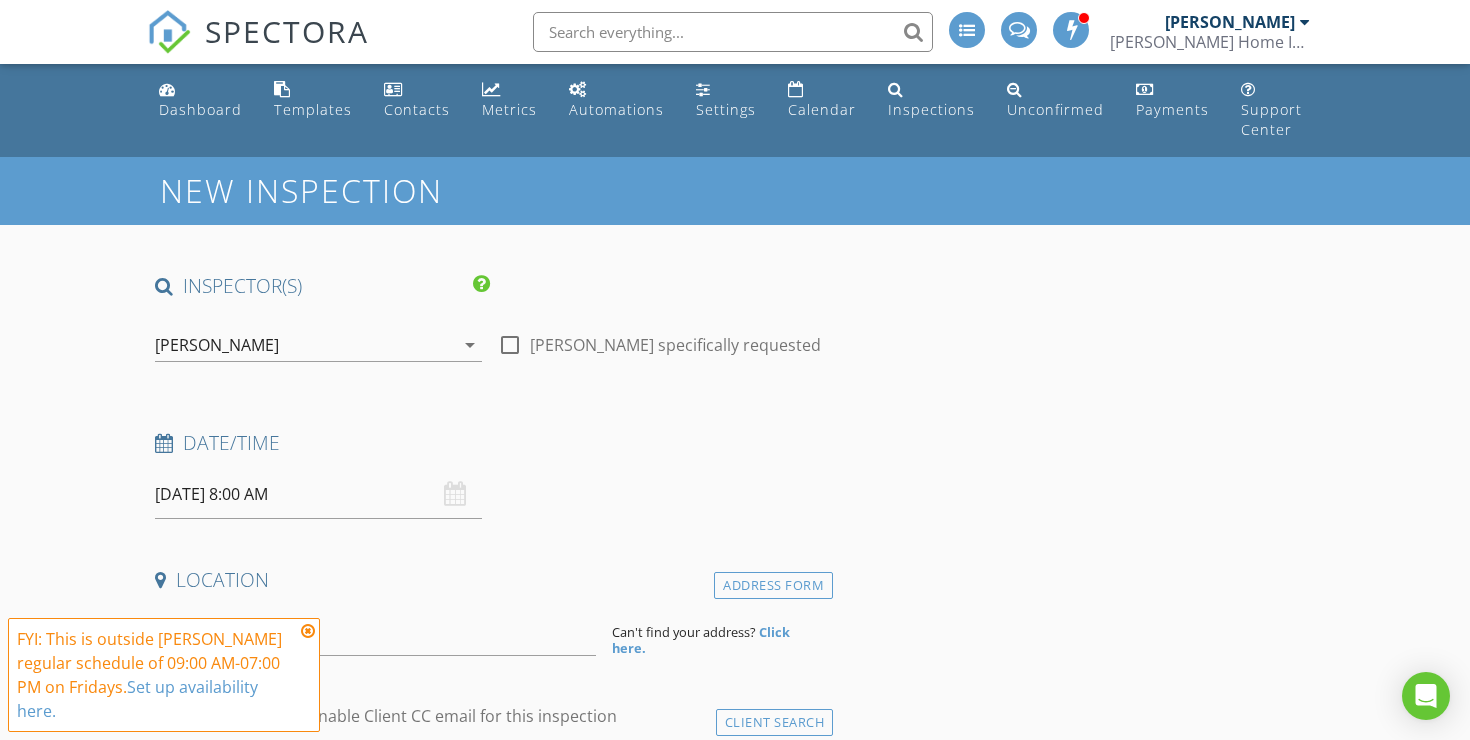 click on "07/11/2025 8:00 AM" at bounding box center [318, 494] 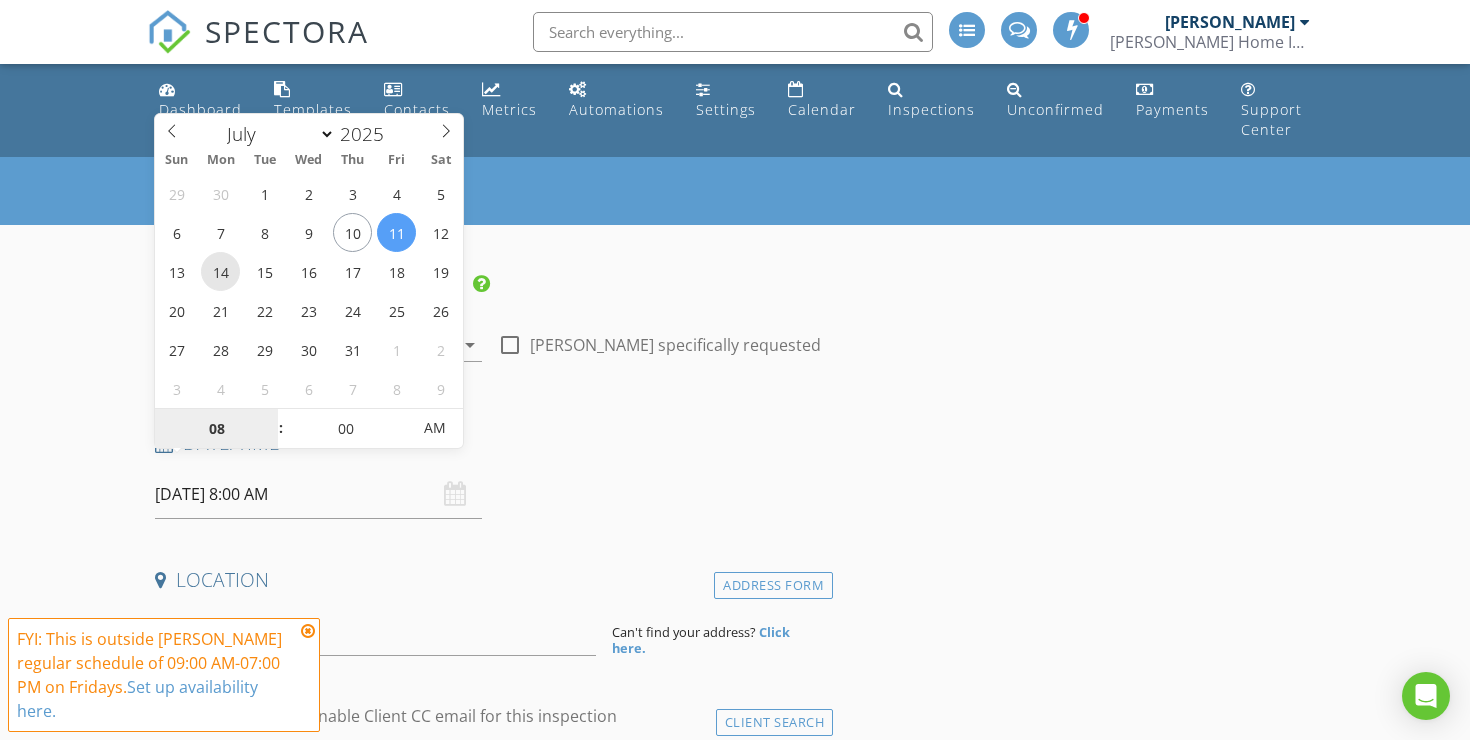 type on "07/14/2025 8:00 AM" 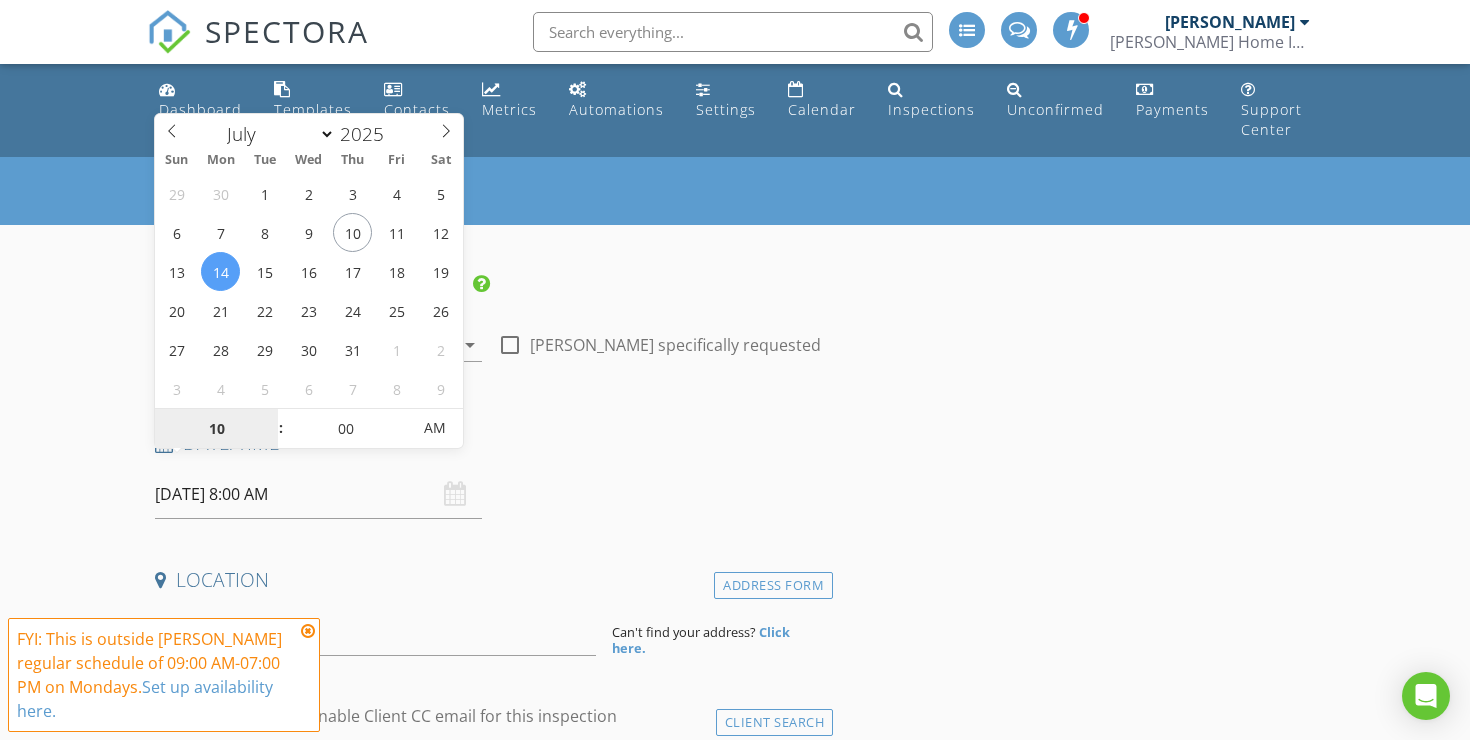 type on "10" 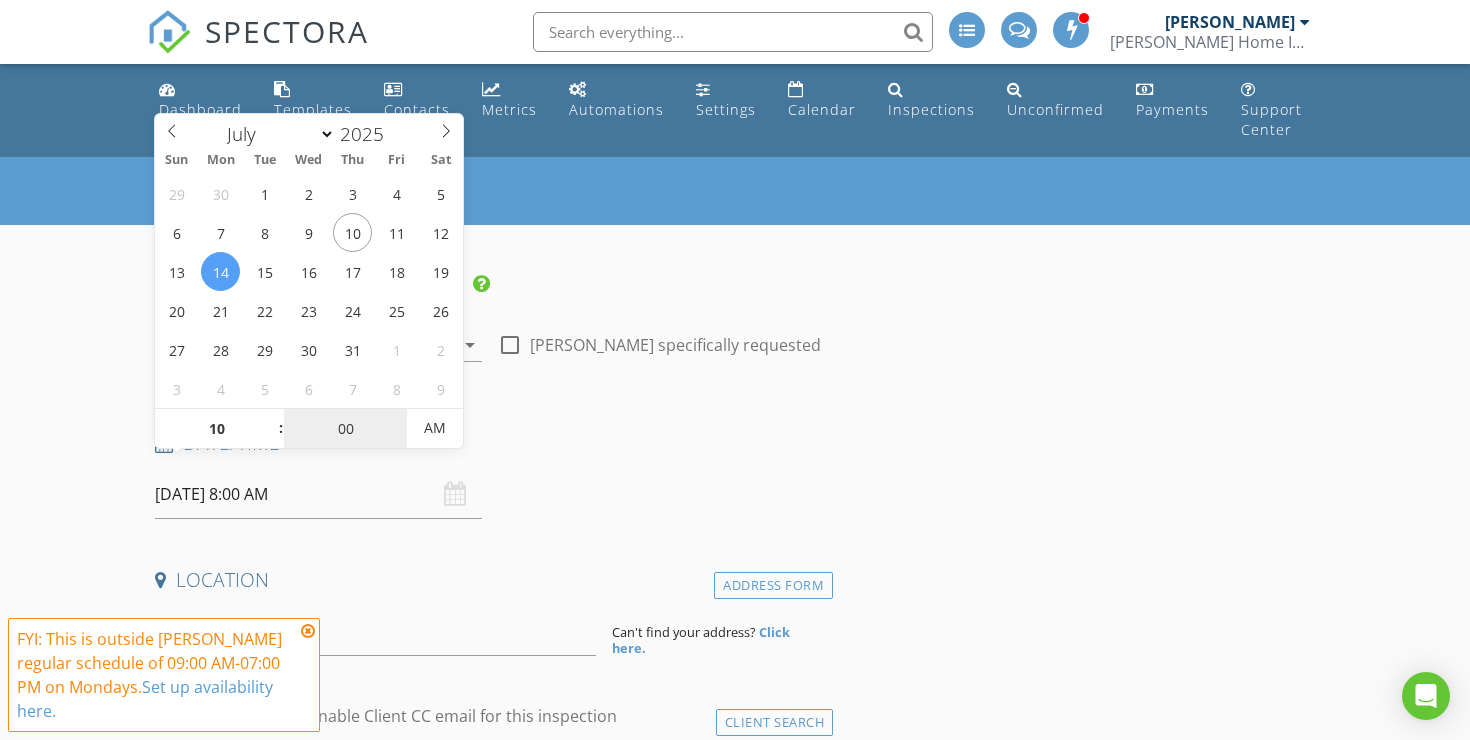 type on "07/14/2025 10:00 AM" 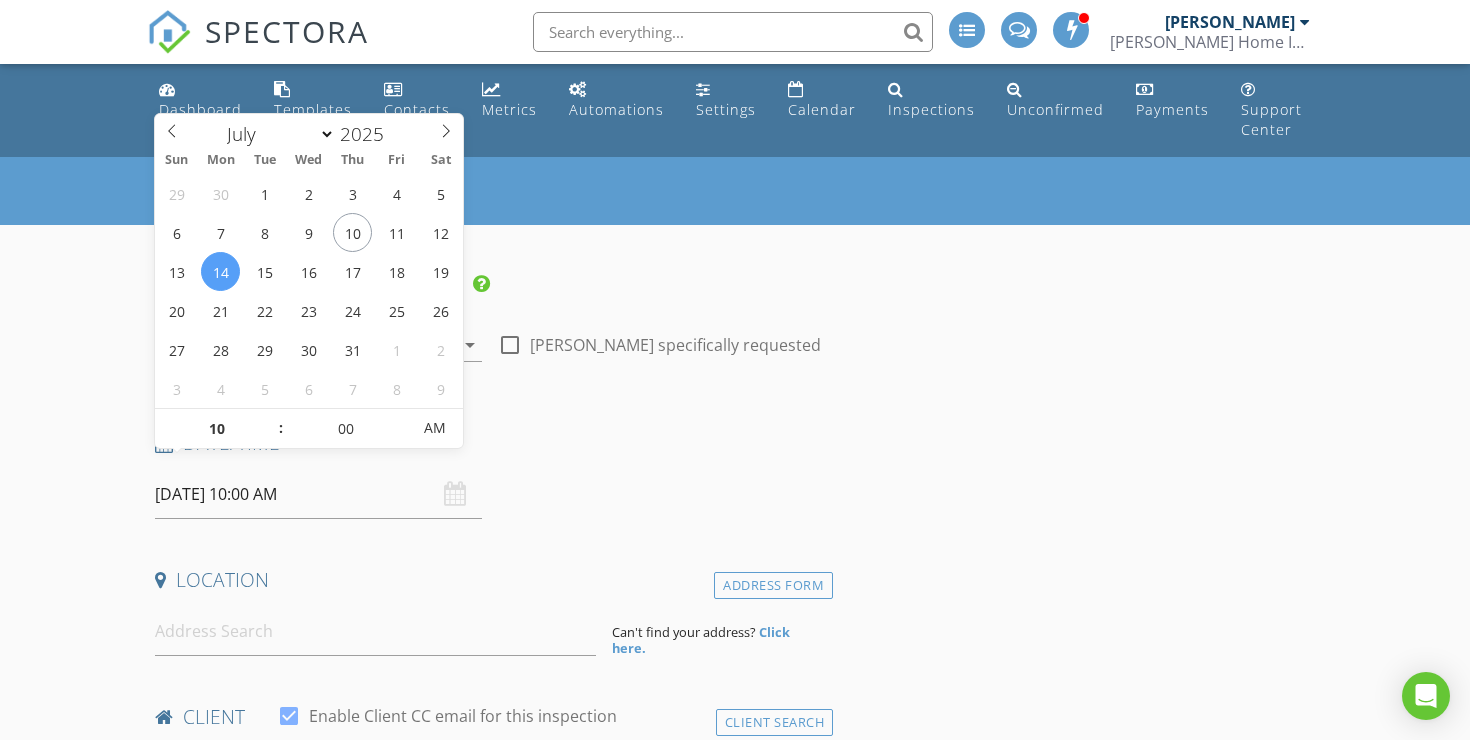 click on "Date/Time
07/14/2025 10:00 AM" at bounding box center (490, 474) 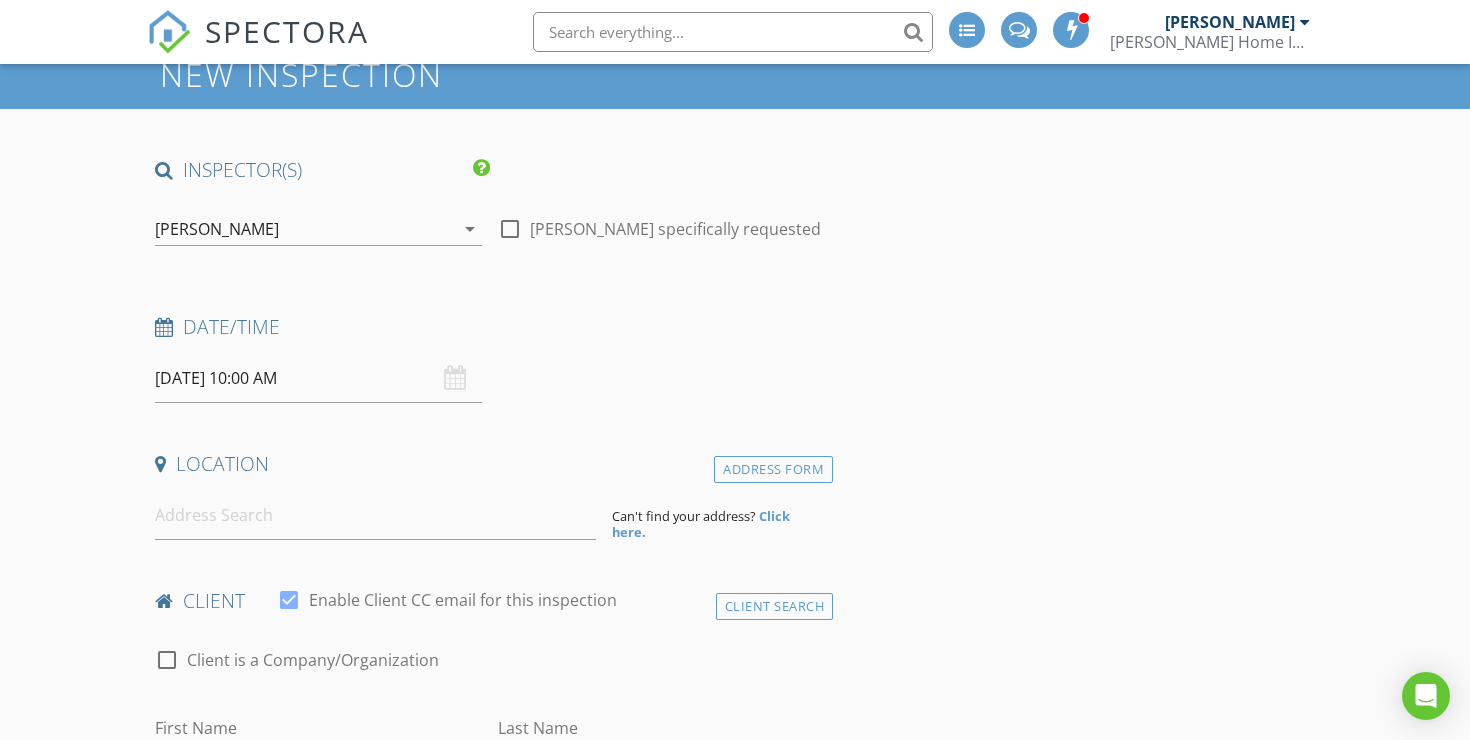 scroll, scrollTop: 128, scrollLeft: 0, axis: vertical 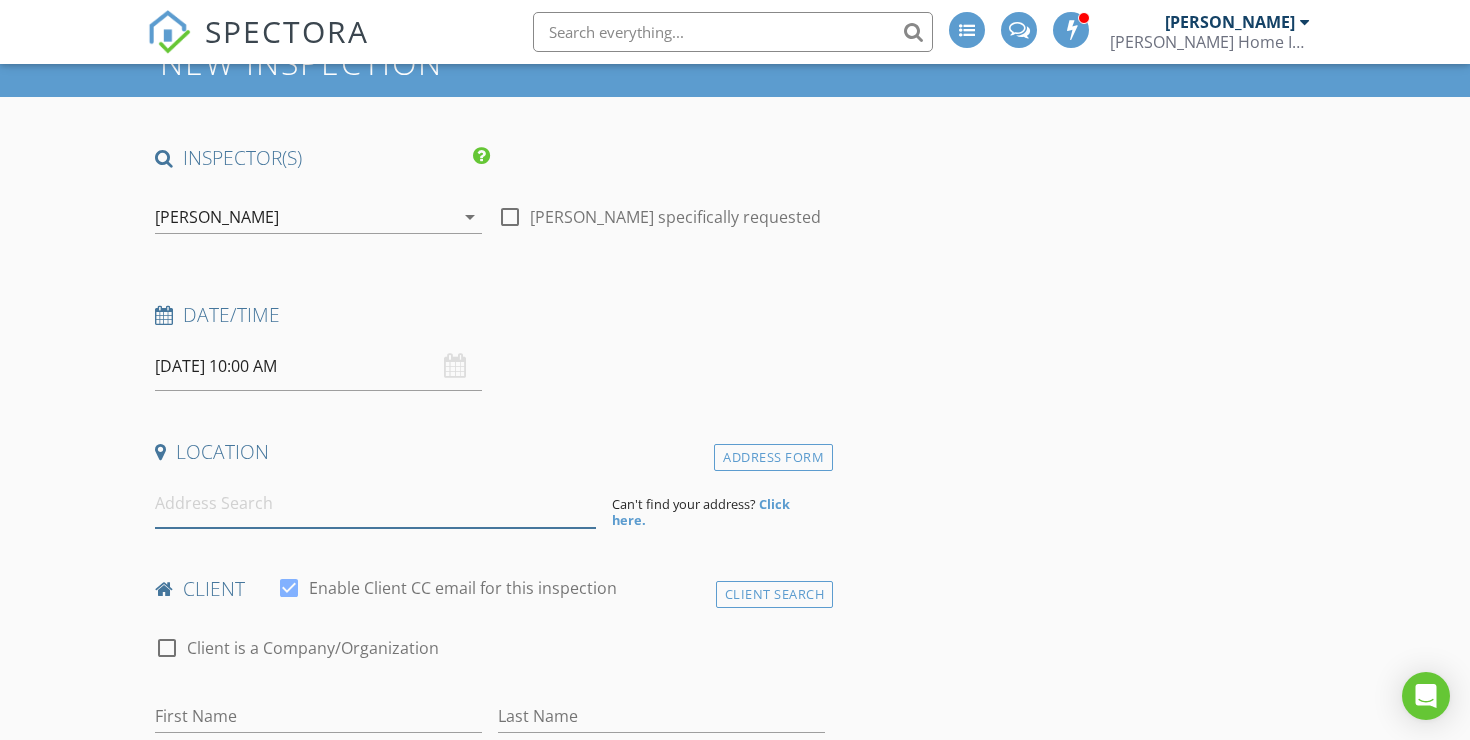 click at bounding box center [375, 503] 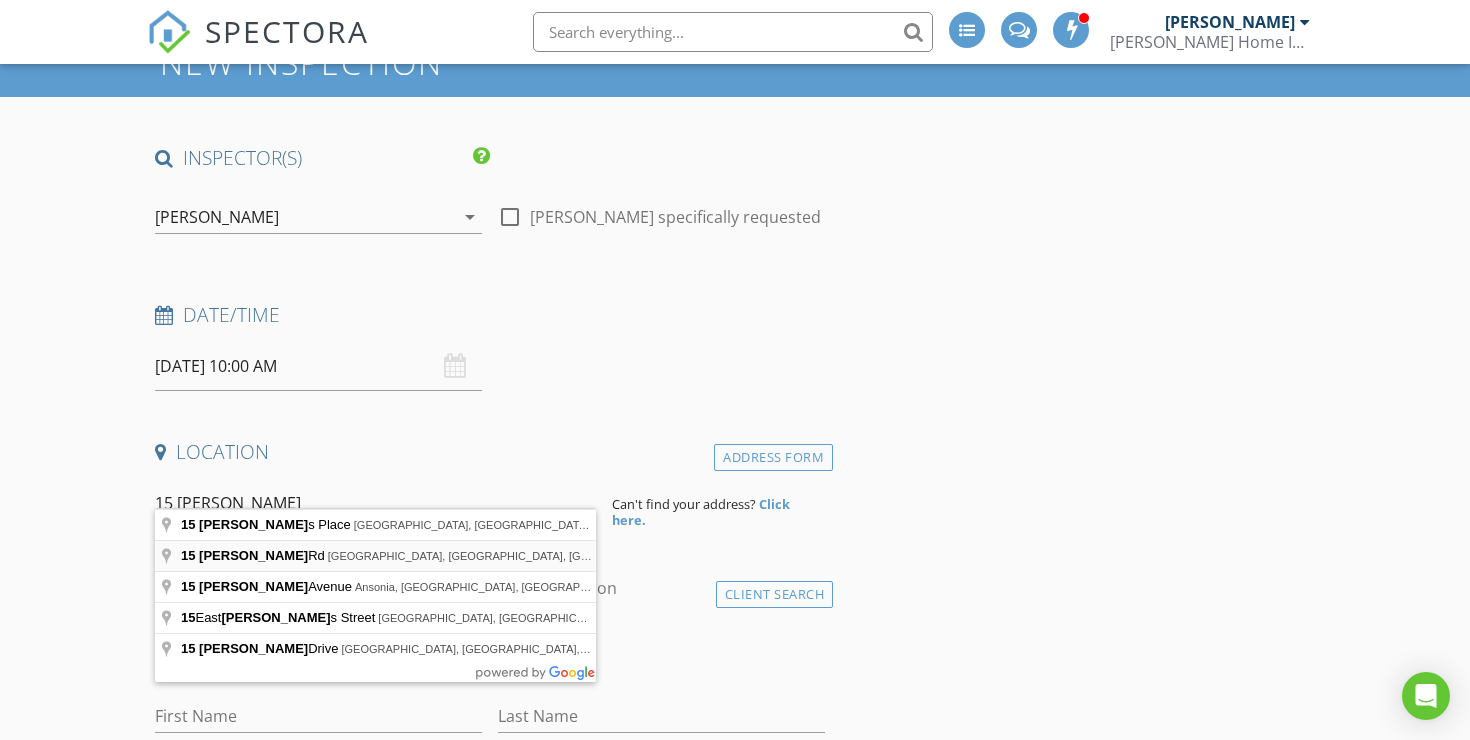 type on "15 Hodge Rd, Princeton, NJ, USA" 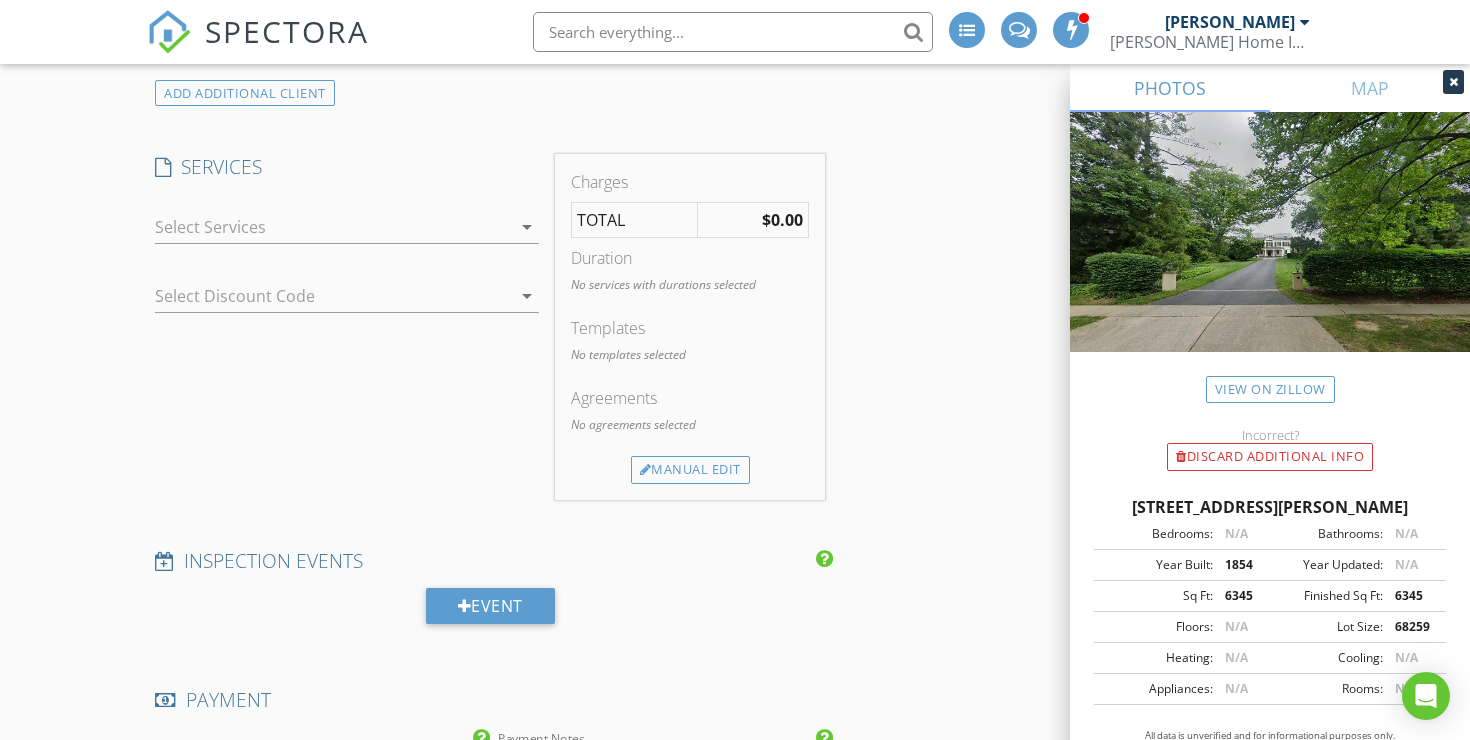scroll, scrollTop: 1442, scrollLeft: 0, axis: vertical 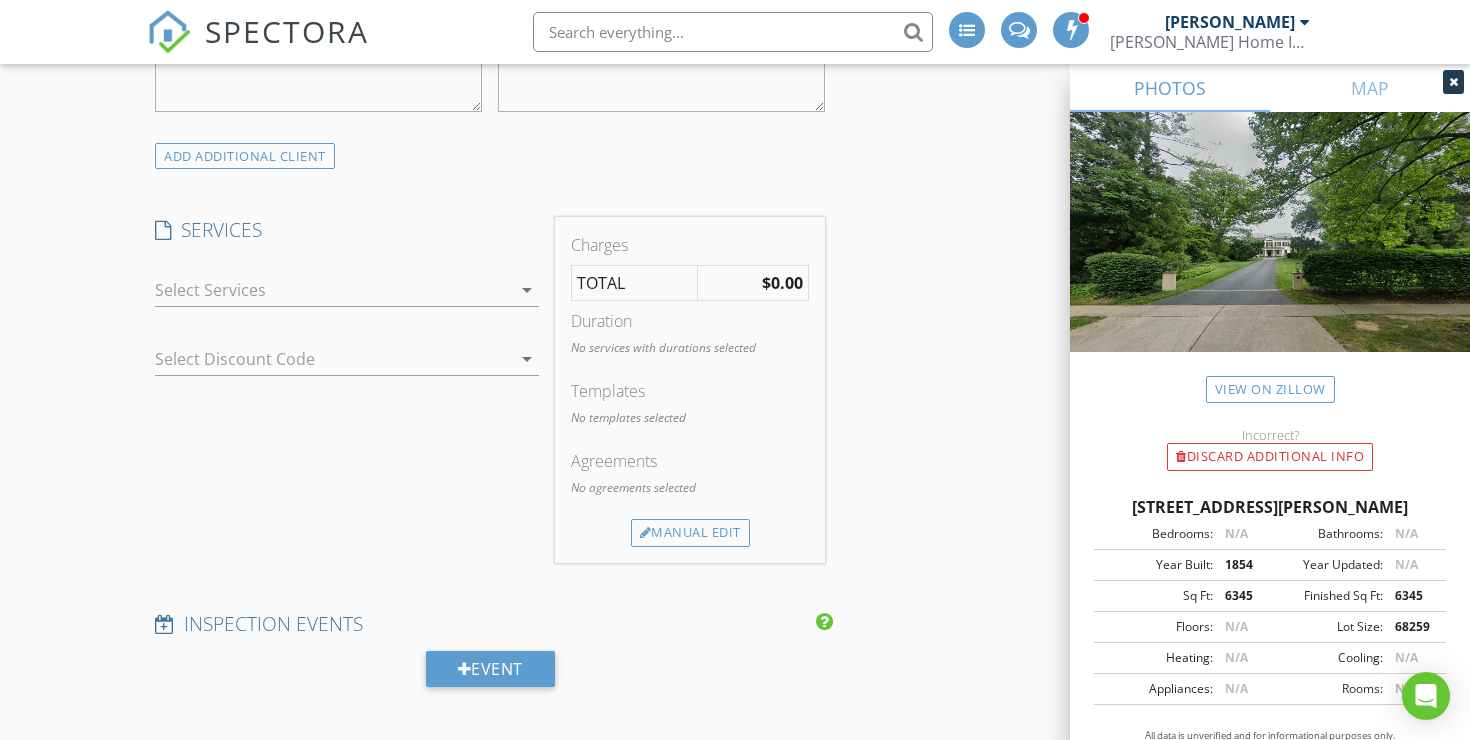 click at bounding box center (333, 290) 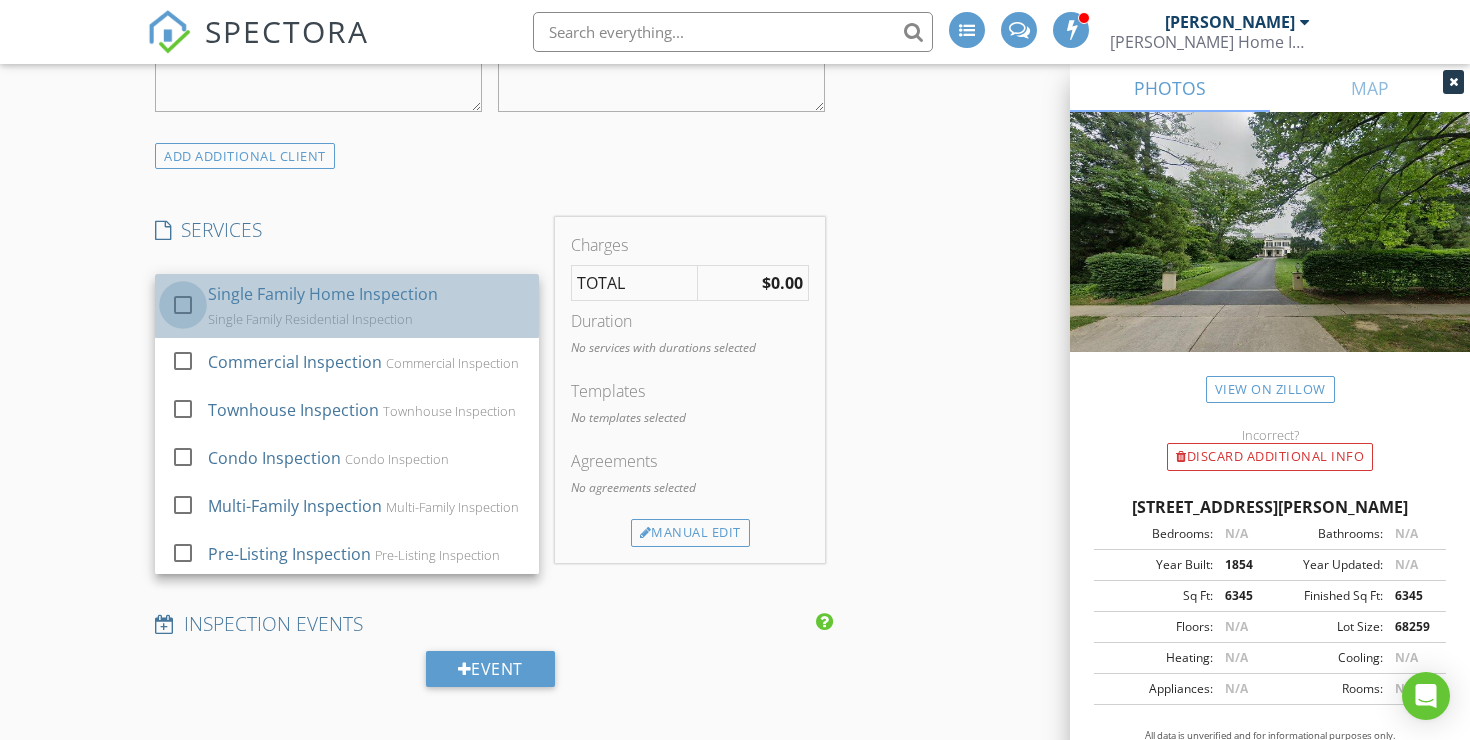 click at bounding box center (183, 304) 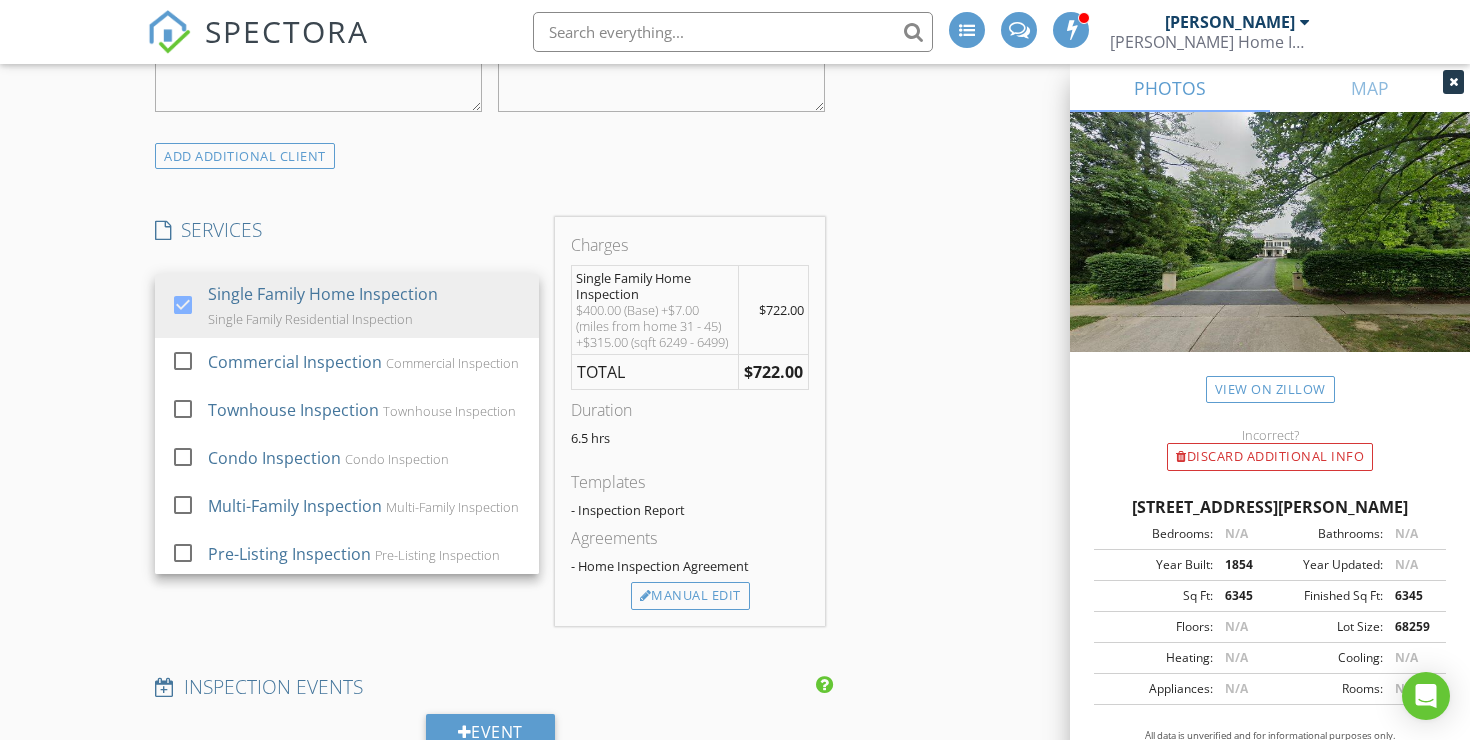 click on "New Inspection
INSPECTOR(S)
check_box   Erik Rooney   PRIMARY   Erik Rooney arrow_drop_down   check_box_outline_blank Erik Rooney specifically requested
Date/Time
07/14/2025 10:00 AM
Location
Address Search       Address 15 Hodge Rd   Unit   City Princeton   State NJ   Zip 08540   County Mercer     Square Feet 6345   Year Built 1854   Foundation arrow_drop_down     Erik Rooney     39.1 miles     (an hour)
client
check_box Enable Client CC email for this inspection   Client Search     check_box_outline_blank Client is a Company/Organization     First Name   Last Name   Email   CC Email   Phone         Tags         Notes   Private Notes
ADD ADDITIONAL client
SERVICES
check_box   Single Family Home Inspection    Single Family Residential Inspection" at bounding box center [735, 639] 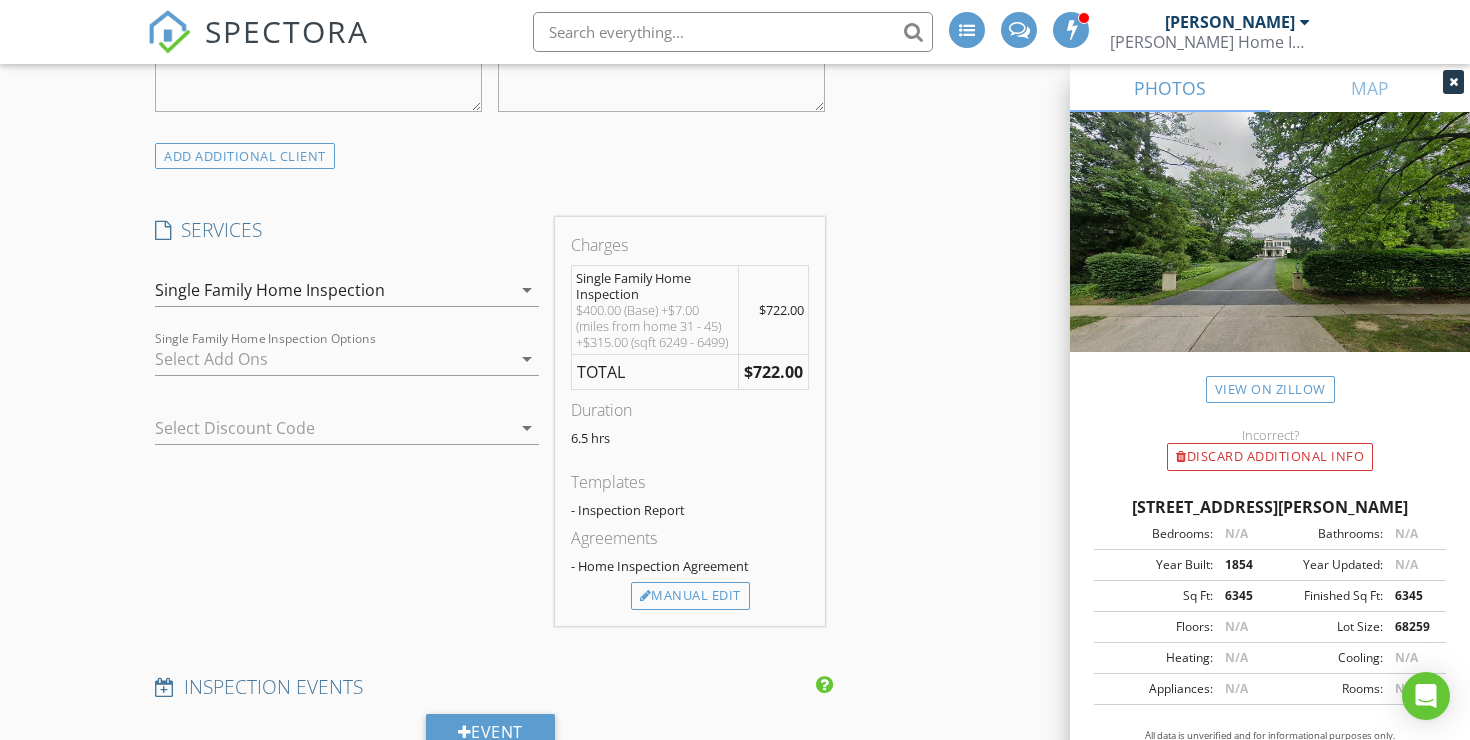 click at bounding box center [333, 359] 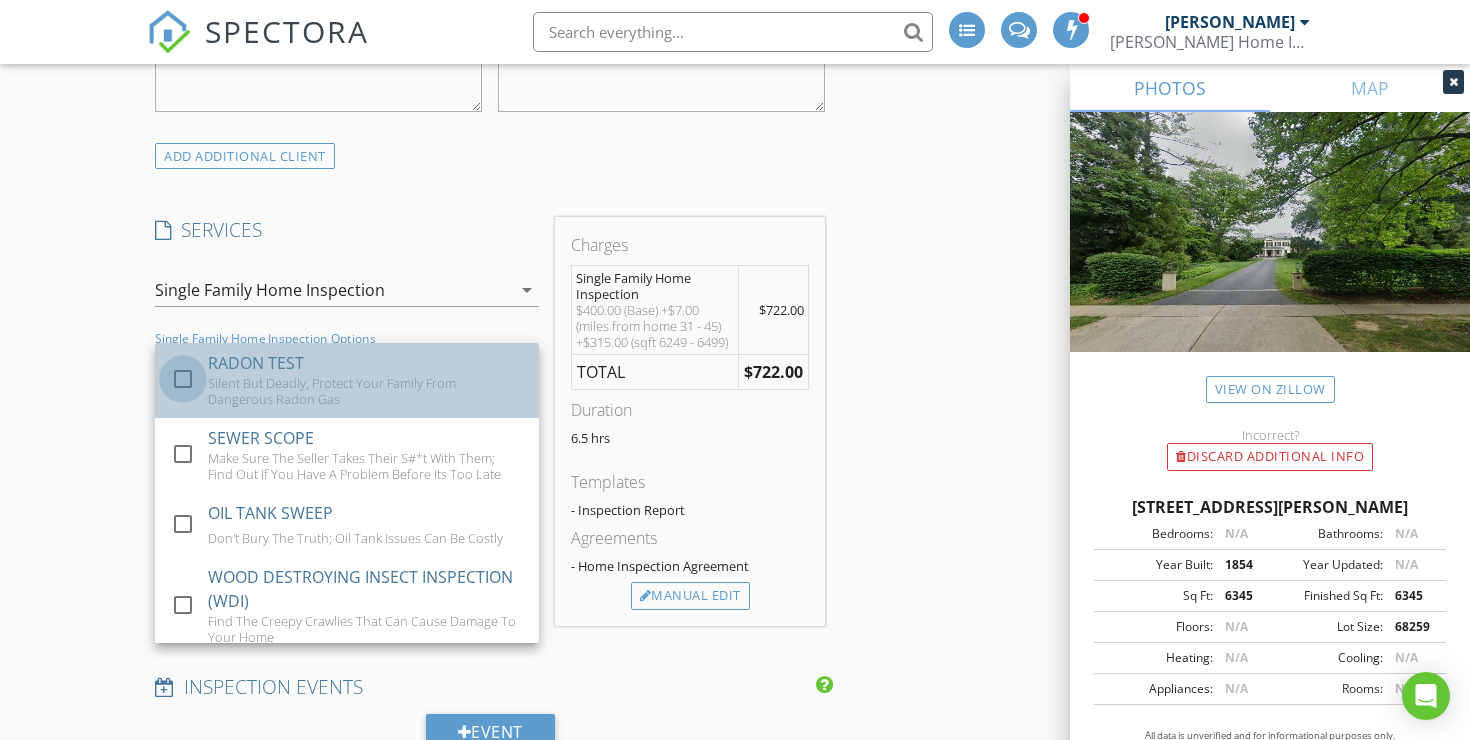 click at bounding box center [183, 379] 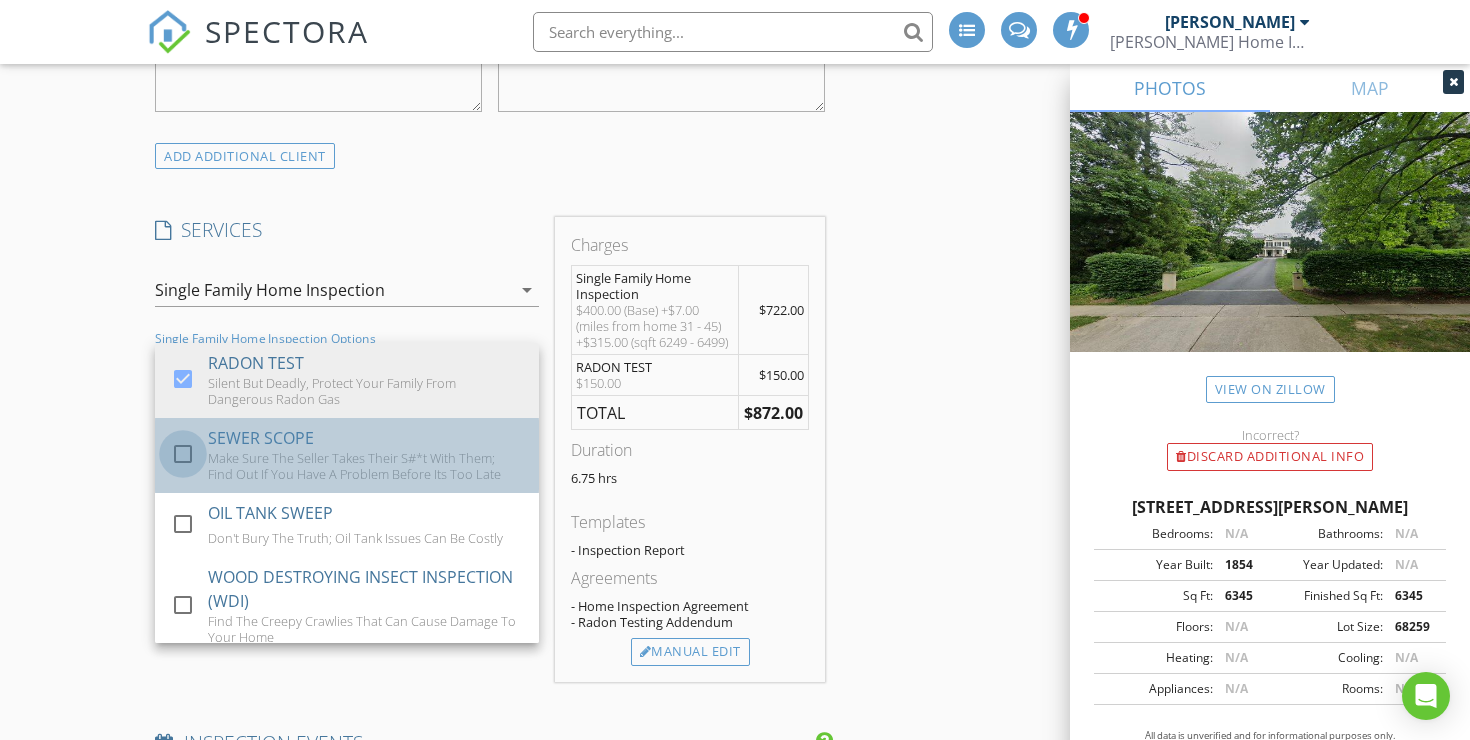 click at bounding box center [183, 454] 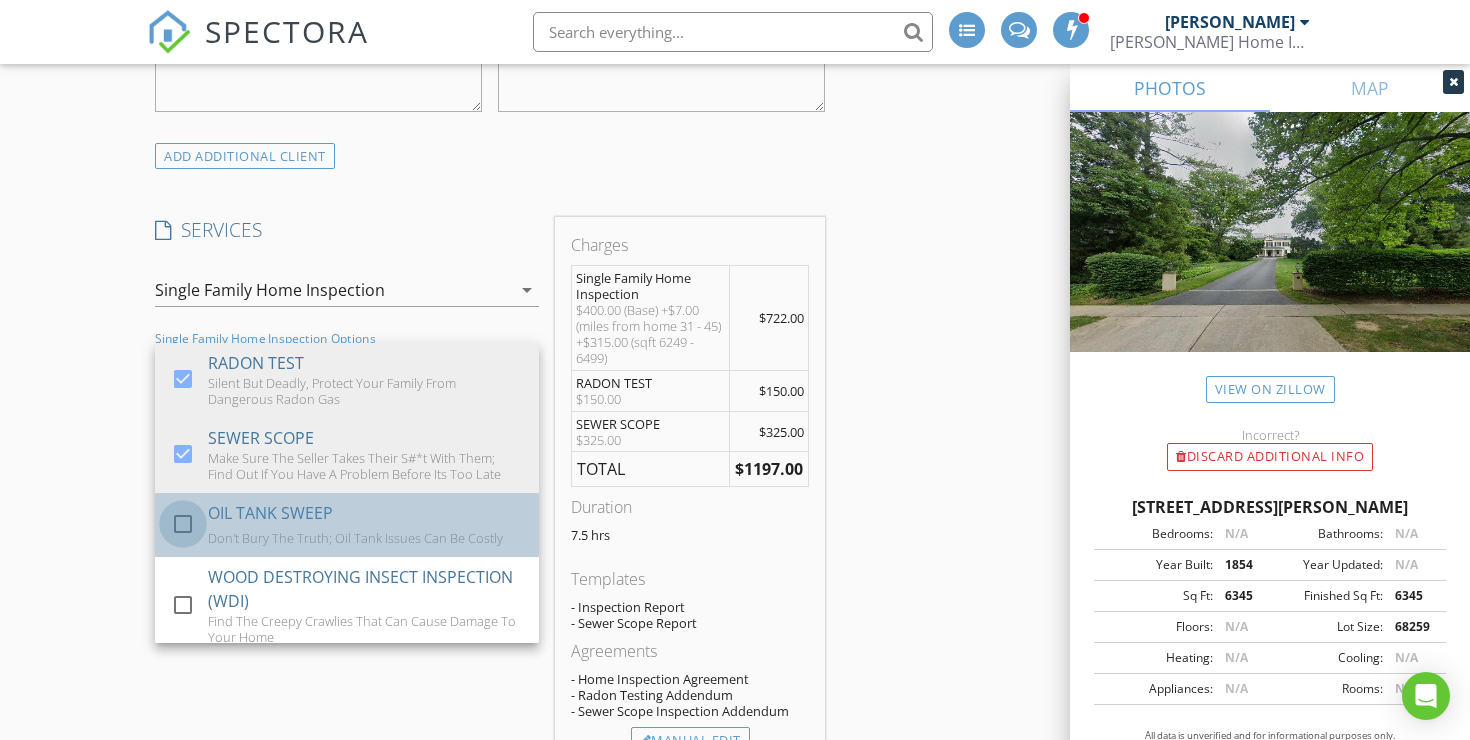 click at bounding box center [183, 523] 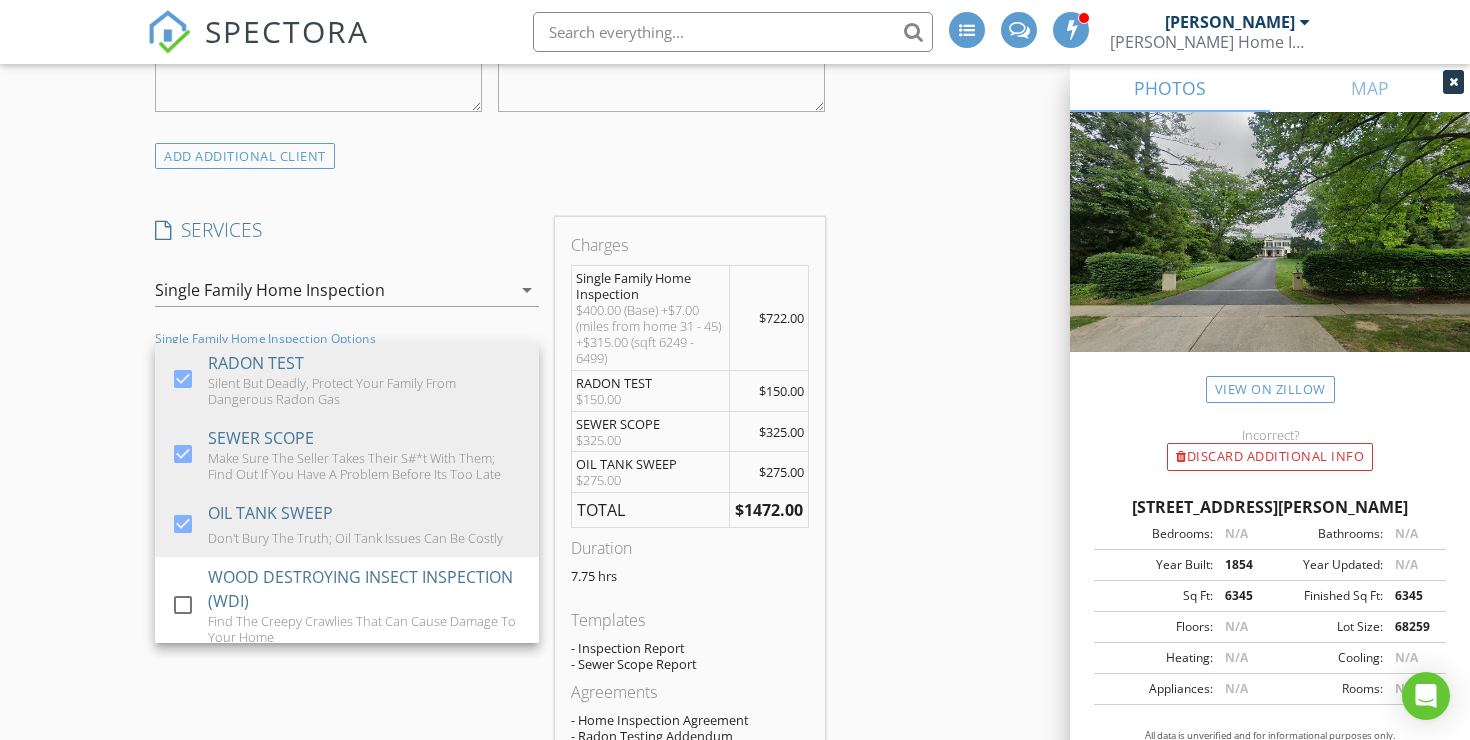 click on "INSPECTOR(S)
check_box   Erik Rooney   PRIMARY   Erik Rooney arrow_drop_down   check_box_outline_blank Erik Rooney specifically requested
Date/Time
07/14/2025 10:00 AM
Location
Address Search       Address 15 Hodge Rd   Unit   City Princeton   State NJ   Zip 08540   County Mercer     Square Feet 6345   Year Built 1854   Foundation arrow_drop_down     Erik Rooney     39.1 miles     (an hour)
client
check_box Enable Client CC email for this inspection   Client Search     check_box_outline_blank Client is a Company/Organization     First Name   Last Name   Email   CC Email   Phone         Tags         Notes   Private Notes
ADD ADDITIONAL client
SERVICES
check_box   Single Family Home Inspection    Single Family Residential Inspection  check_box_outline_blank" at bounding box center (735, 866) 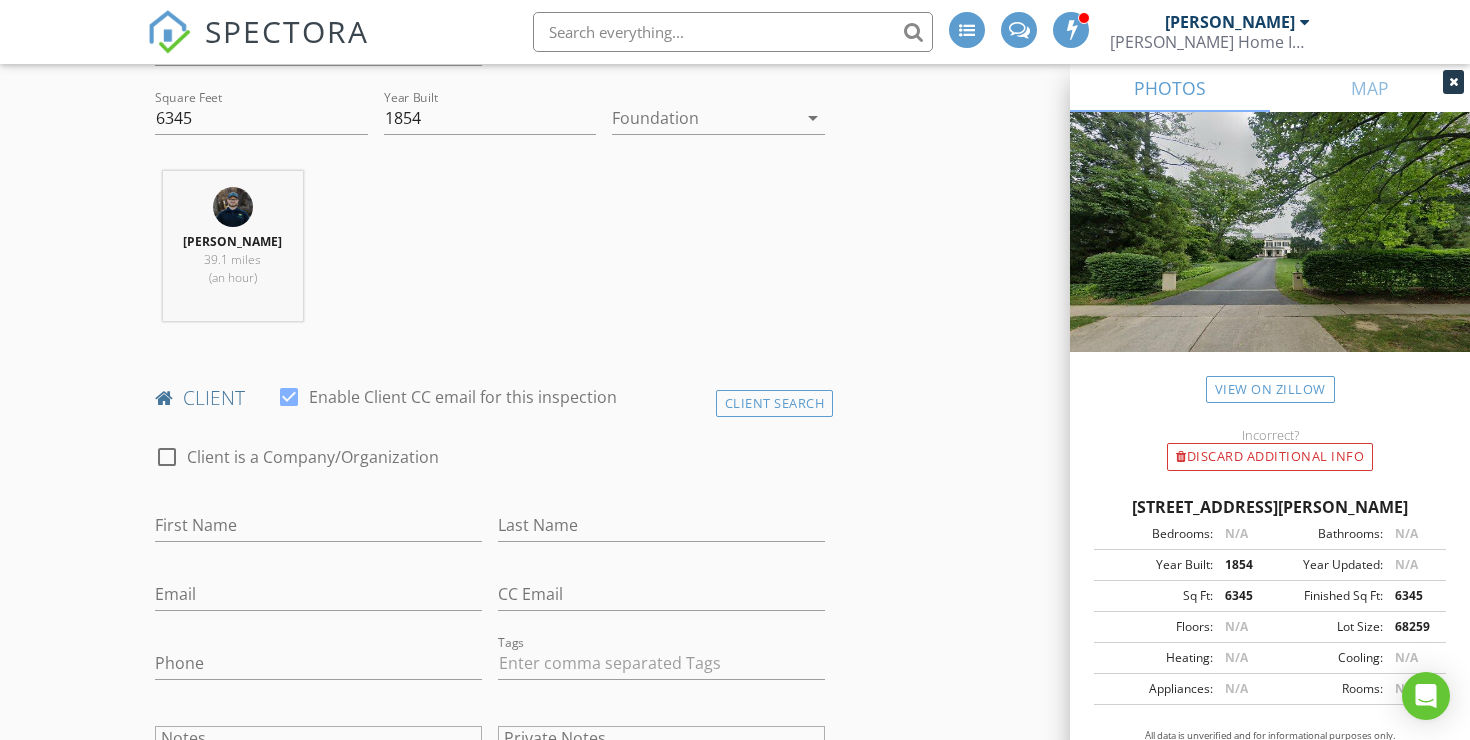 scroll, scrollTop: 766, scrollLeft: 0, axis: vertical 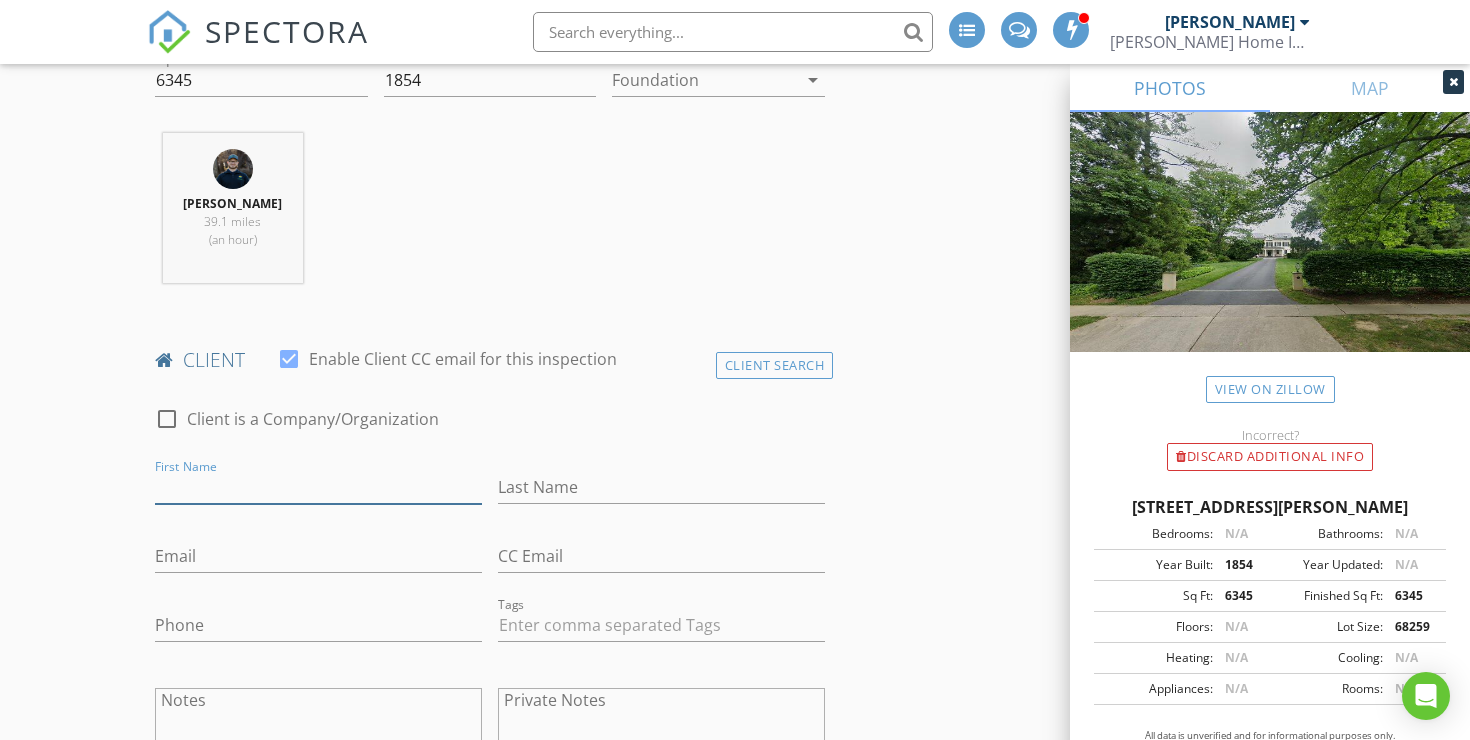 click on "First Name" at bounding box center [318, 487] 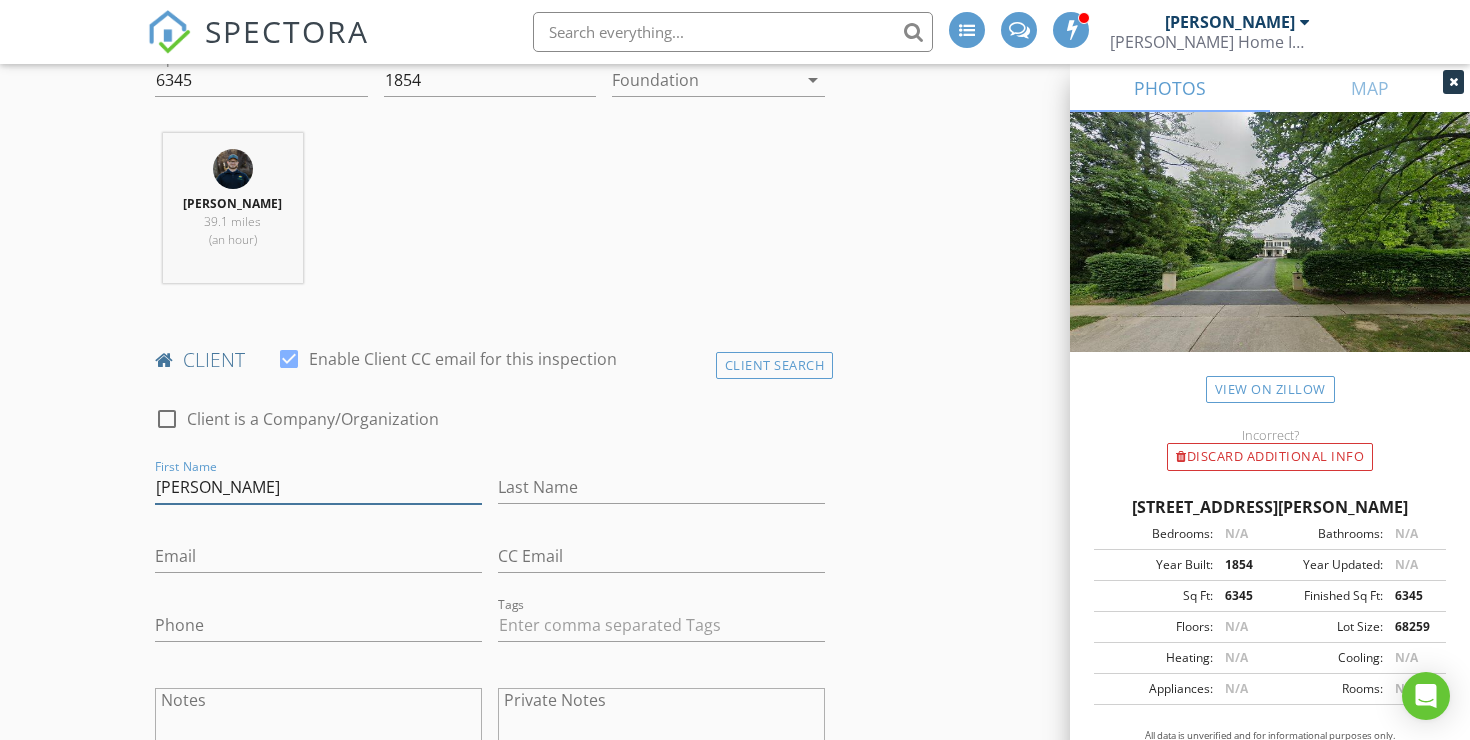 click on "Nisha Khanduja" at bounding box center (318, 487) 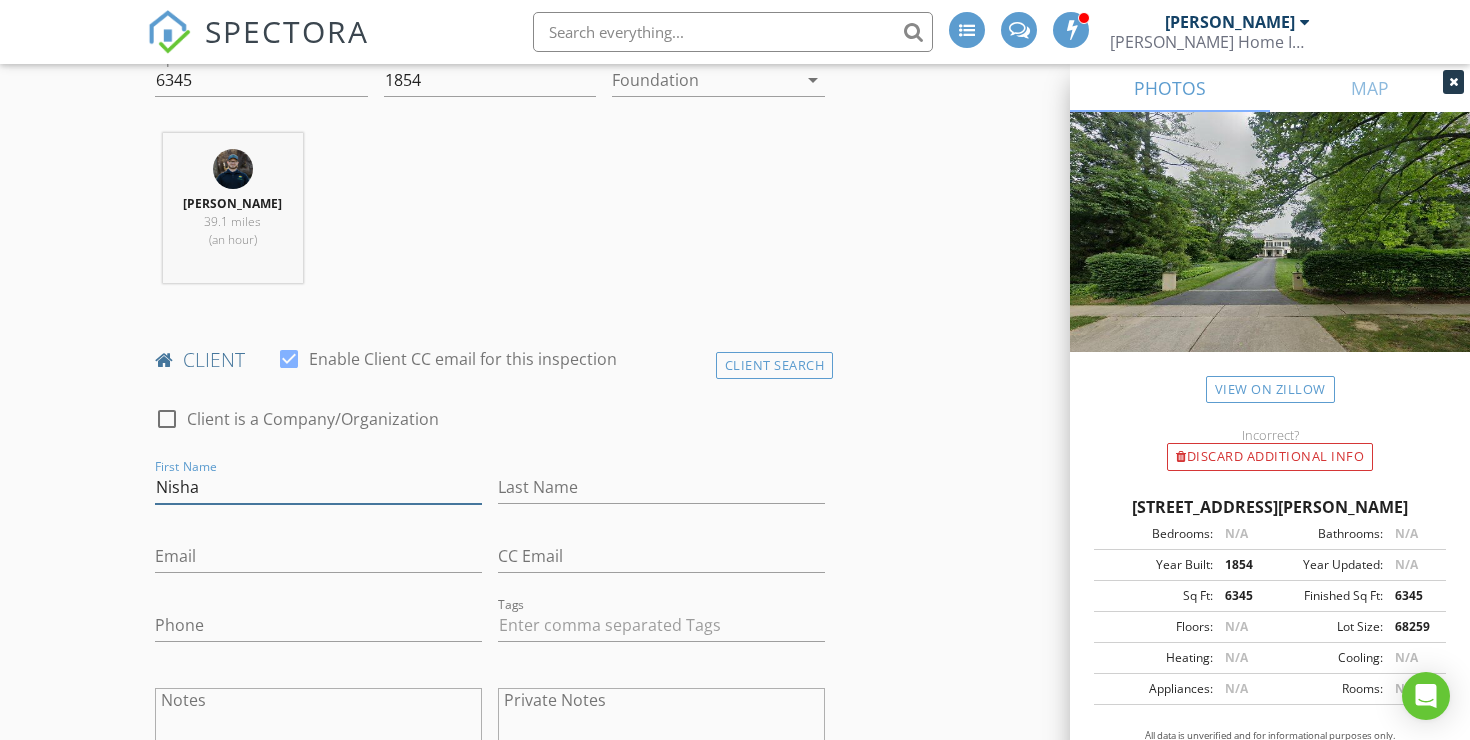 type on "Nisha" 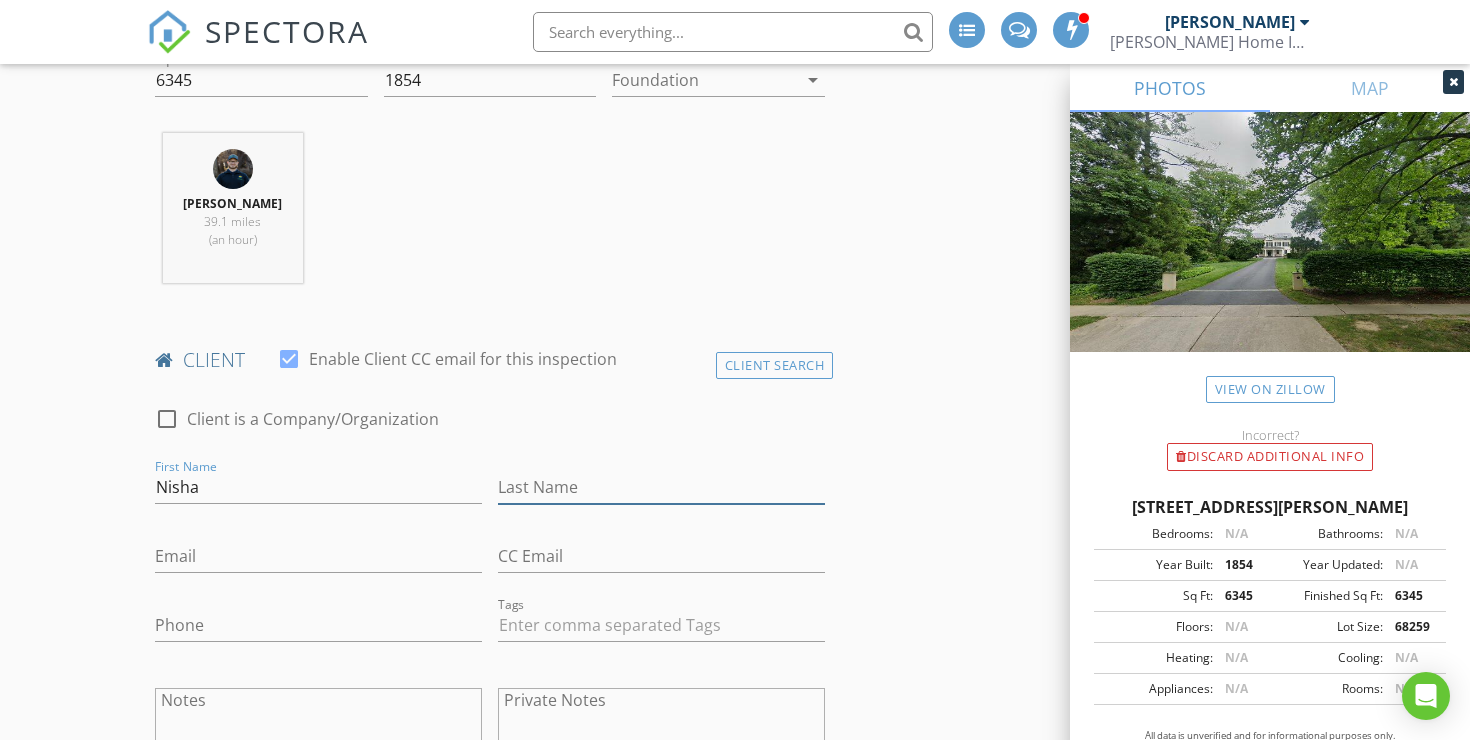 click on "Last Name" at bounding box center [661, 487] 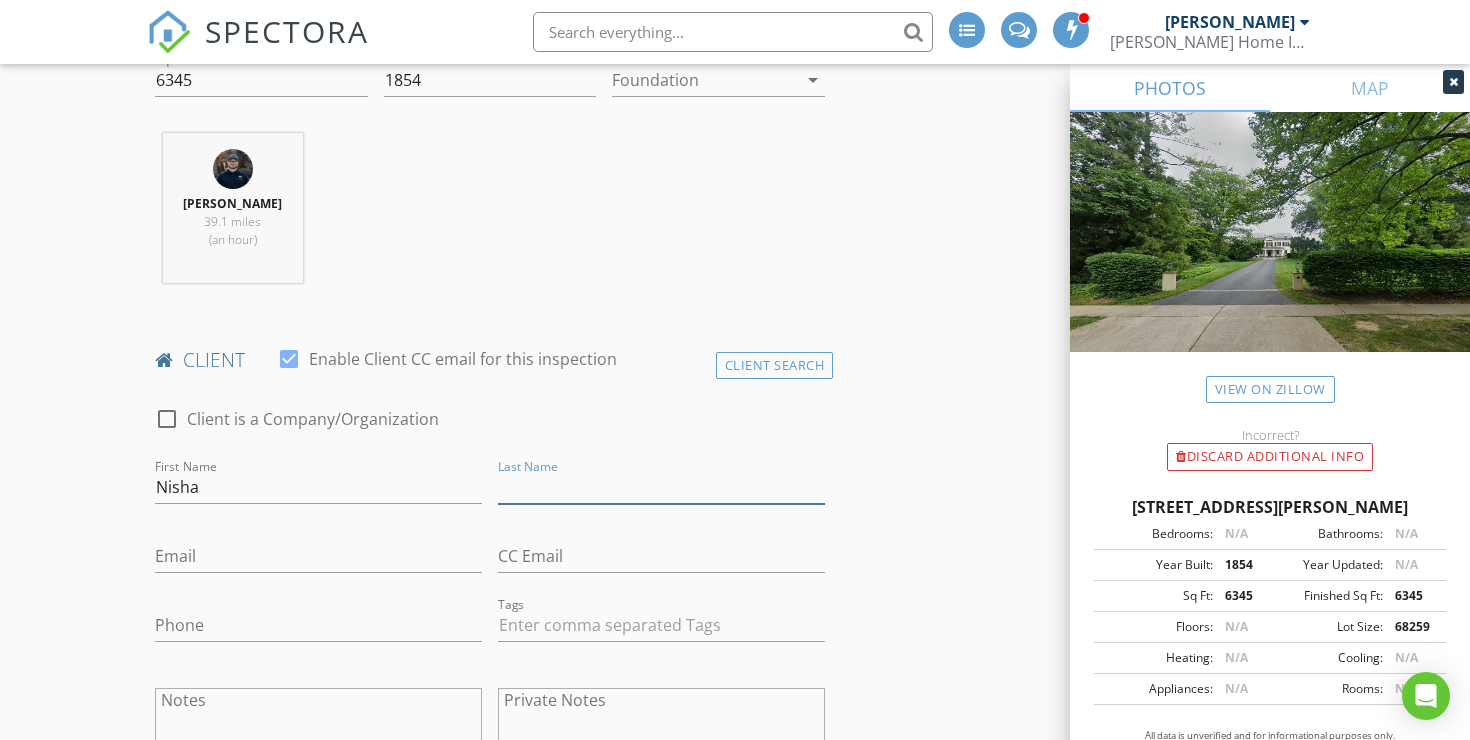 paste on "Khanduja" 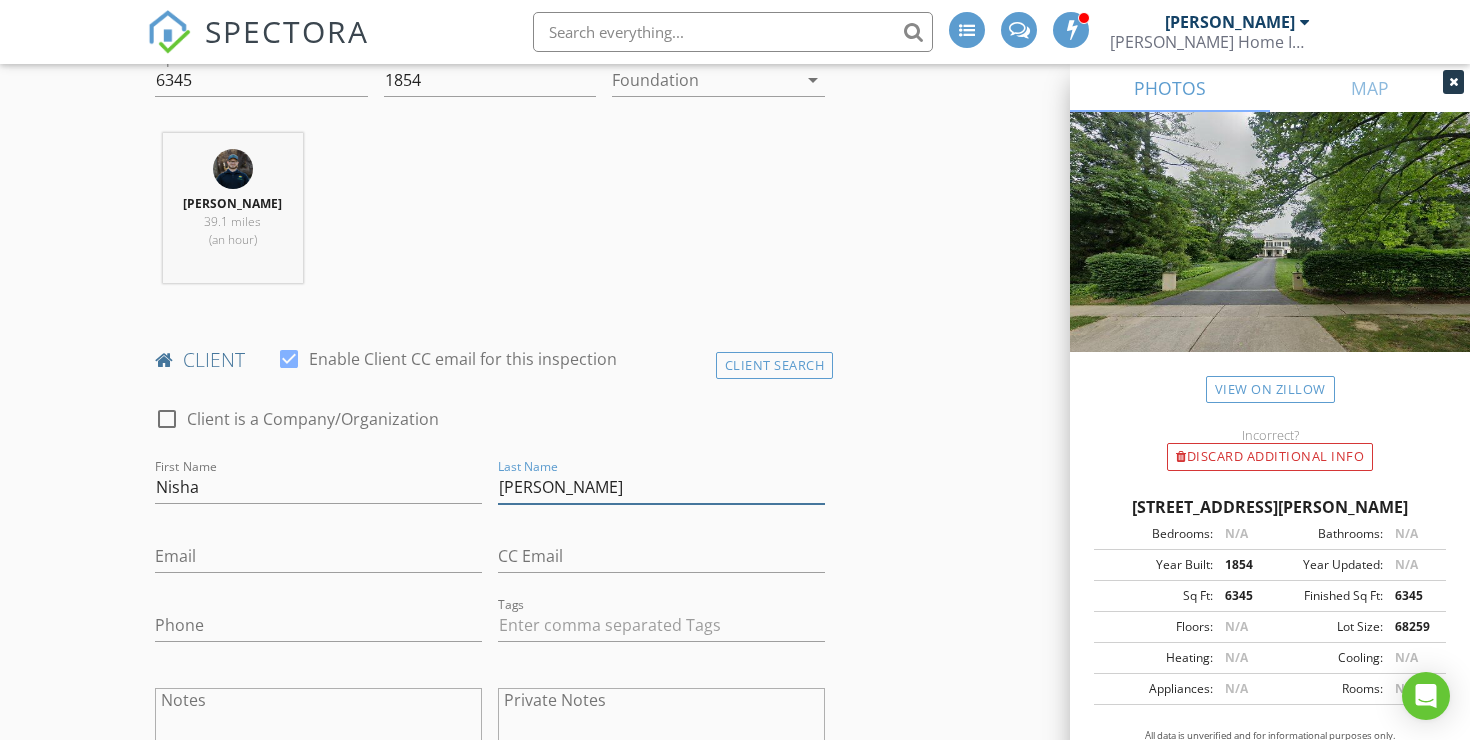type on "Khanduja" 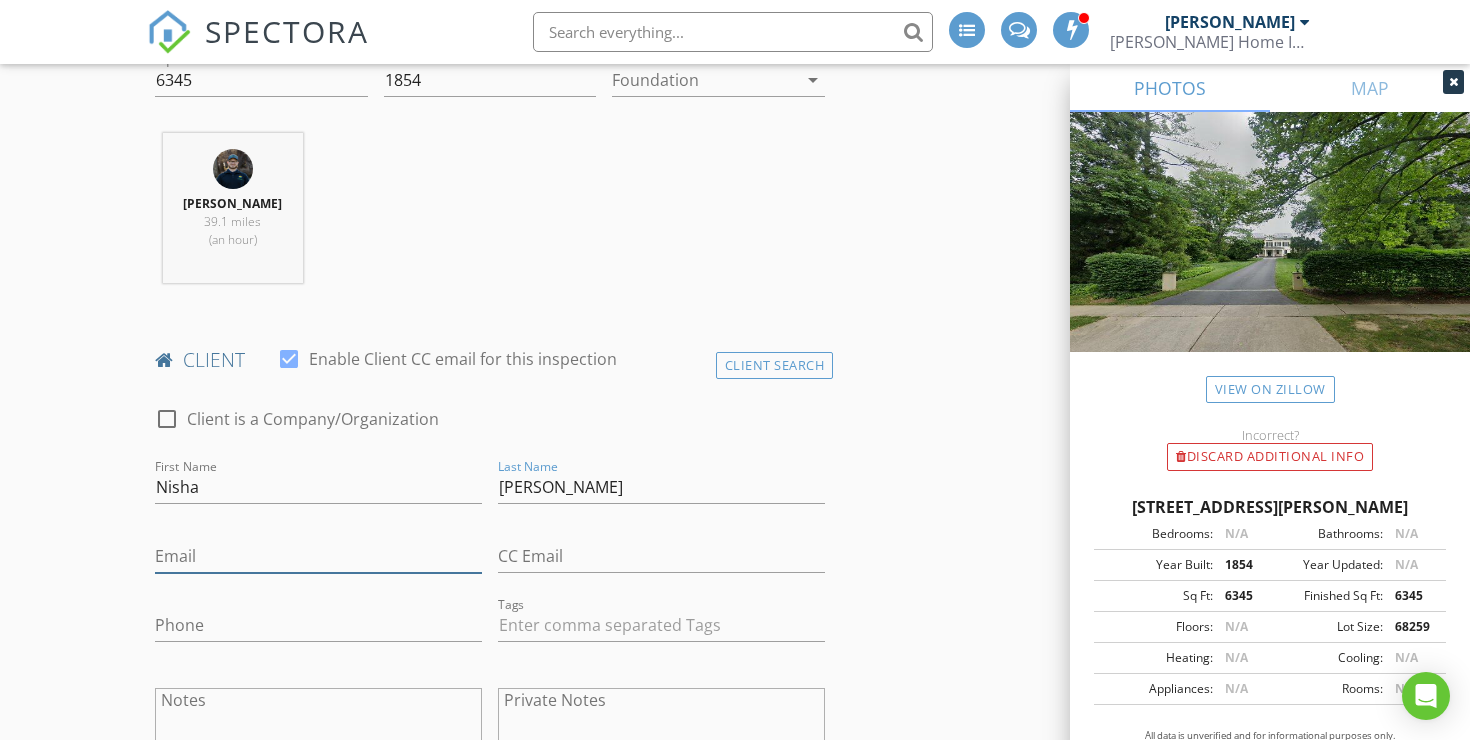 click on "Email" at bounding box center [318, 556] 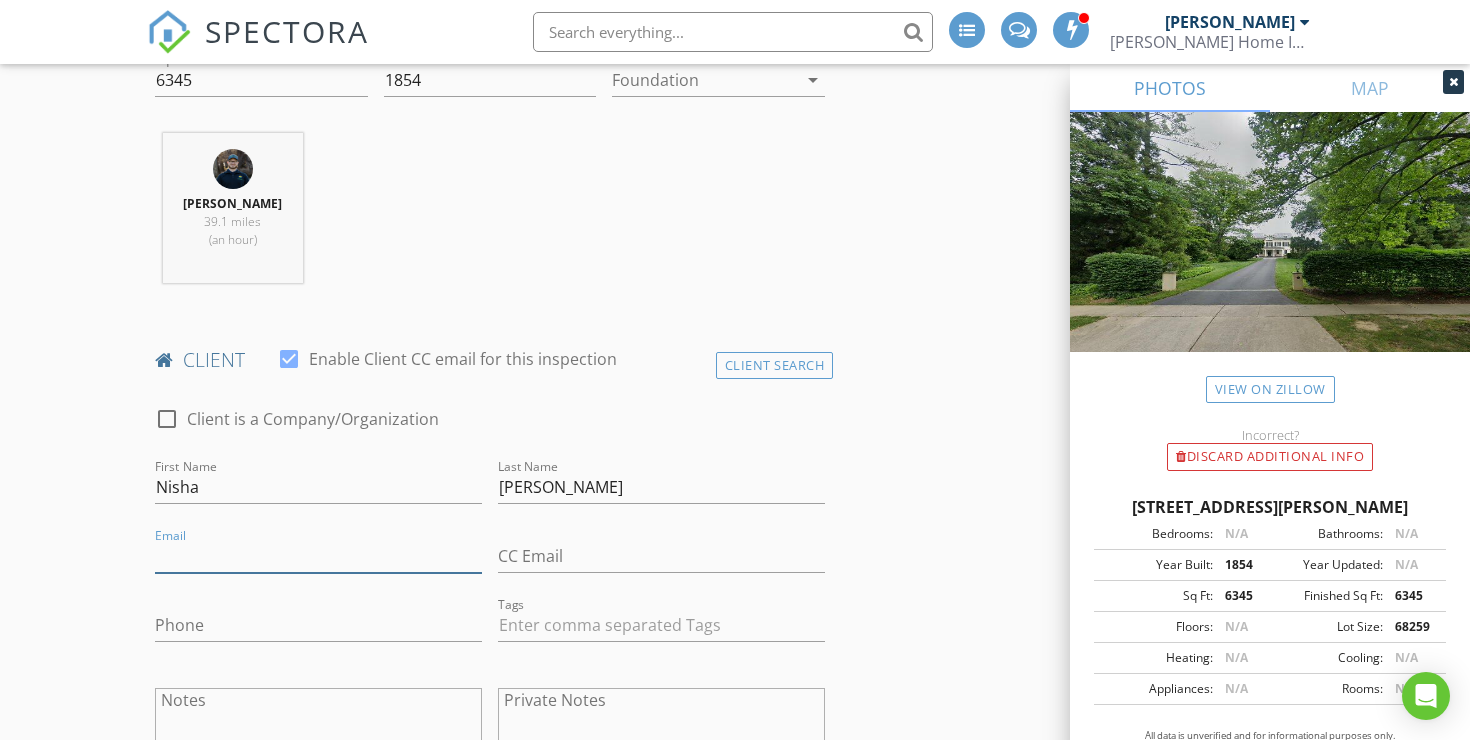 paste on "nisha.rina@gmail.com" 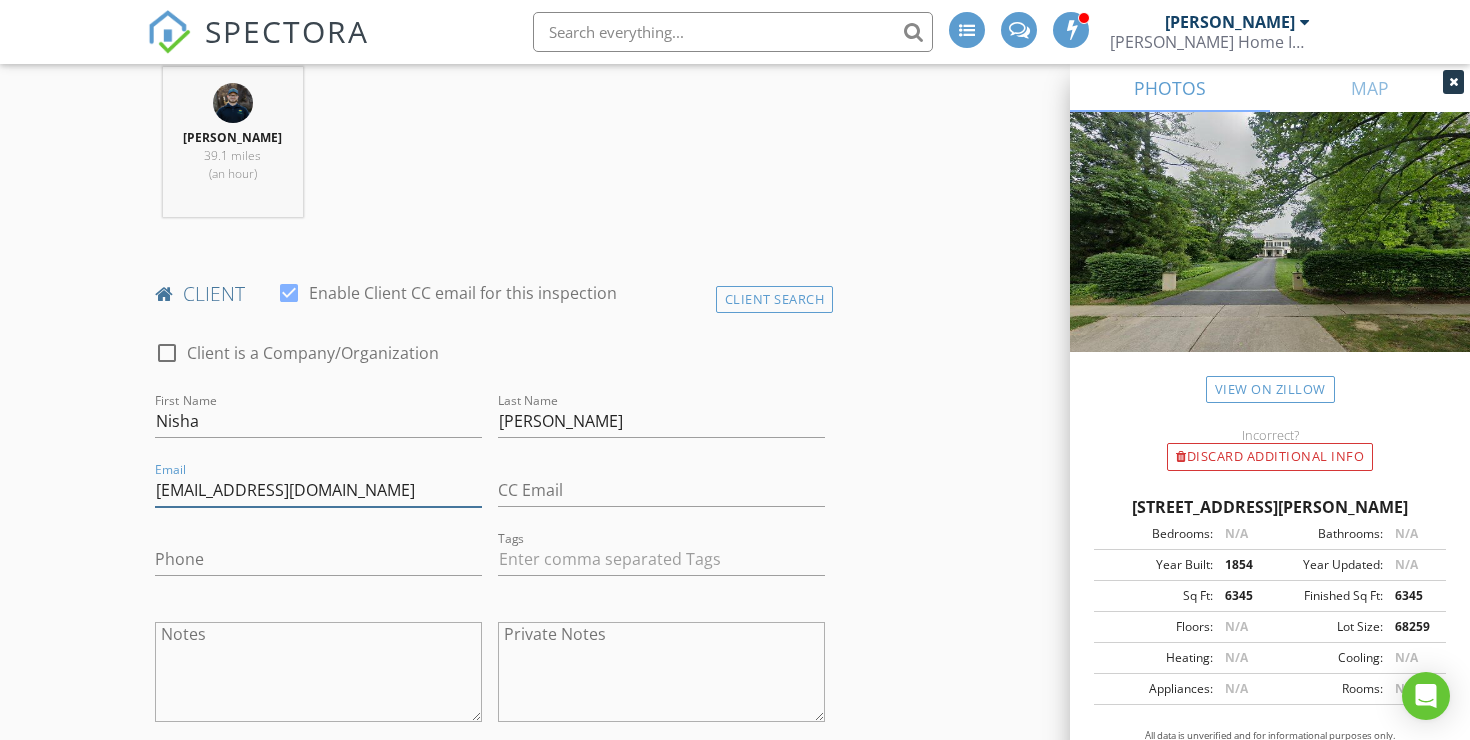 scroll, scrollTop: 869, scrollLeft: 0, axis: vertical 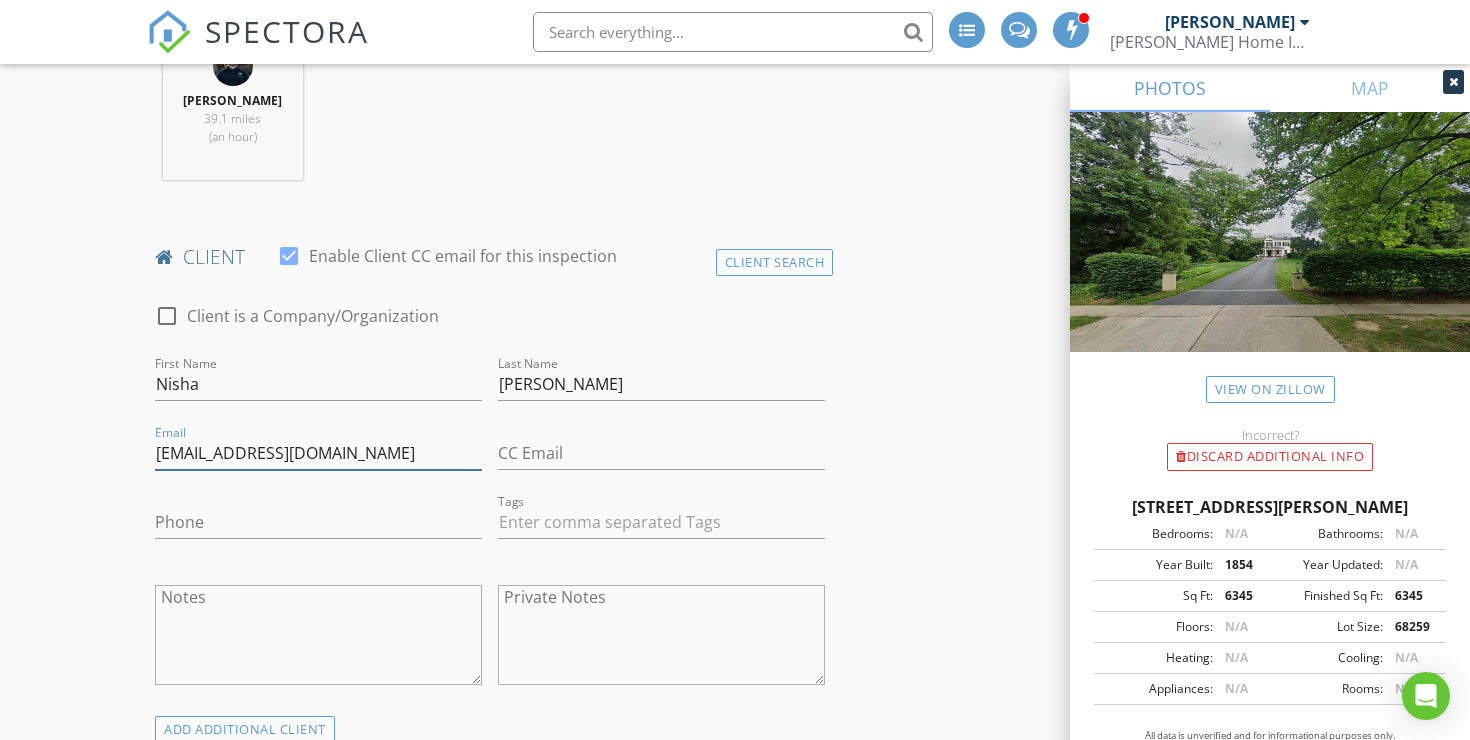 type on "nisha.rina@gmail.com" 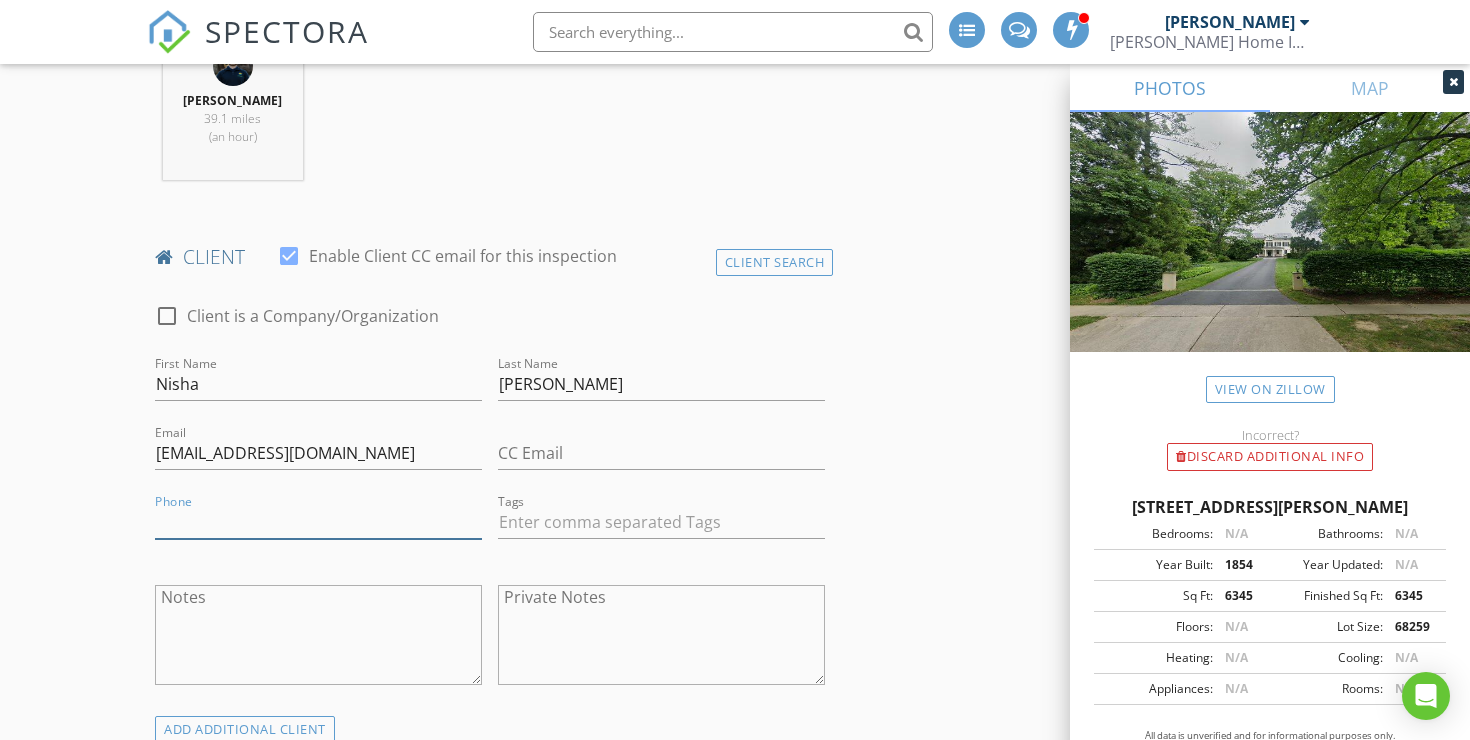 click on "Phone" at bounding box center [318, 522] 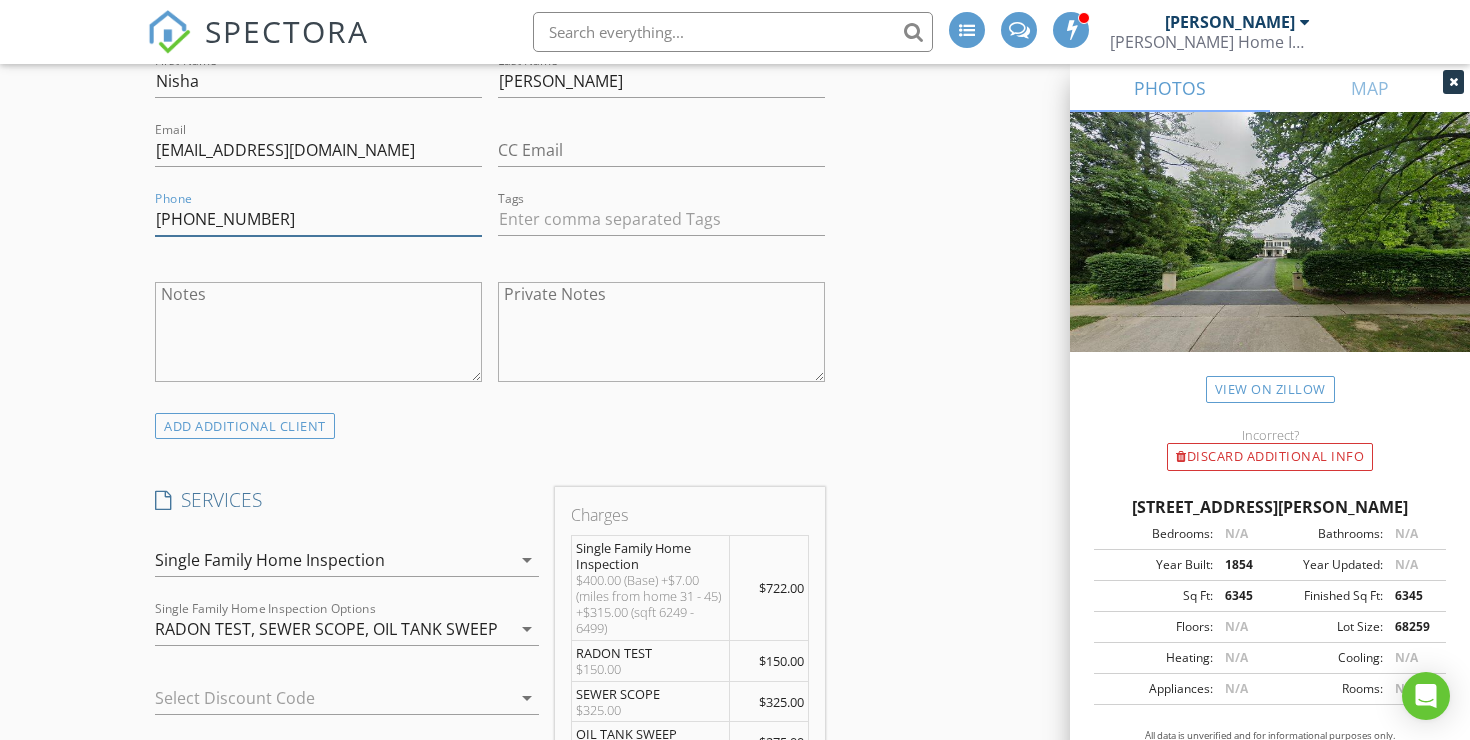 scroll, scrollTop: 1177, scrollLeft: 0, axis: vertical 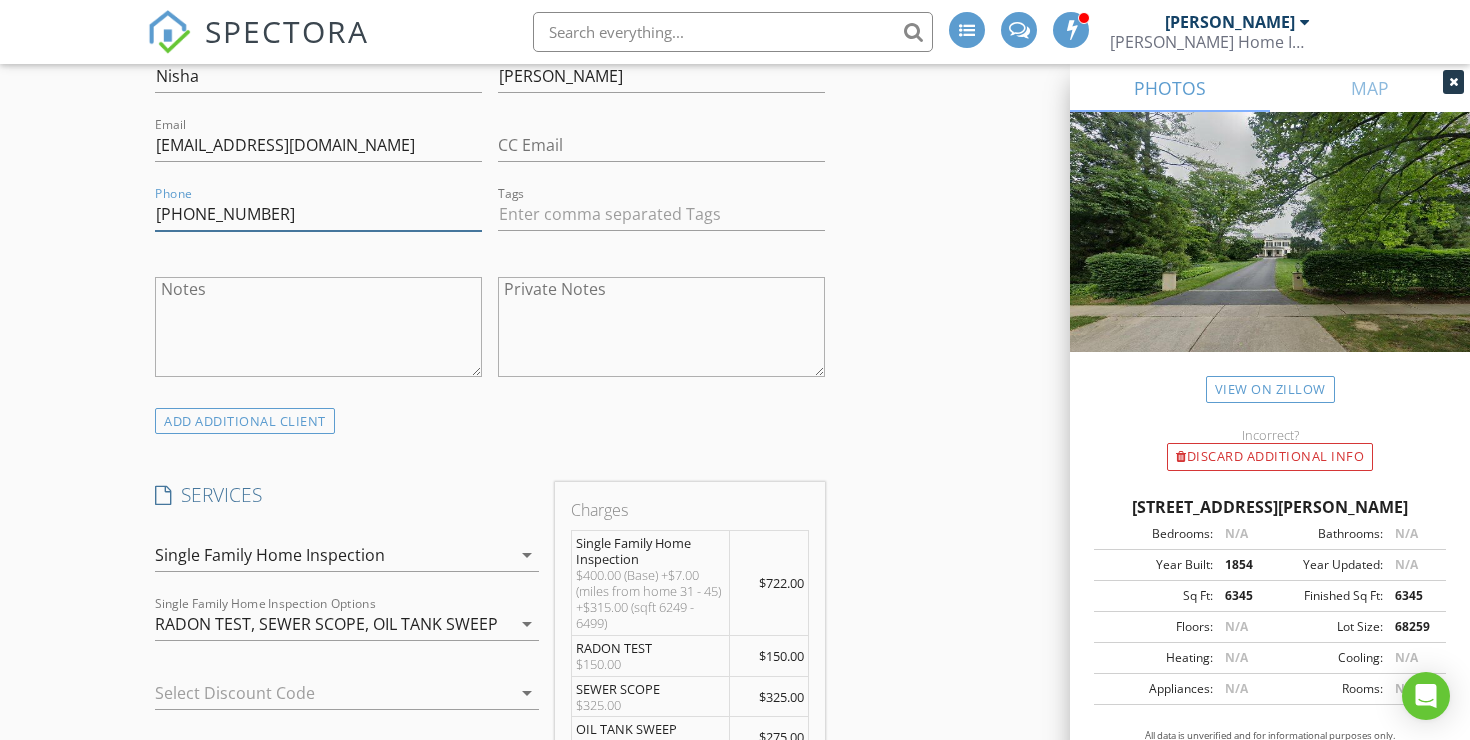 type on "908-884-7914" 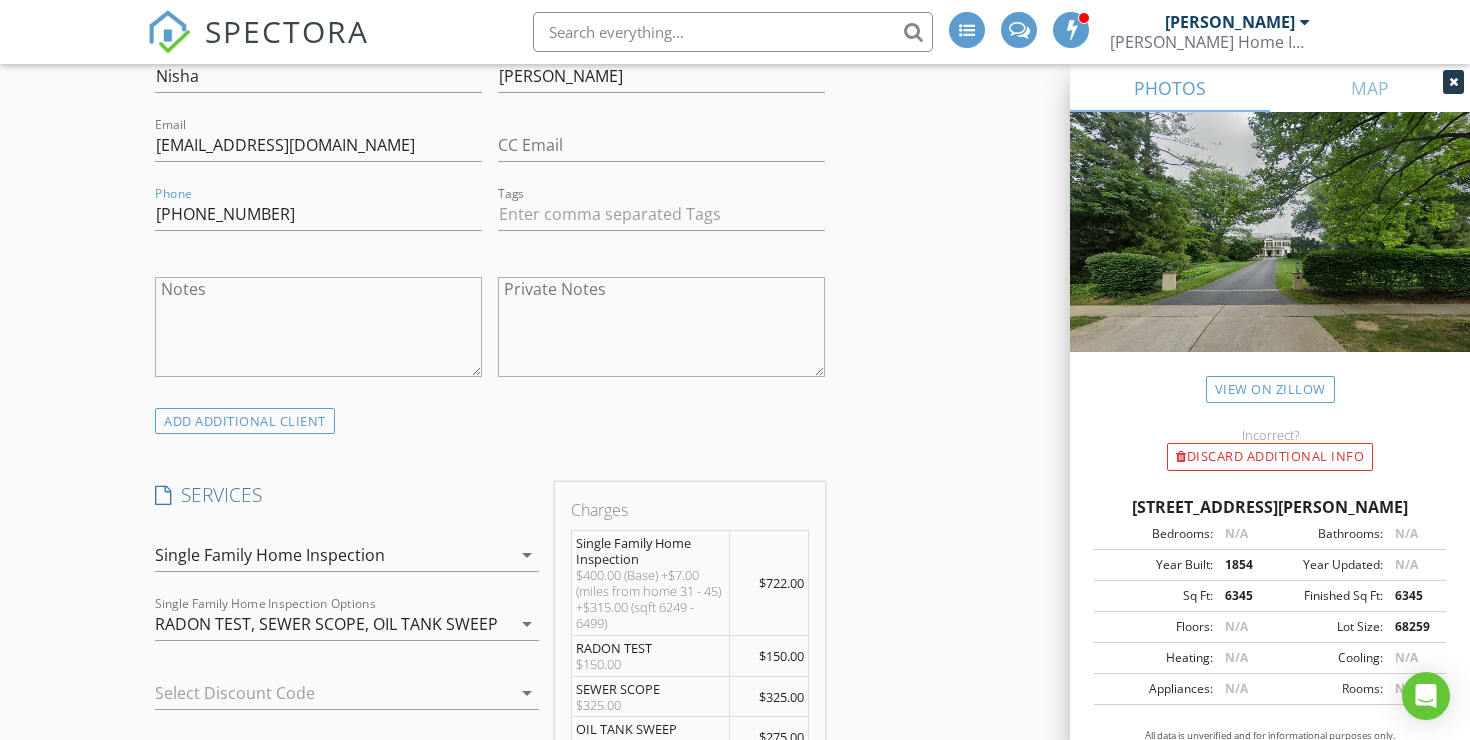 click on "Private Notes" at bounding box center (661, 327) 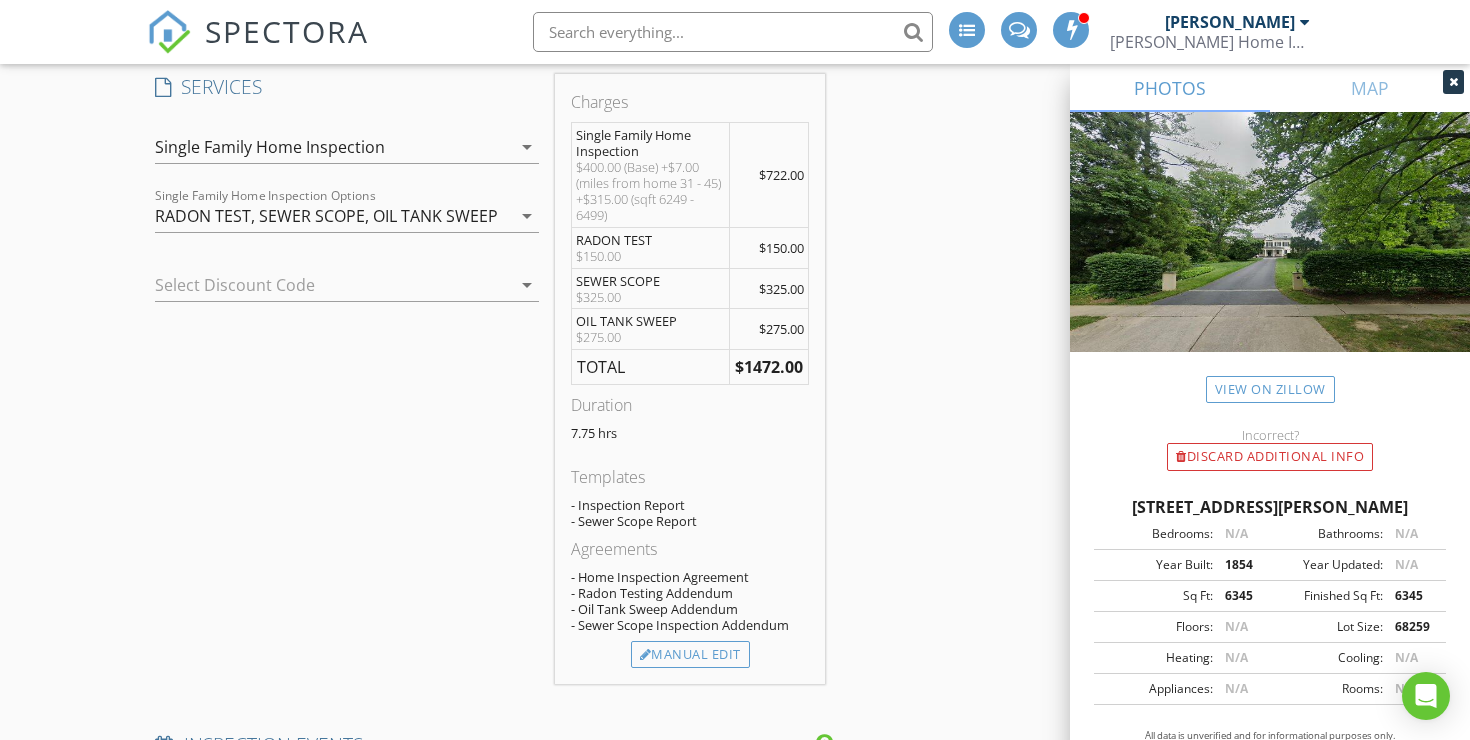 scroll, scrollTop: 1626, scrollLeft: 0, axis: vertical 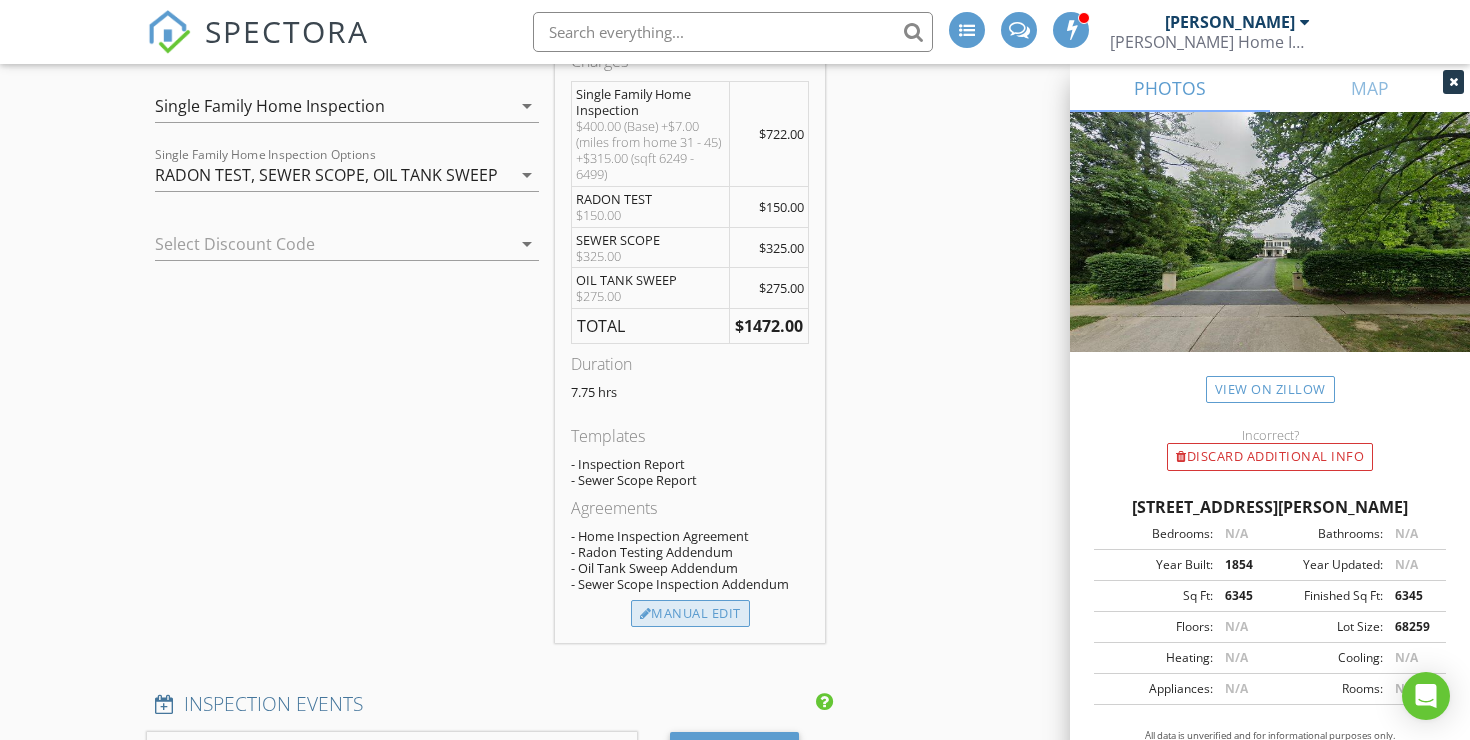 type on "Make sure they want to share with agent." 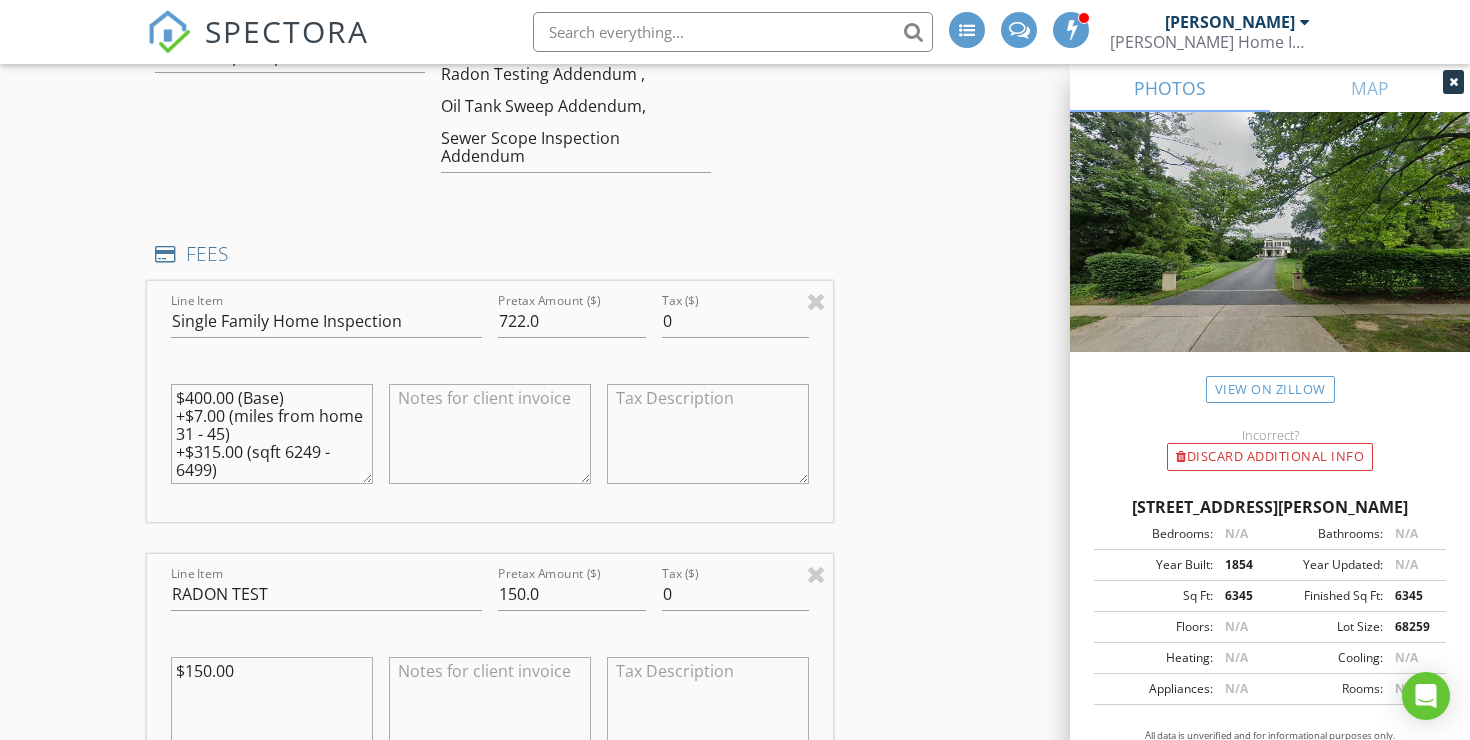 scroll, scrollTop: 1710, scrollLeft: 0, axis: vertical 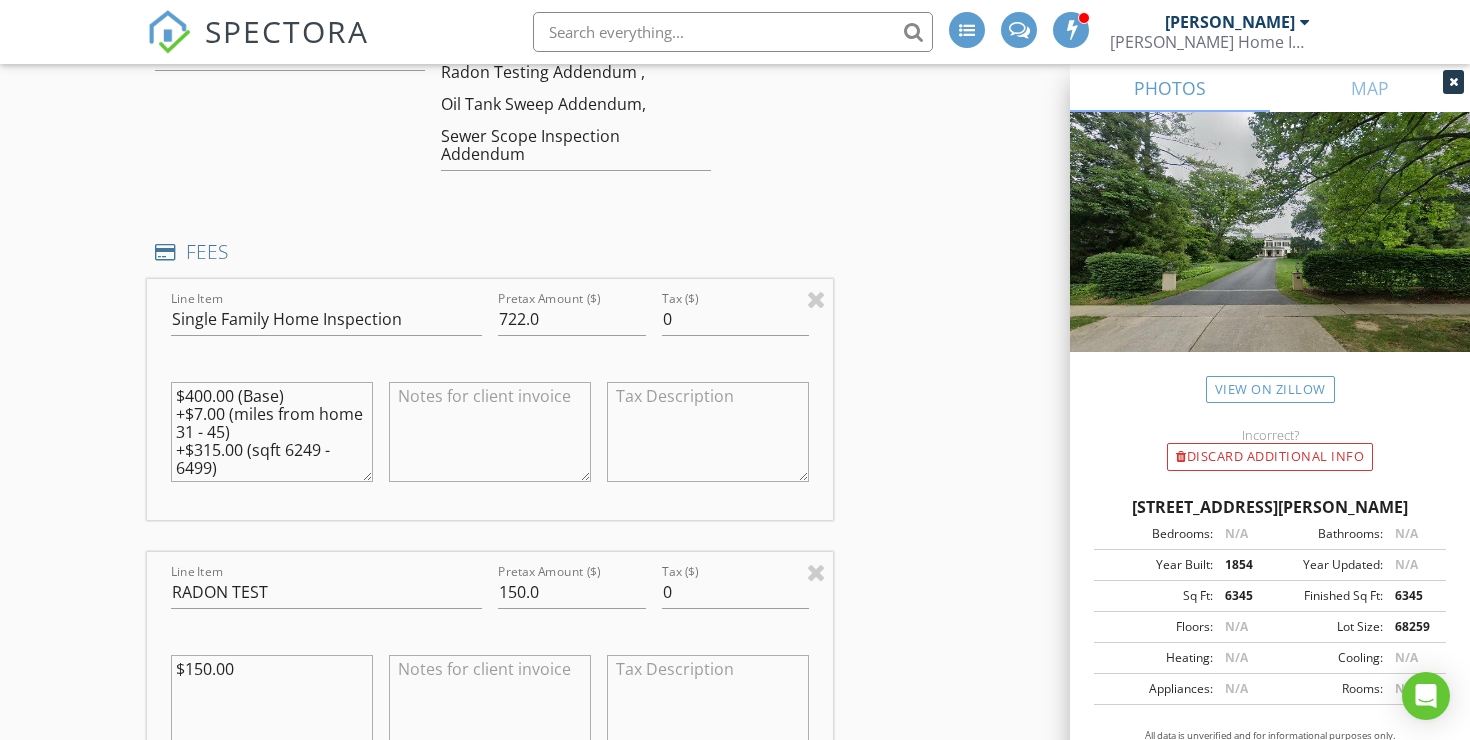 drag, startPoint x: 264, startPoint y: 450, endPoint x: 140, endPoint y: 349, distance: 159.92812 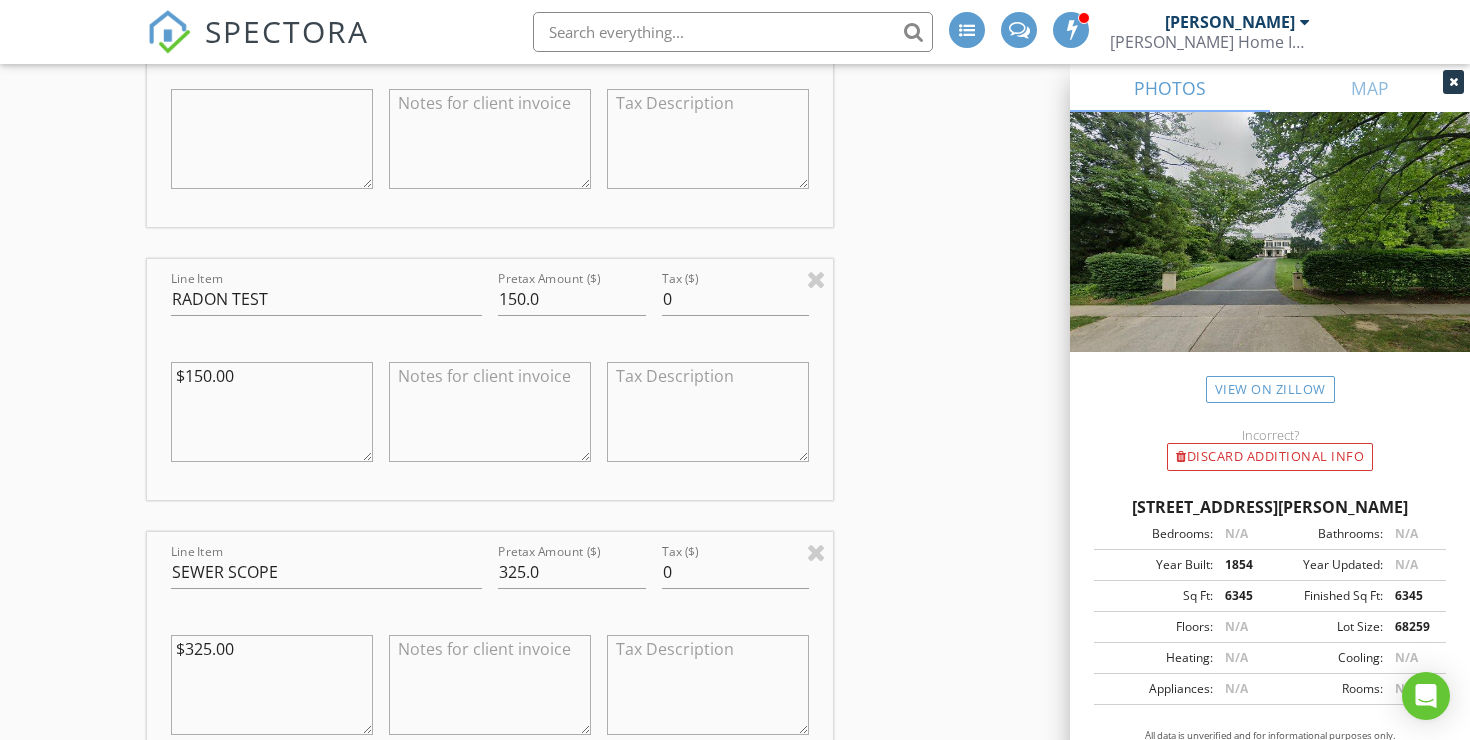 scroll, scrollTop: 2082, scrollLeft: 0, axis: vertical 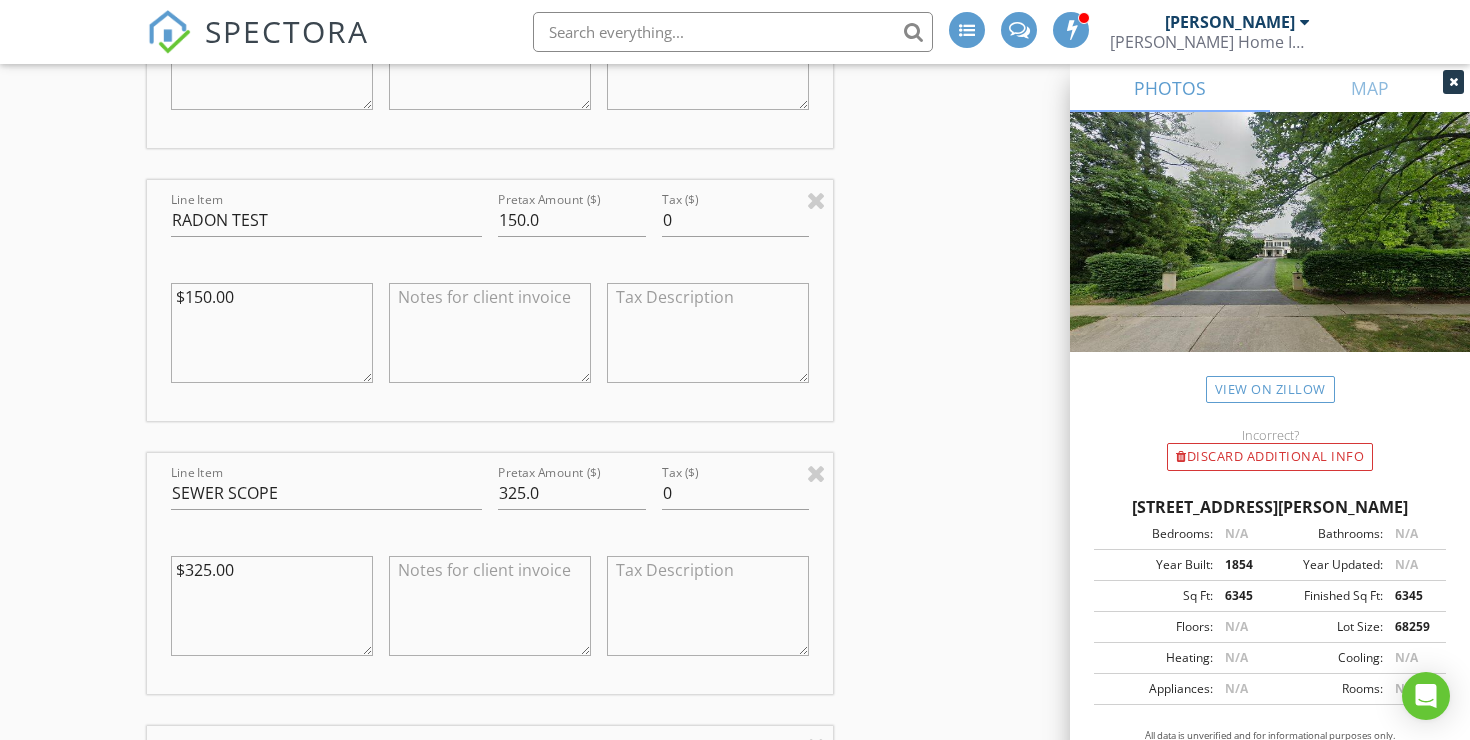 type 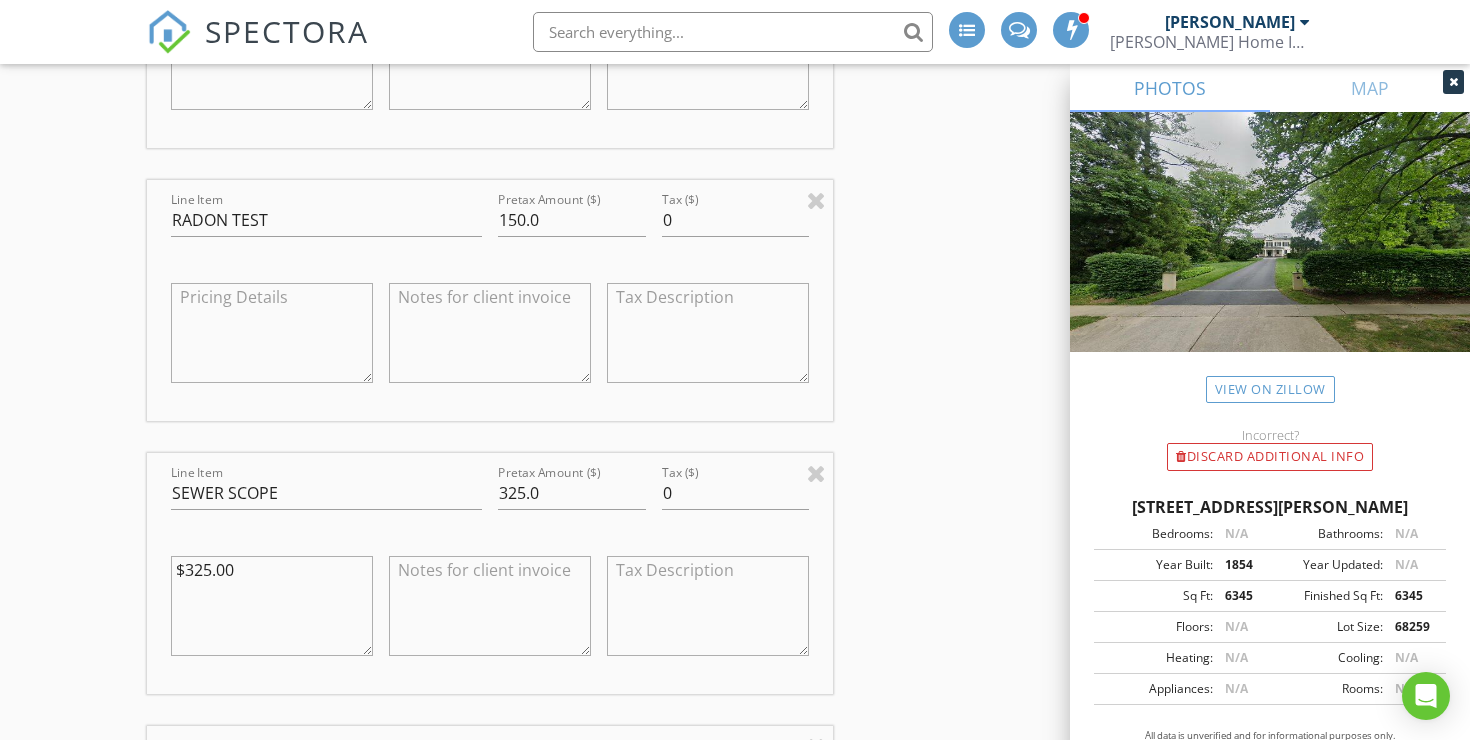 type 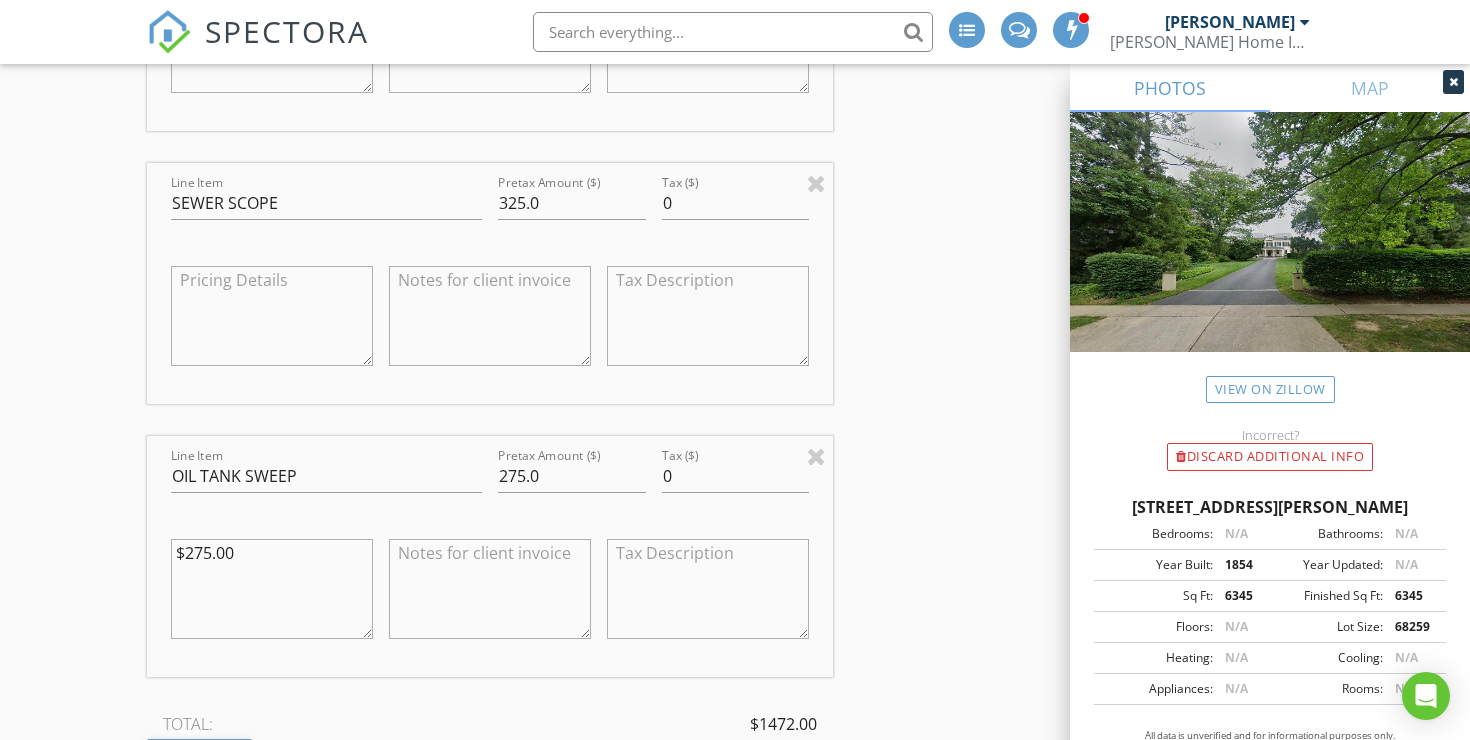 scroll, scrollTop: 2381, scrollLeft: 0, axis: vertical 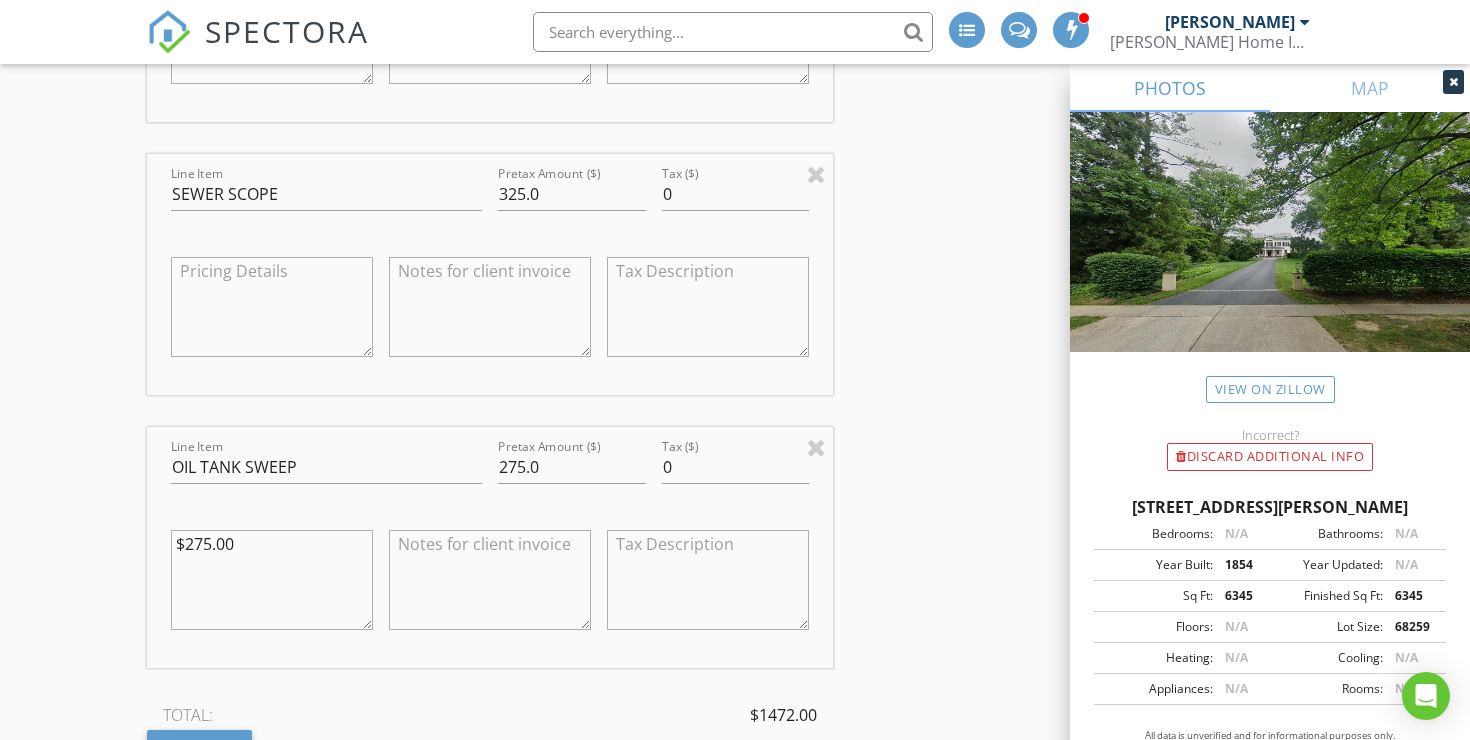 type 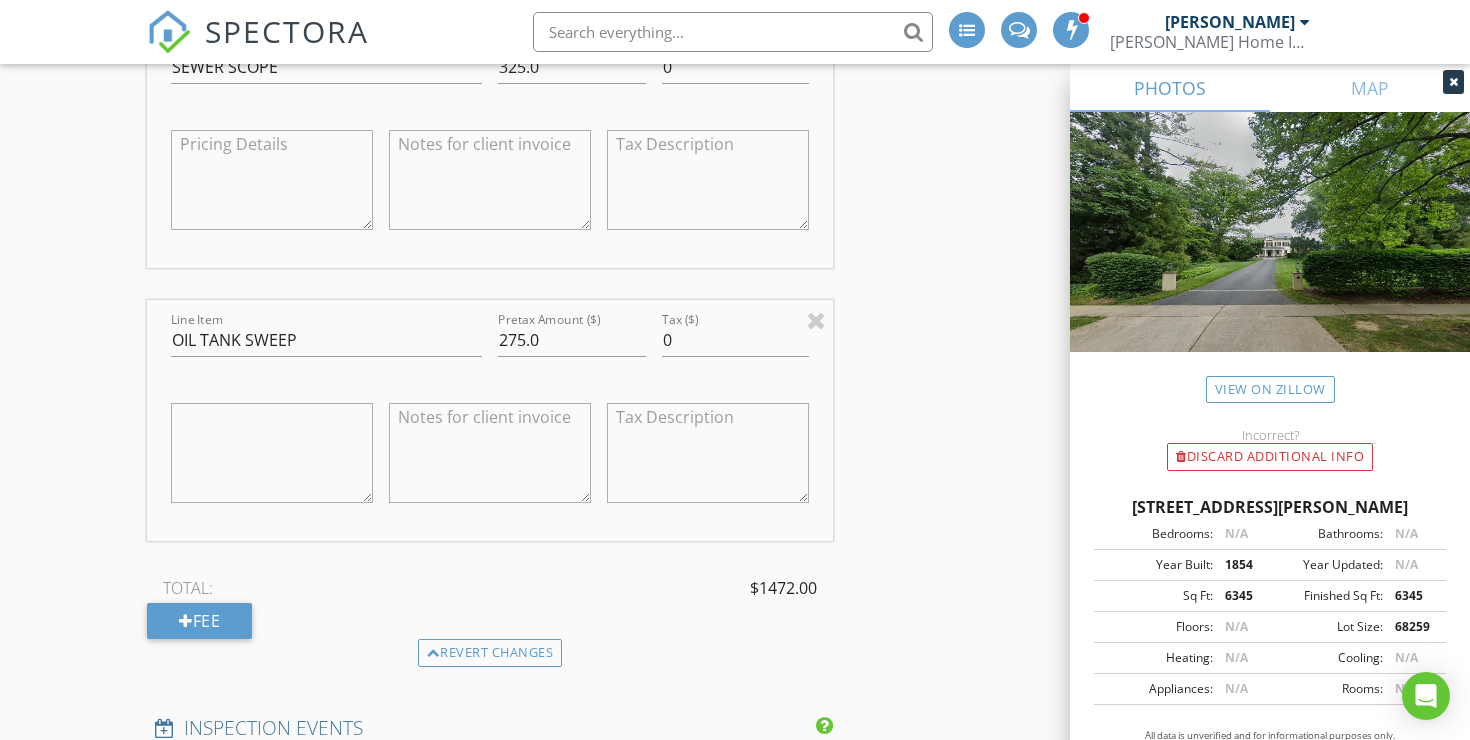 scroll, scrollTop: 2552, scrollLeft: 0, axis: vertical 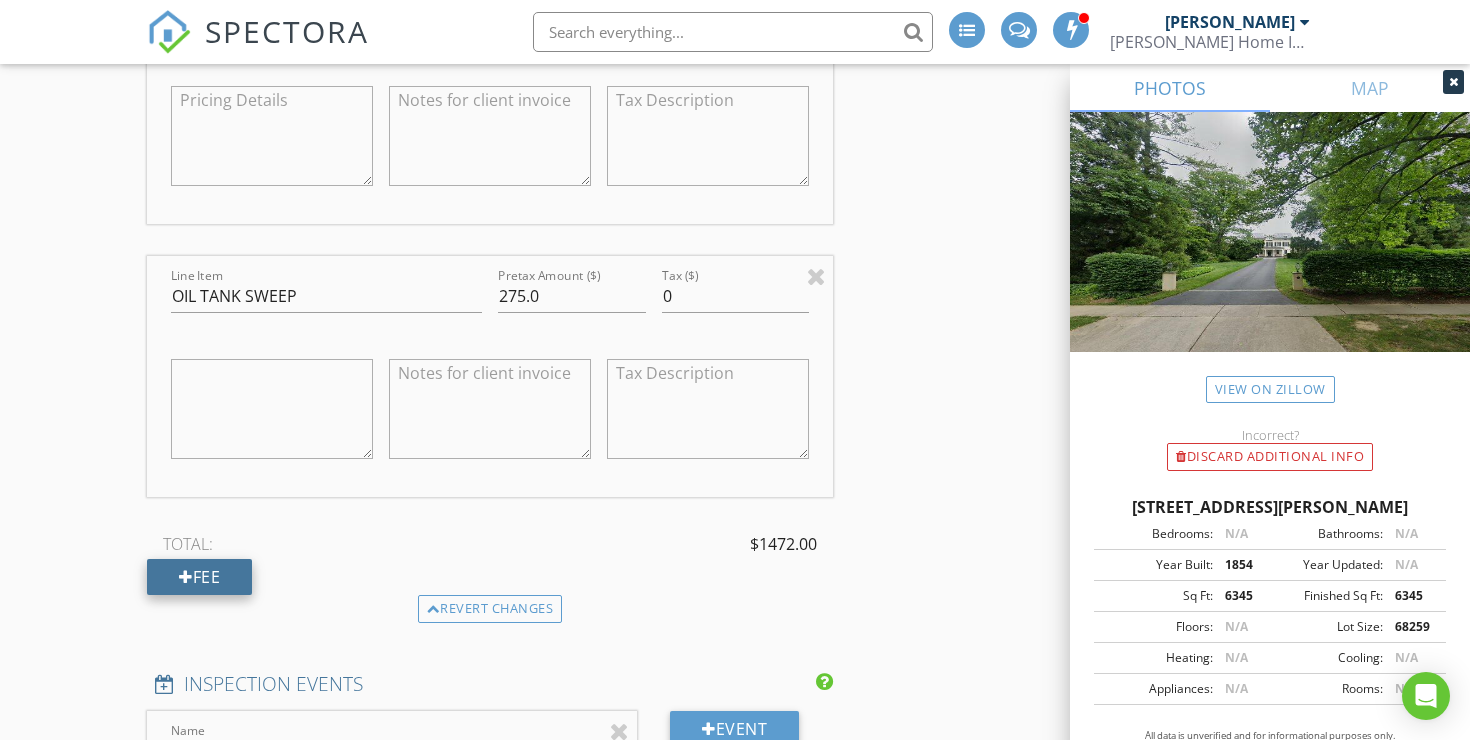 type 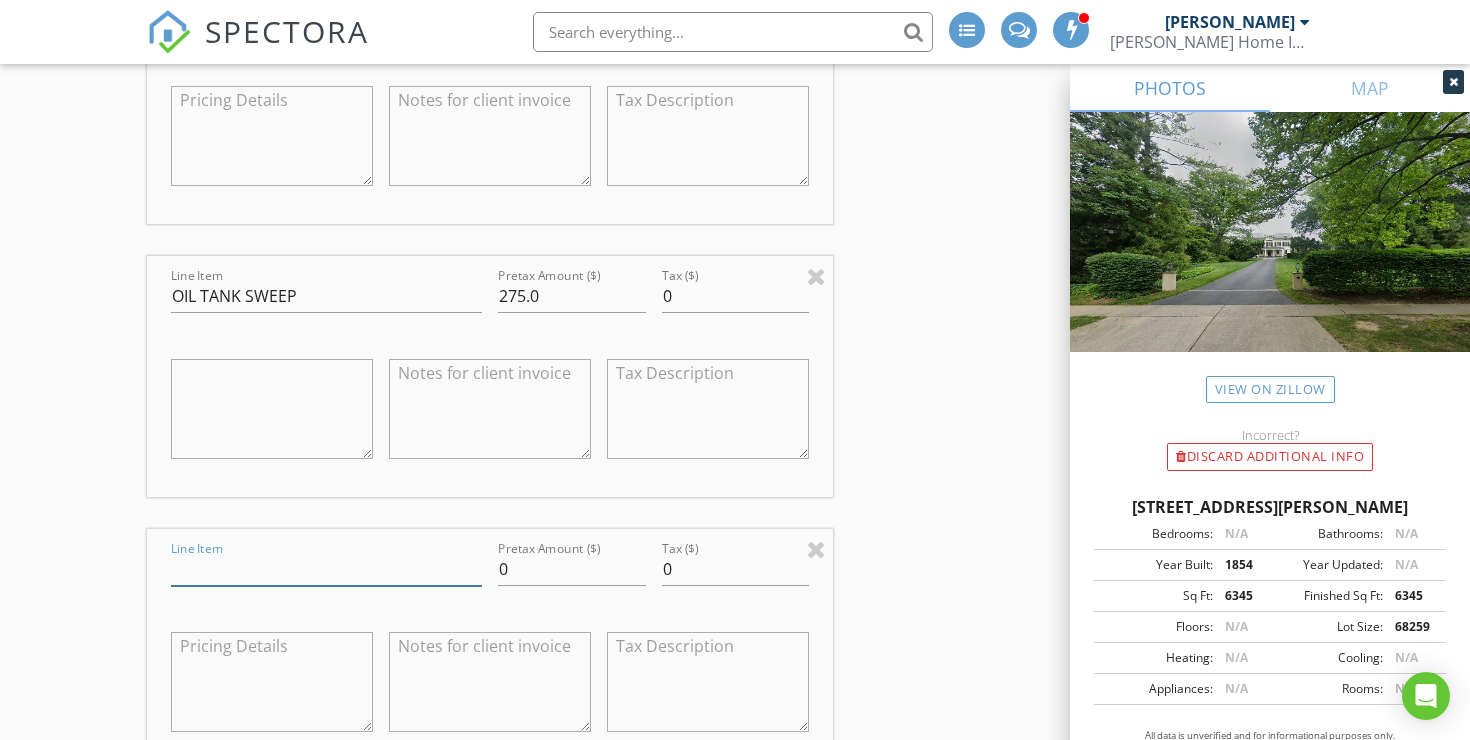 click on "Line Item" at bounding box center (326, 569) 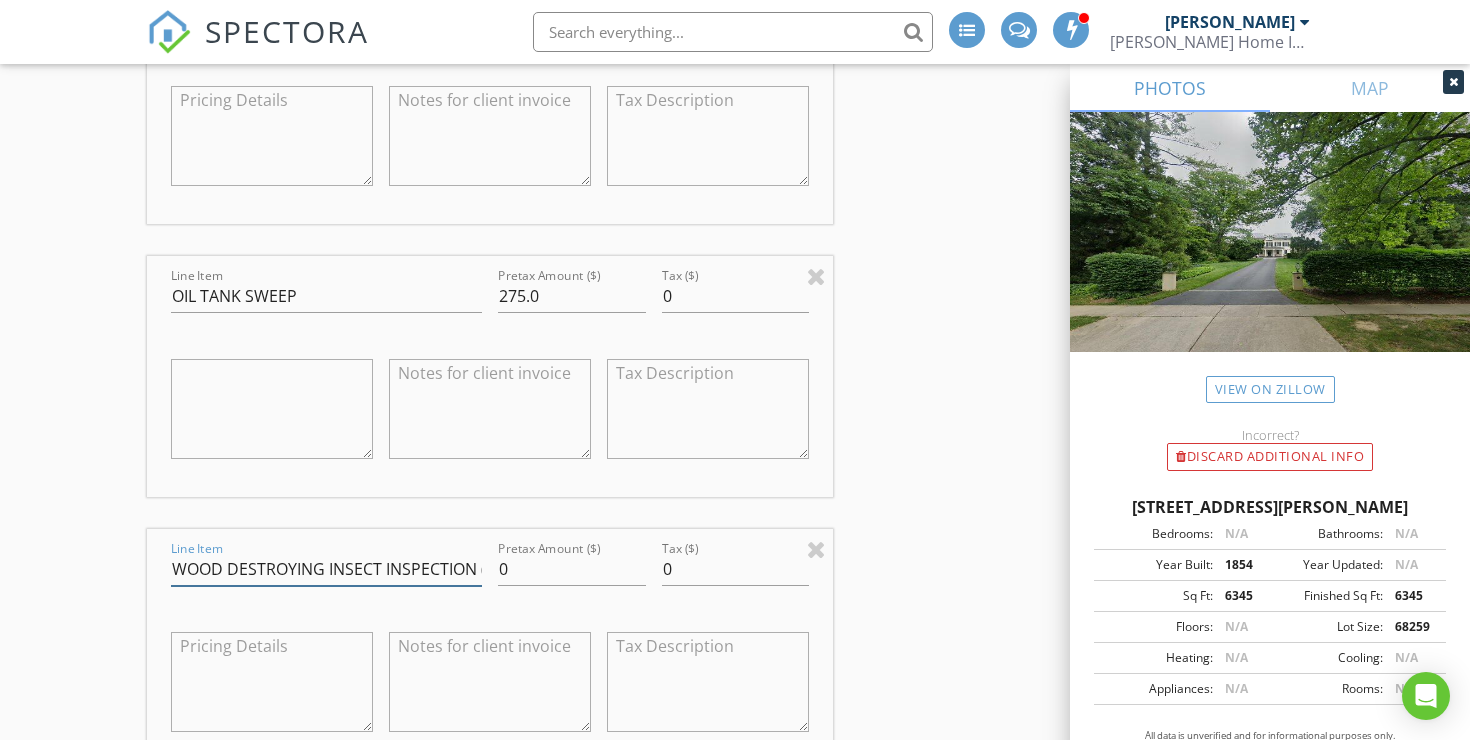 click on "WOOD DESTROYING INSECT INSPECTION (WDI)" at bounding box center (326, 569) 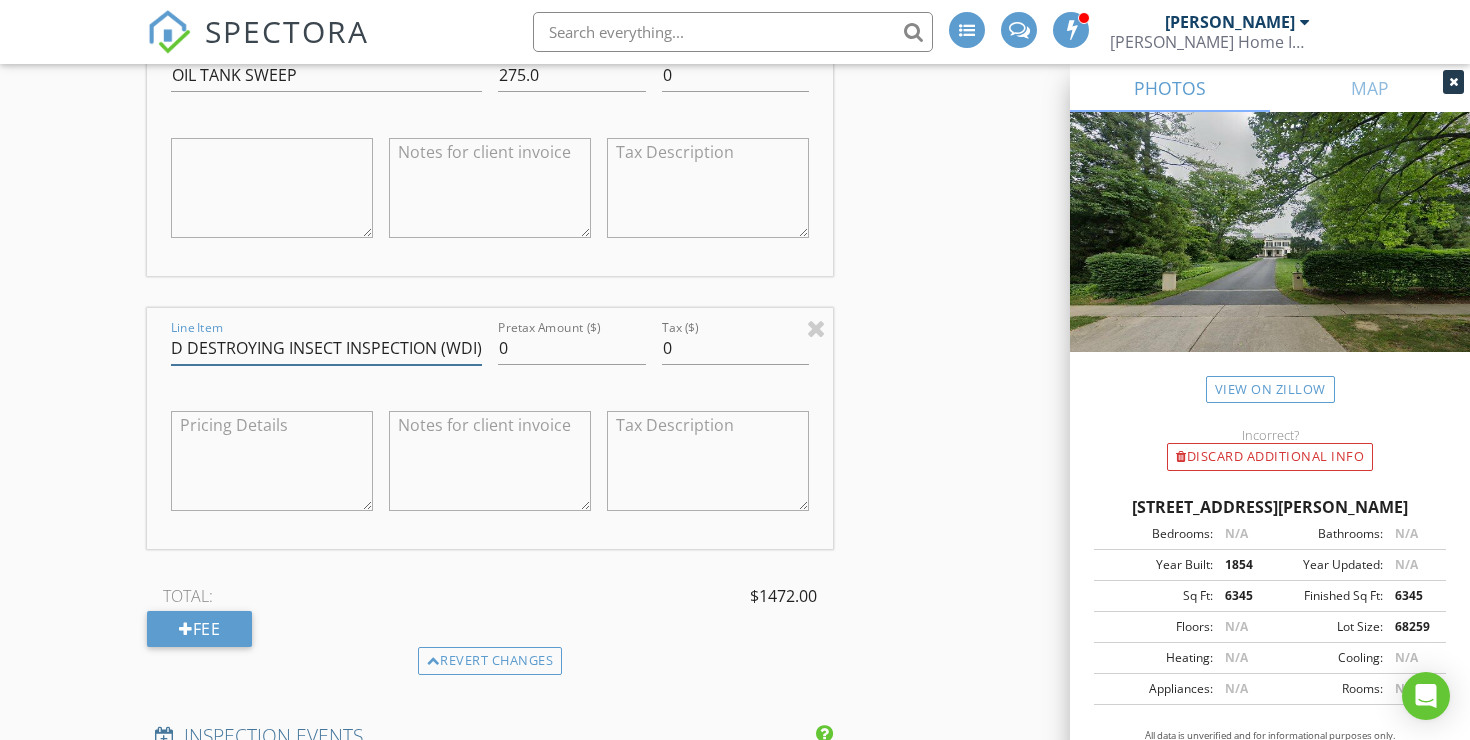 scroll, scrollTop: 2772, scrollLeft: 0, axis: vertical 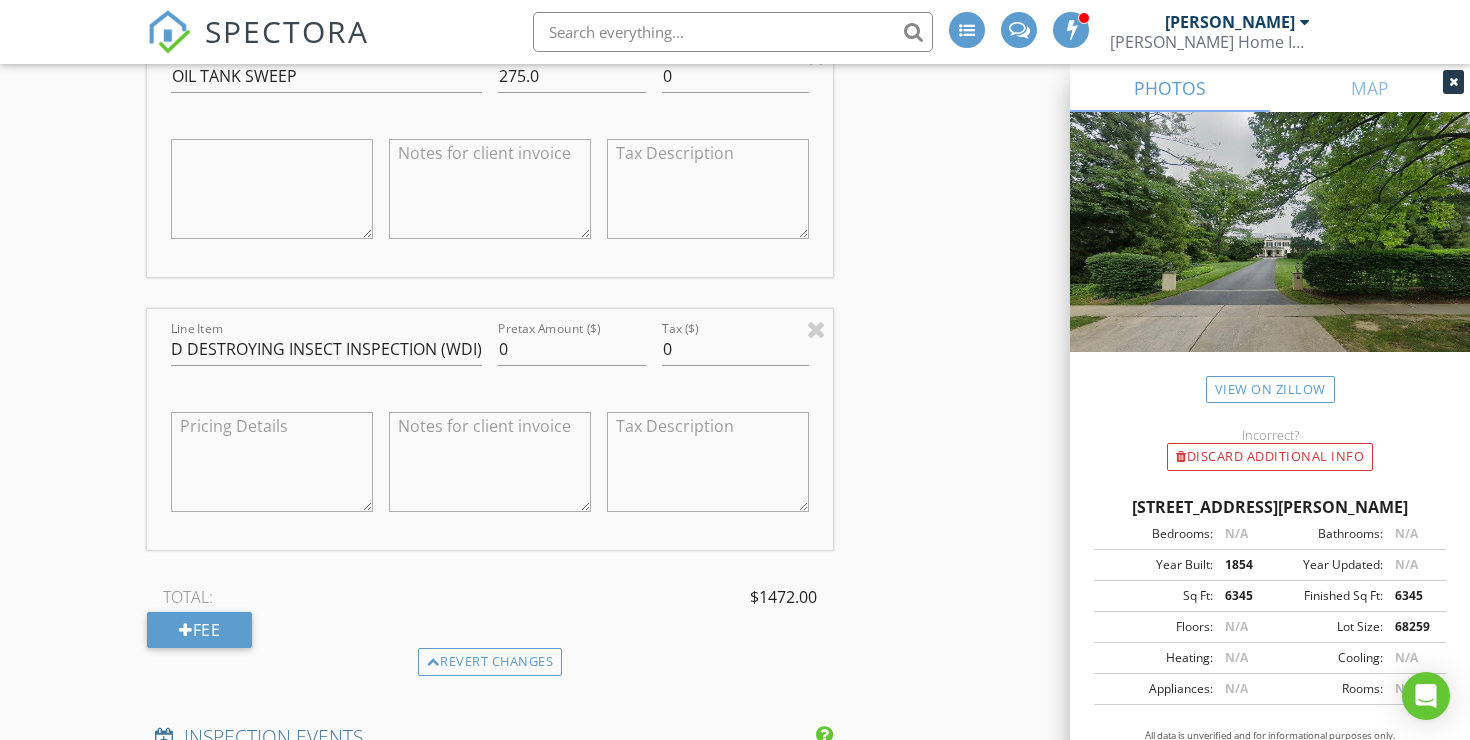 click at bounding box center [490, 462] 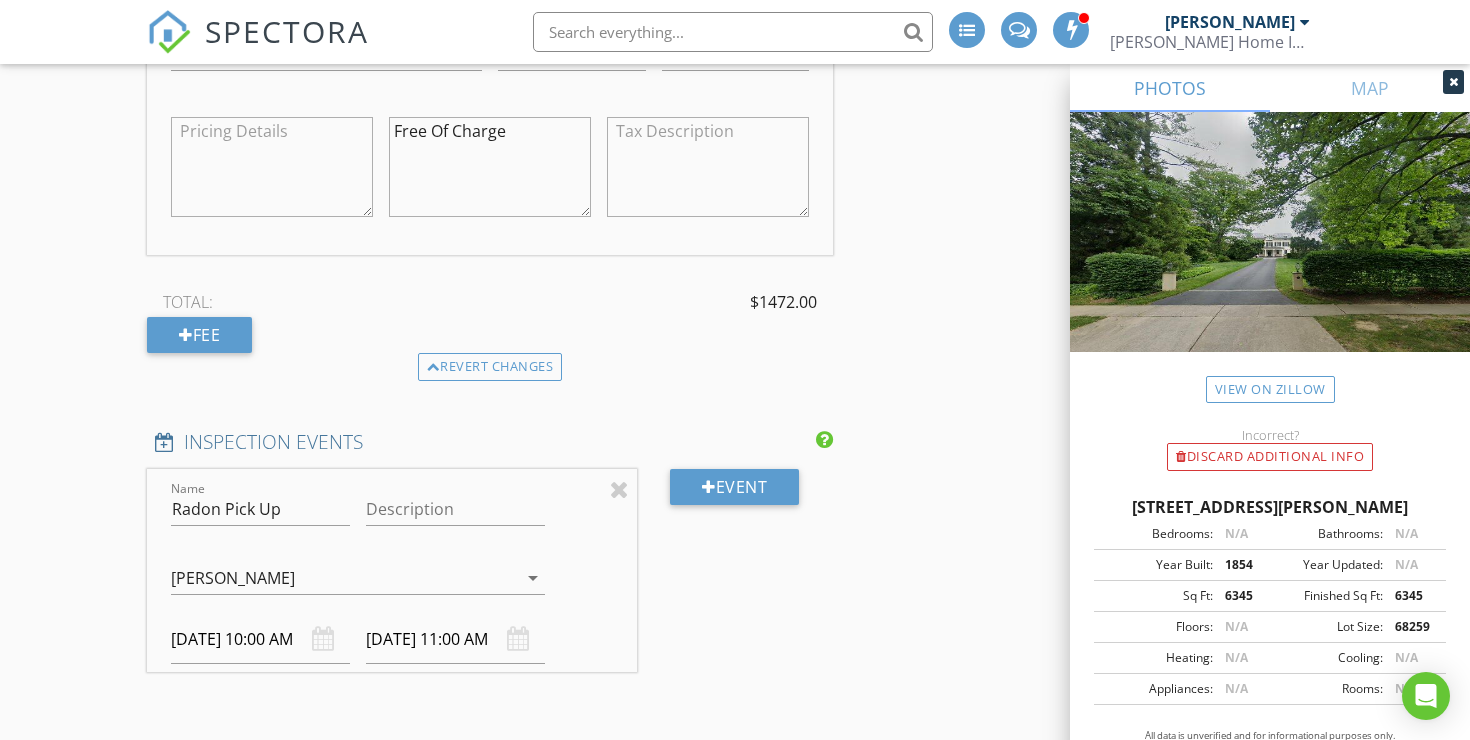 scroll, scrollTop: 3070, scrollLeft: 0, axis: vertical 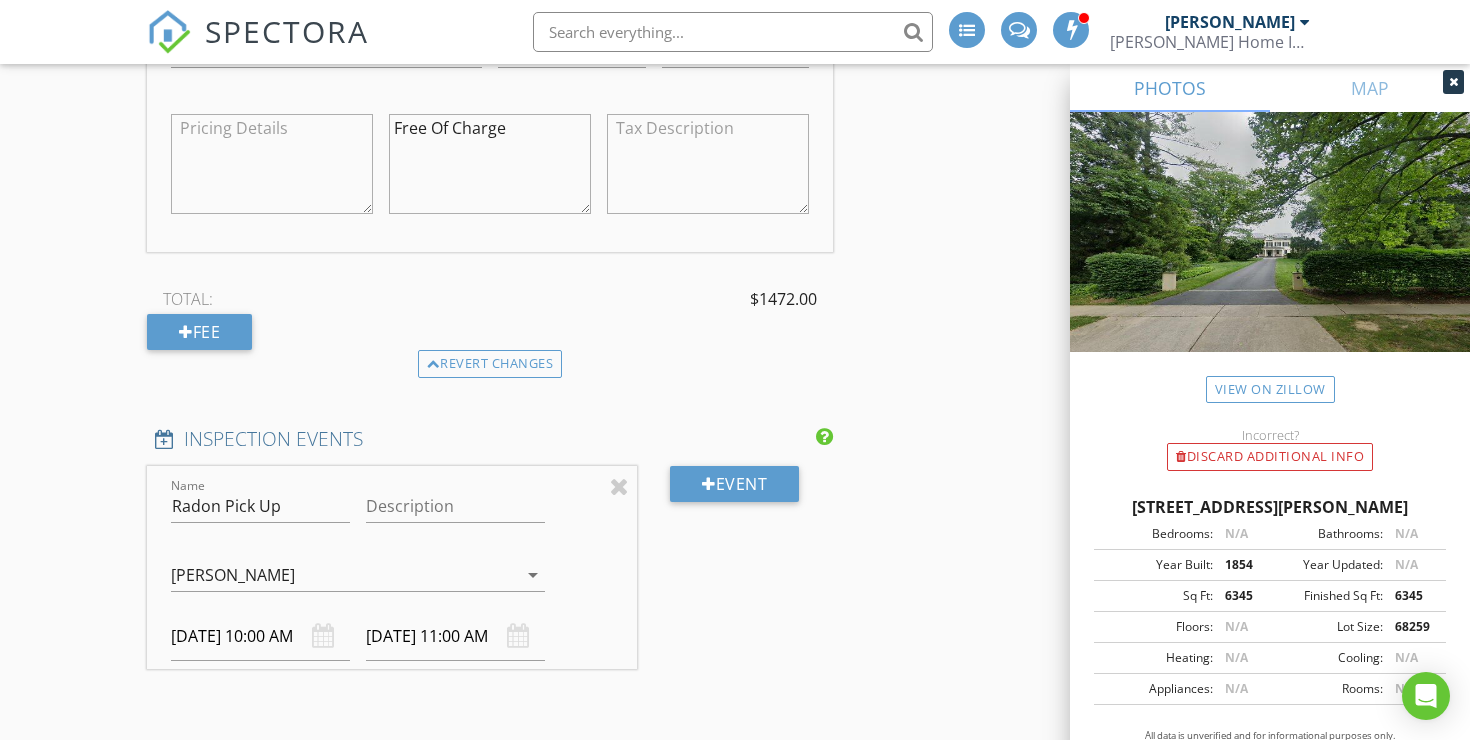 type on "Free Of Charge" 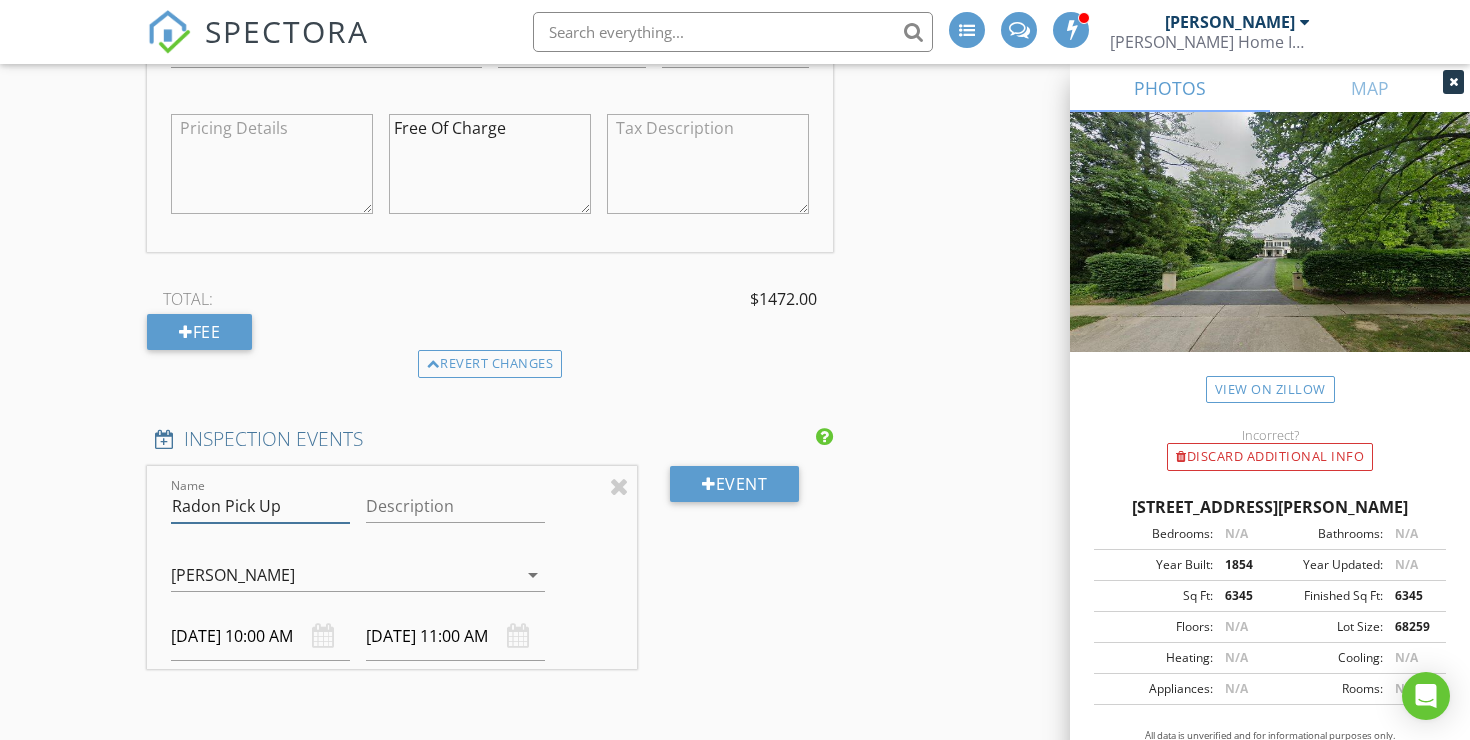 click on "Radon Pick Up" at bounding box center [260, 506] 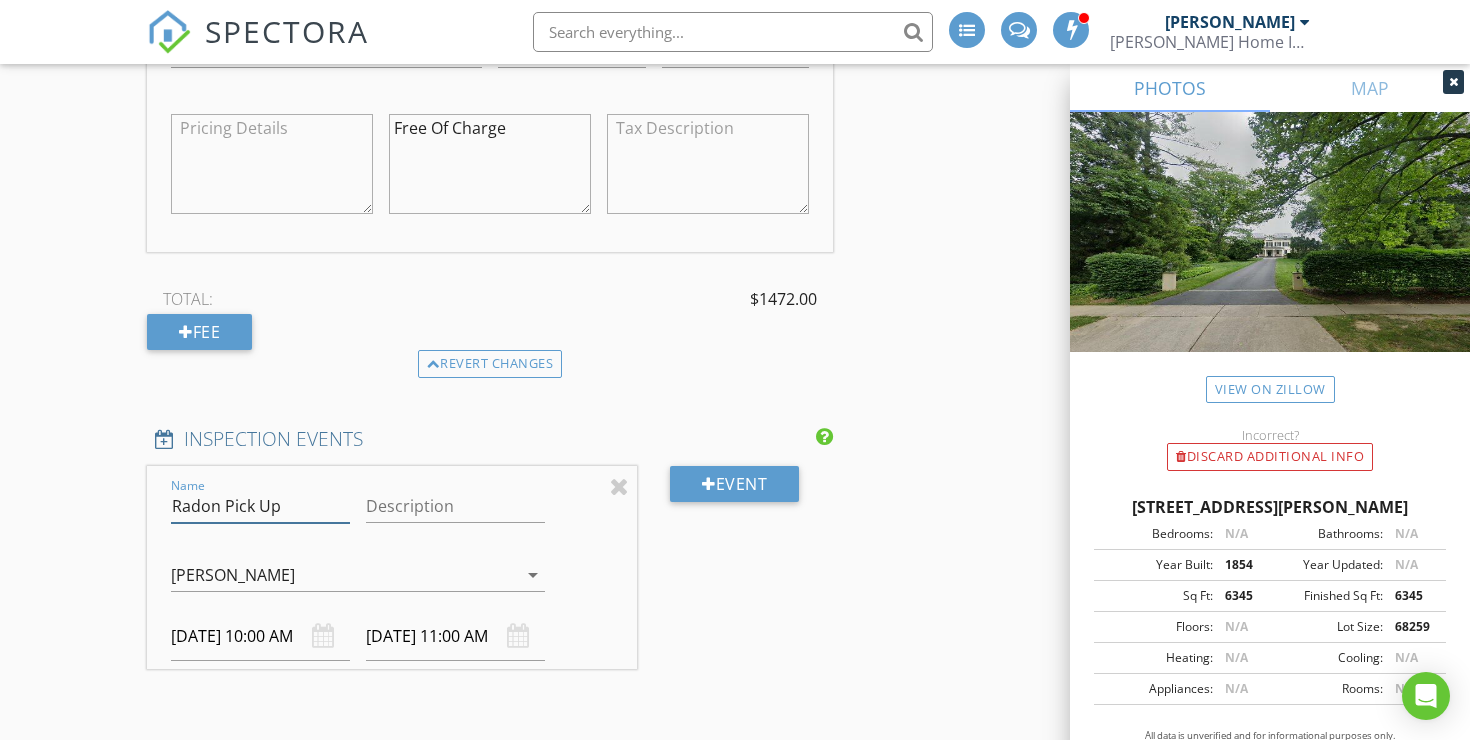 click on "Radon Pick Up" at bounding box center (260, 506) 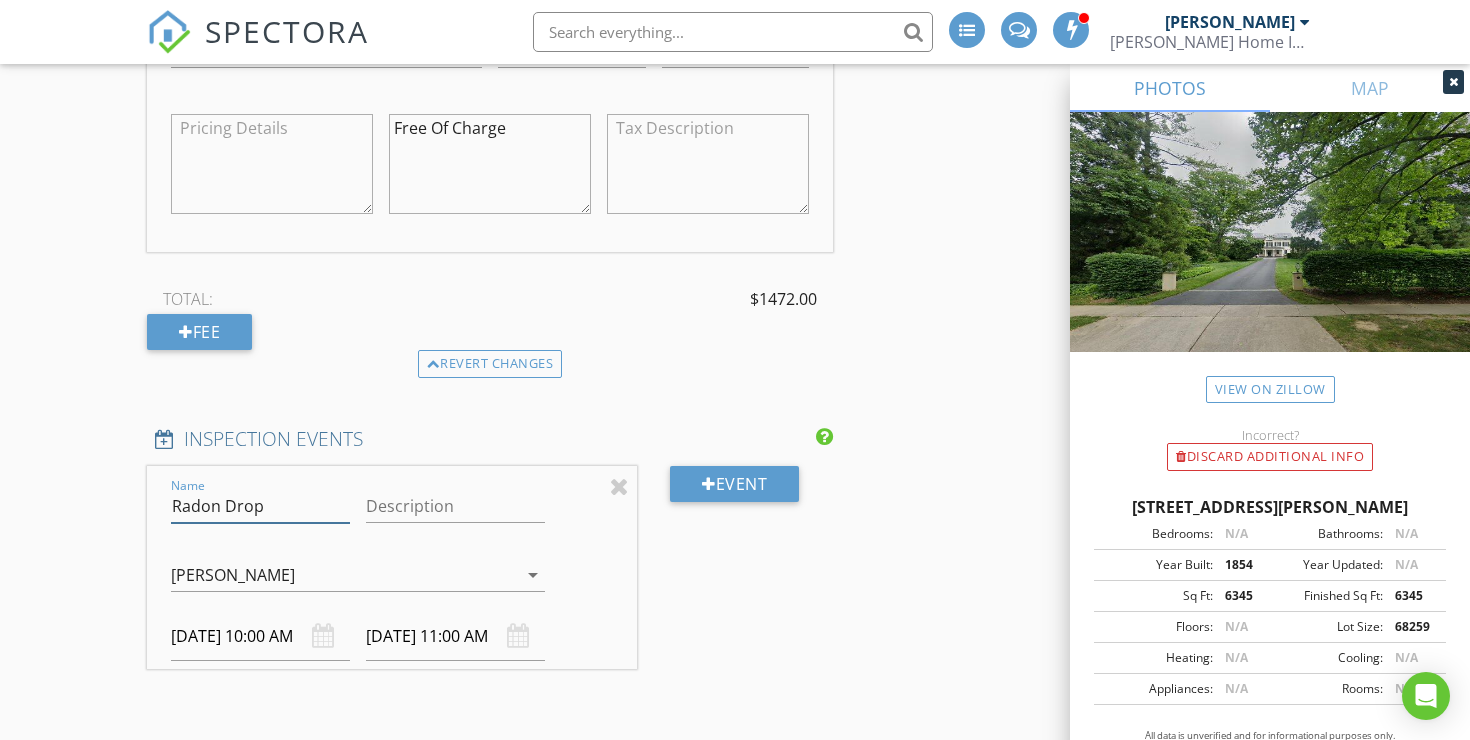 type on "Radon Drop Off" 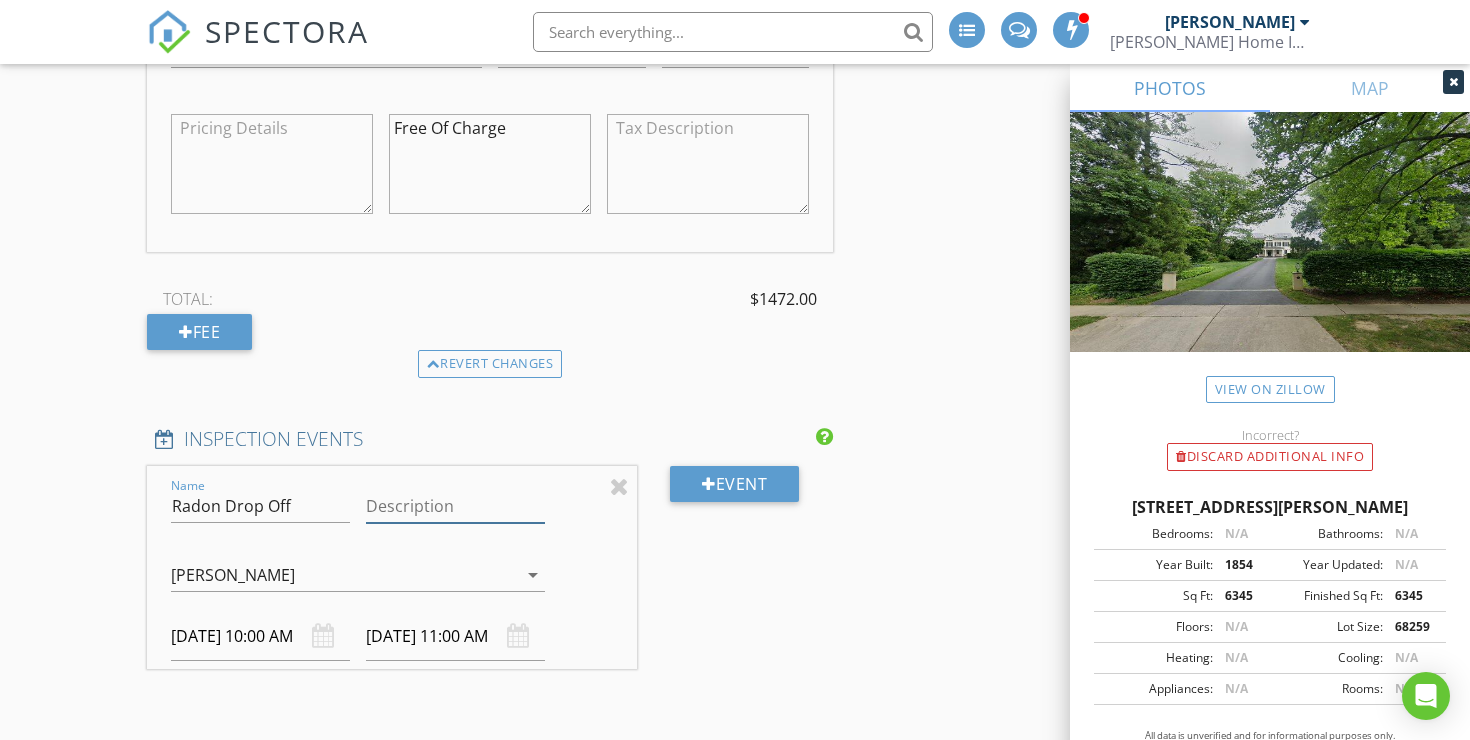click on "Description" at bounding box center [455, 506] 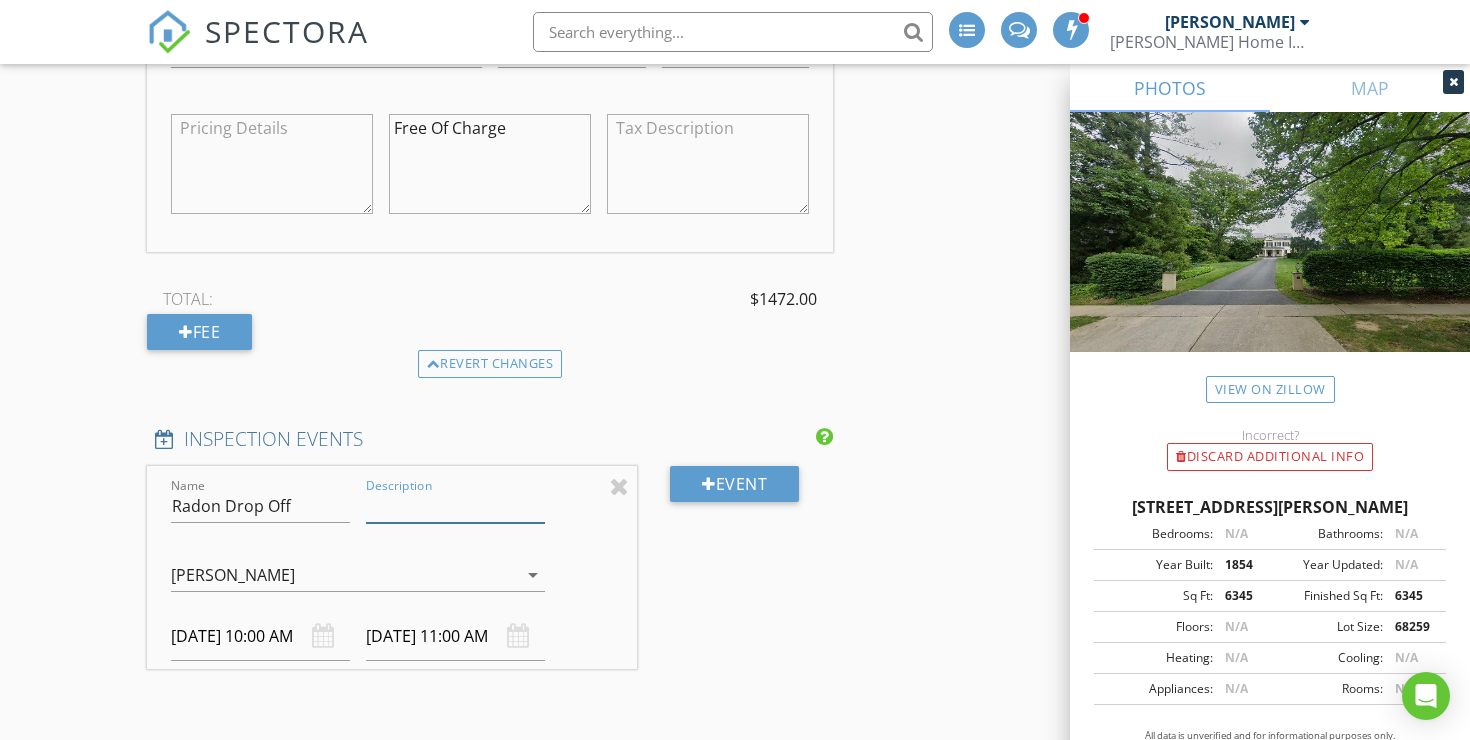 type on "Radon Drop Off" 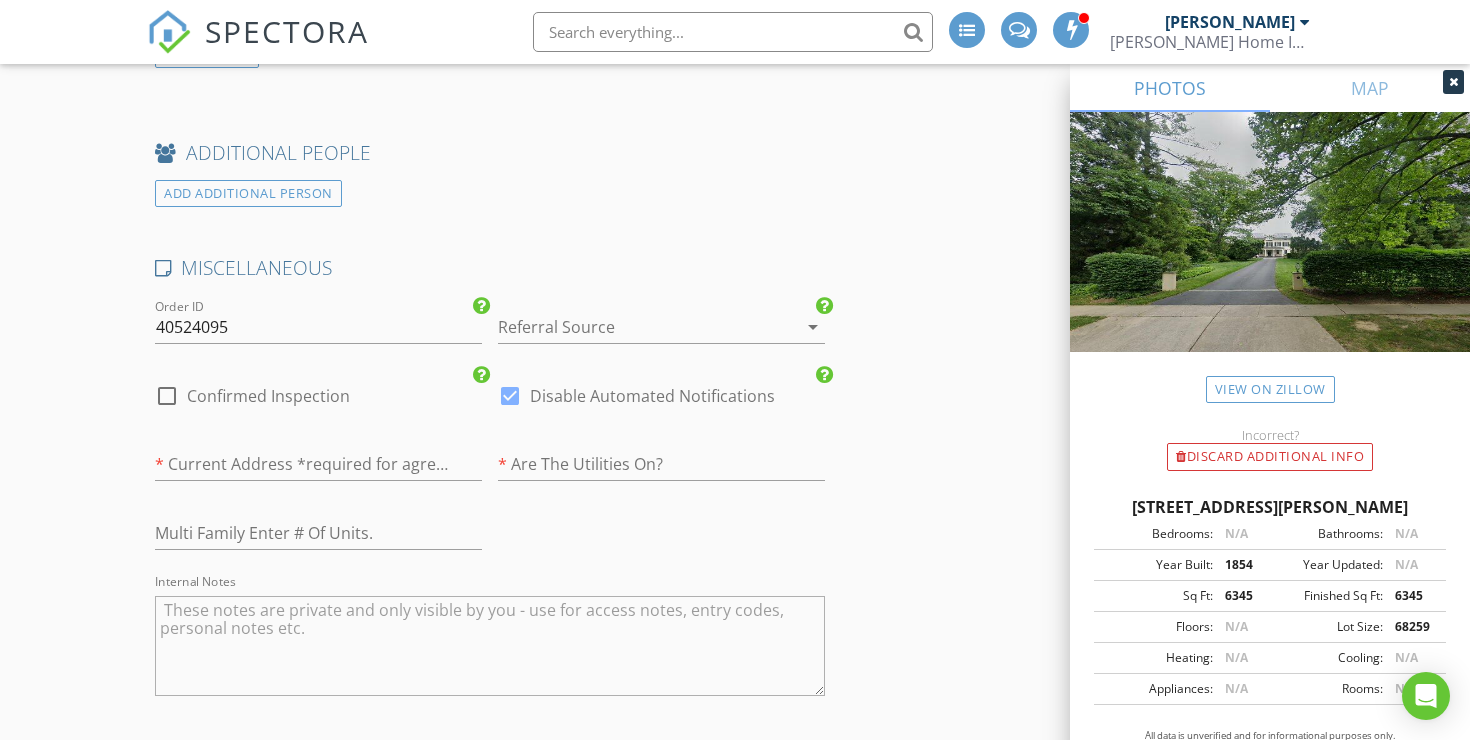 scroll, scrollTop: 4366, scrollLeft: 0, axis: vertical 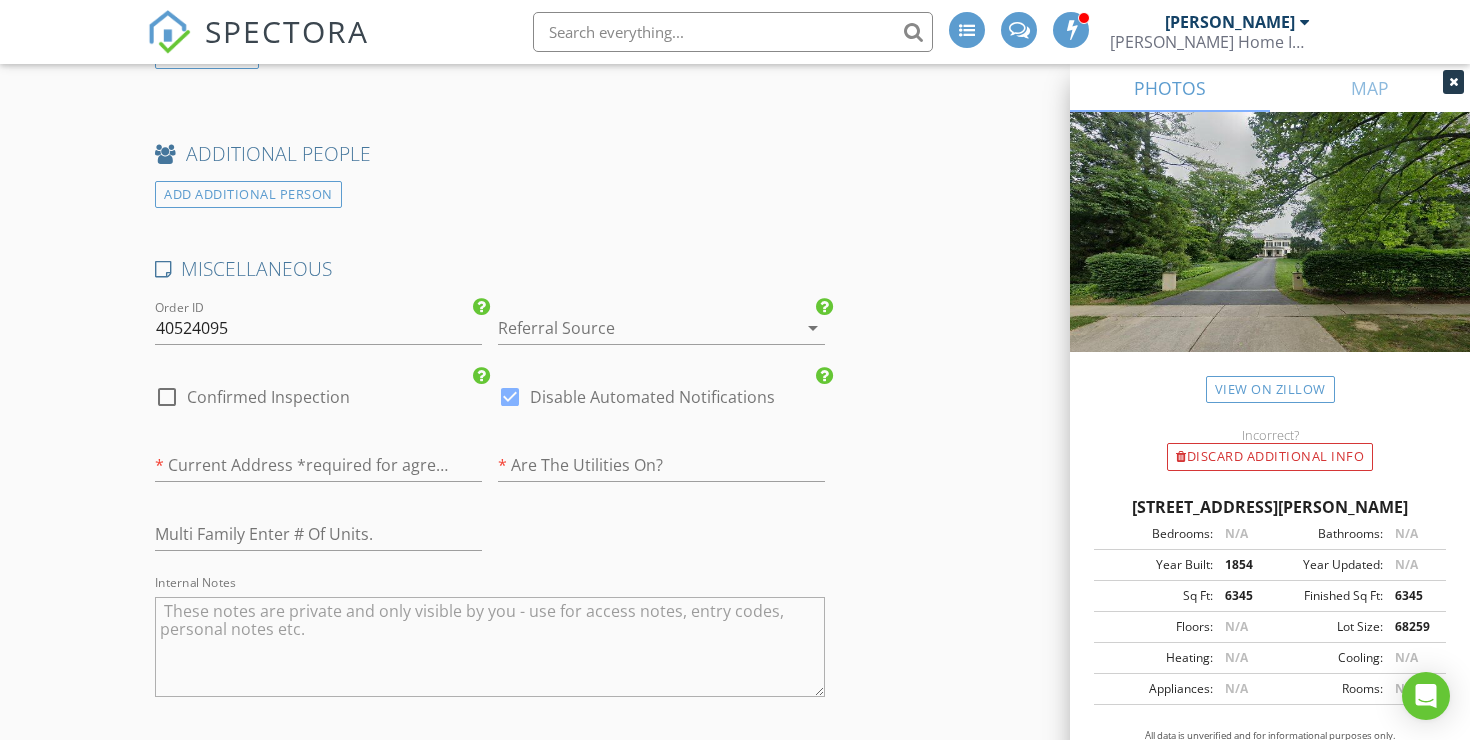 click at bounding box center [633, 328] 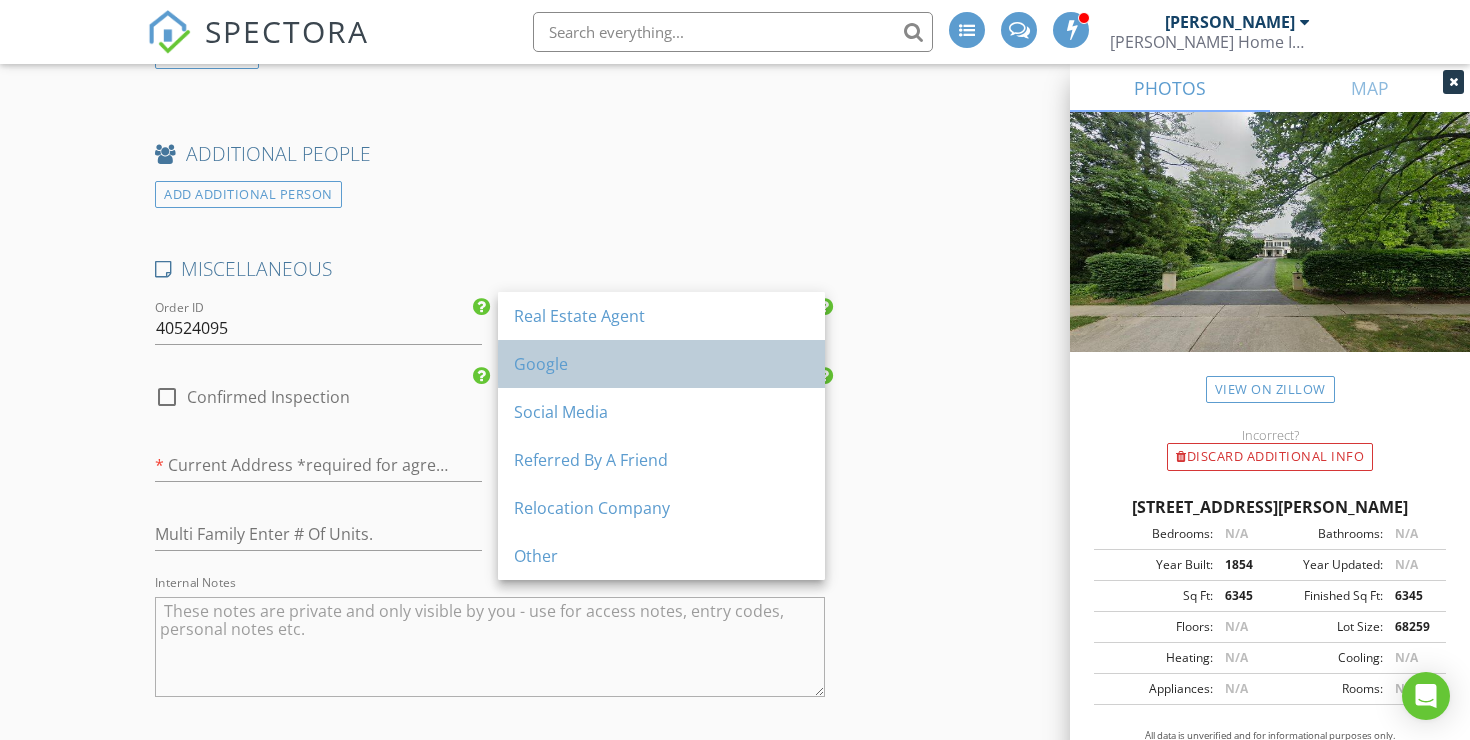 click on "Google" at bounding box center [661, 364] 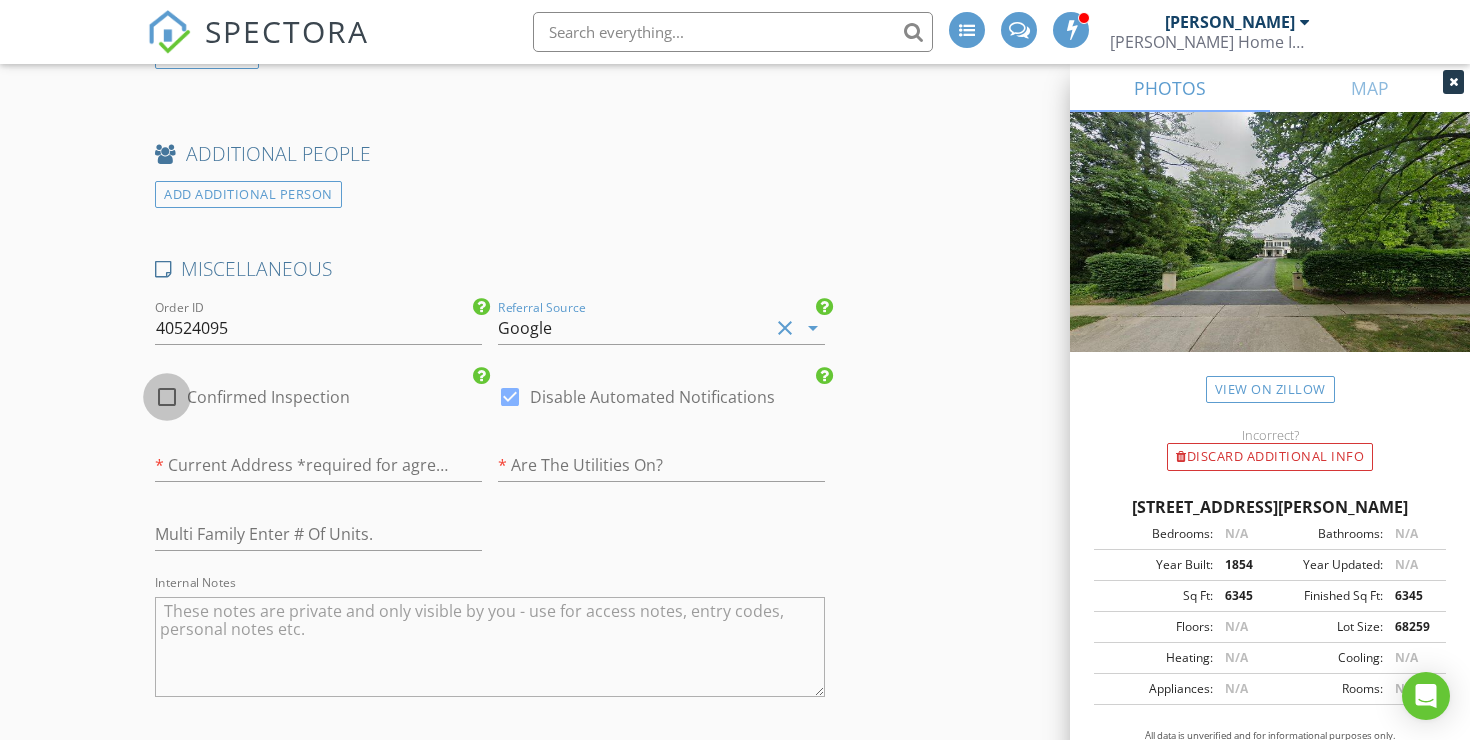 click at bounding box center (167, 397) 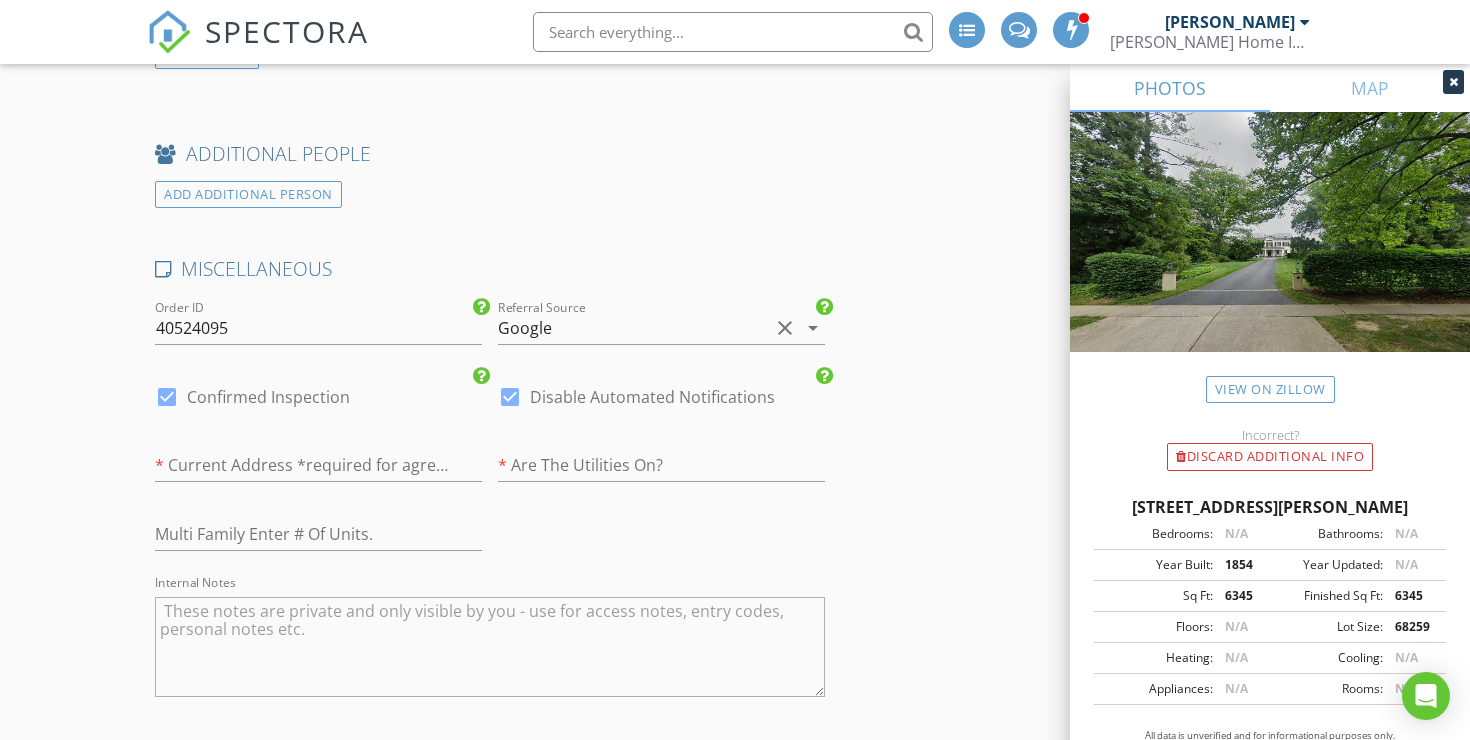 click at bounding box center (510, 397) 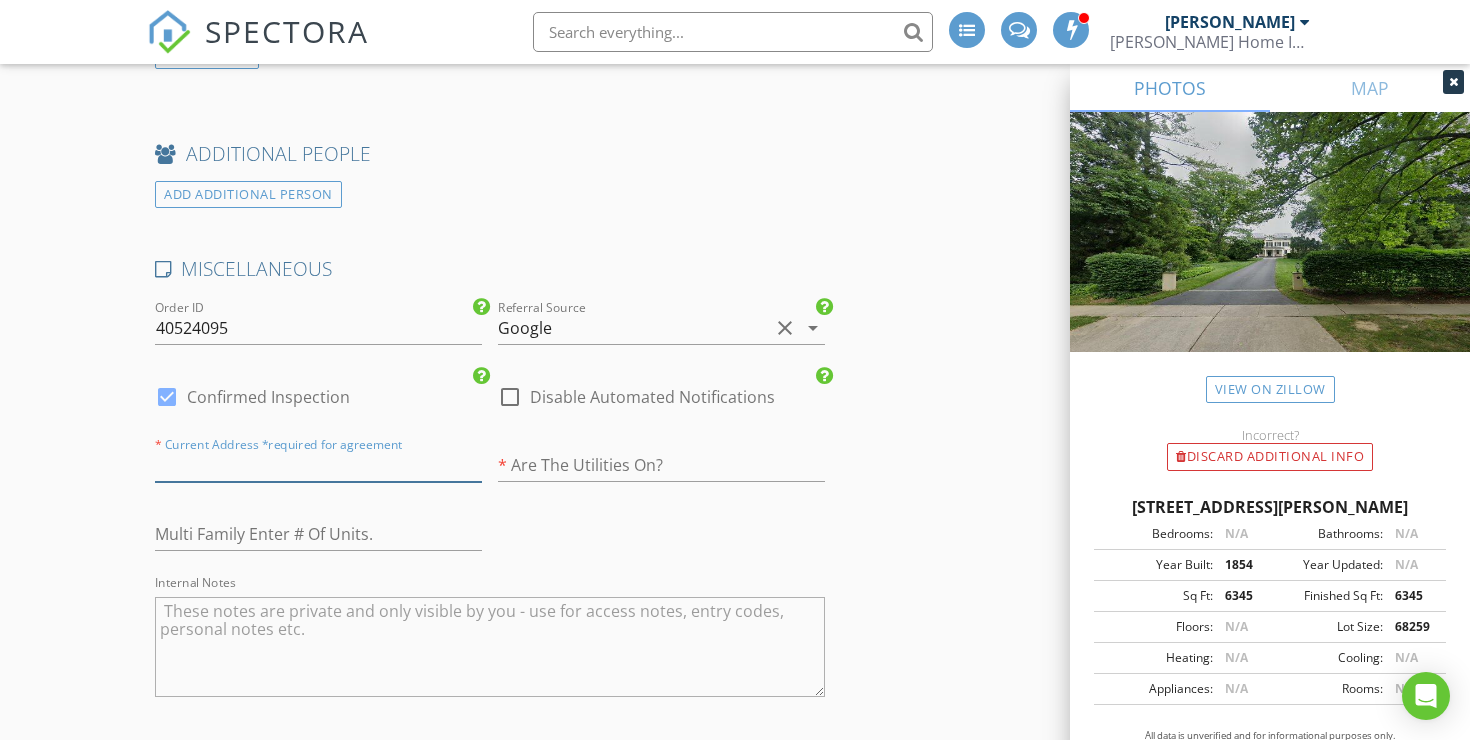 click at bounding box center (318, 465) 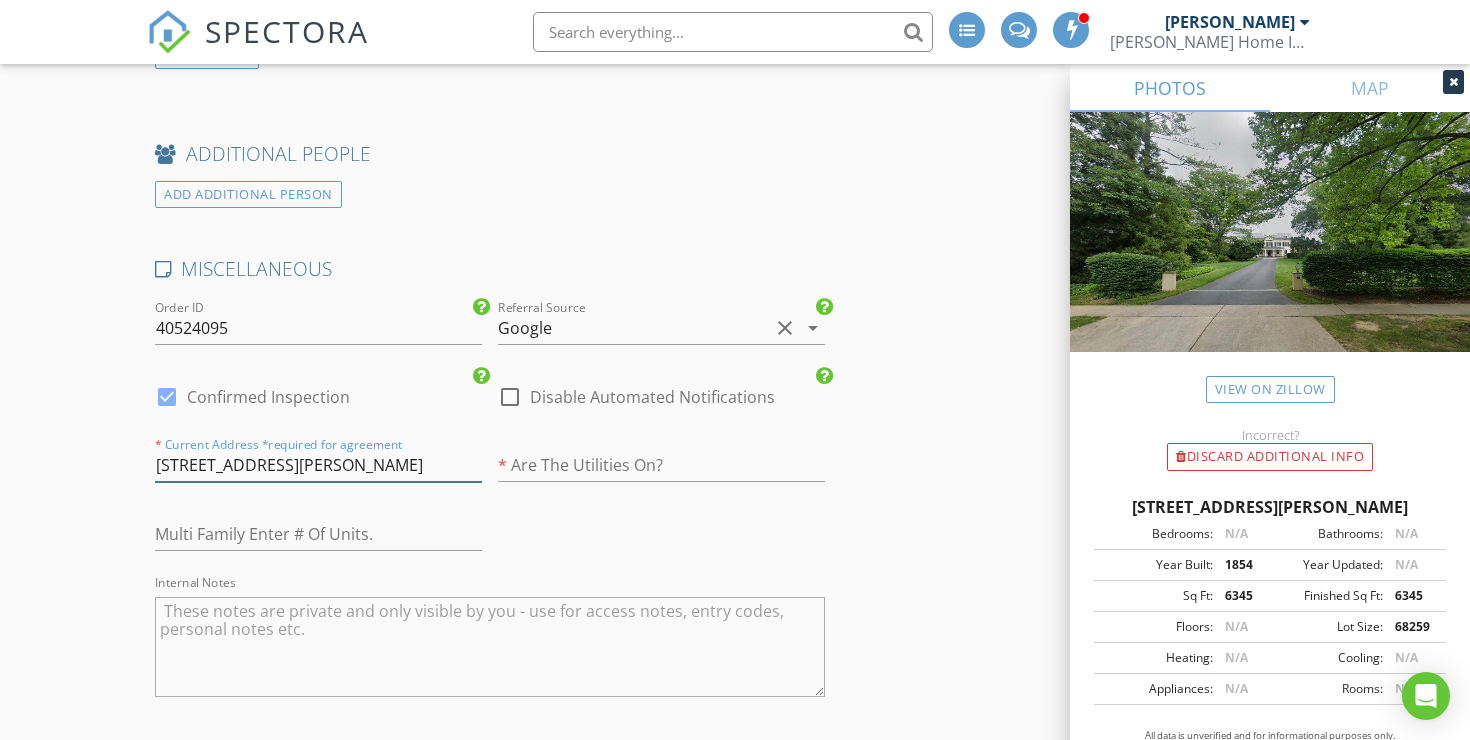 type on "7.75" 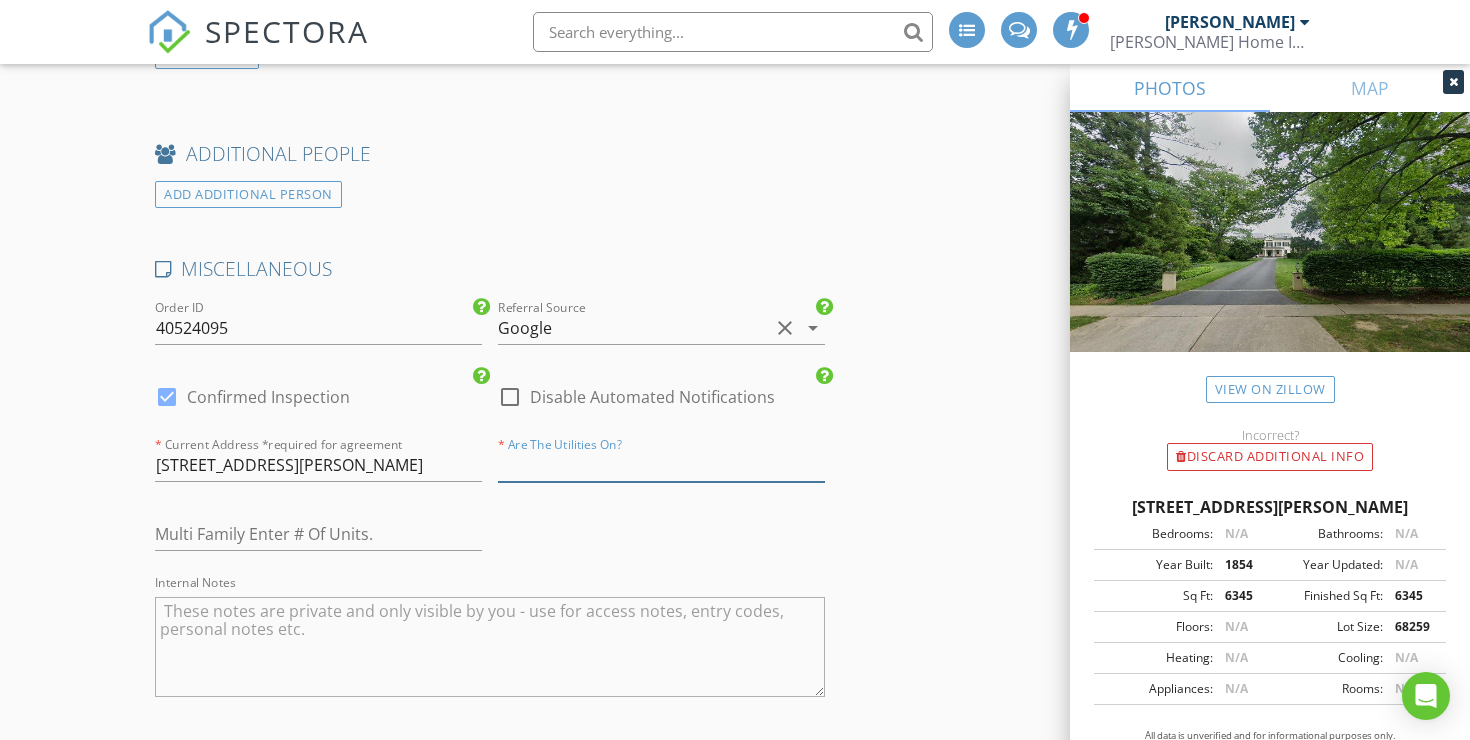 click at bounding box center [661, 465] 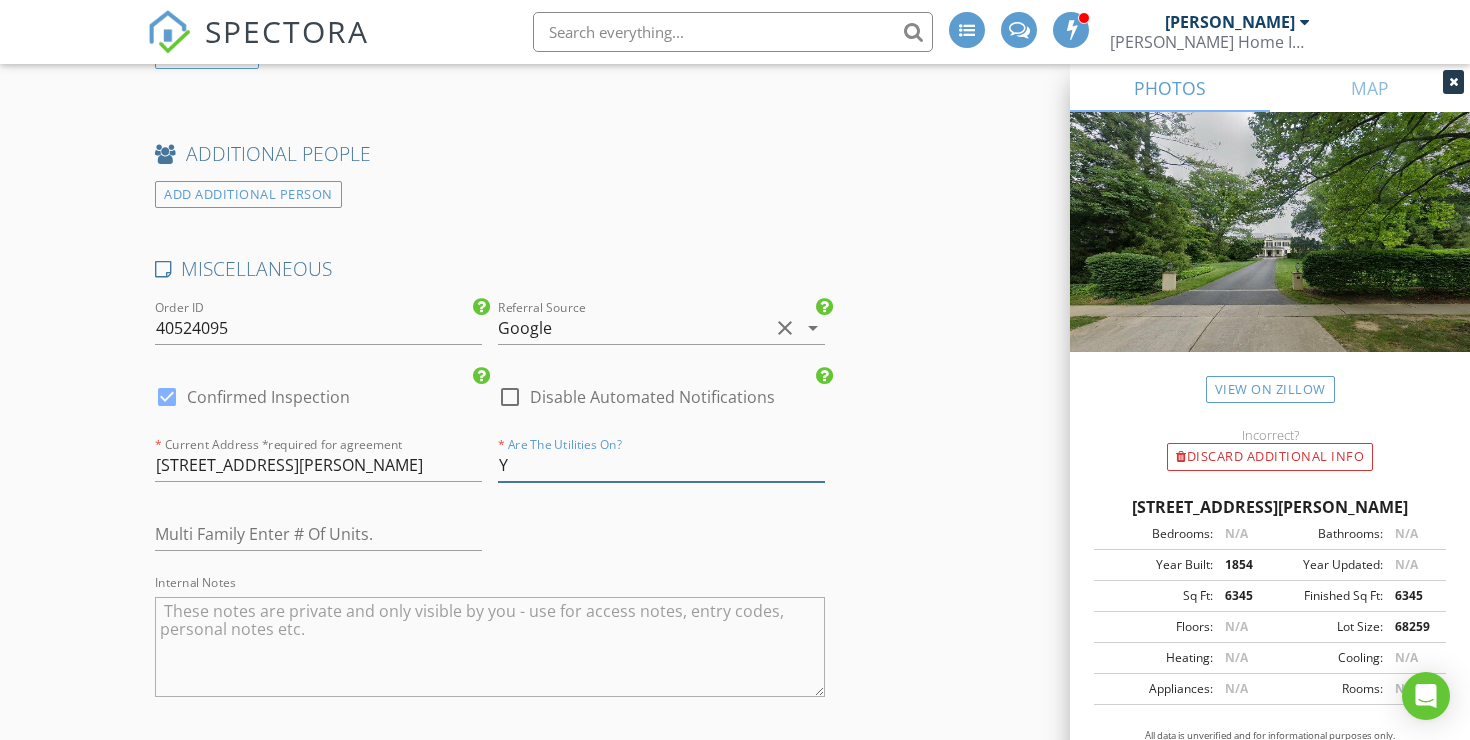 type on "Ye" 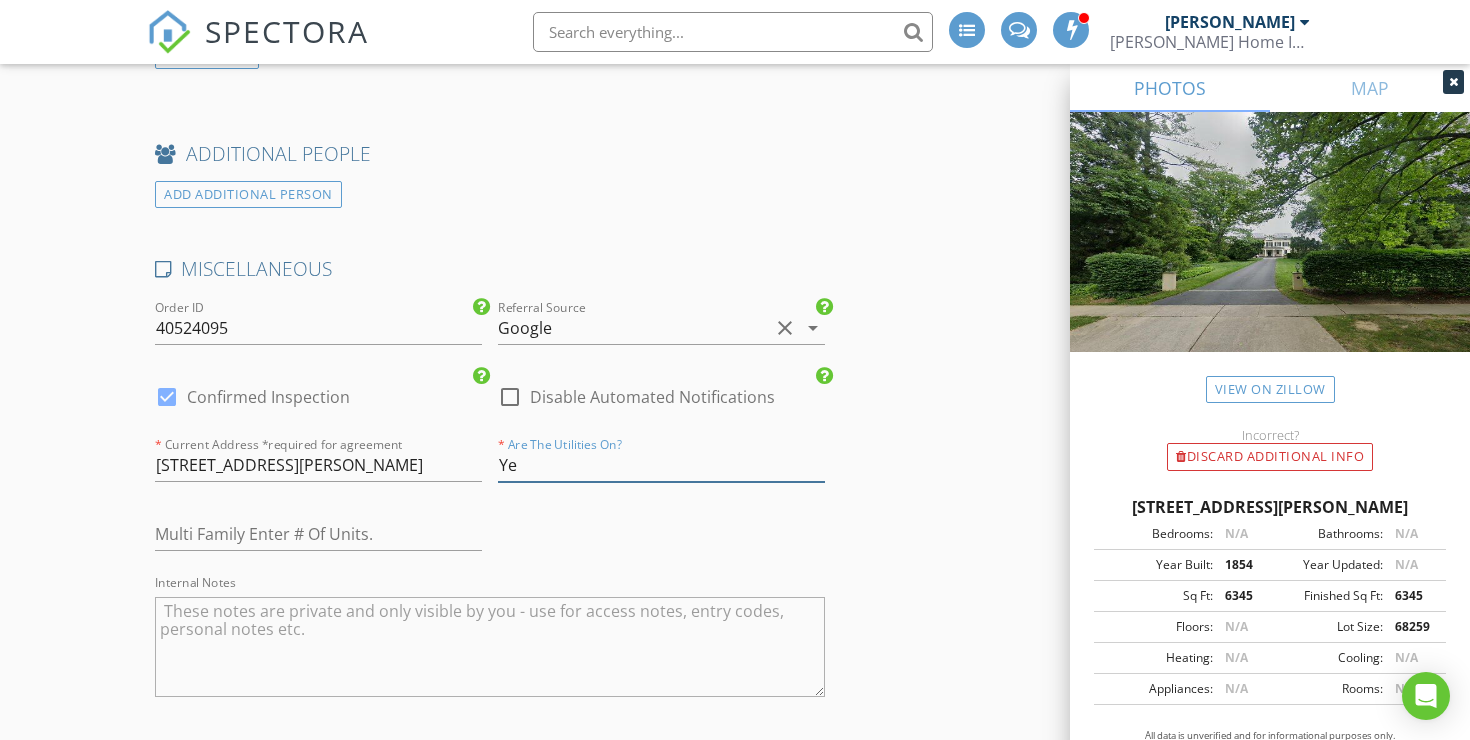type on "7.75" 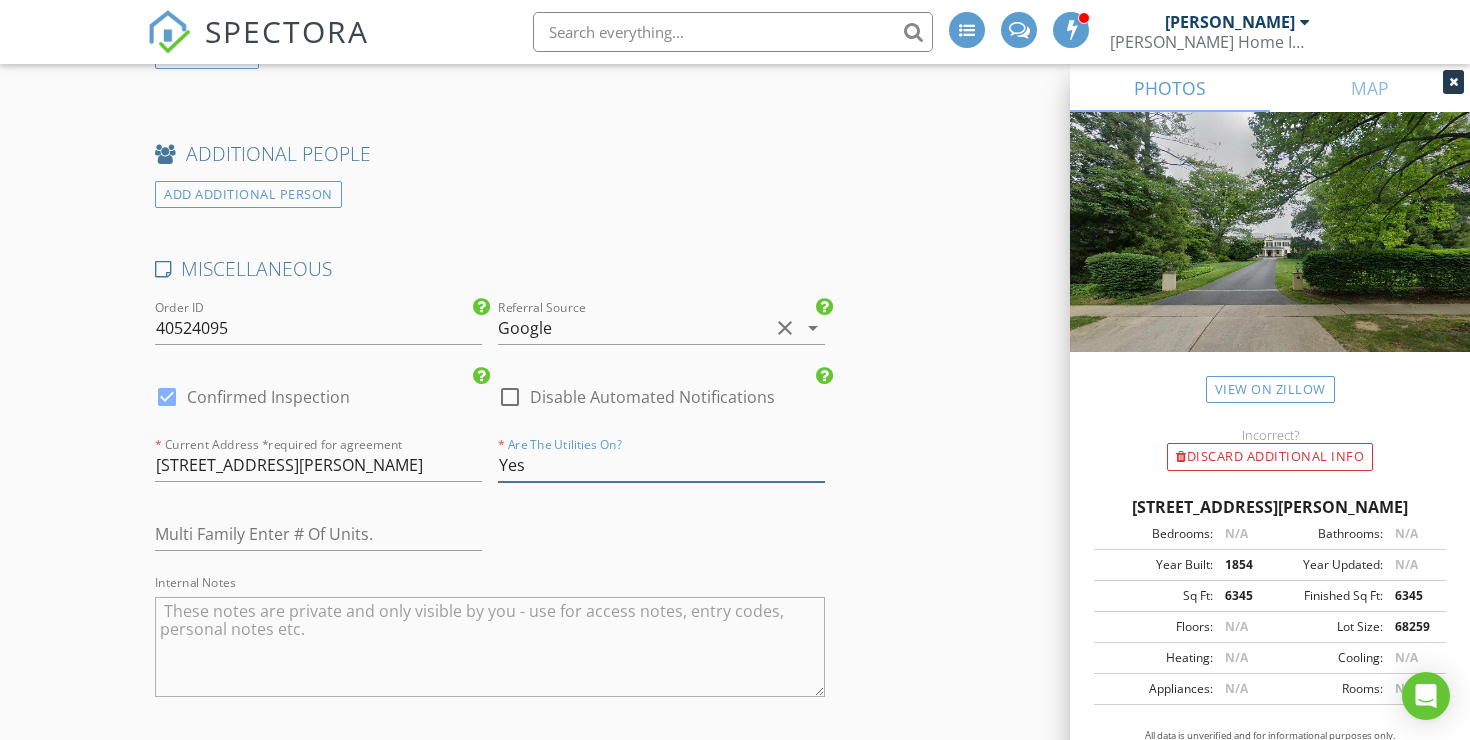 type on "7.75" 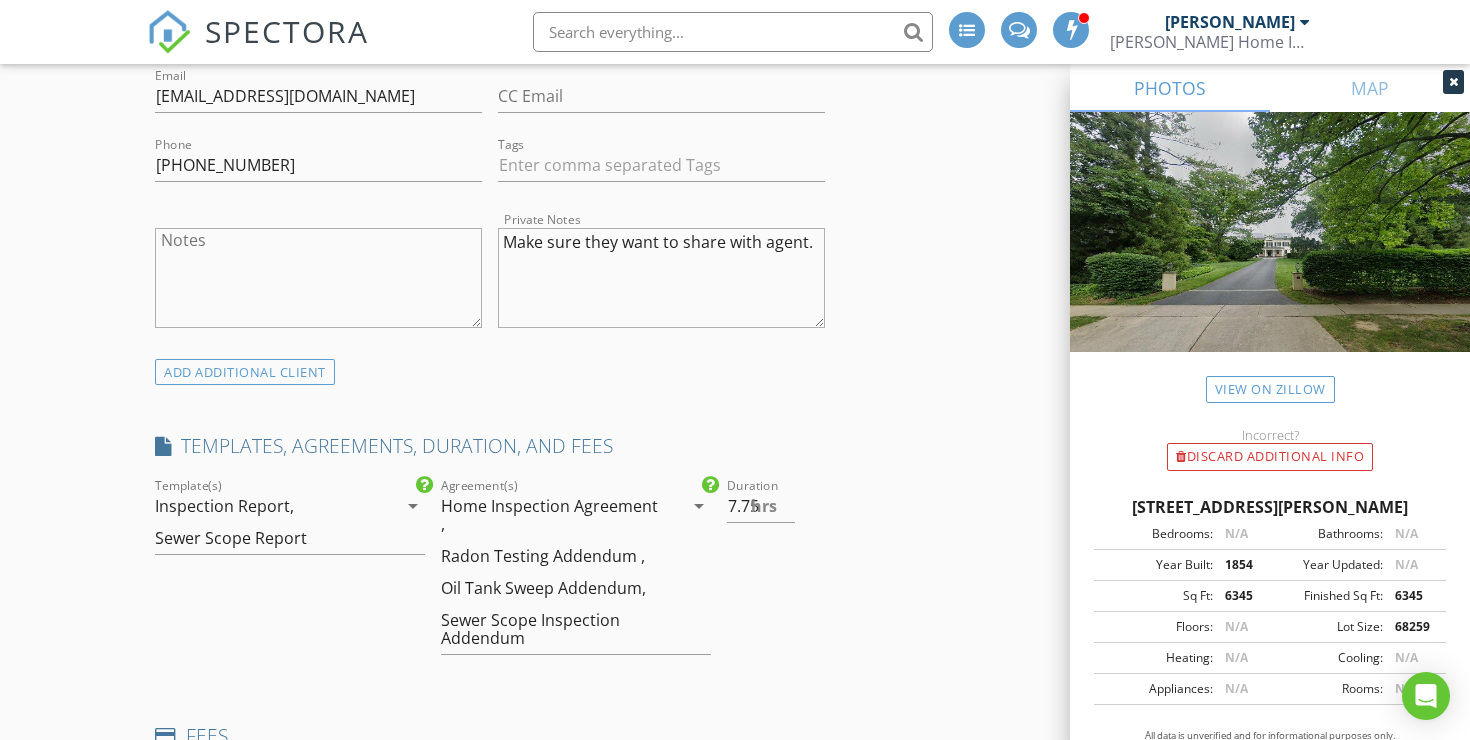 scroll, scrollTop: 1311, scrollLeft: 0, axis: vertical 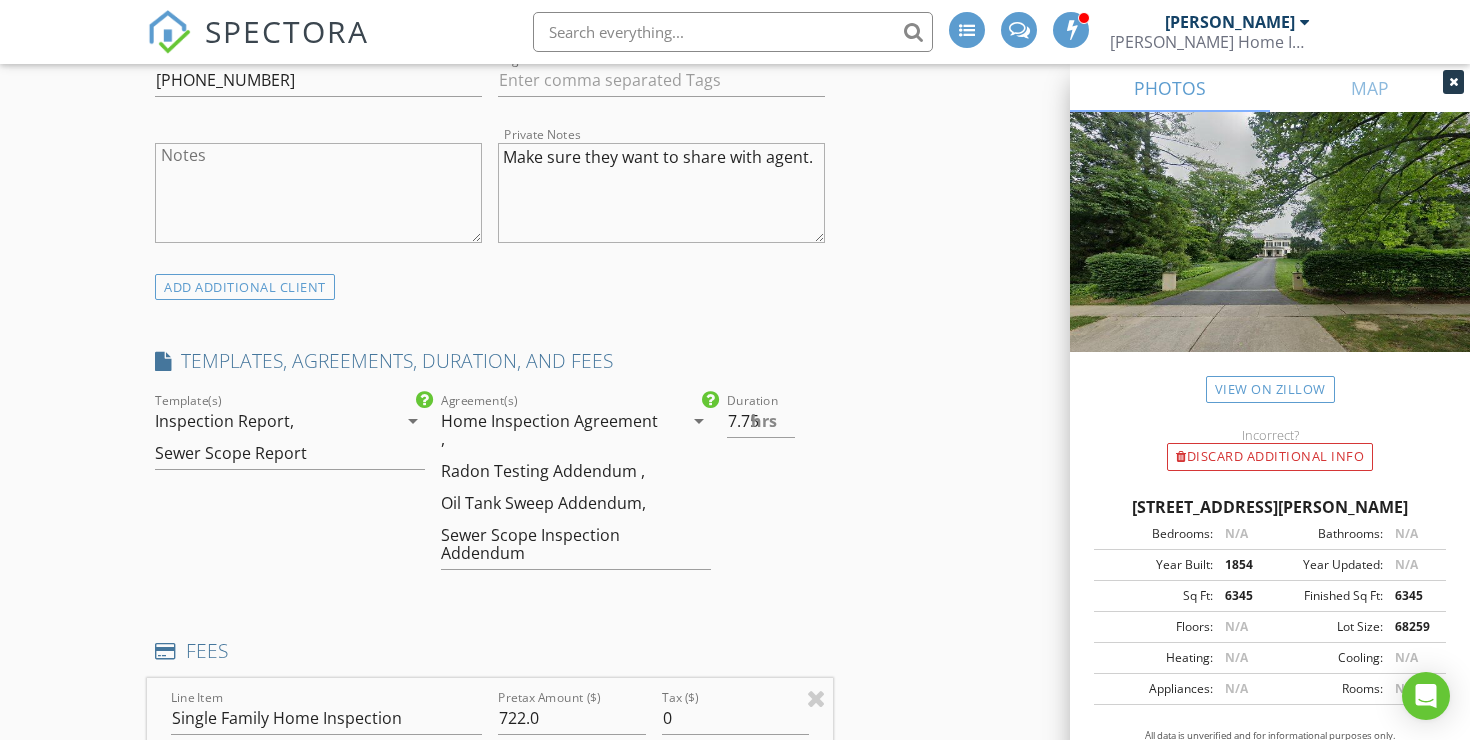 type on "Yes" 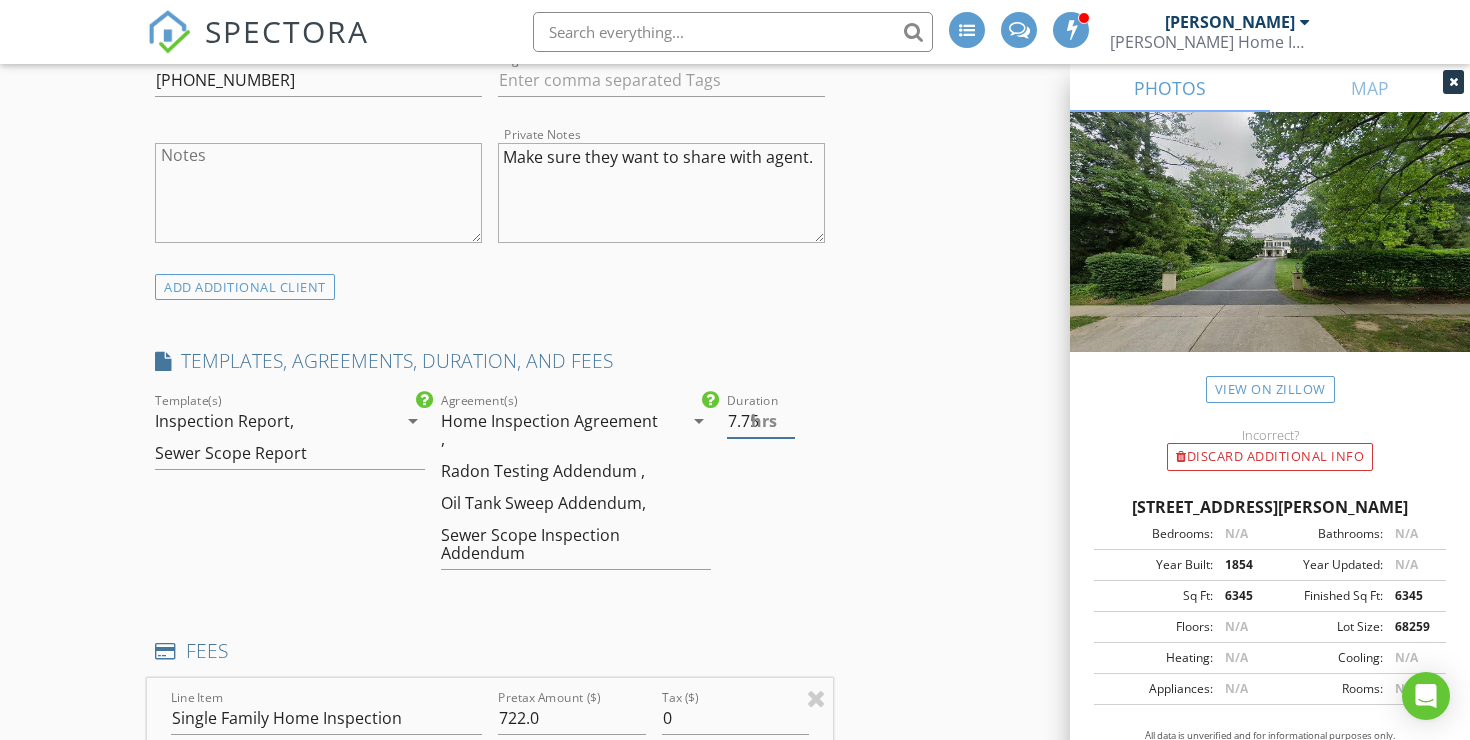 click on "hrs" at bounding box center (764, 421) 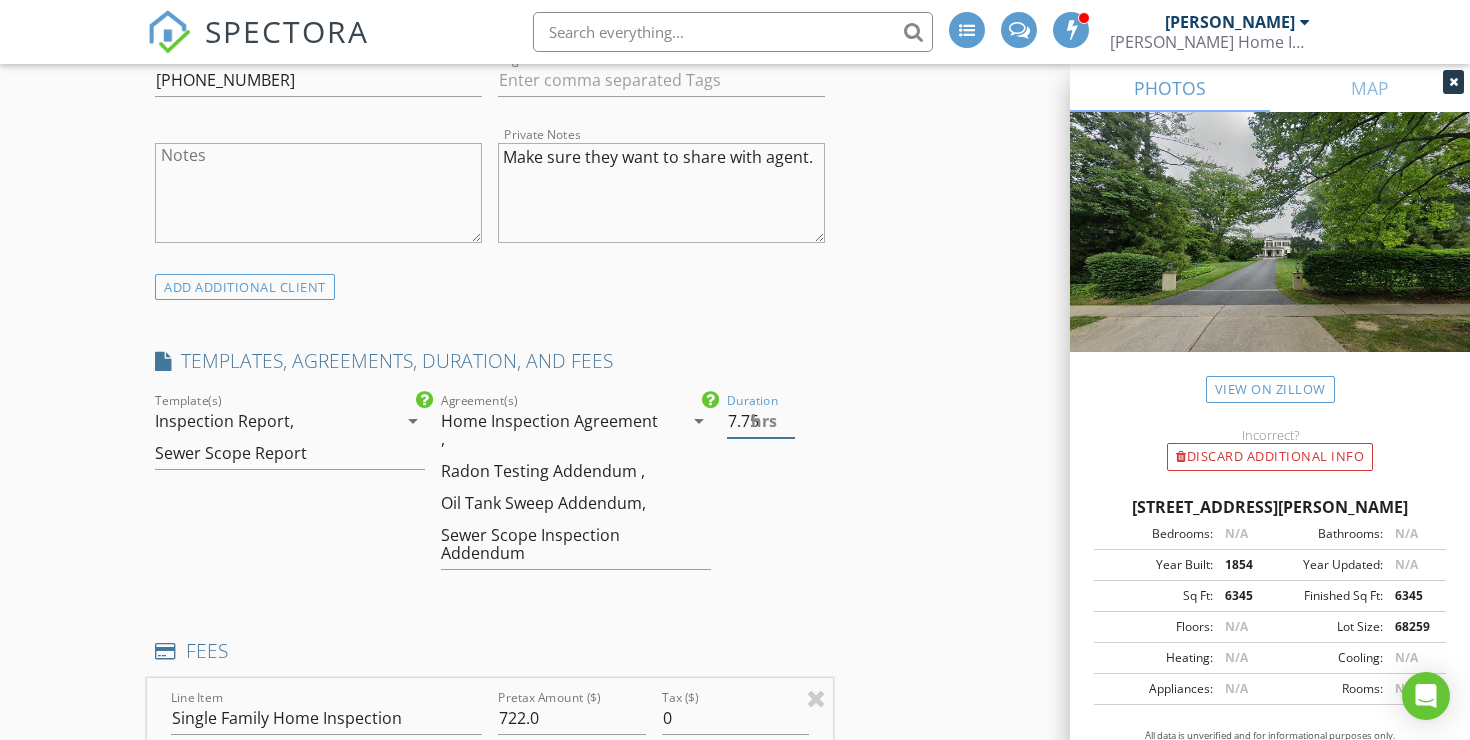 click on "hrs" at bounding box center (764, 421) 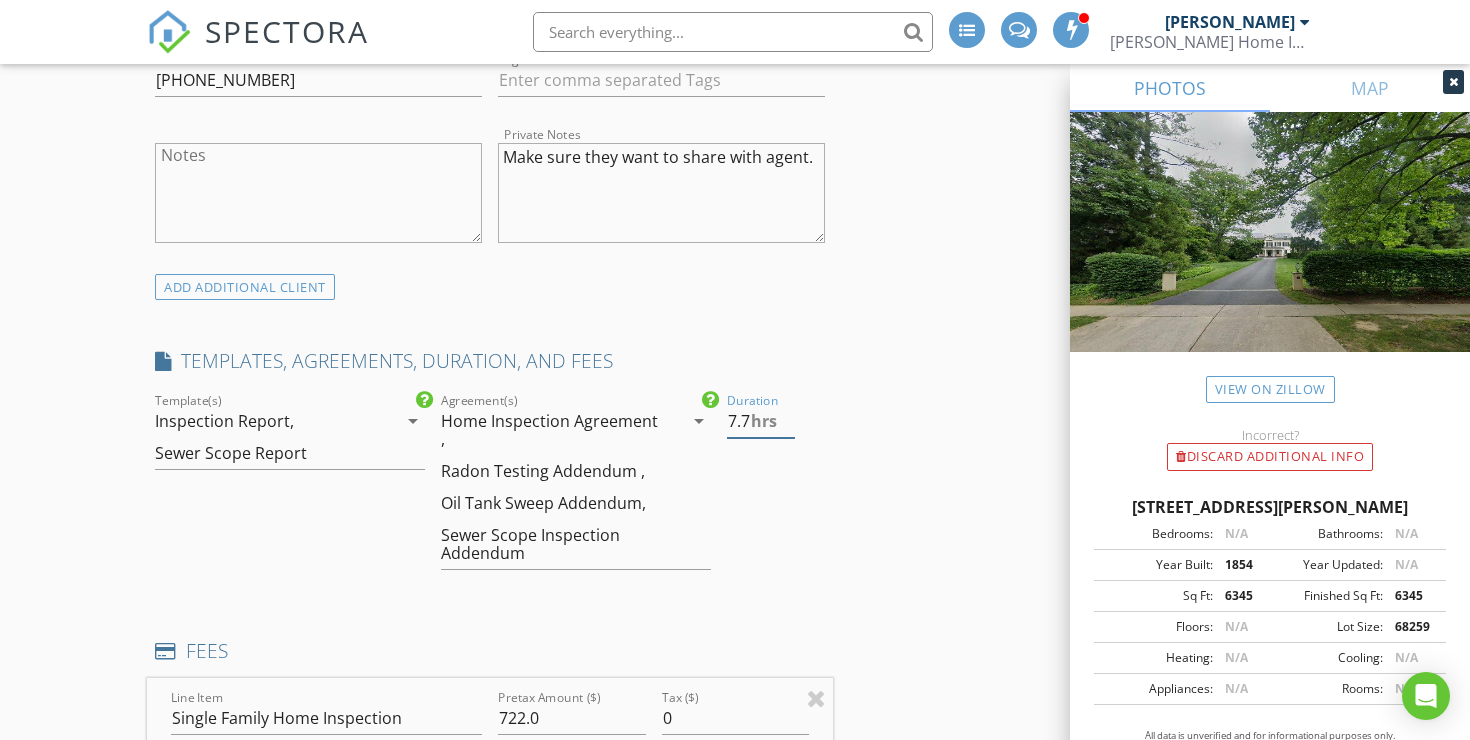 type on "7" 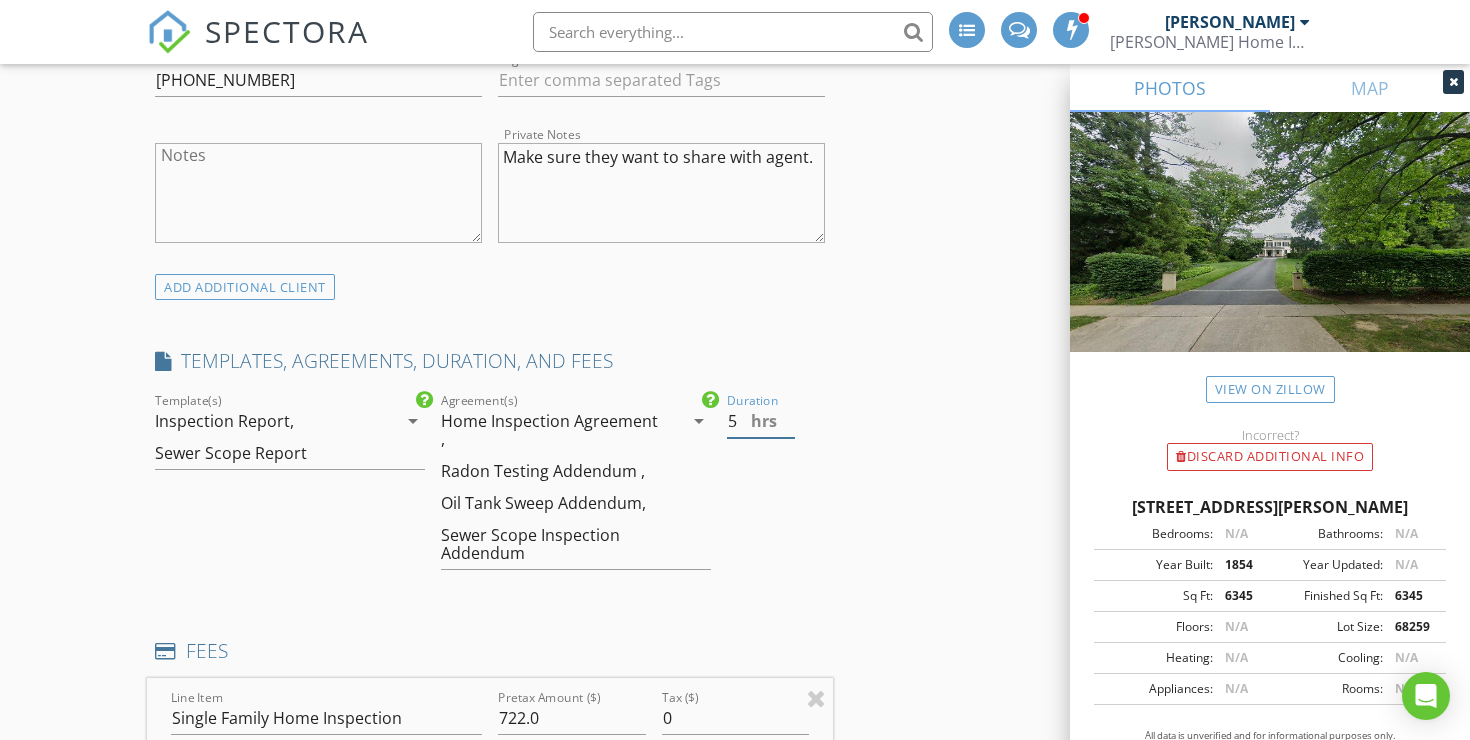 type on "5" 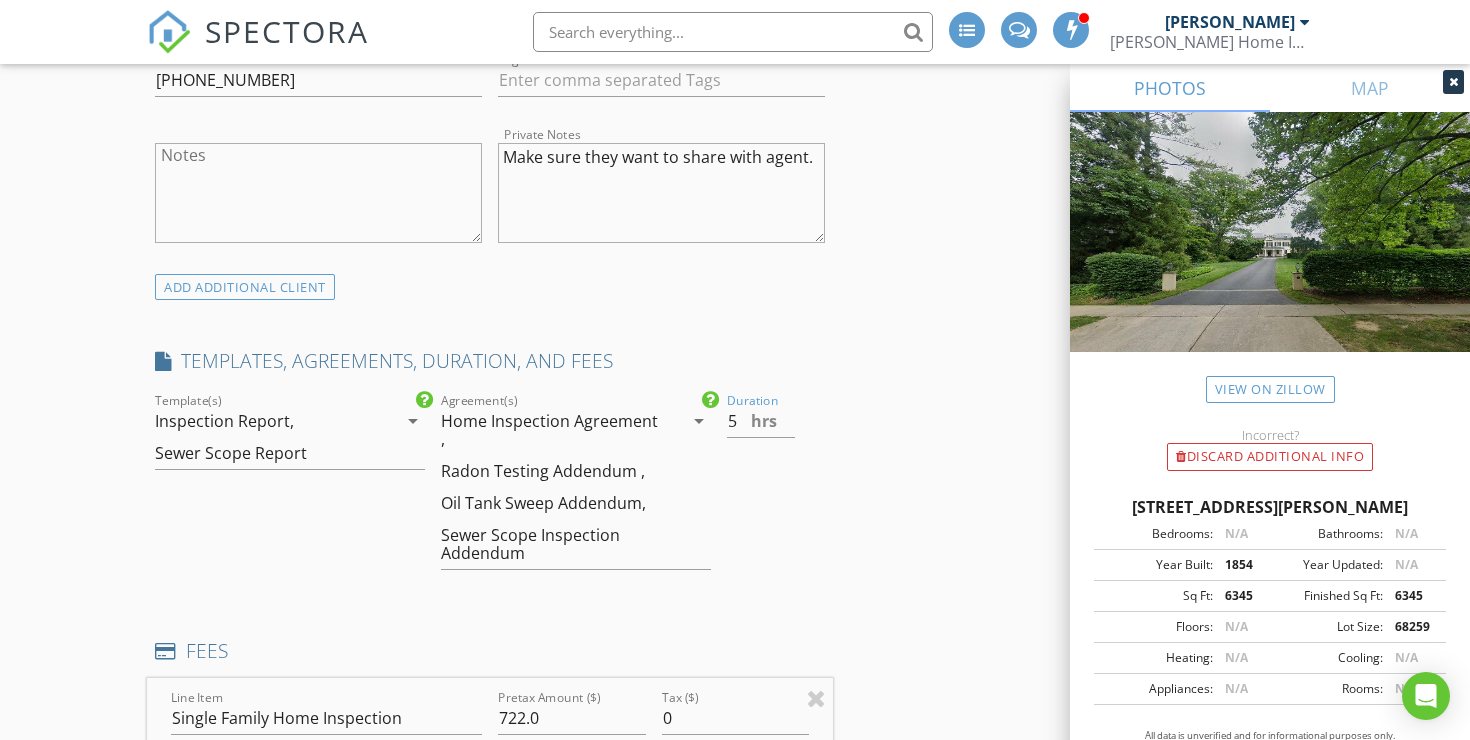 click on "INSPECTOR(S)
check_box   Erik Rooney   PRIMARY   Erik Rooney arrow_drop_down   check_box_outline_blank Erik Rooney specifically requested
Date/Time
07/14/2025 10:00 AM
Location
Address Search       Address 15 Hodge Rd   Unit   City Princeton   State NJ   Zip 08540   County Mercer     Square Feet 6345   Year Built 1854   Foundation arrow_drop_down     Erik Rooney     39.1 miles     (an hour)
client
check_box Enable Client CC email for this inspection   Client Search     check_box_outline_blank Client is a Company/Organization     First Name Nisha   Last Name Khanduja   Email nisha.rina@gmail.com   CC Email   Phone 908-884-7914         Tags         Notes   Private Notes Make sure they want to share with agent.
ADD ADDITIONAL client
SERVICES
check_box" at bounding box center (735, 1587) 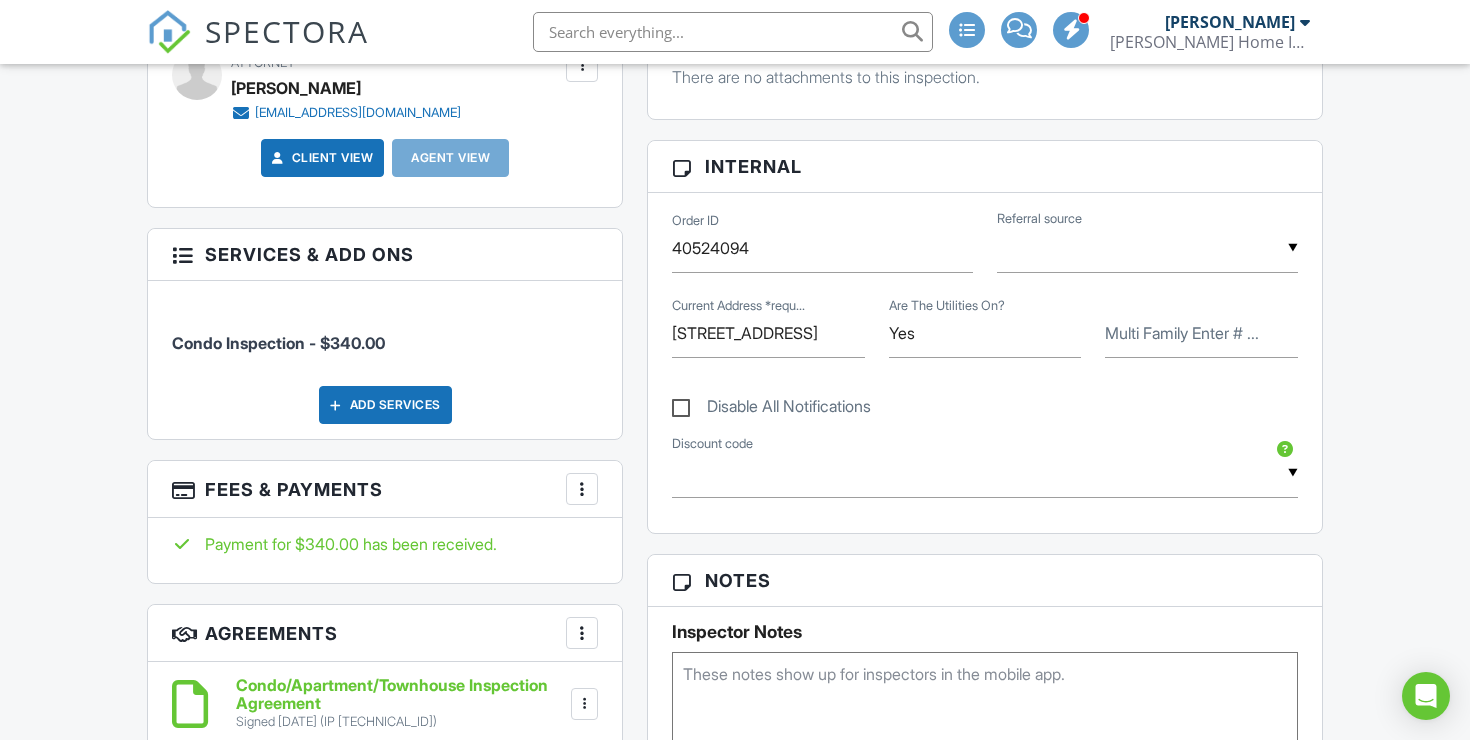 scroll, scrollTop: 0, scrollLeft: 0, axis: both 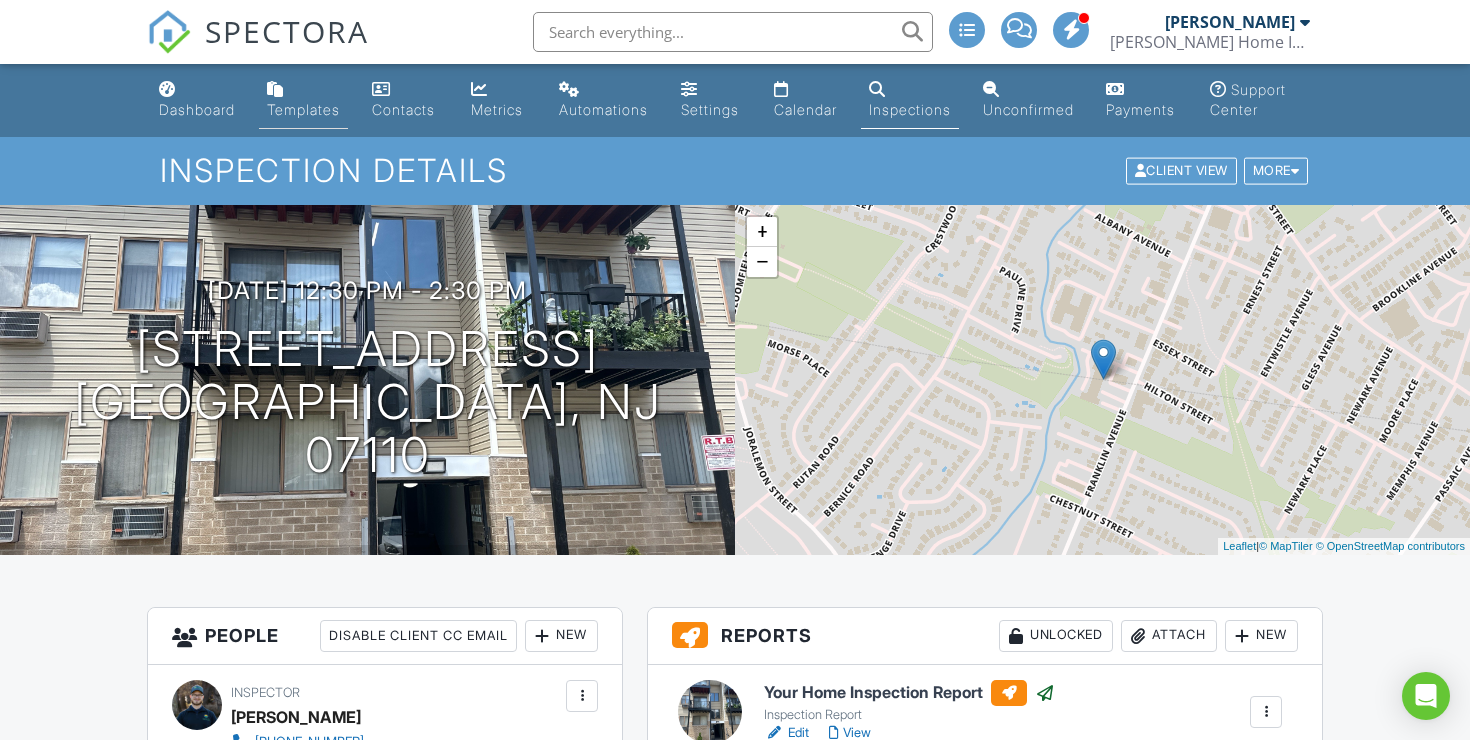 click on "Templates" at bounding box center [303, 100] 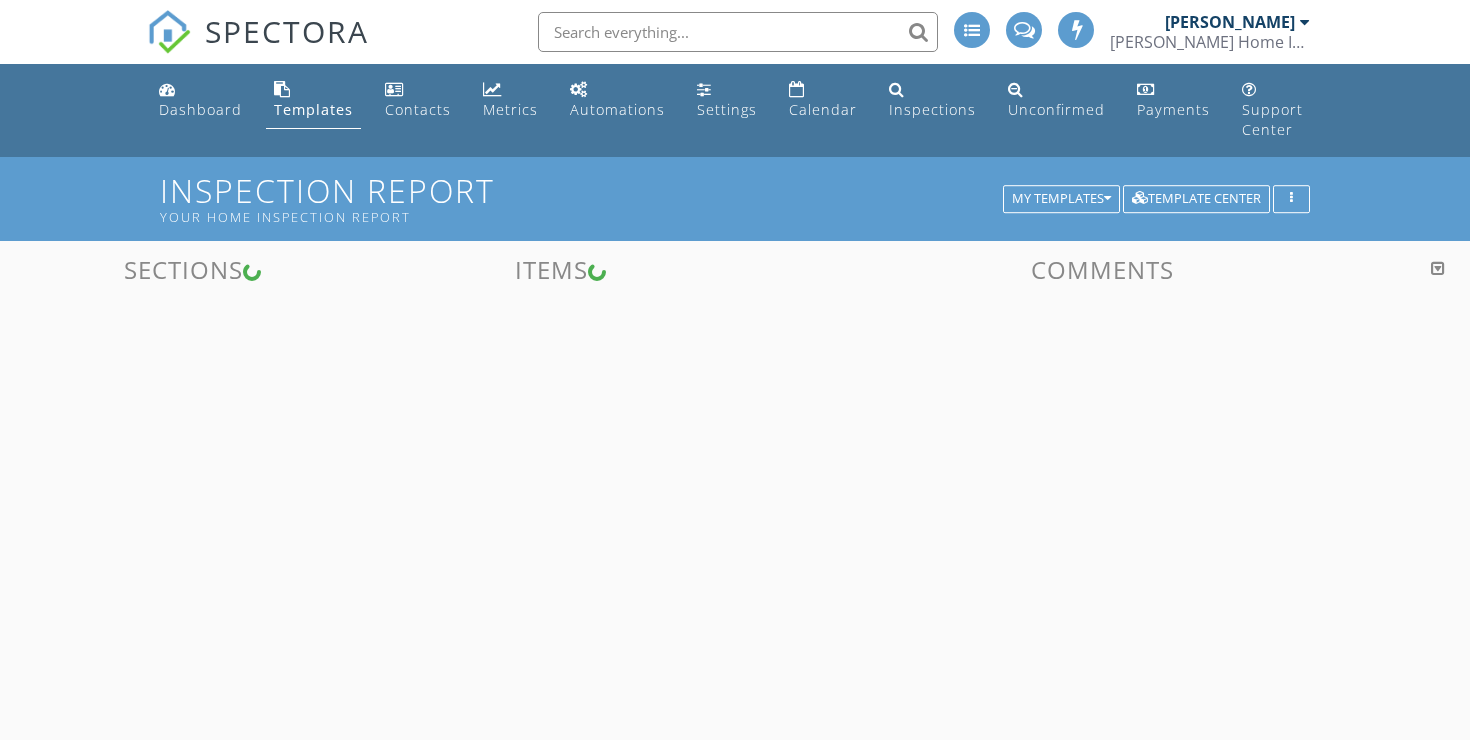 scroll, scrollTop: 0, scrollLeft: 0, axis: both 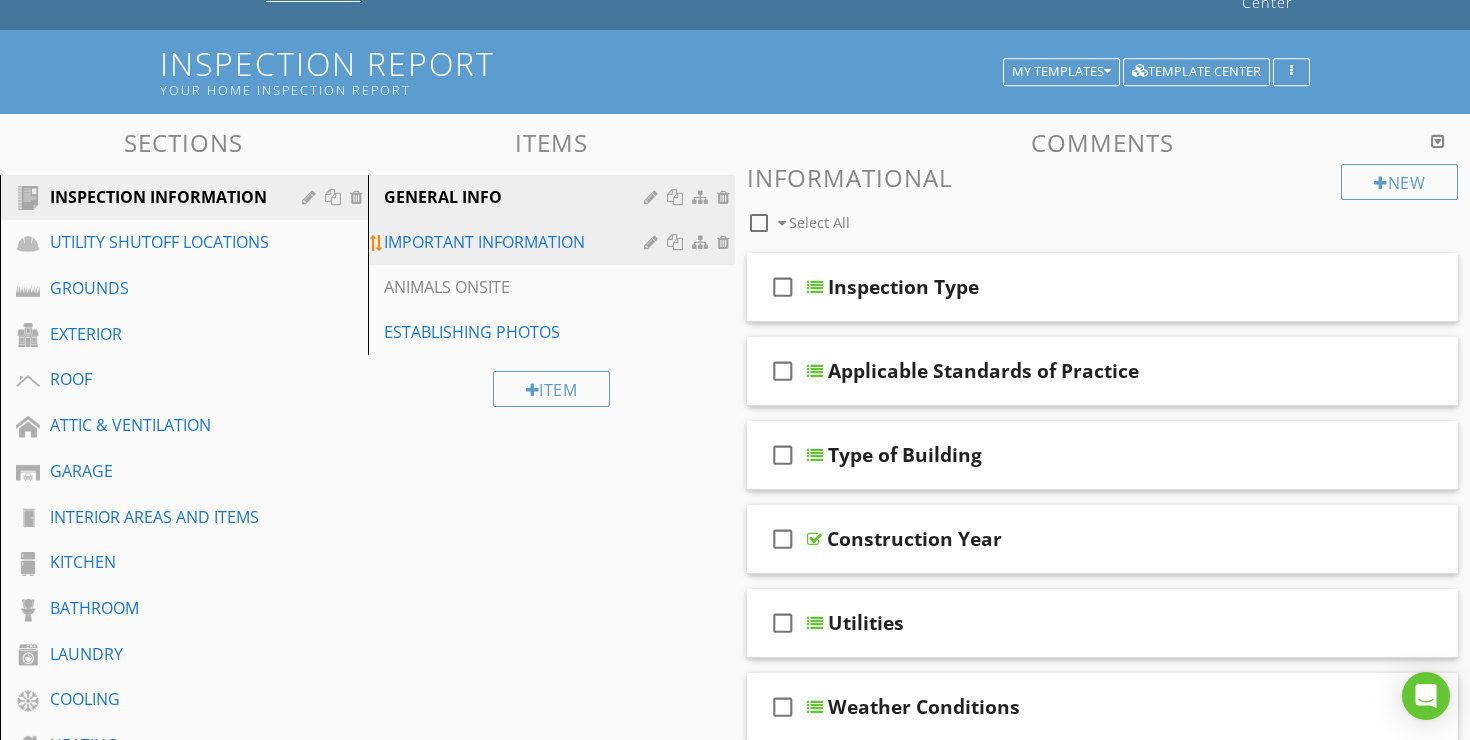 click on "IMPORTANT INFORMATION" at bounding box center [517, 242] 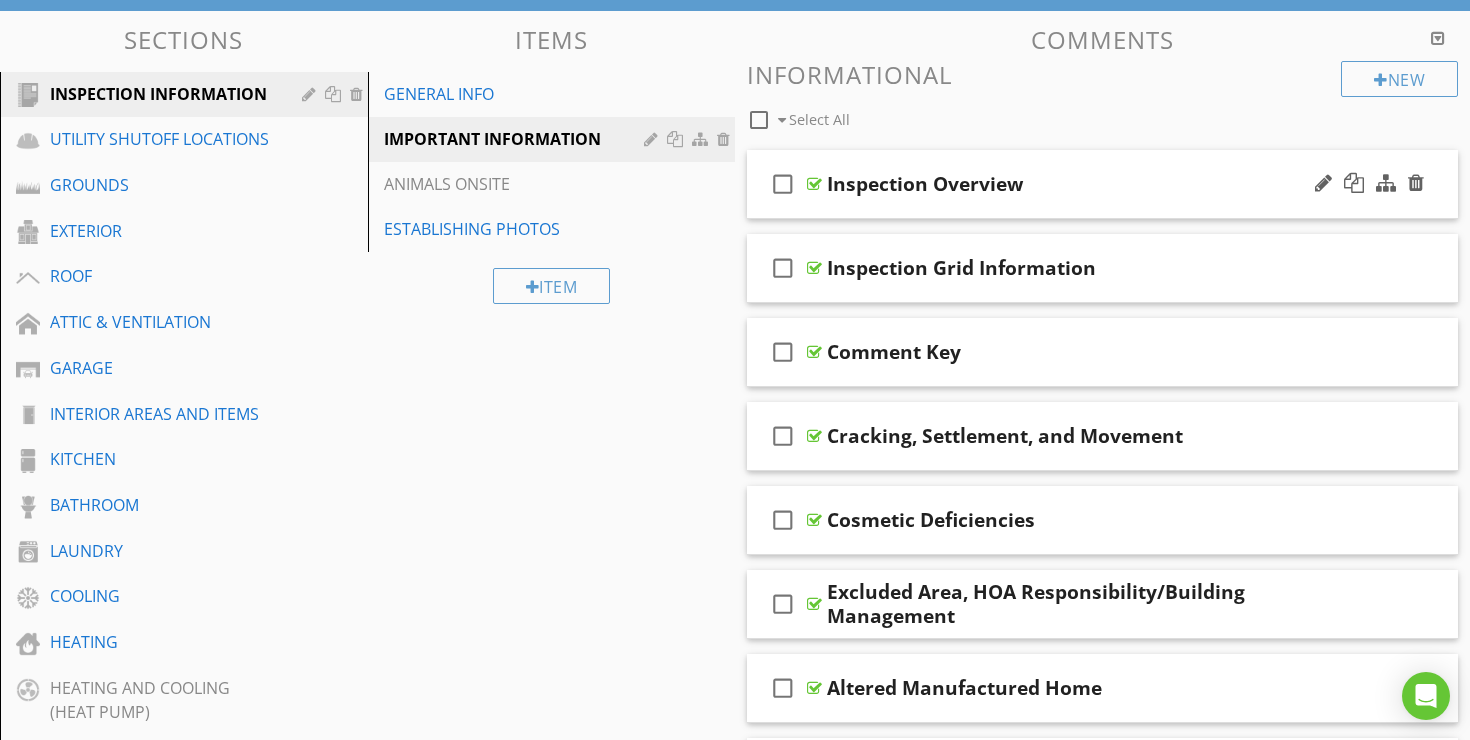 scroll, scrollTop: 260, scrollLeft: 0, axis: vertical 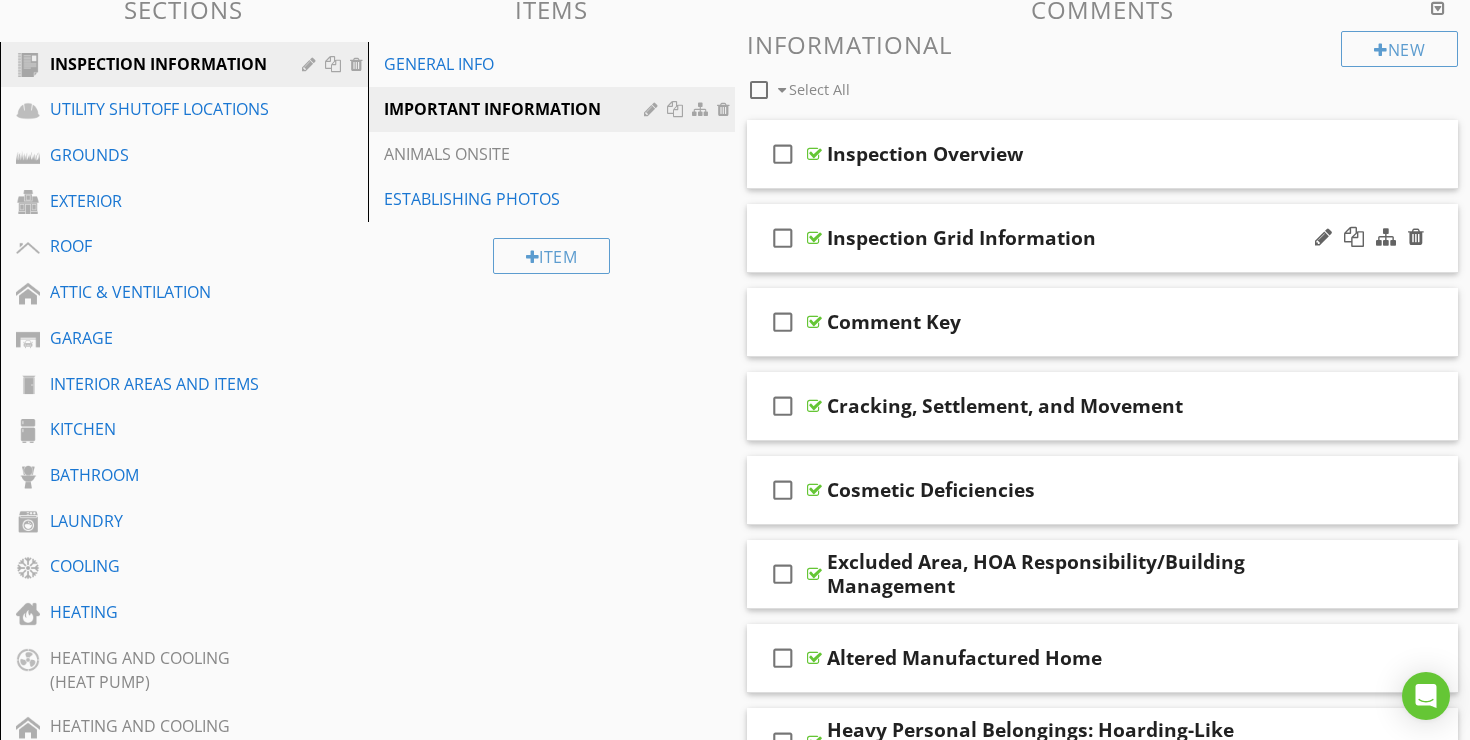 click on "Inspection Grid Information" at bounding box center (1078, 238) 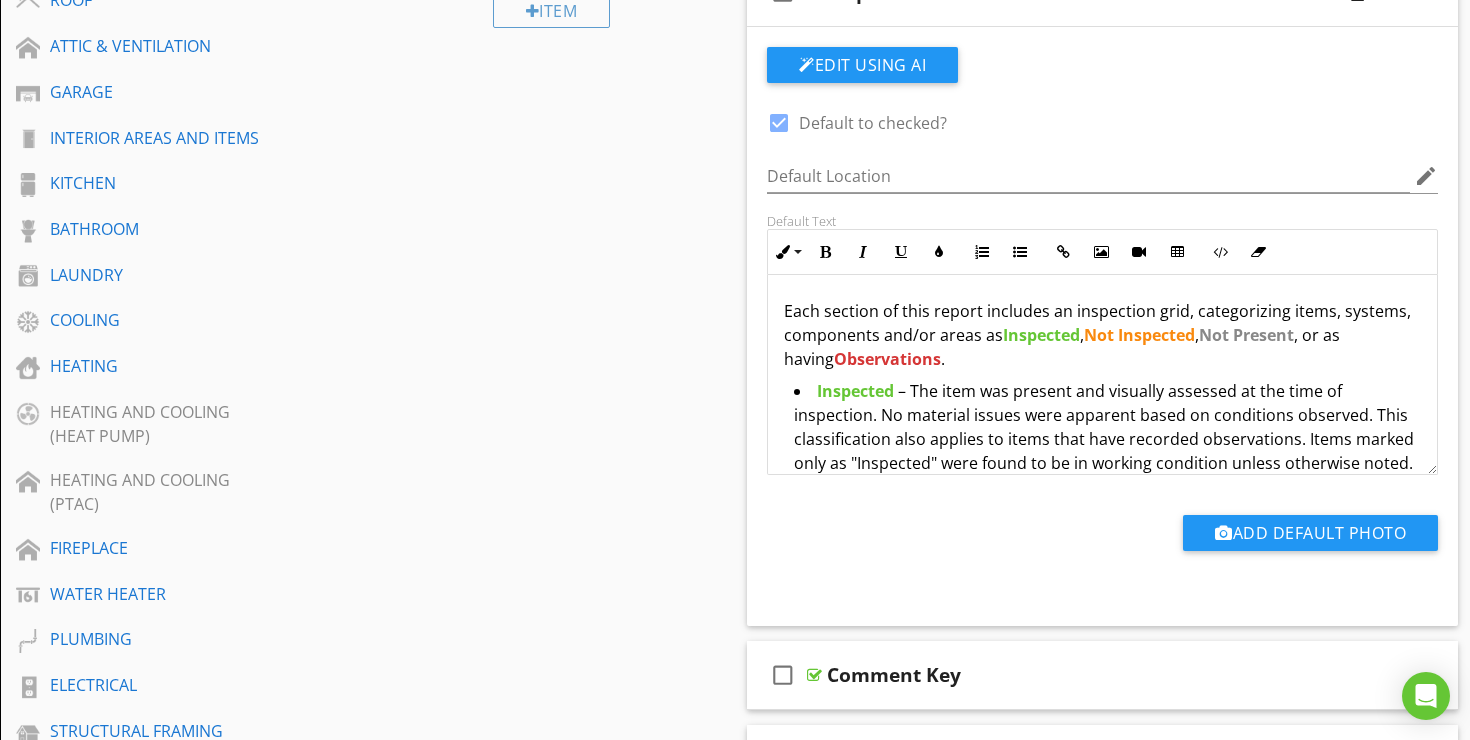 scroll, scrollTop: 508, scrollLeft: 0, axis: vertical 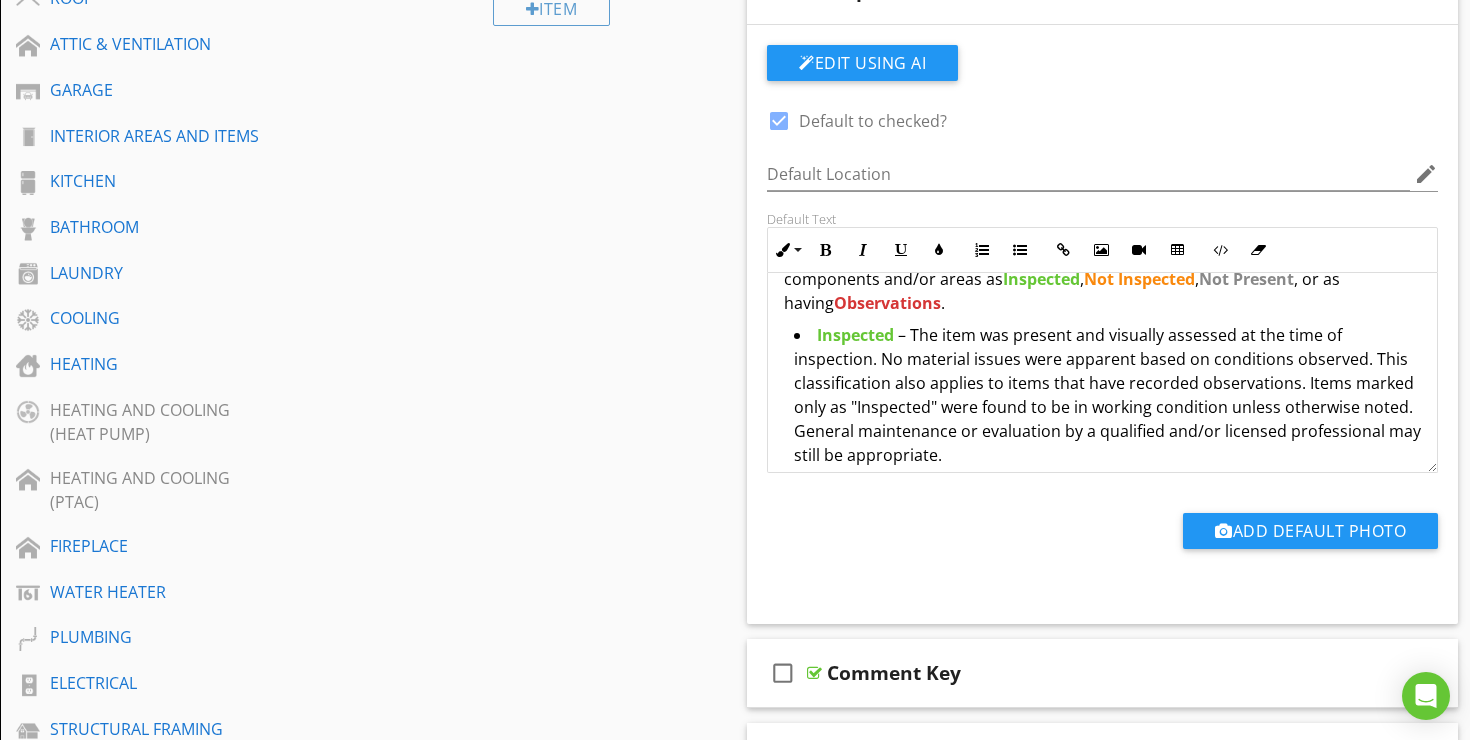 click on "– The item was present and visually assessed at the time of inspection. No material issues were apparent based on conditions observed. This classification also applies to items that have recorded observations. Items marked only as "Inspected" were found to be in working condition unless otherwise noted. General maintenance or evaluation by a qualified and/or licensed professional may still be appropriate." at bounding box center (1107, 395) 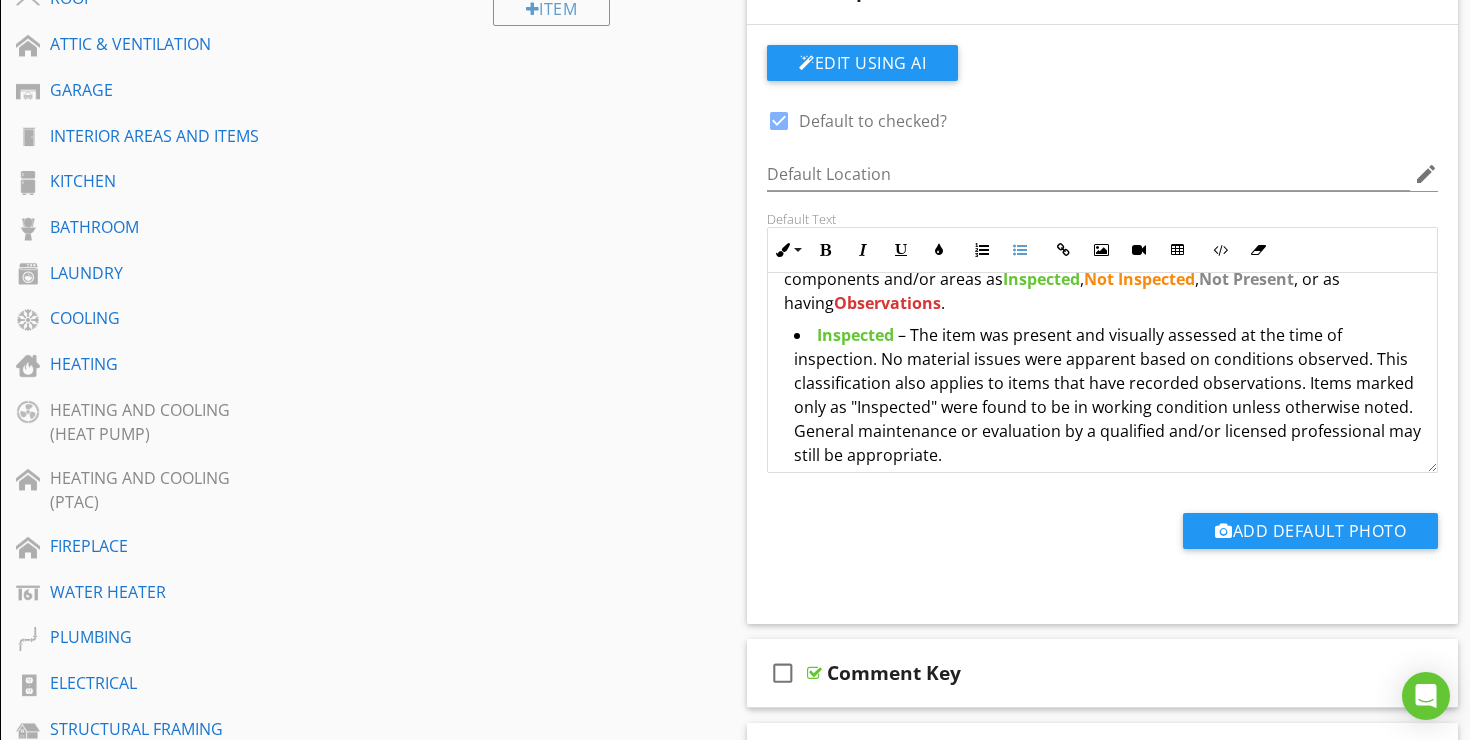type 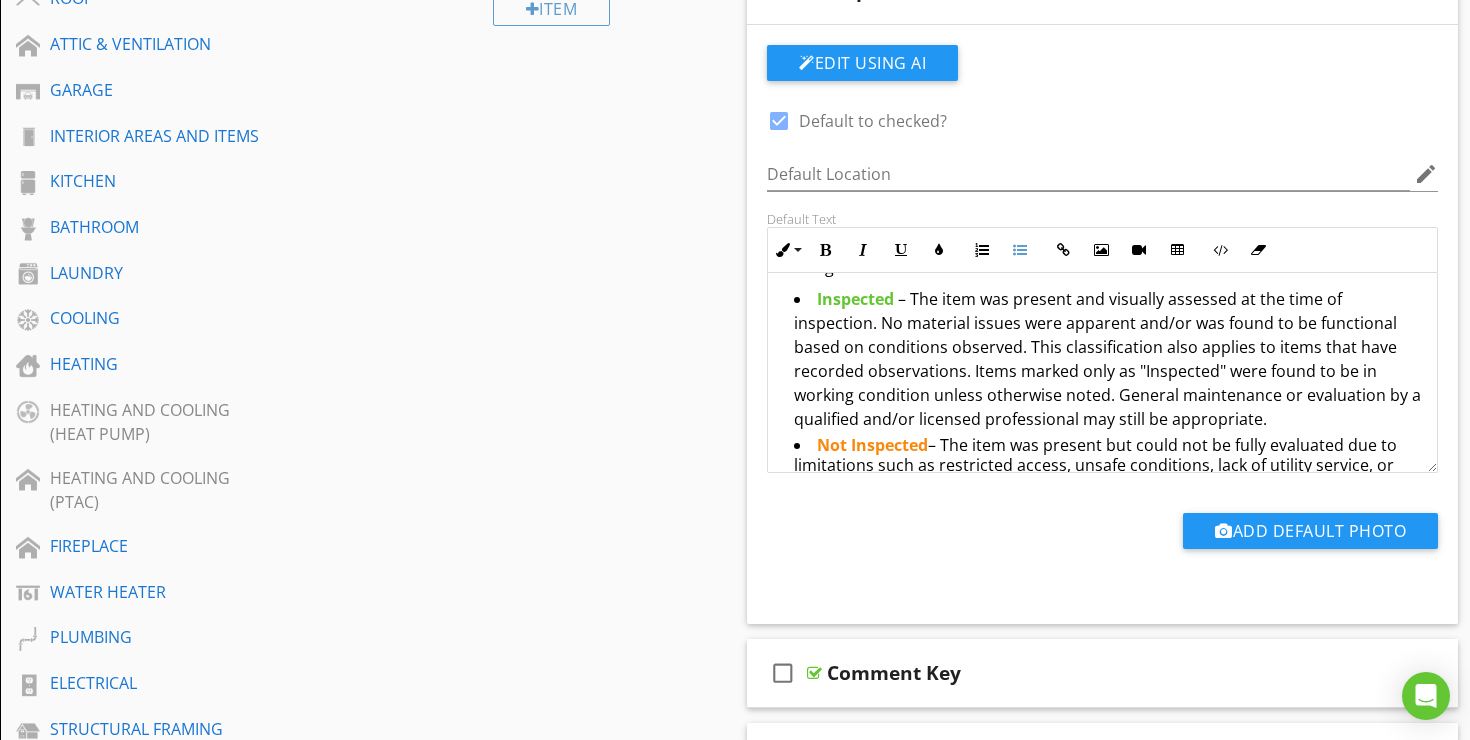 scroll, scrollTop: 96, scrollLeft: 0, axis: vertical 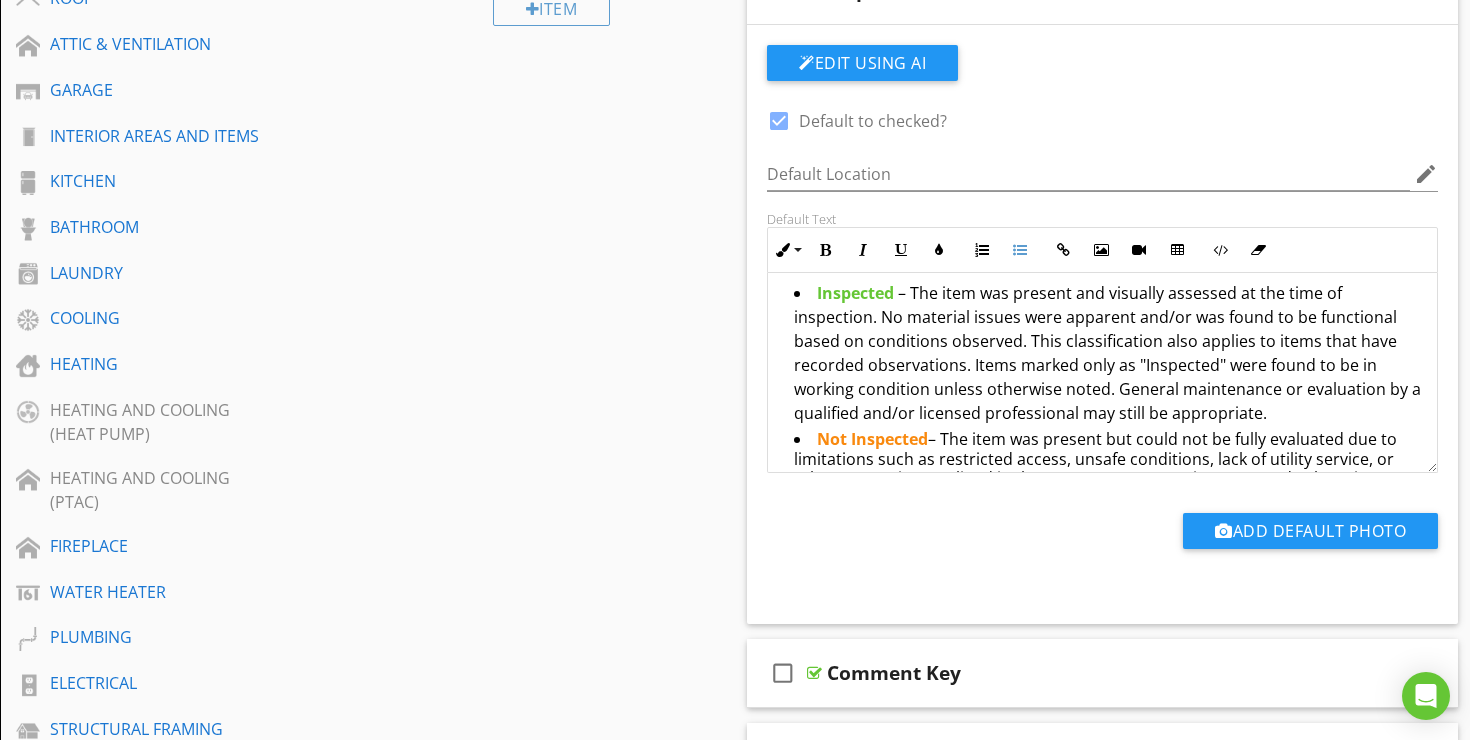 click on "– The item was present and visually assessed at the time of inspection. No material issues were apparent and/or was found to be functional based on conditions observed. This classification also applies to items that have recorded observations. Items marked only as "Inspected" were found to be in working condition unless otherwise noted. General maintenance or evaluation by a qualified and/or licensed professional may still be appropriate." at bounding box center [1107, 353] 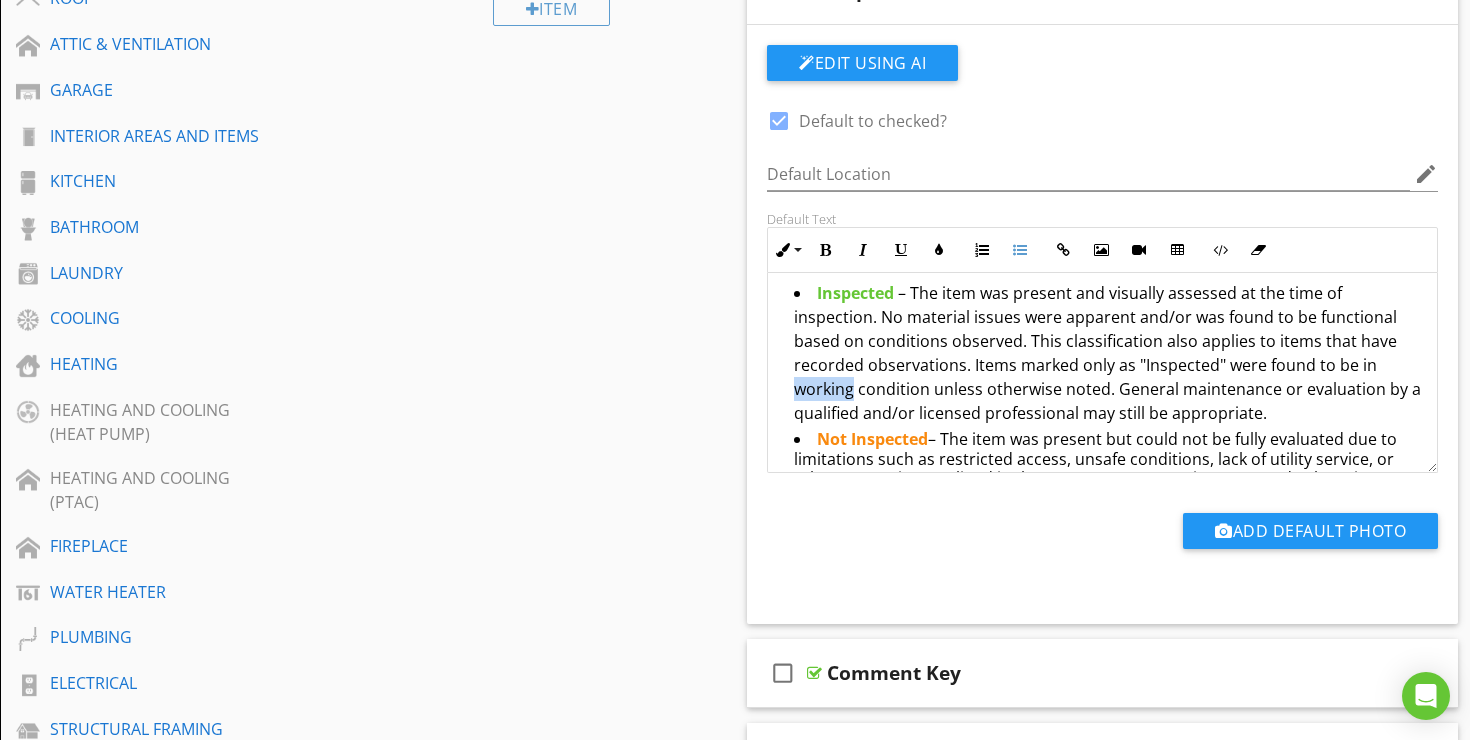 click on "– The item was present and visually assessed at the time of inspection. No material issues were apparent and/or was found to be functional based on conditions observed. This classification also applies to items that have recorded observations. Items marked only as "Inspected" were found to be in working condition unless otherwise noted. General maintenance or evaluation by a qualified and/or licensed professional may still be appropriate." at bounding box center [1107, 353] 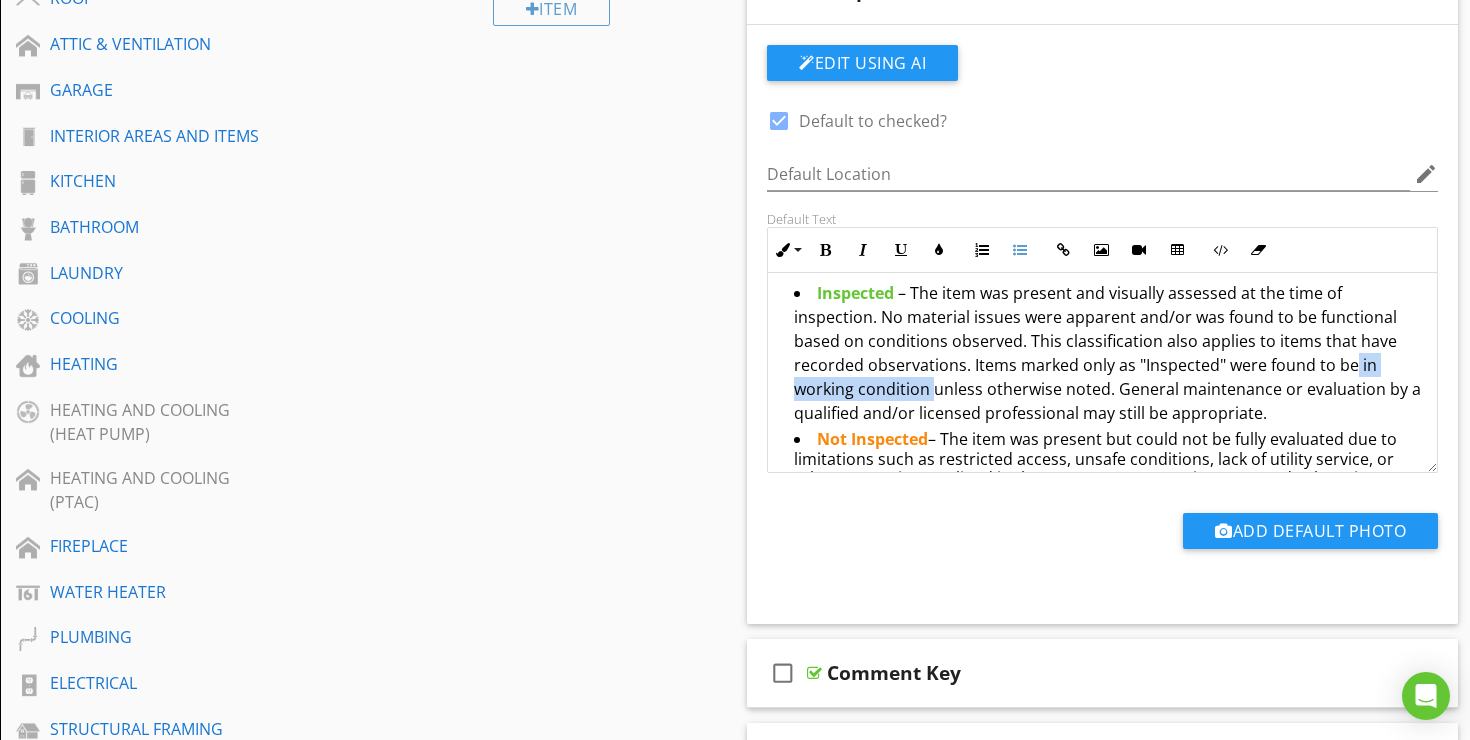 drag, startPoint x: 1351, startPoint y: 349, endPoint x: 931, endPoint y: 374, distance: 420.74338 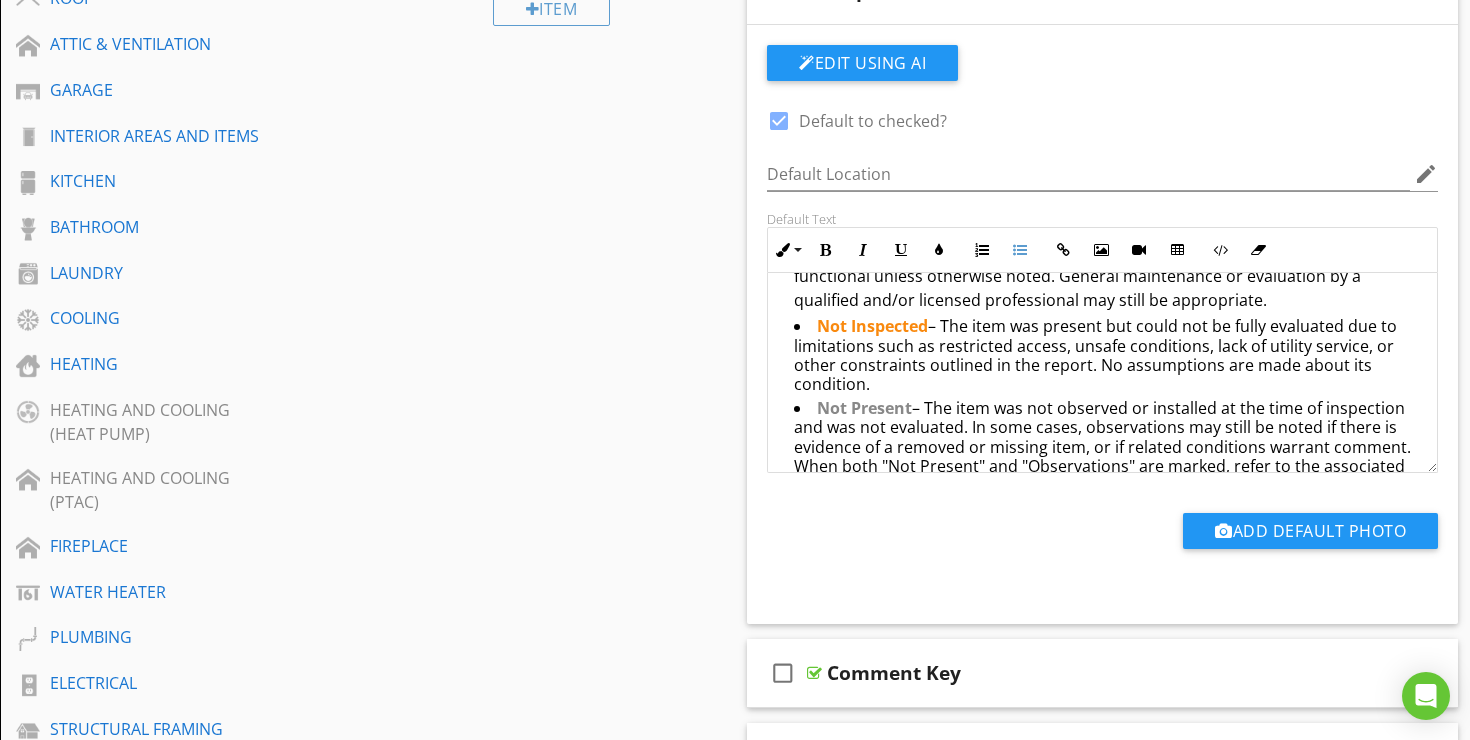 scroll, scrollTop: 212, scrollLeft: 0, axis: vertical 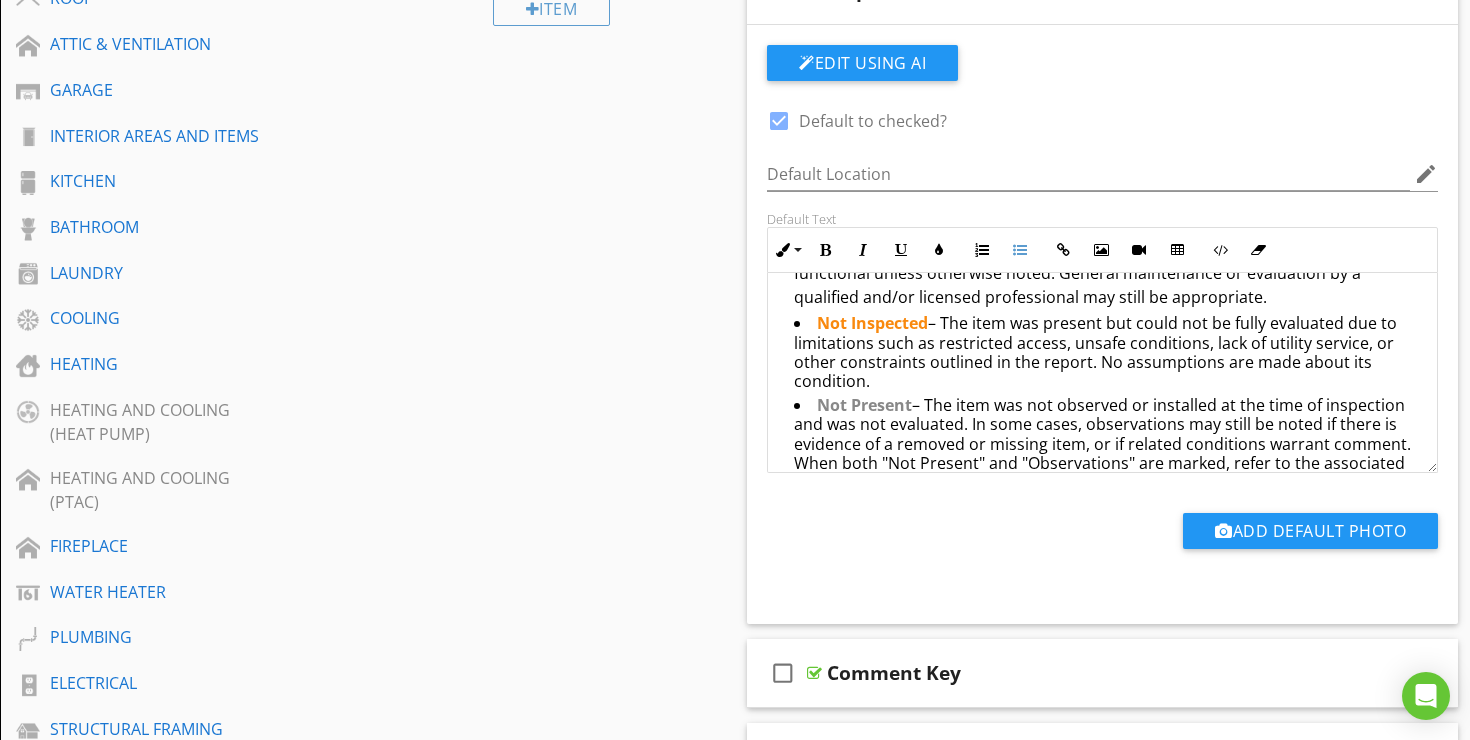 click on "Not Inspected  – The item was present but could not be fully evaluated due to limitations such as restricted access, unsafe conditions, lack of utility service, or other constraints outlined in the report. No assumptions are made about its condition." at bounding box center [1107, 355] 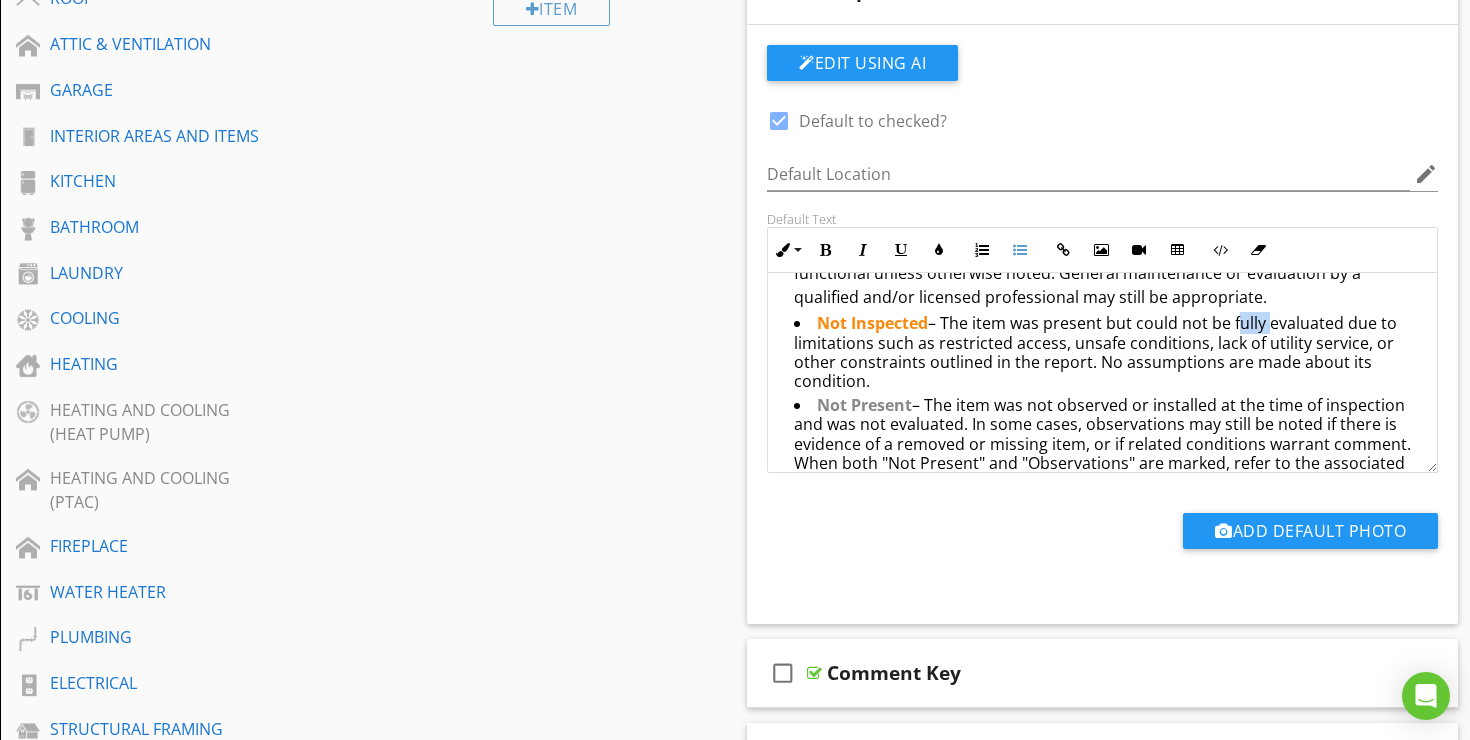 click on "Not Inspected  – The item was present but could not be fully evaluated due to limitations such as restricted access, unsafe conditions, lack of utility service, or other constraints outlined in the report. No assumptions are made about its condition." at bounding box center [1107, 355] 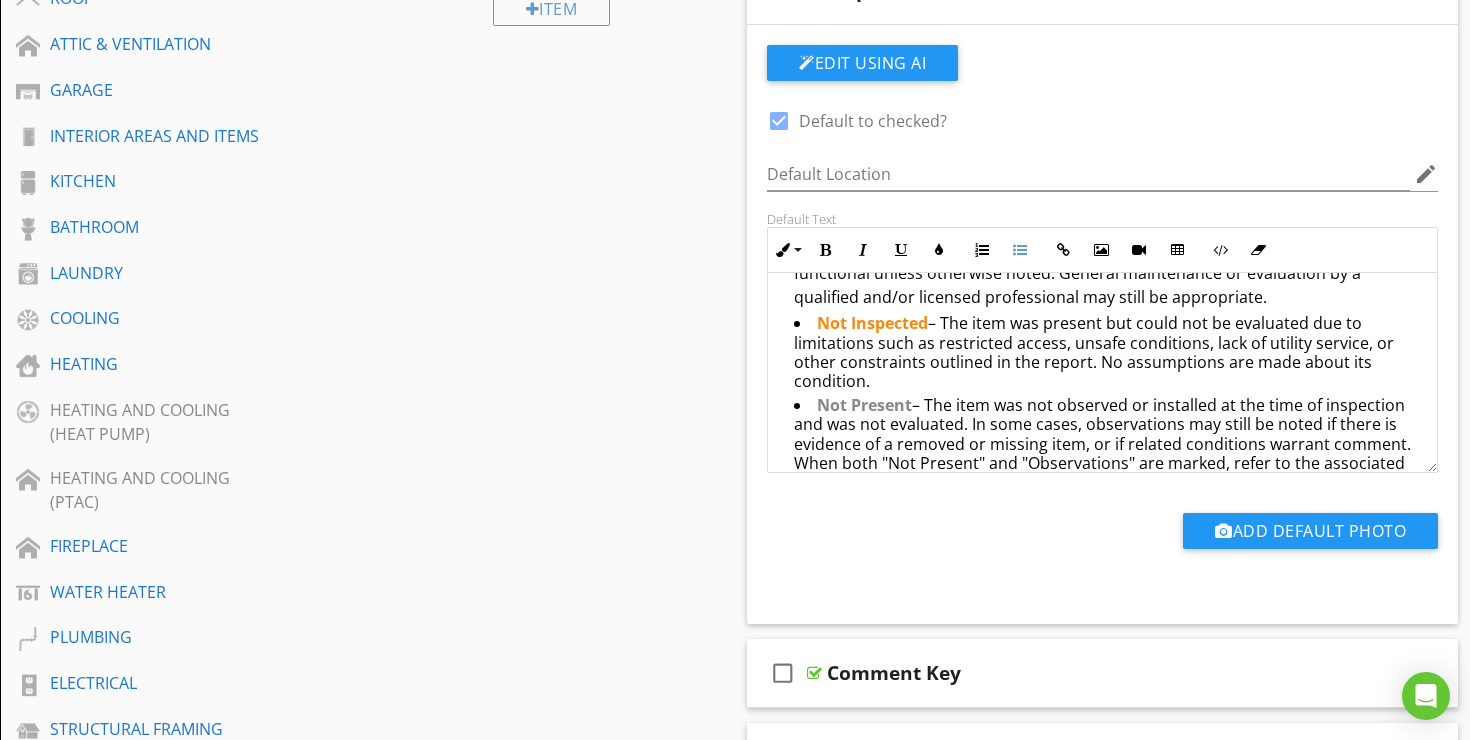 click on "Not Inspected  – The item was present but could not be evaluated due to limitations such as restricted access, unsafe conditions, lack of utility service, or other constraints outlined in the report. No assumptions are made about its condition." at bounding box center (1107, 355) 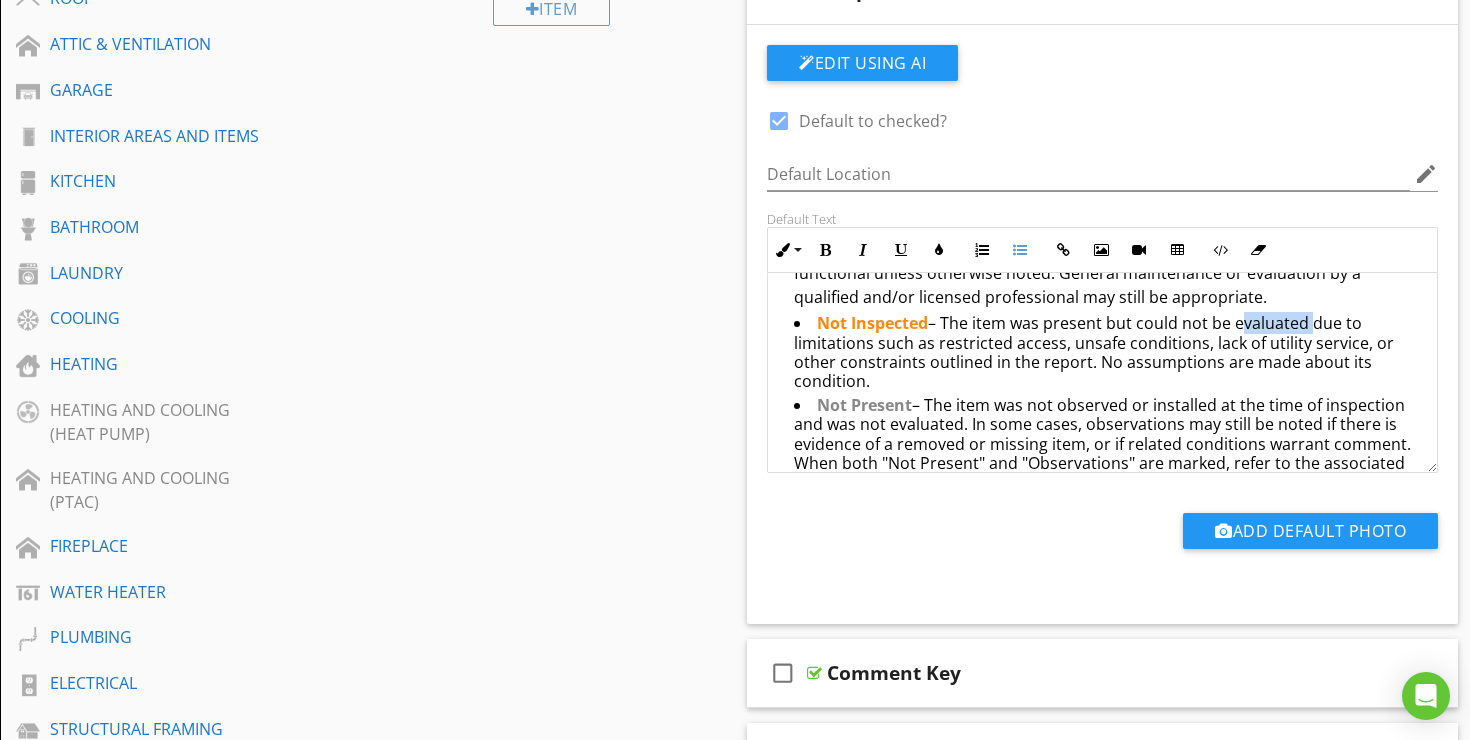 click on "Not Inspected  – The item was present but could not be evaluated due to limitations such as restricted access, unsafe conditions, lack of utility service, or other constraints outlined in the report. No assumptions are made about its condition." at bounding box center [1107, 355] 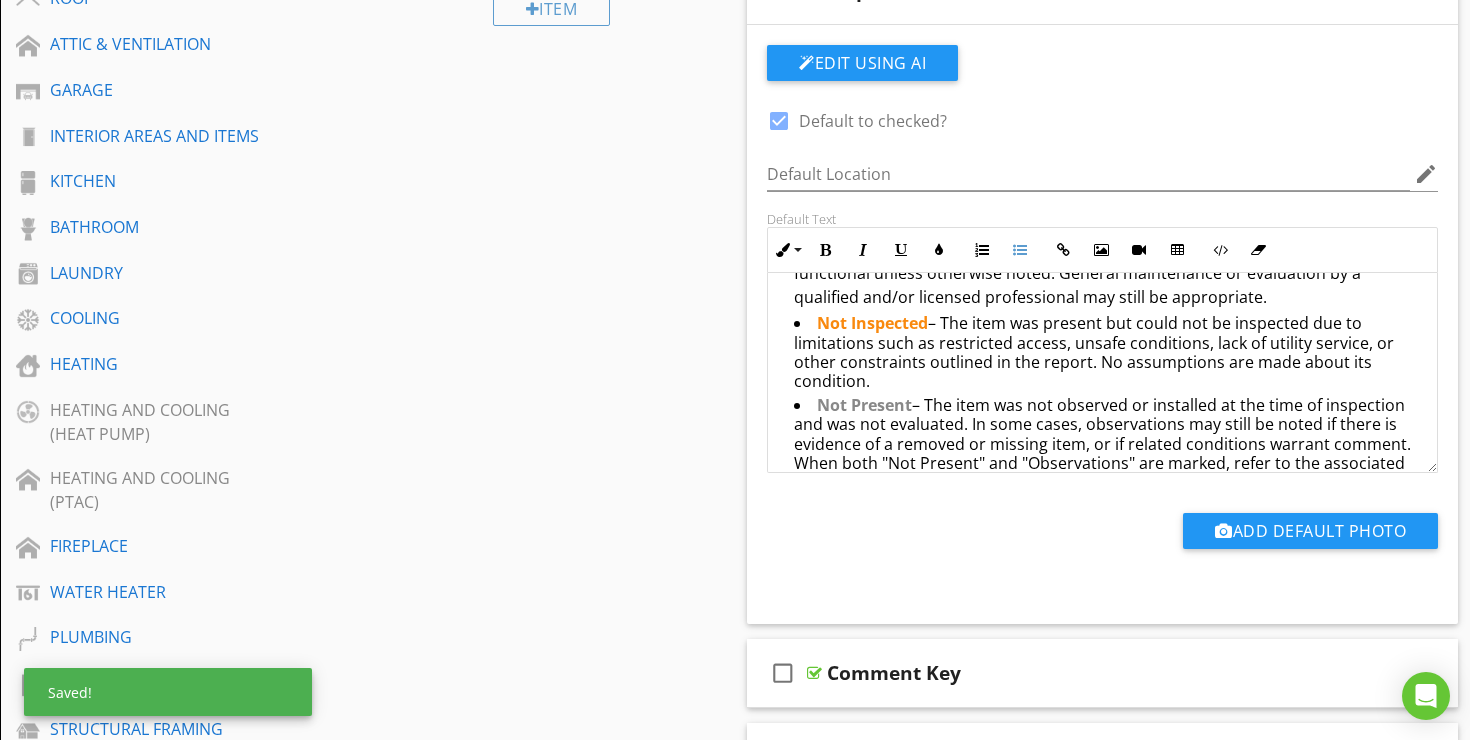 click on "Not Inspected  – The item was present but could not be inspected due to limitations such as restricted access, unsafe conditions, lack of utility service, or other constraints outlined in the report. No assumptions are made about its condition." at bounding box center [1107, 355] 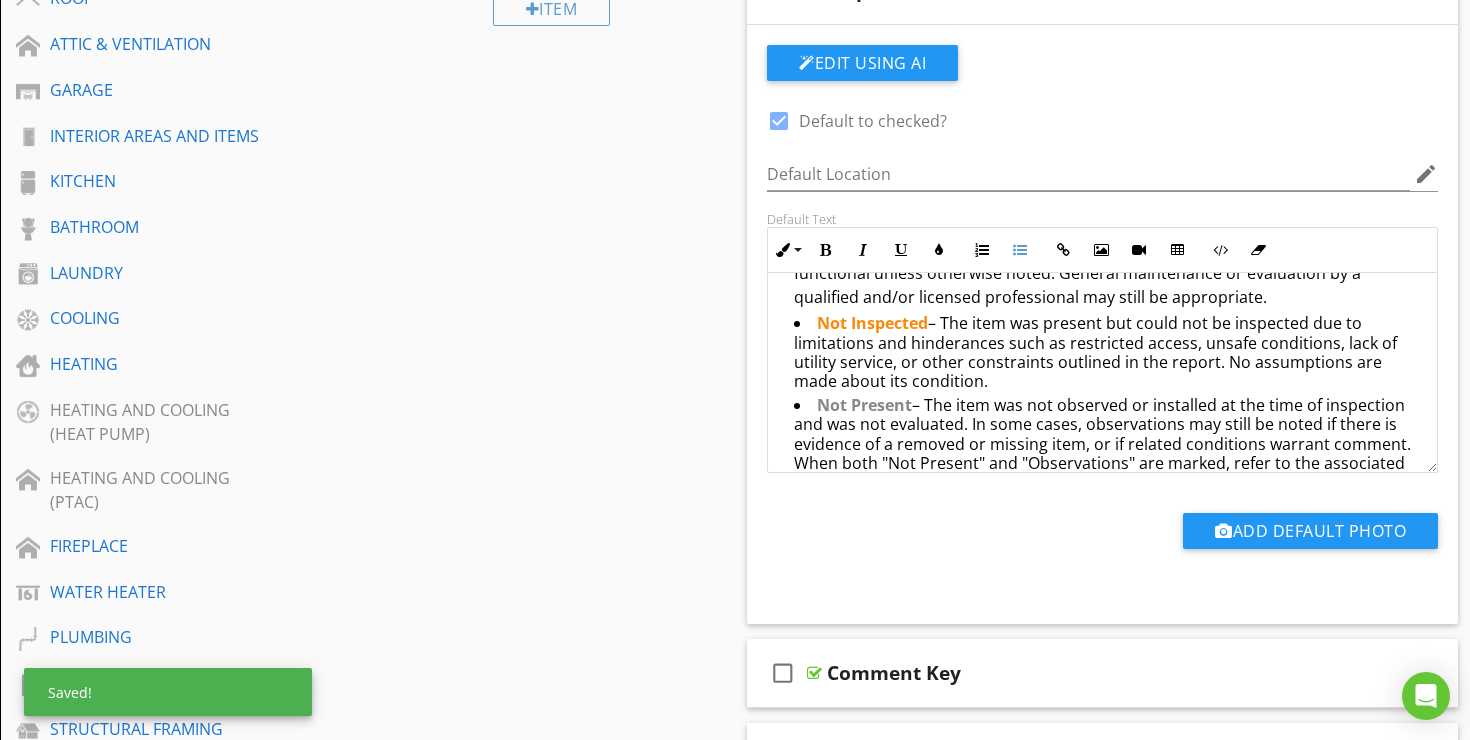 click on "Not Inspected  – The item was present but could not be inspected due to limitations and hinderances such as restricted access, unsafe conditions, lack of utility service, or other constraints outlined in the report. No assumptions are made about its condition." at bounding box center (1107, 355) 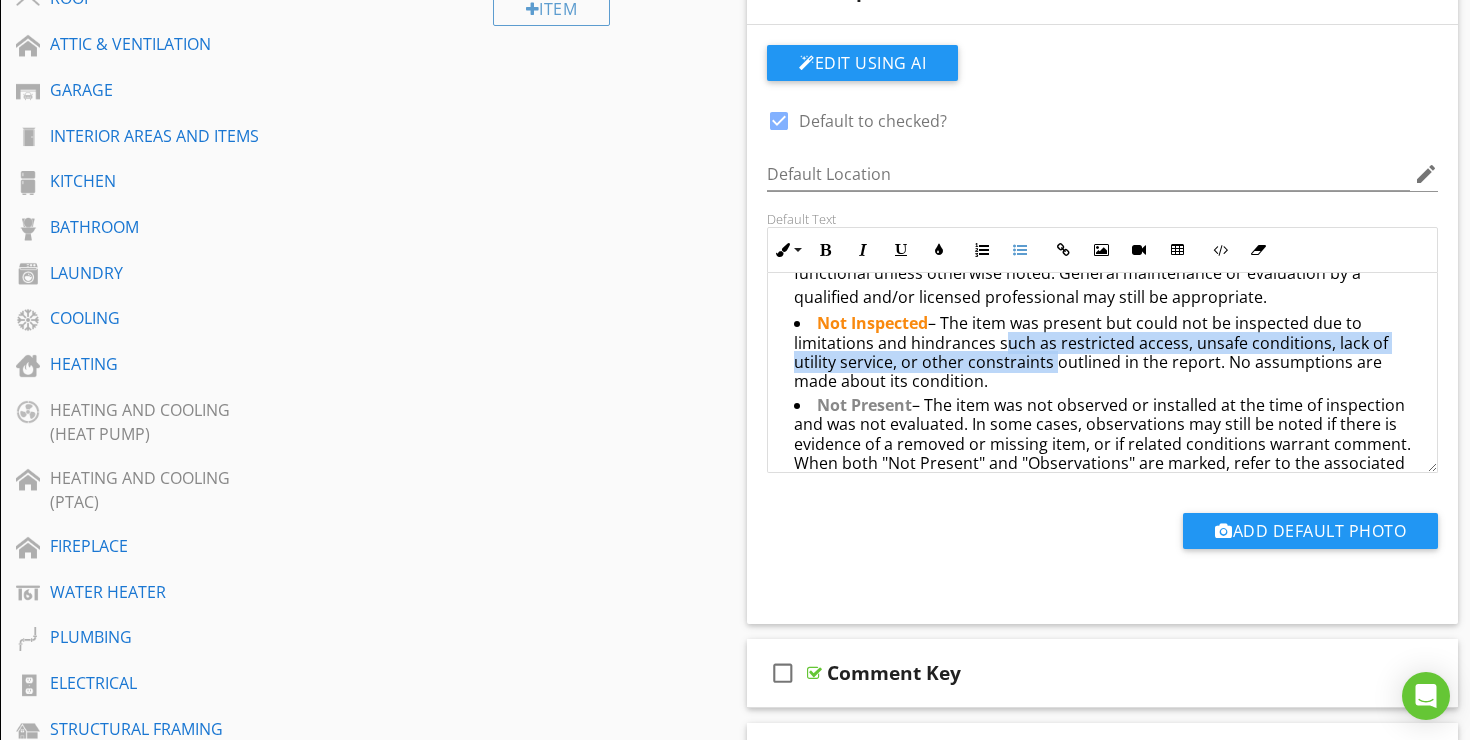 drag, startPoint x: 997, startPoint y: 325, endPoint x: 1049, endPoint y: 350, distance: 57.697487 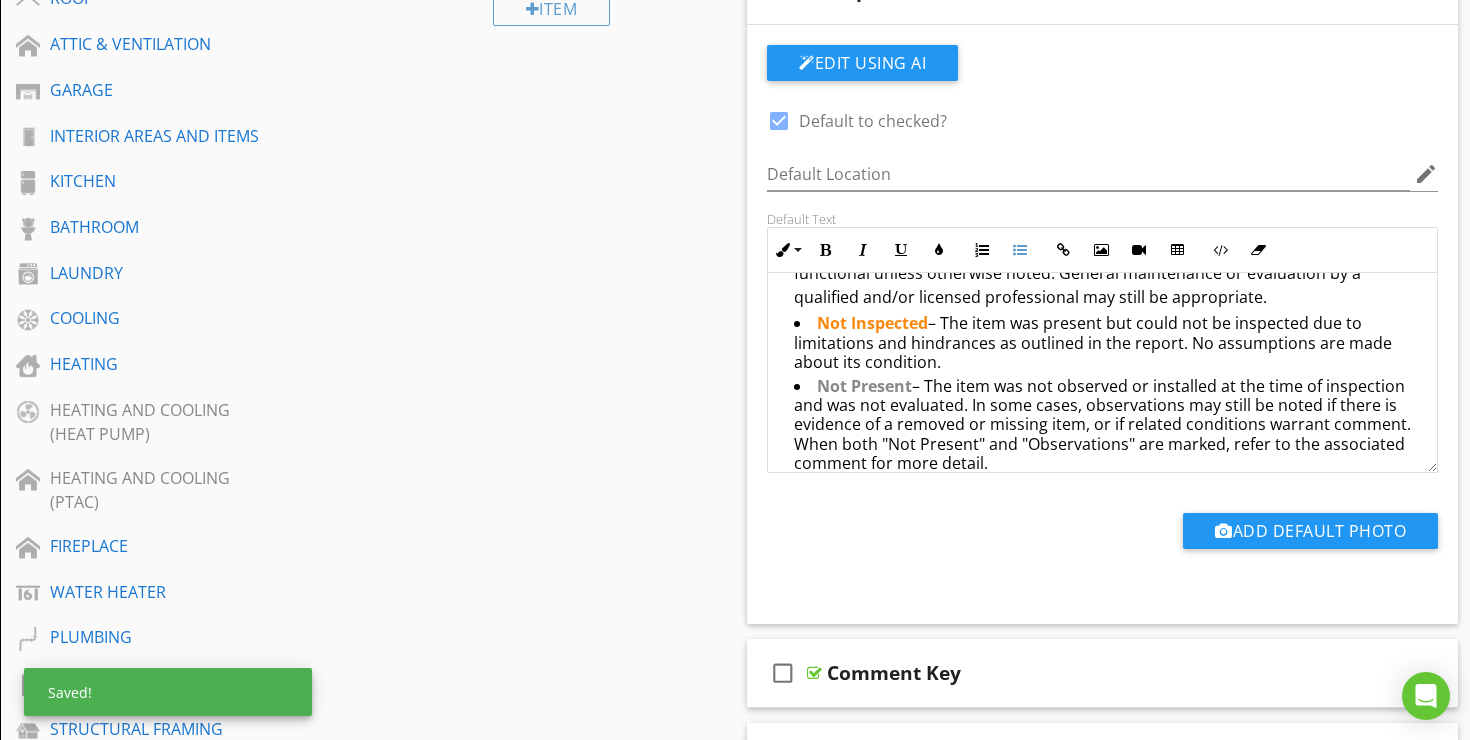 click on "Not Inspected  – The item was present but could not be inspected due to limitations and hindrances as outlined in the report. No assumptions are made about its condition." at bounding box center [1107, 345] 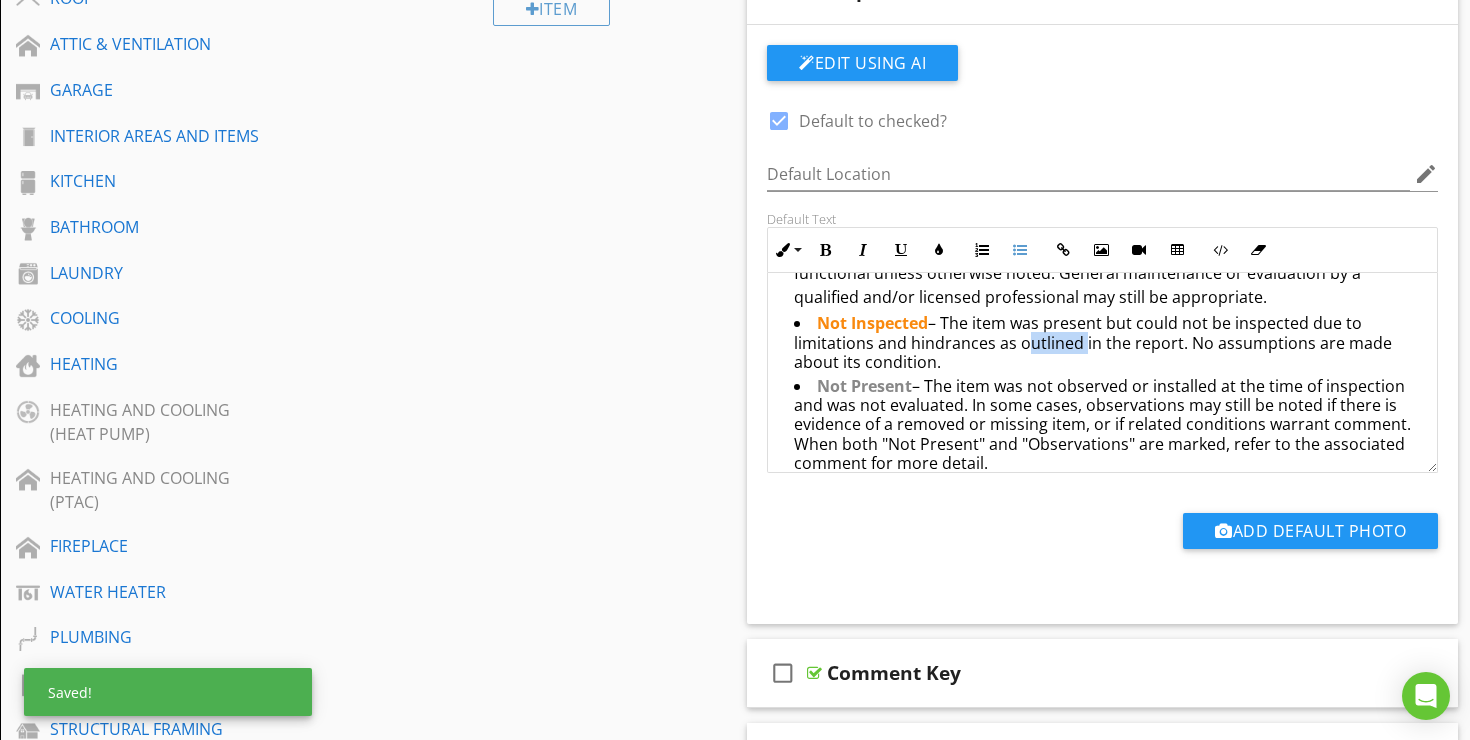 click on "Not Inspected  – The item was present but could not be inspected due to limitations and hindrances as outlined in the report. No assumptions are made about its condition." at bounding box center [1107, 345] 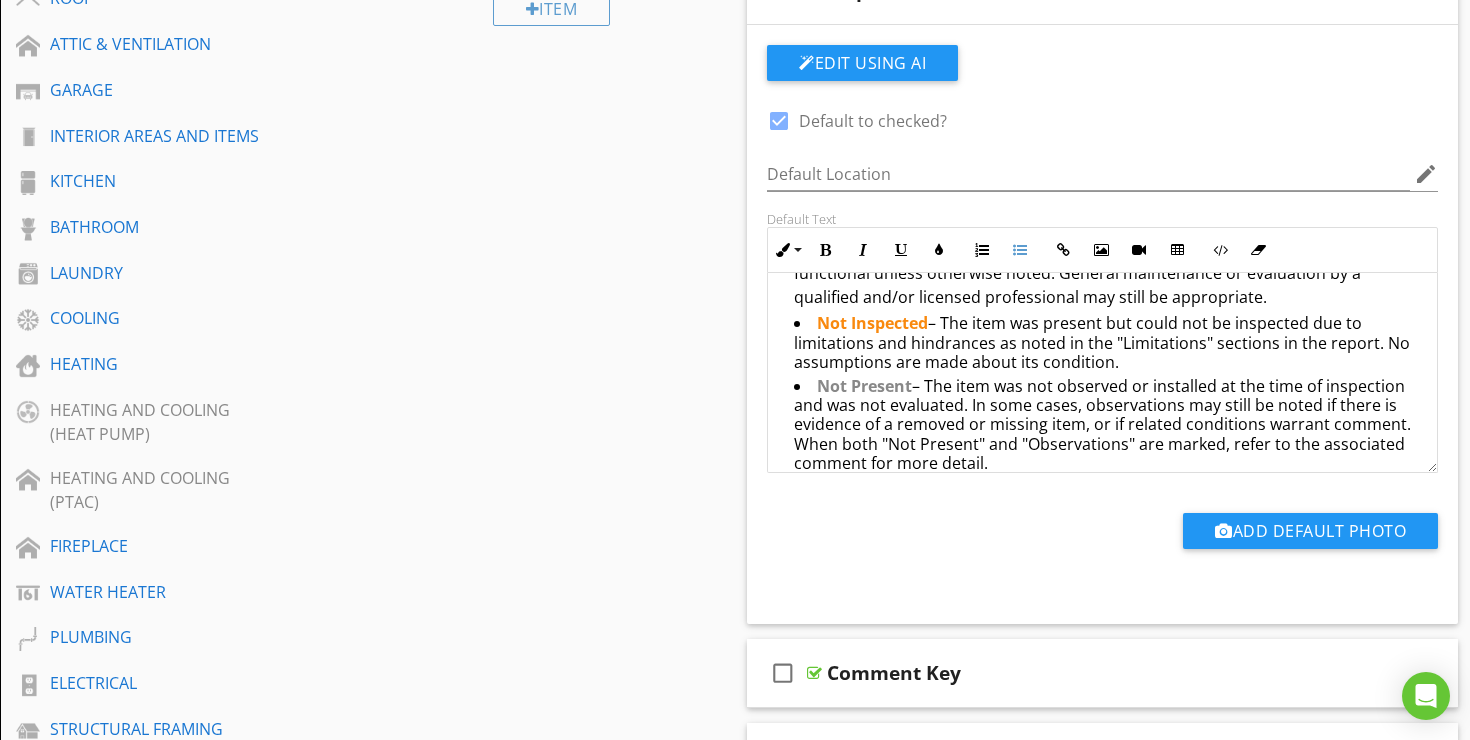 click on "Not Inspected  – The item was present but could not be inspected due to limitations and hindrances as noted in the "Limitations" sections in the report. No assumptions are made about its condition." at bounding box center [1107, 345] 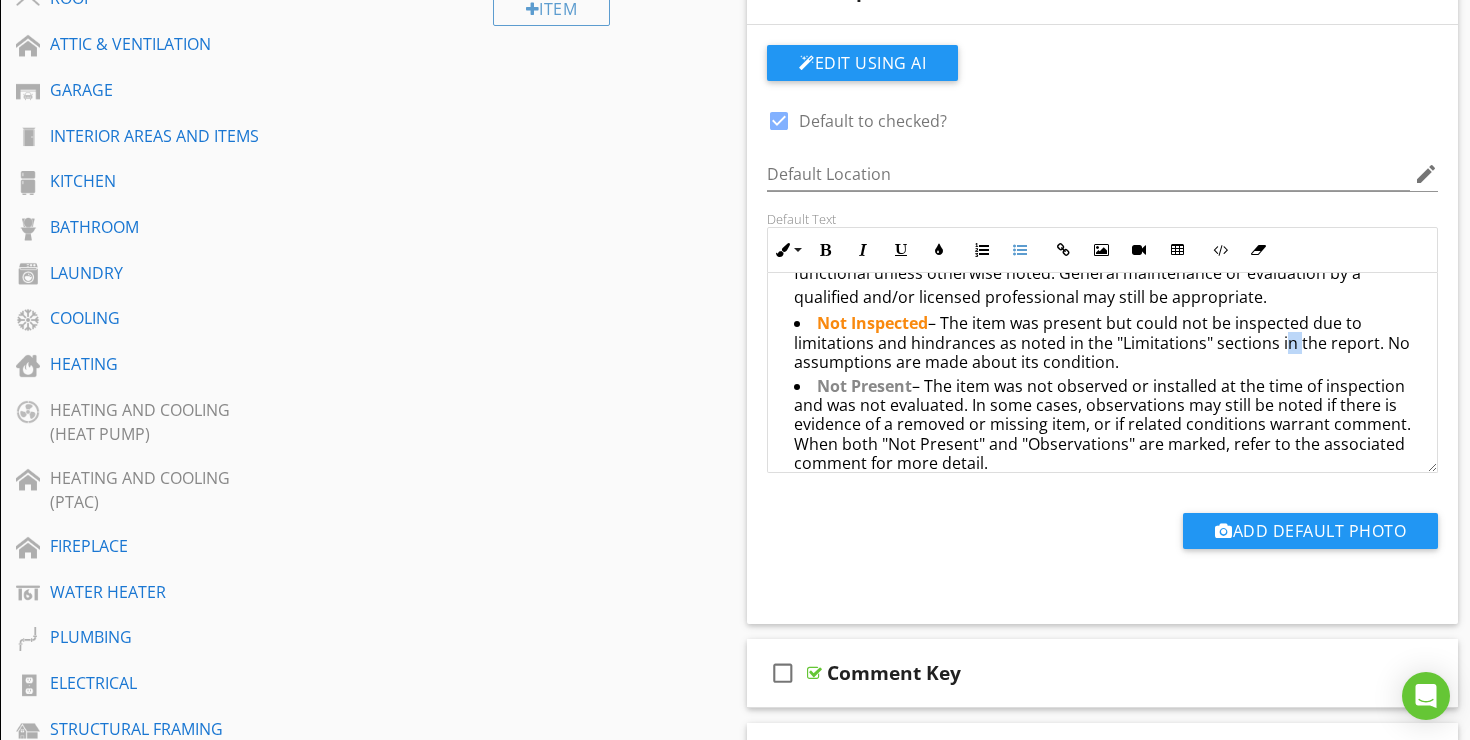 click on "Not Inspected  – The item was present but could not be inspected due to limitations and hindrances as noted in the "Limitations" sections in the report. No assumptions are made about its condition." at bounding box center (1107, 345) 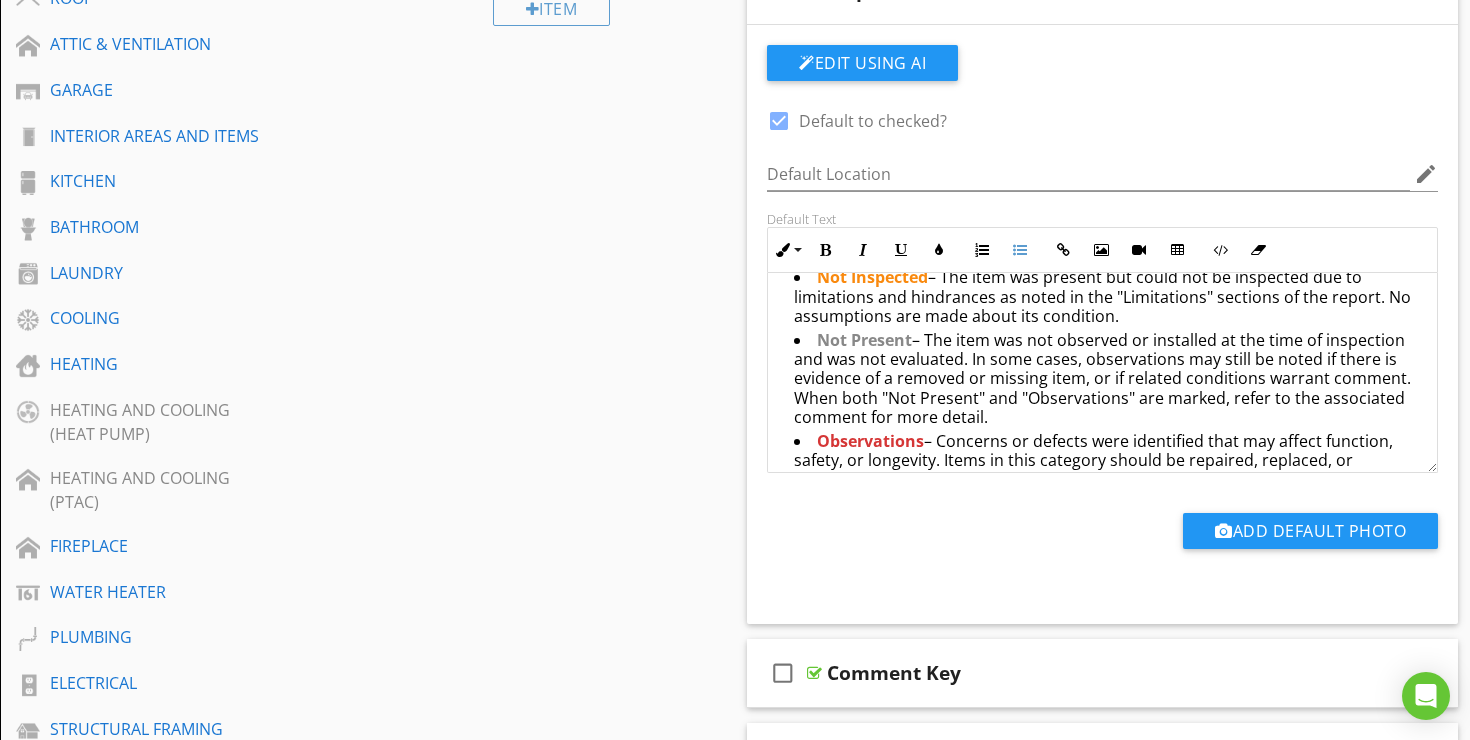 scroll, scrollTop: 256, scrollLeft: 0, axis: vertical 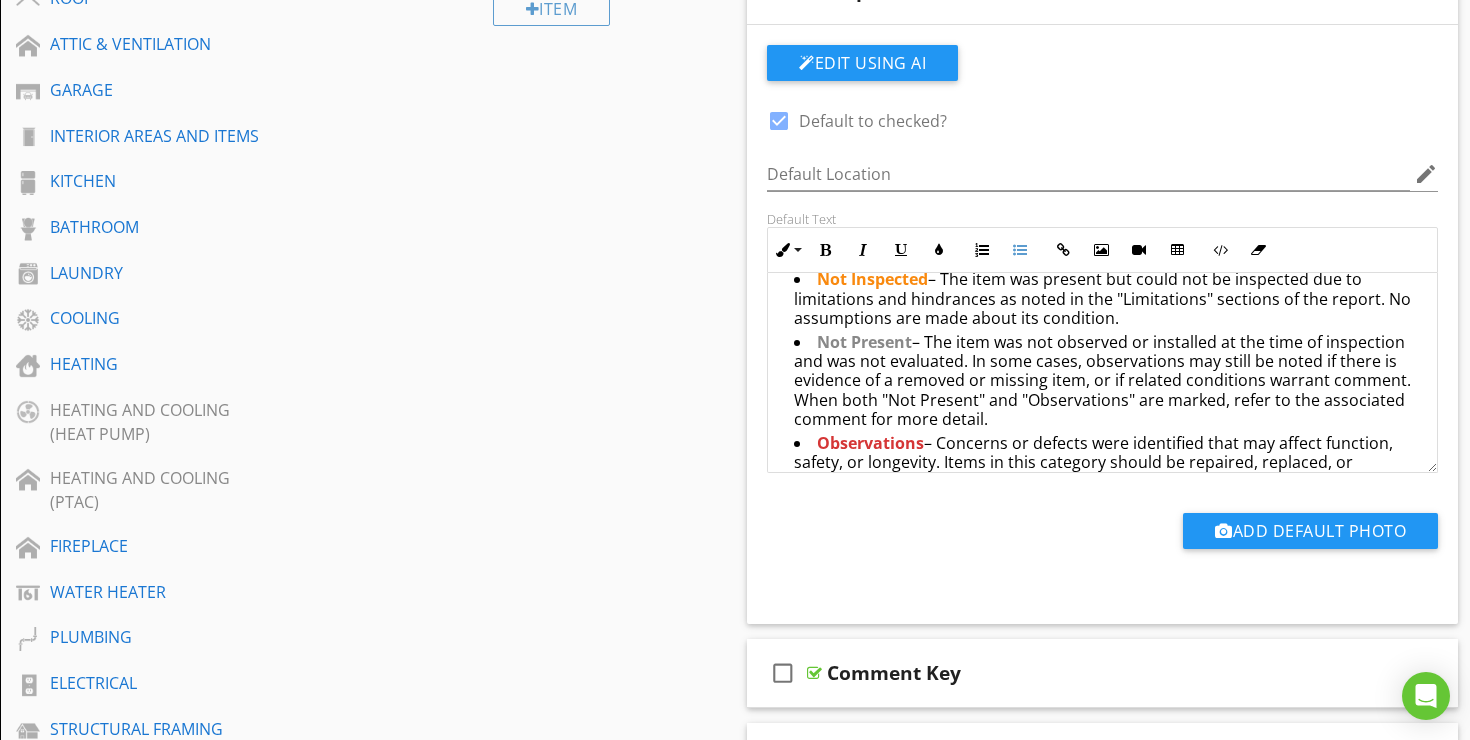 click on "Not Present  – The item was not observed or installed at the time of inspection and was not evaluated. In some cases, observations may still be noted if there is evidence of a removed or missing item, or if related conditions warrant comment. When both "Not Present" and "Observations" are marked, refer to the associated comment for more detail." at bounding box center [1107, 383] 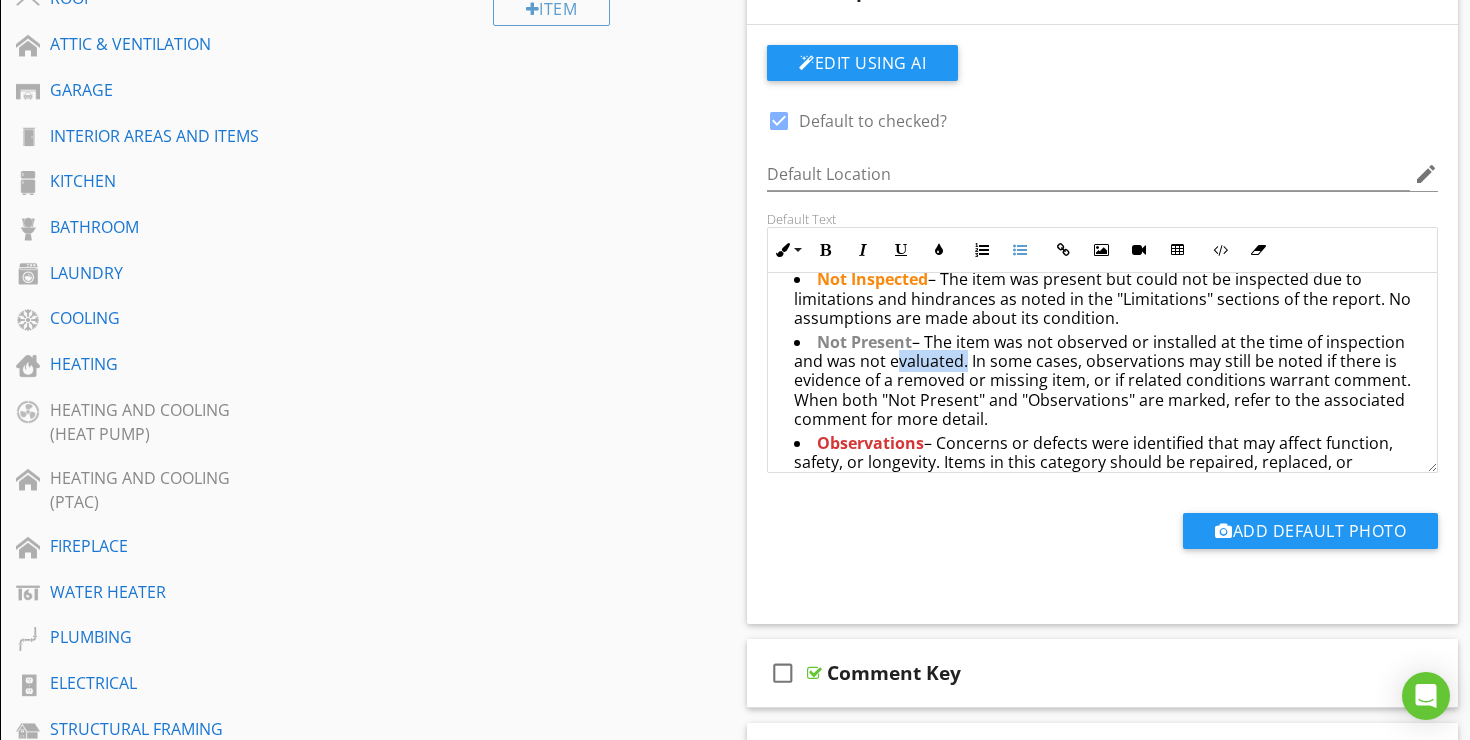 click on "Not Present  – The item was not observed or installed at the time of inspection and was not evaluated. In some cases, observations may still be noted if there is evidence of a removed or missing item, or if related conditions warrant comment. When both "Not Present" and "Observations" are marked, refer to the associated comment for more detail." at bounding box center (1107, 383) 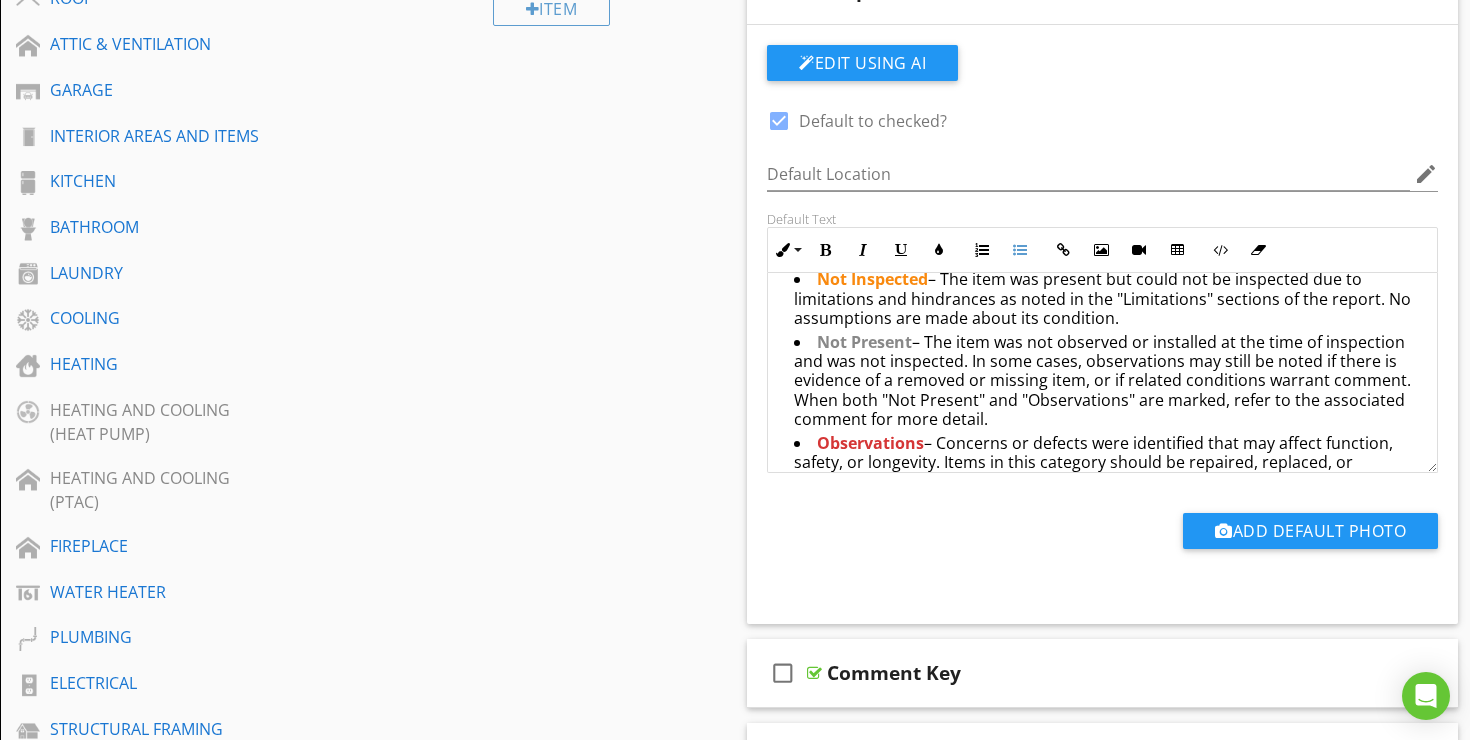 drag, startPoint x: 1317, startPoint y: 343, endPoint x: 1290, endPoint y: 360, distance: 31.906113 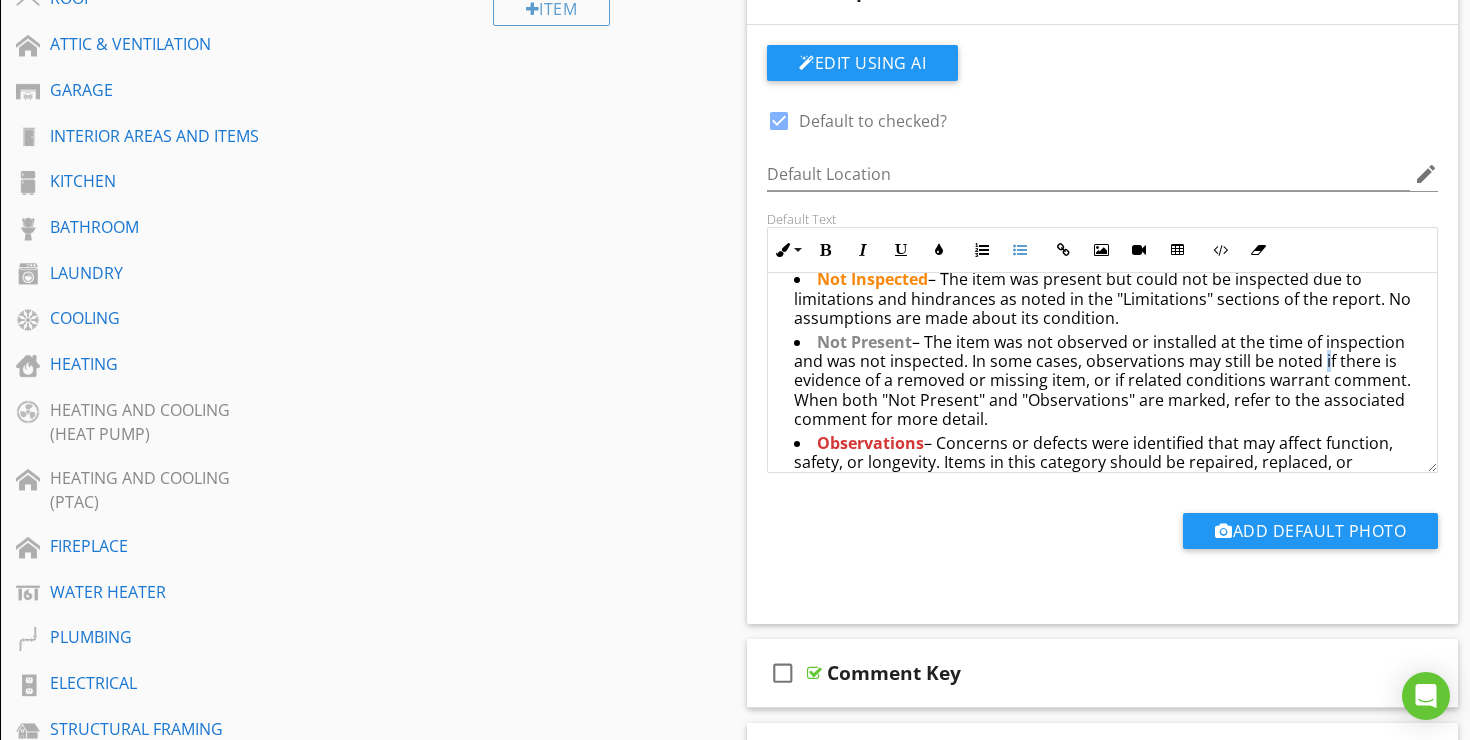 click on "Not Present  – The item was not observed or installed at the time of inspection and was not inspected. In some cases, observations may still be noted if there is evidence of a removed or missing item, or if related conditions warrant comment. When both "Not Present" and "Observations" are marked, refer to the associated comment for more detail." at bounding box center (1107, 383) 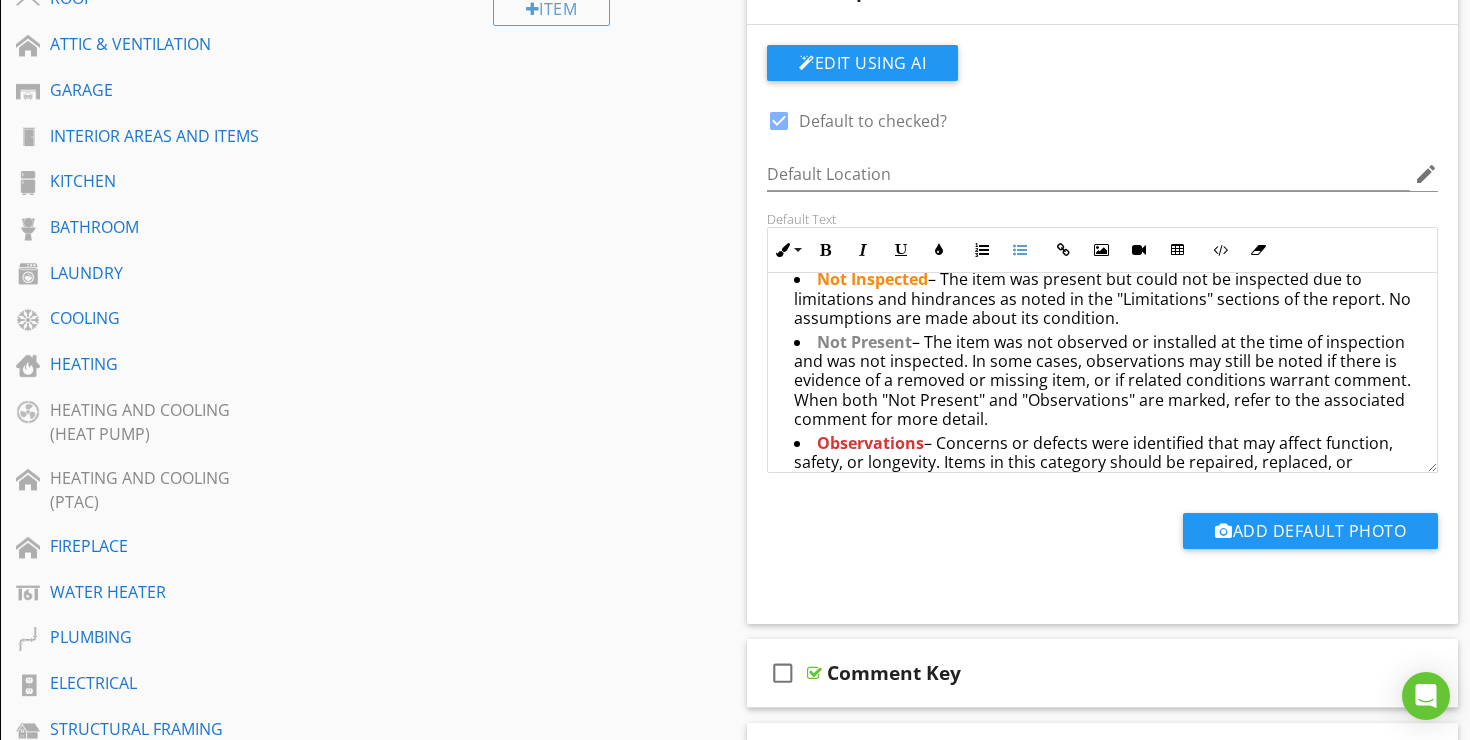 click on "Not Present  – The item was not observed or installed at the time of inspection and was not inspected. In some cases, observations may still be noted if there is evidence of a removed or missing item, or if related conditions warrant comment. When both "Not Present" and "Observations" are marked, refer to the associated comment for more detail." at bounding box center [1107, 383] 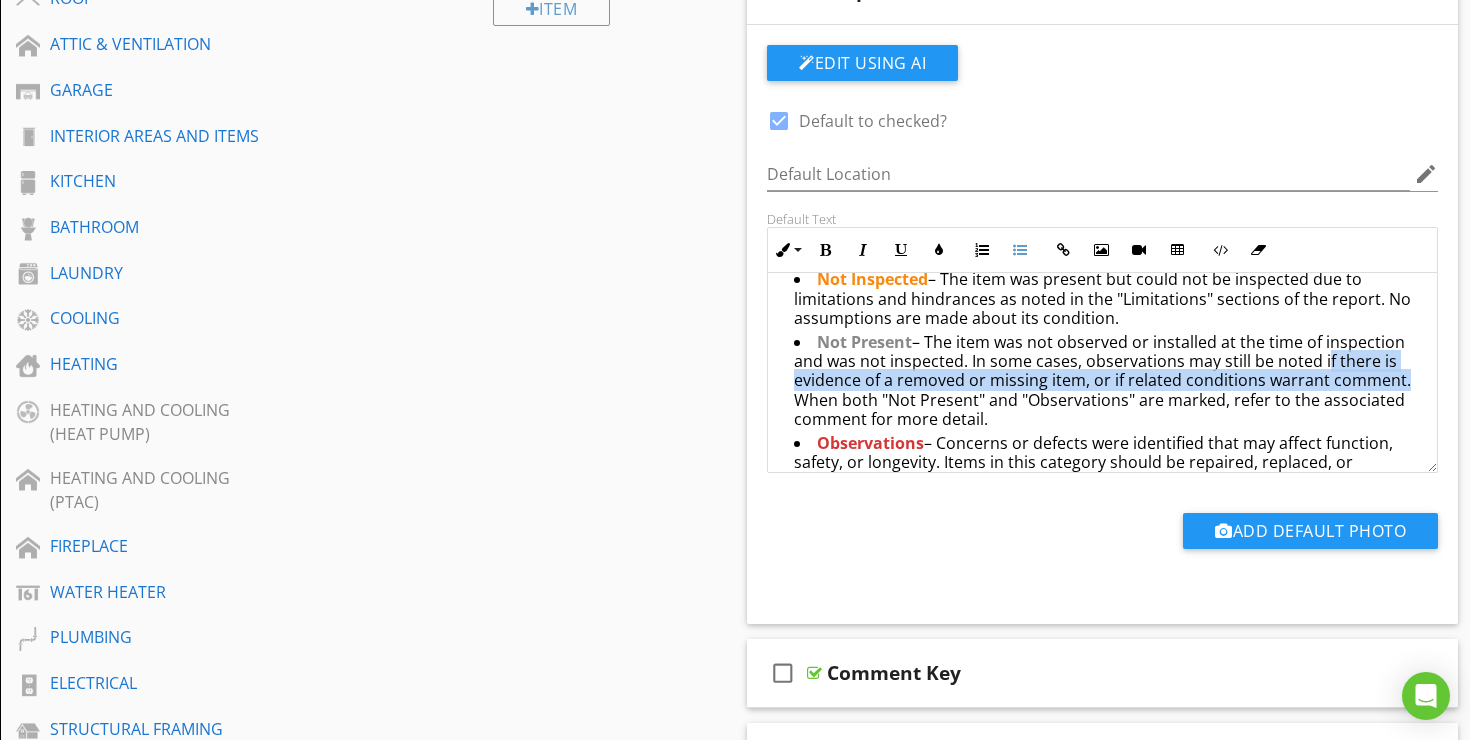 drag, startPoint x: 1317, startPoint y: 344, endPoint x: 1392, endPoint y: 361, distance: 76.902534 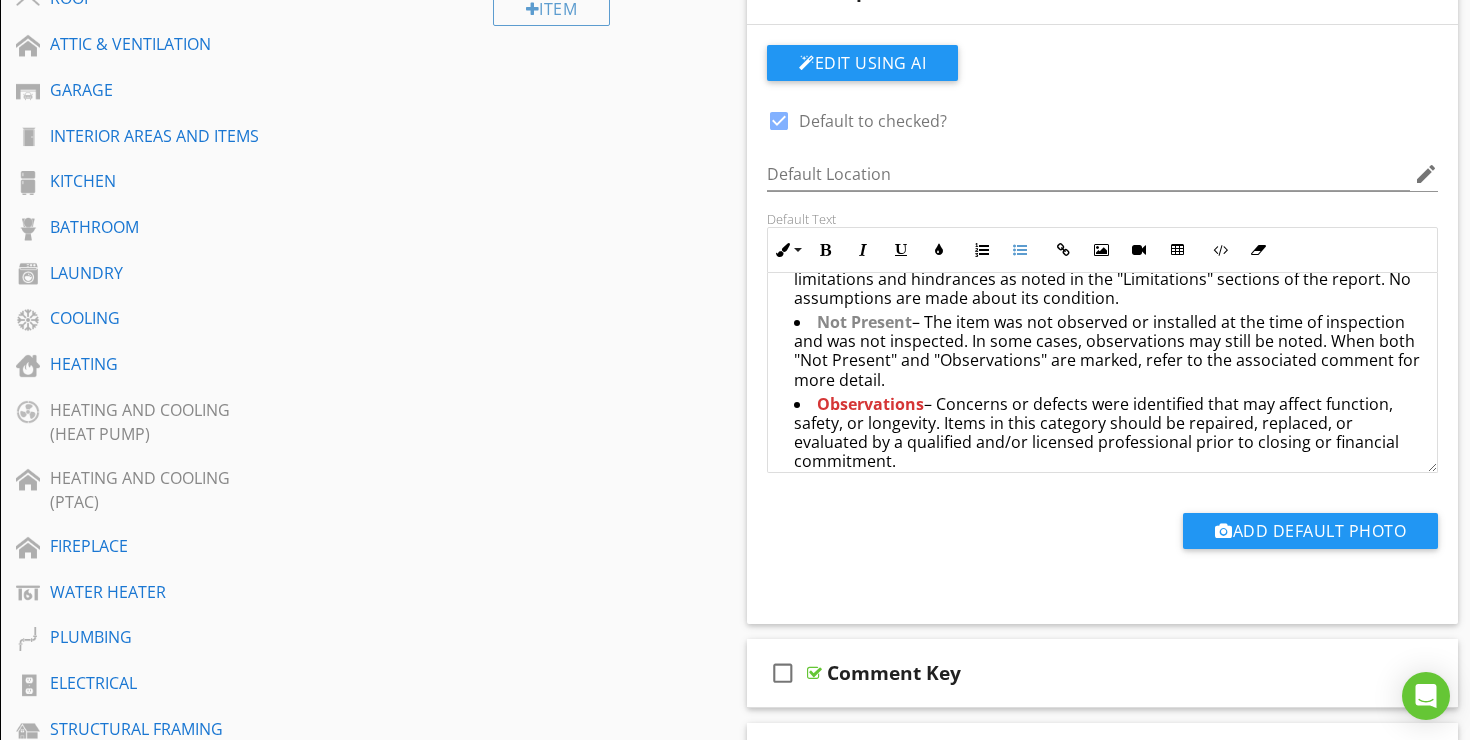 scroll, scrollTop: 296, scrollLeft: 0, axis: vertical 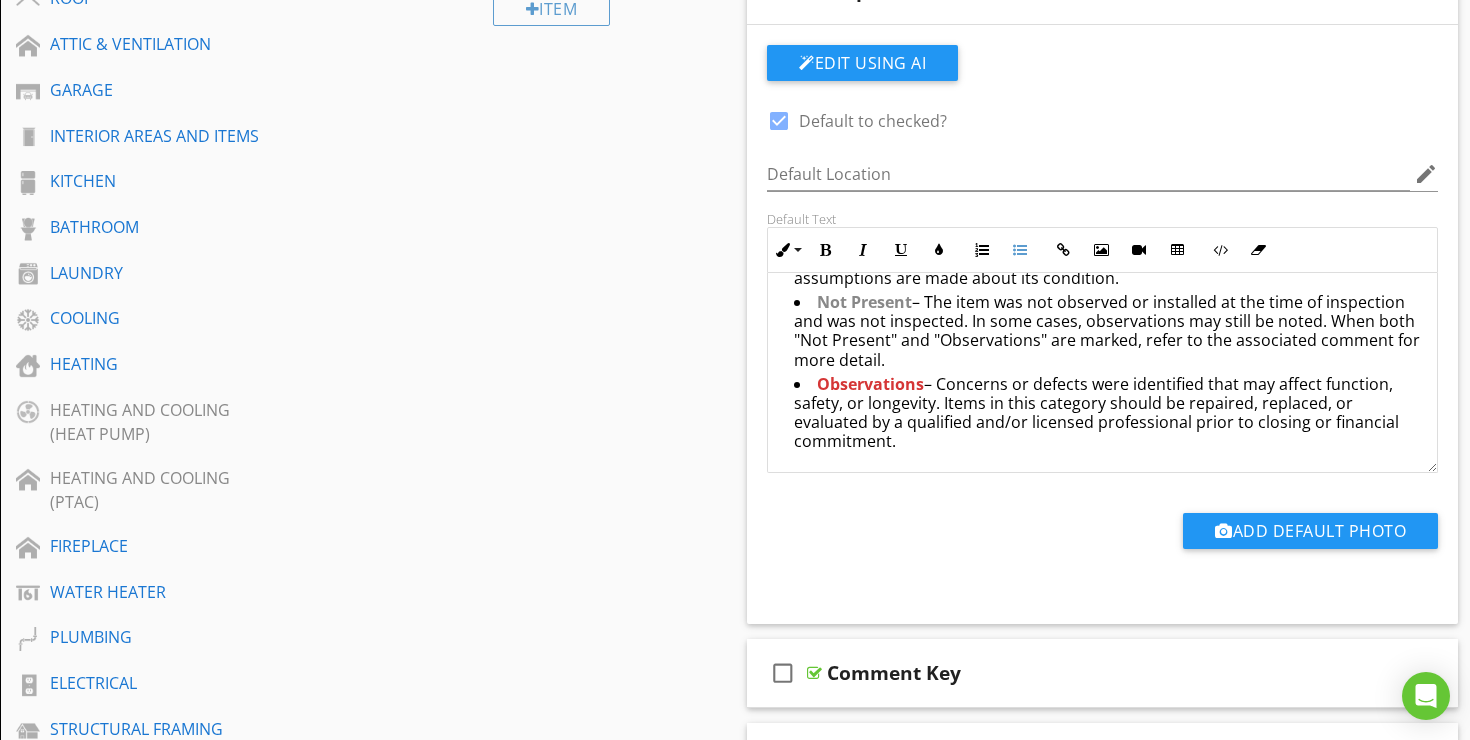 click on "Observations  – Concerns or defects were identified that may affect function, safety, or longevity. Items in this category should be repaired, replaced, or evaluated by a qualified and/or licensed professional prior to closing or financial commitment." at bounding box center [1107, 416] 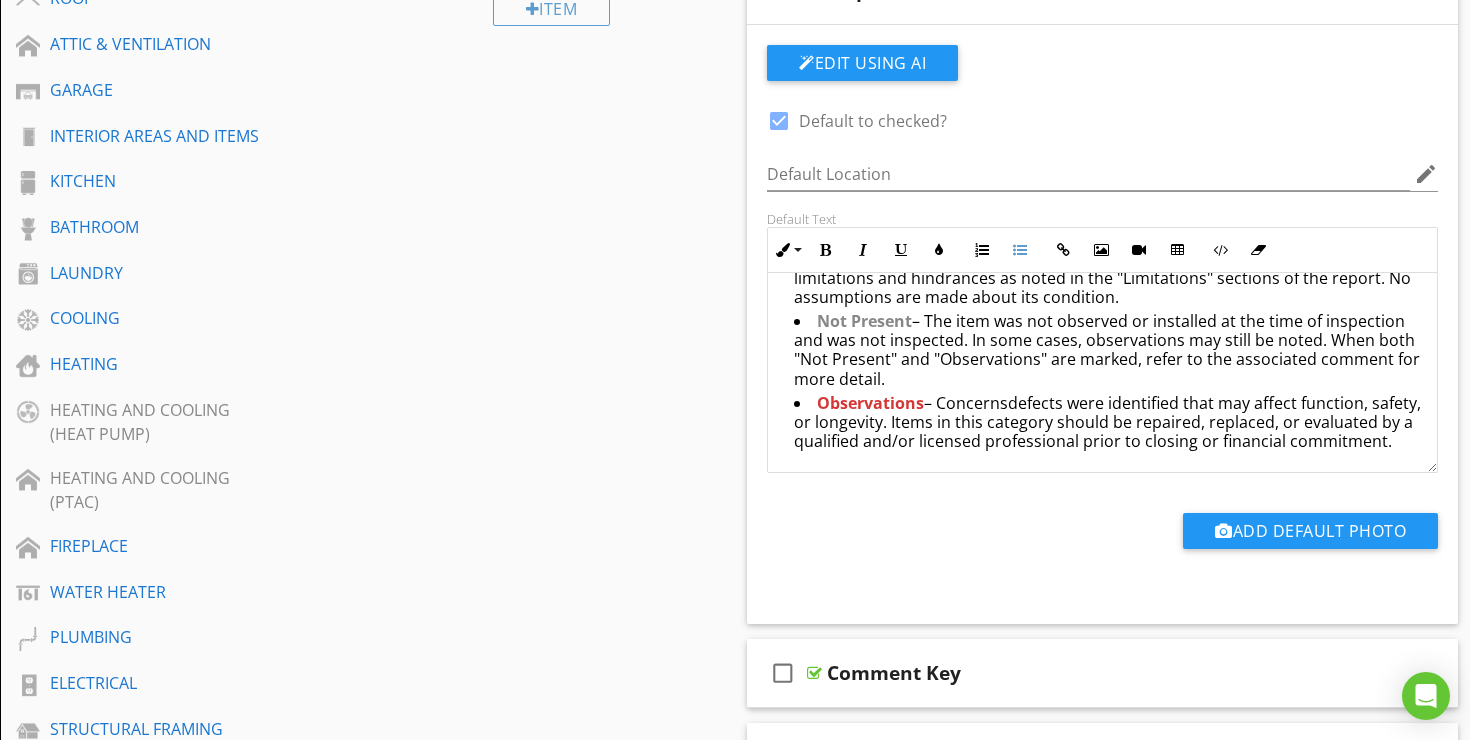 scroll, scrollTop: 277, scrollLeft: 0, axis: vertical 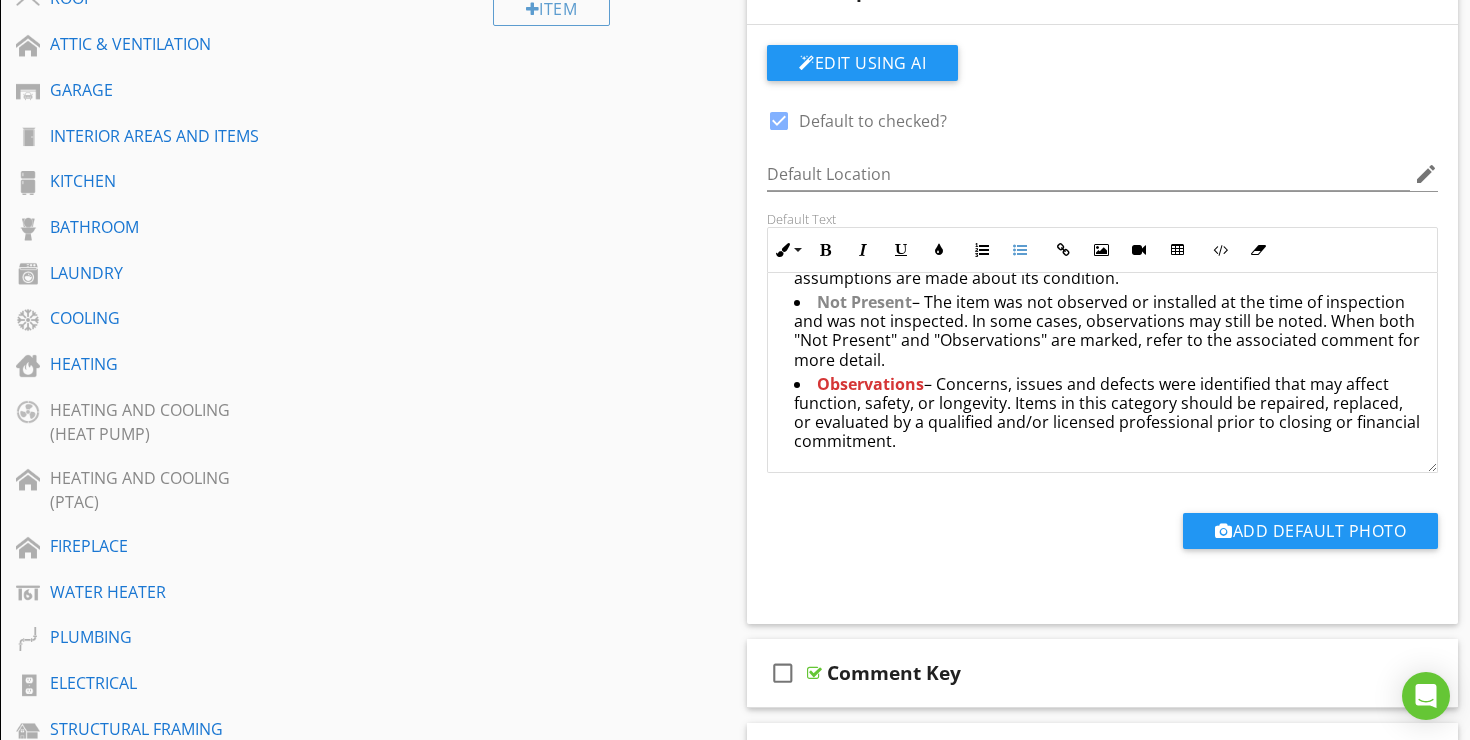 click on "Observations  – Concerns, issues and defects were identified that may affect function, safety, or longevity. Items in this category should be repaired, replaced, or evaluated by a qualified and/or licensed professional prior to closing or financial commitment." at bounding box center (1107, 416) 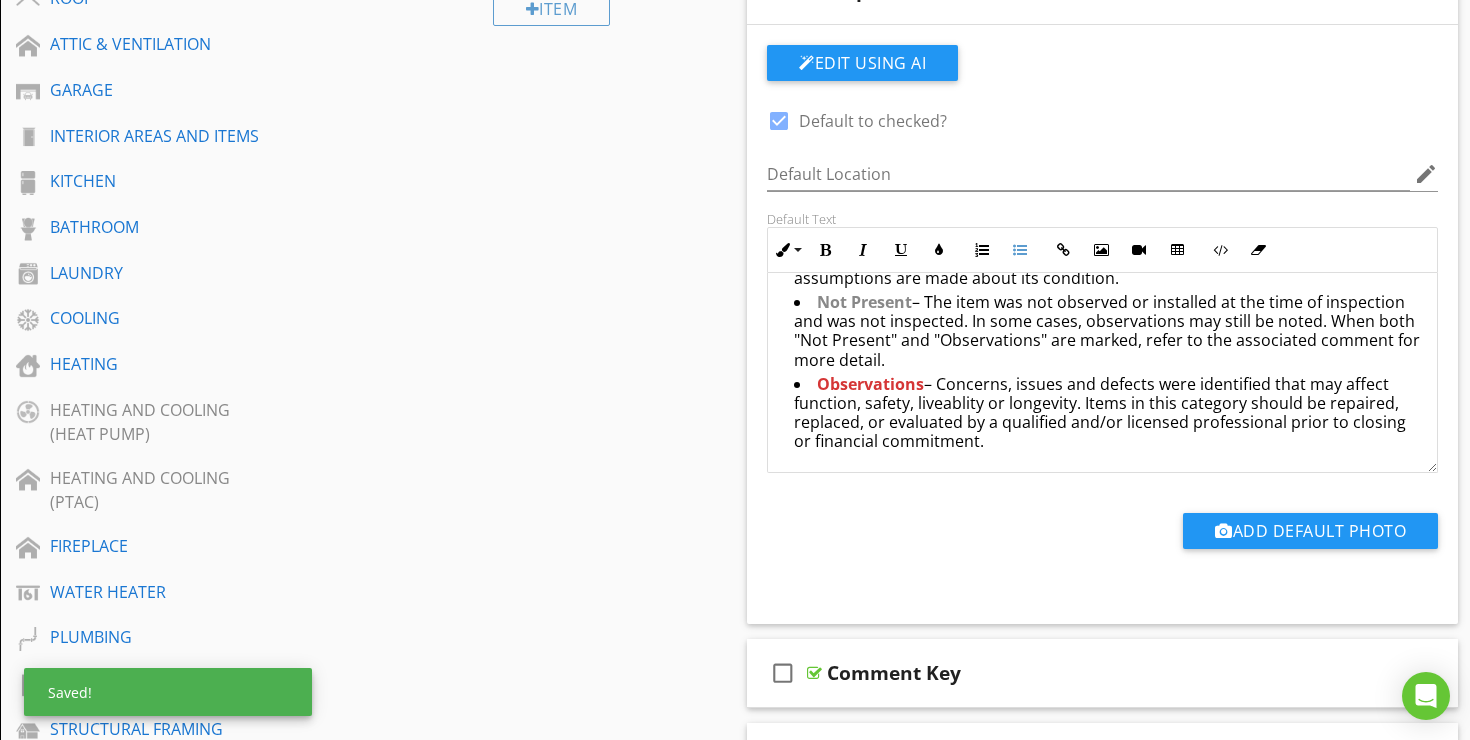 click on "Observations  – Concerns, issues and defects were identified that may affect function, safety, liveablity or longevity. Items in this category should be repaired, replaced, or evaluated by a qualified and/or licensed professional prior to closing or financial commitment." at bounding box center (1107, 416) 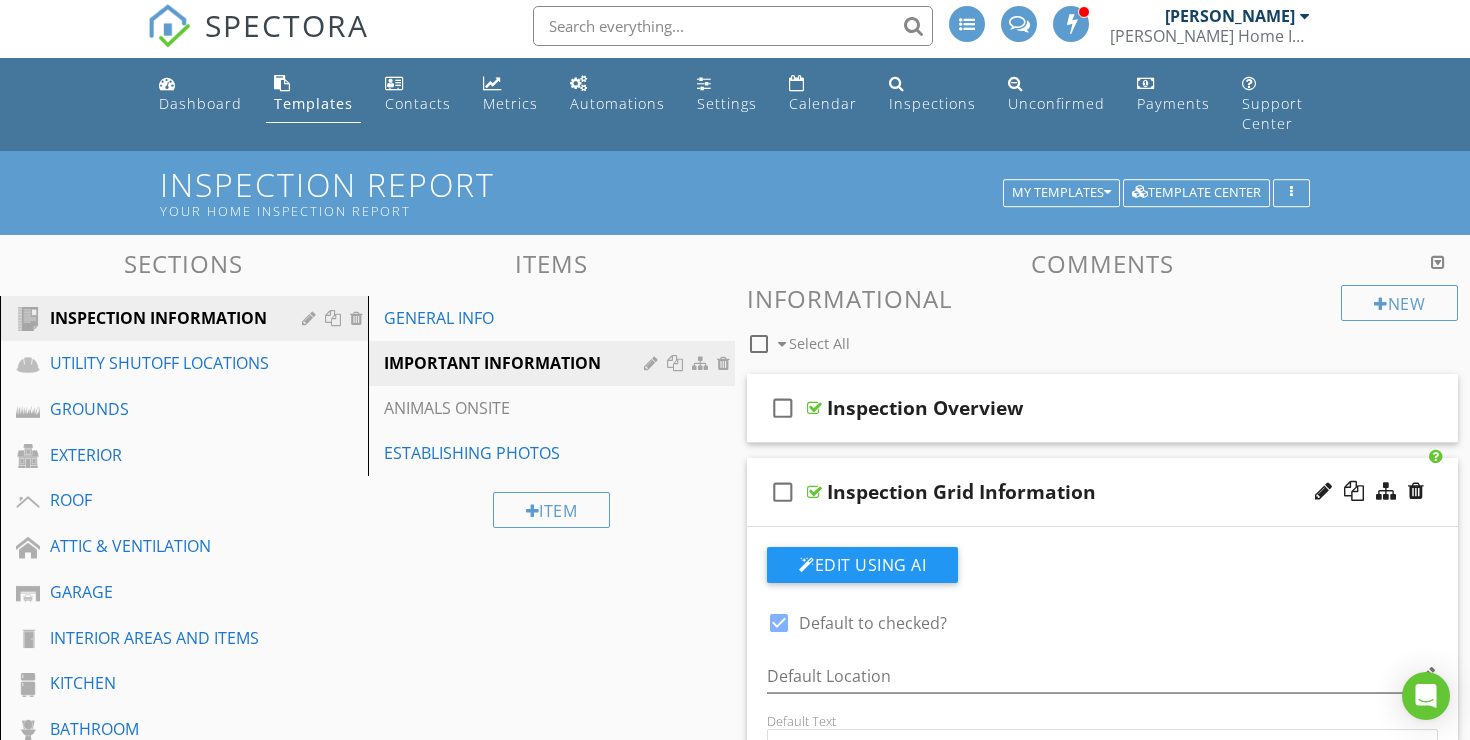 scroll, scrollTop: 0, scrollLeft: 0, axis: both 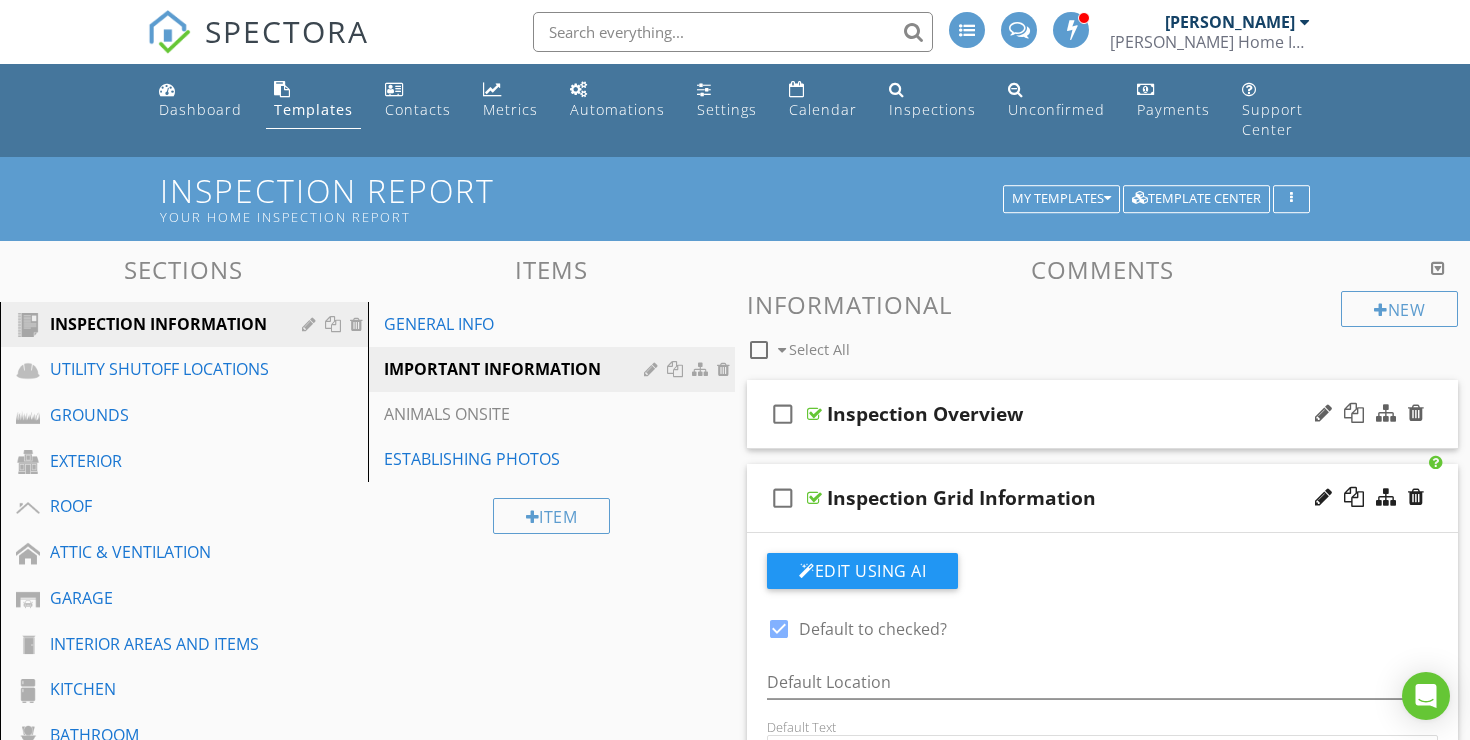 click on "Inspection Overview" at bounding box center (1078, 414) 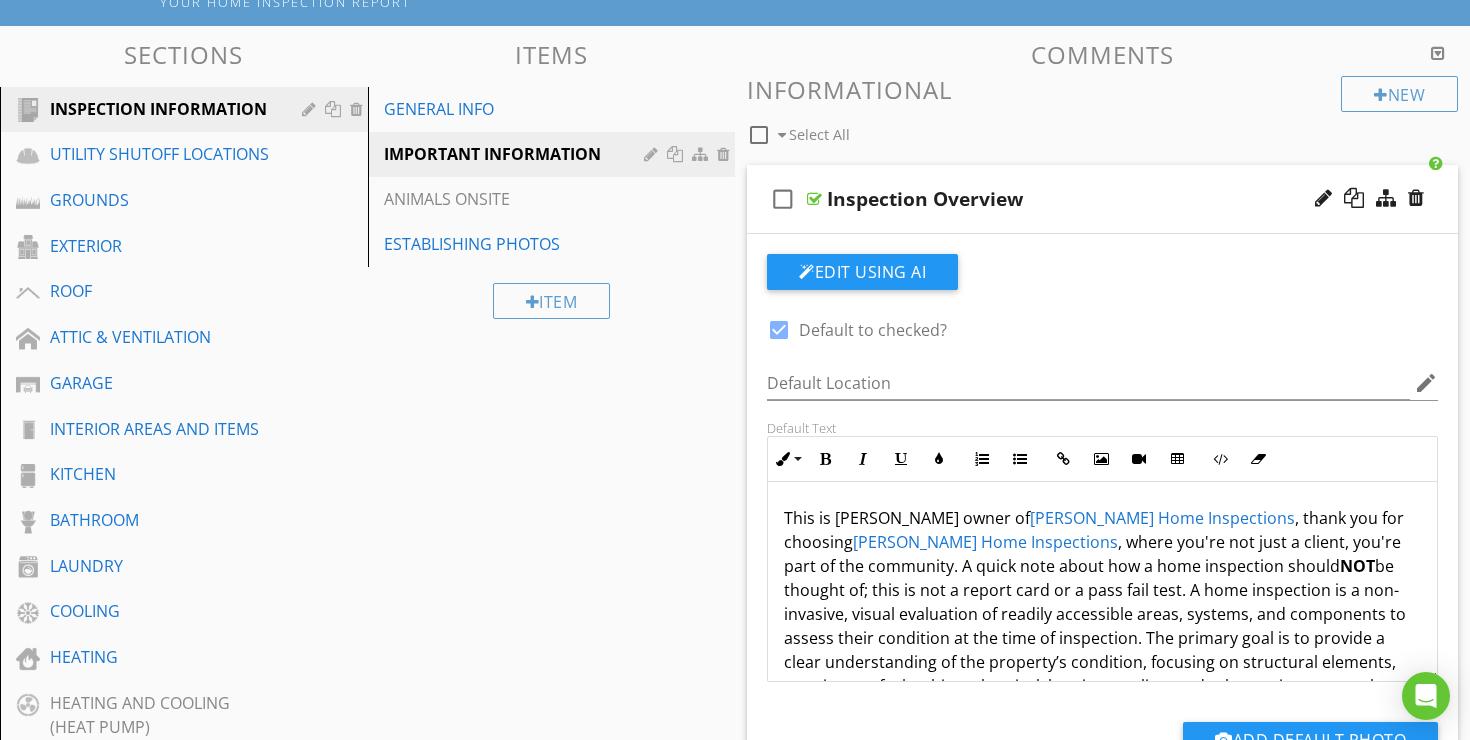 scroll, scrollTop: 345, scrollLeft: 0, axis: vertical 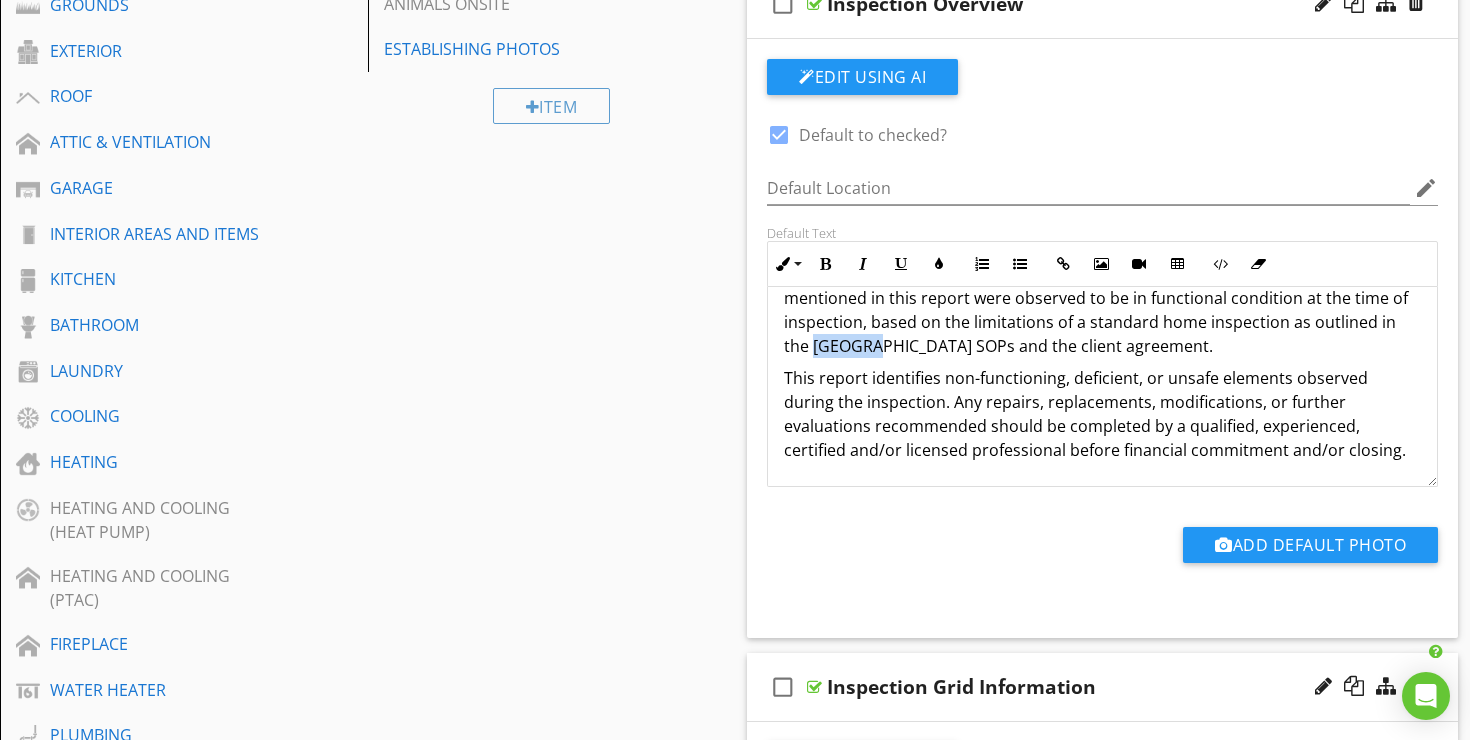 drag, startPoint x: 840, startPoint y: 330, endPoint x: 786, endPoint y: 332, distance: 54.037025 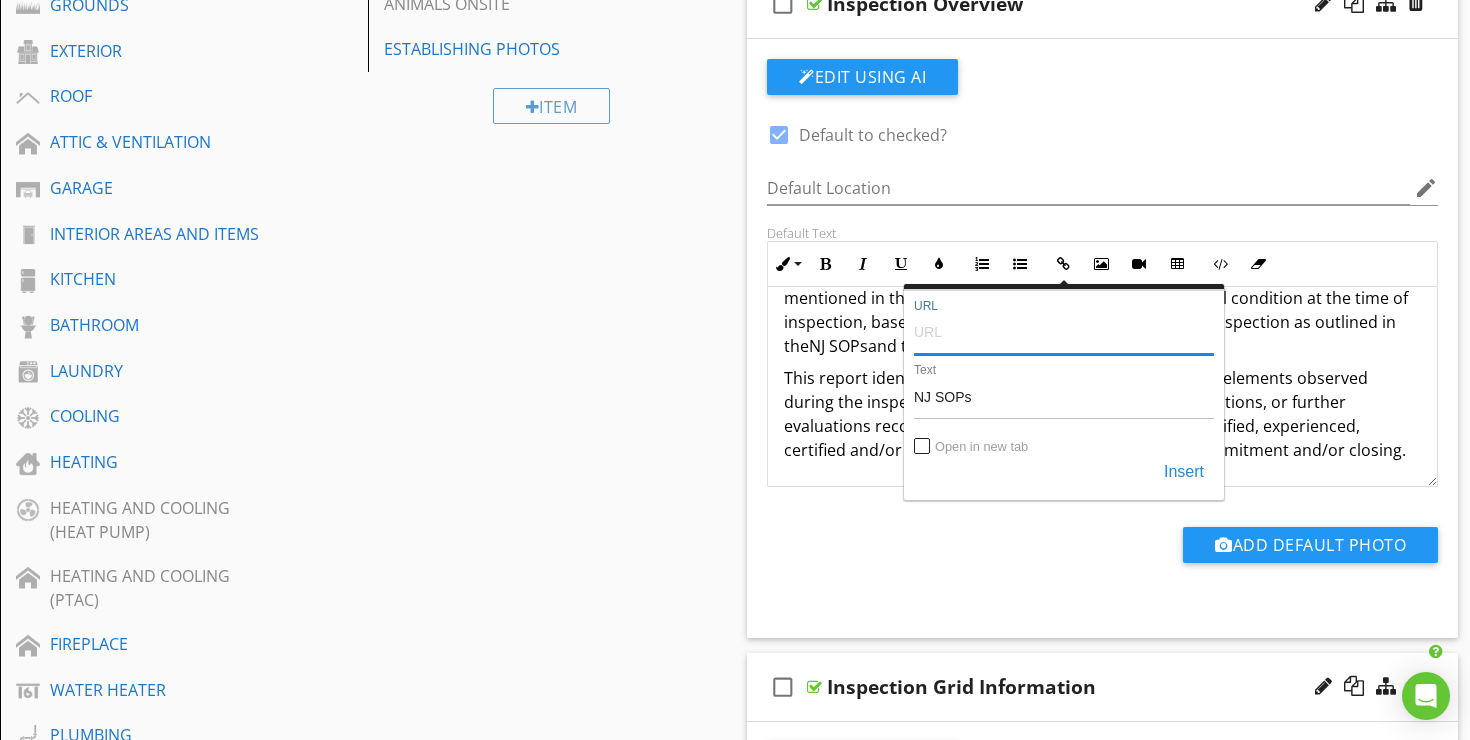 click on "URL" at bounding box center [1064, 331] 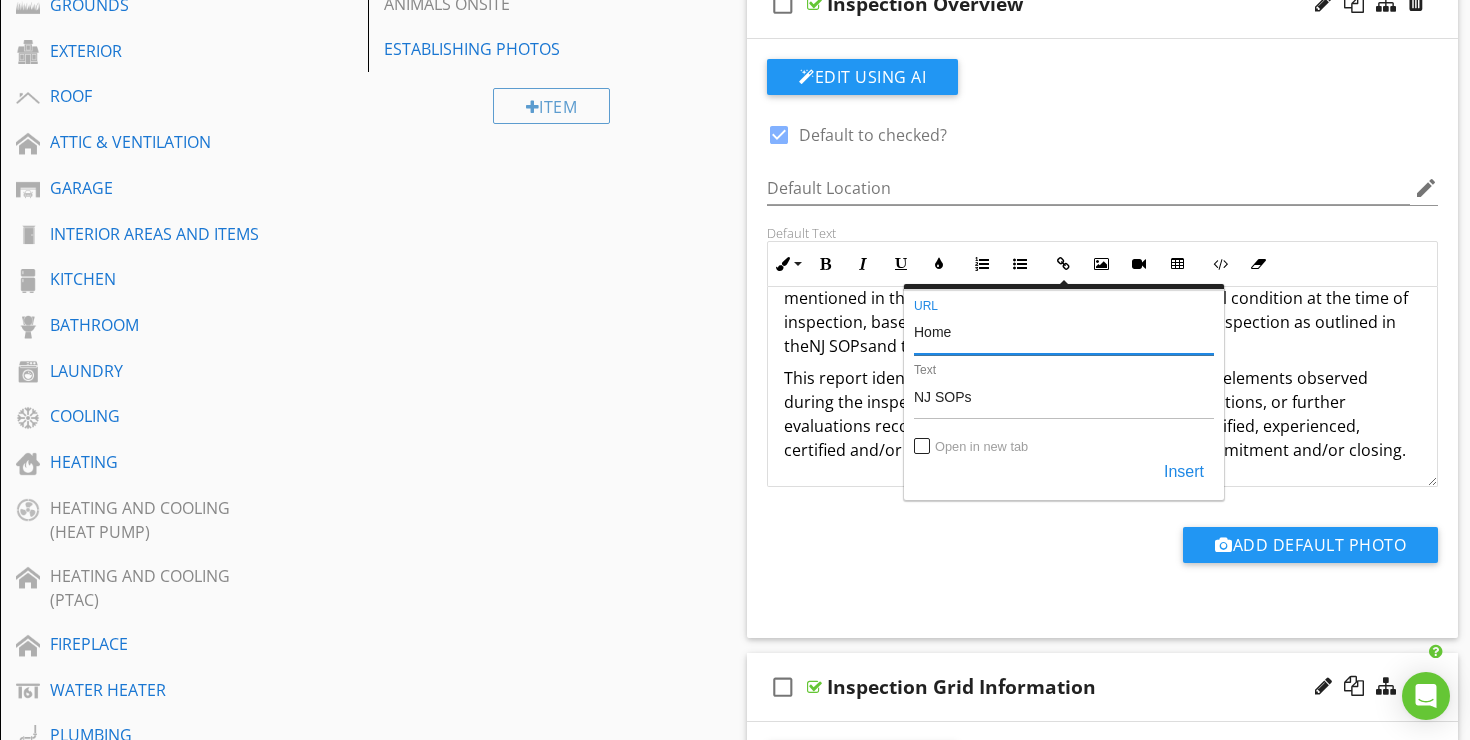 click on "Home" at bounding box center (1064, 331) 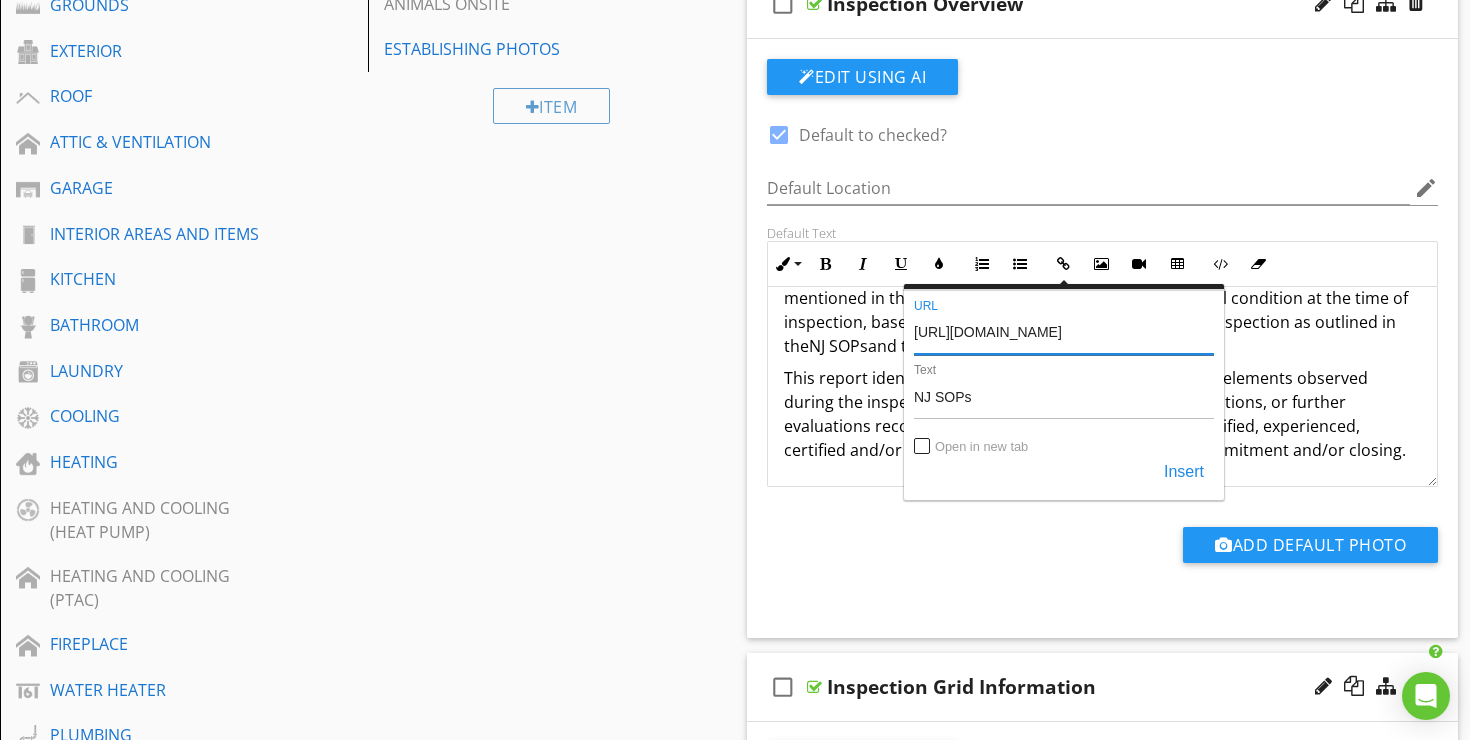 scroll, scrollTop: 0, scrollLeft: 419, axis: horizontal 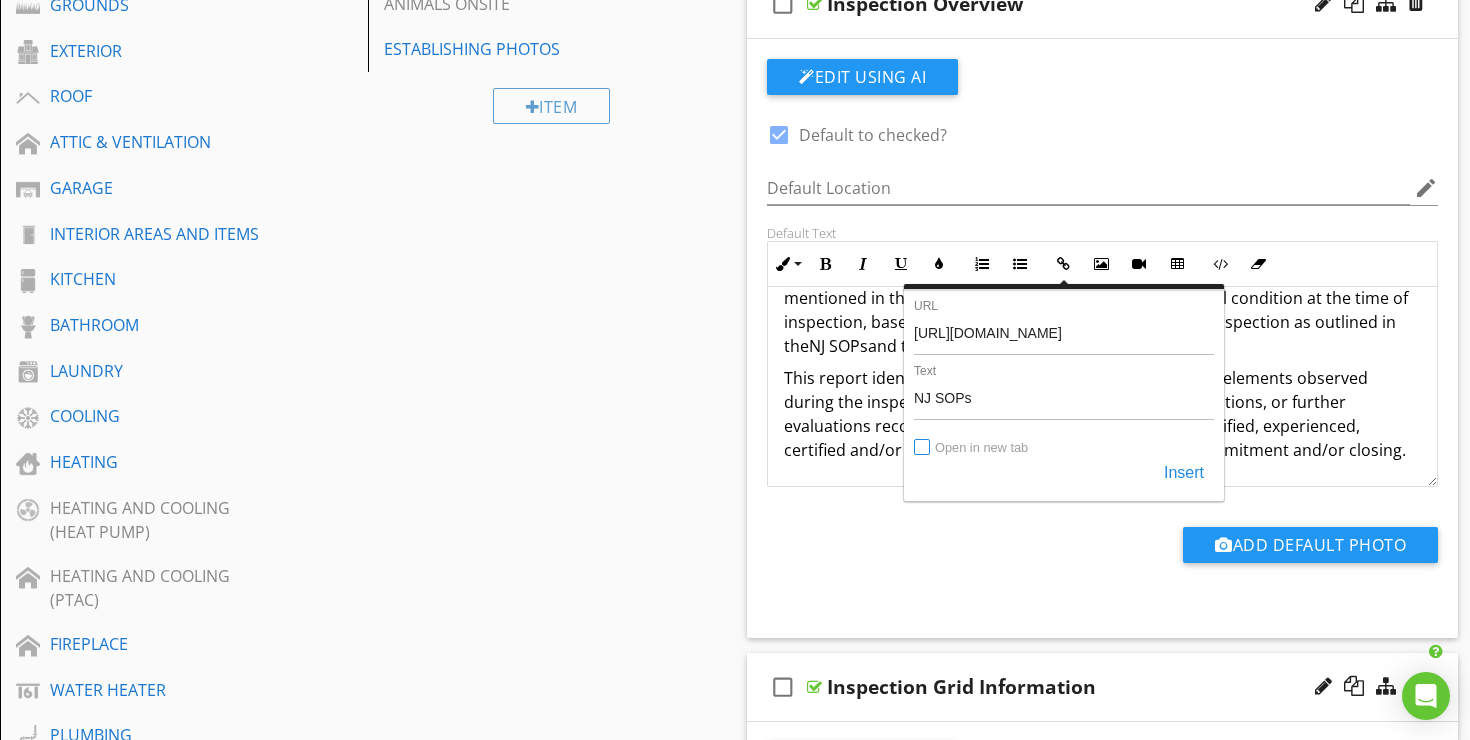 click on "Open in new tab" at bounding box center [923, 448] 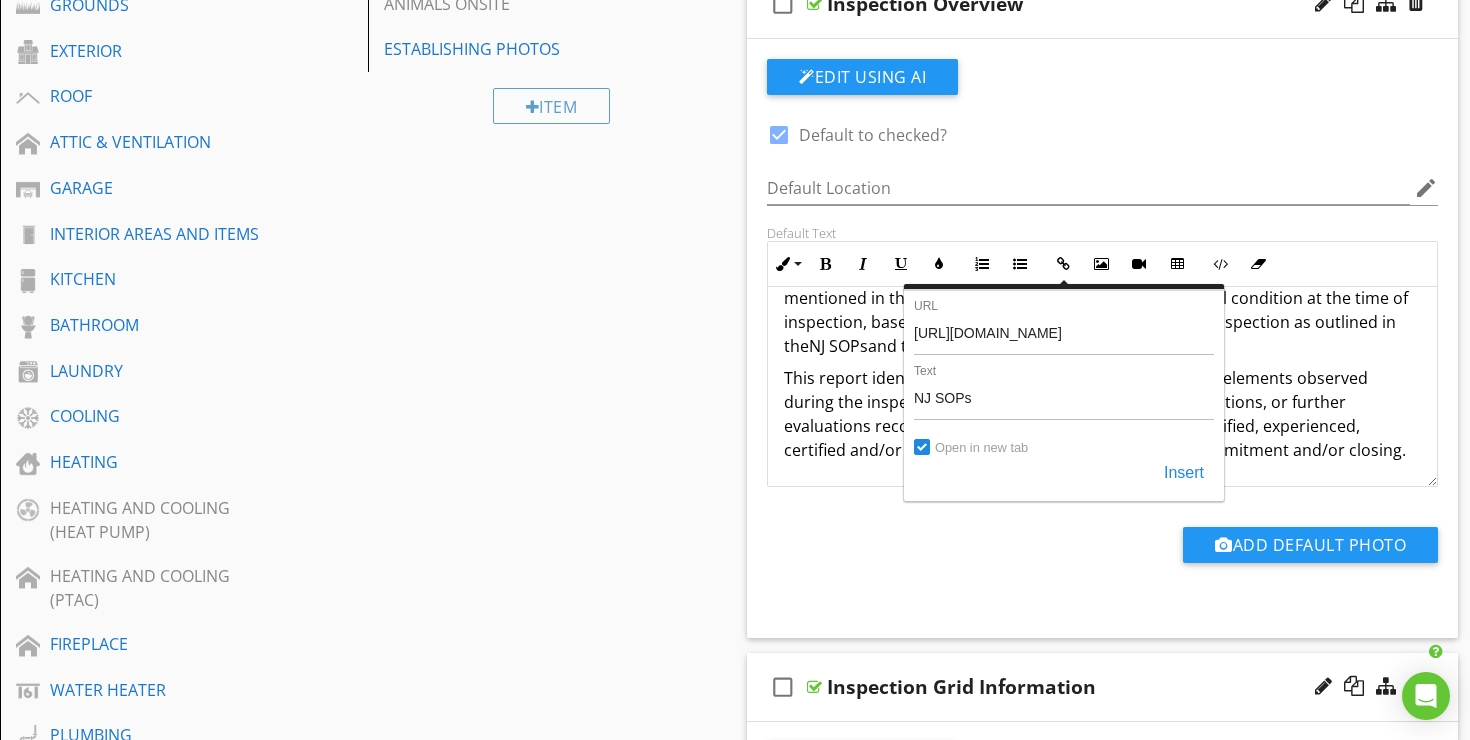 scroll, scrollTop: 0, scrollLeft: 0, axis: both 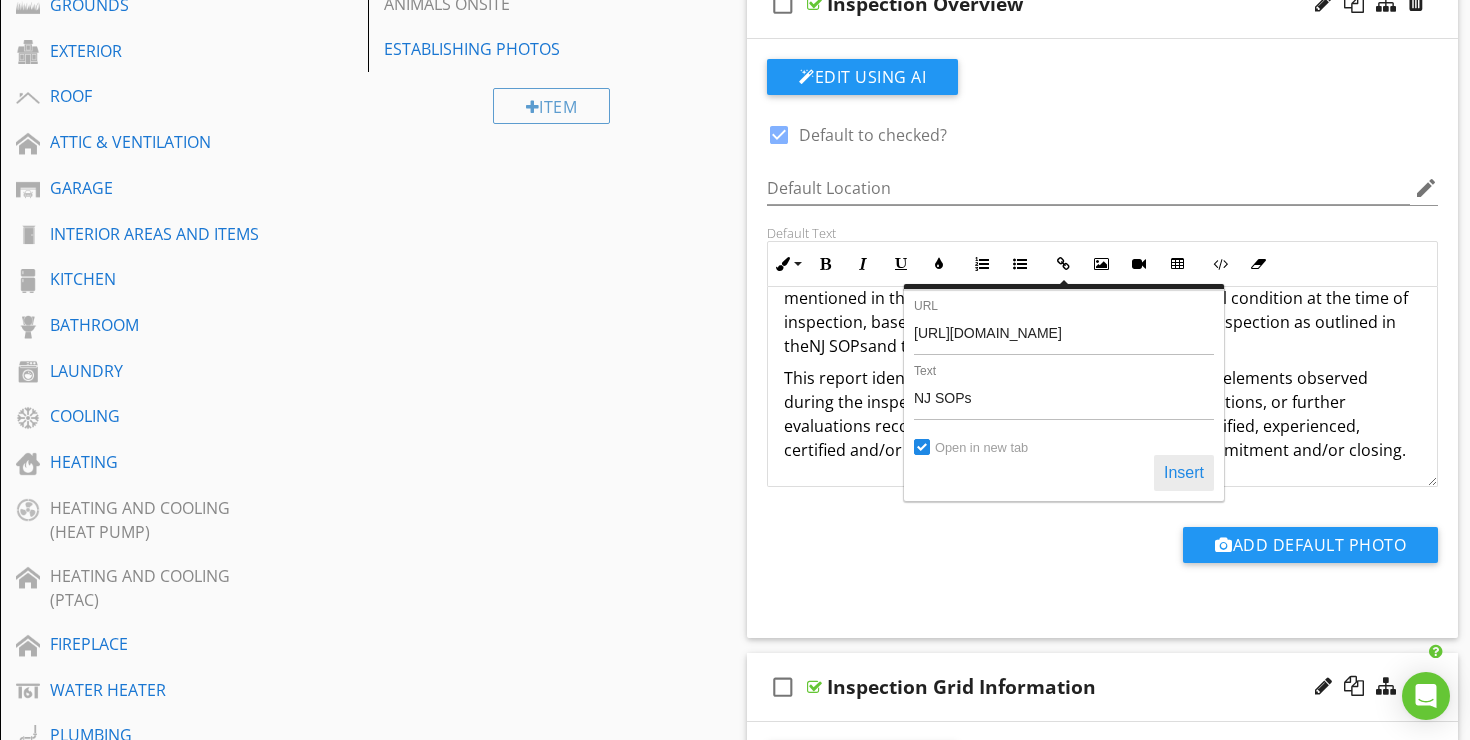 click on "Insert" at bounding box center (1184, 473) 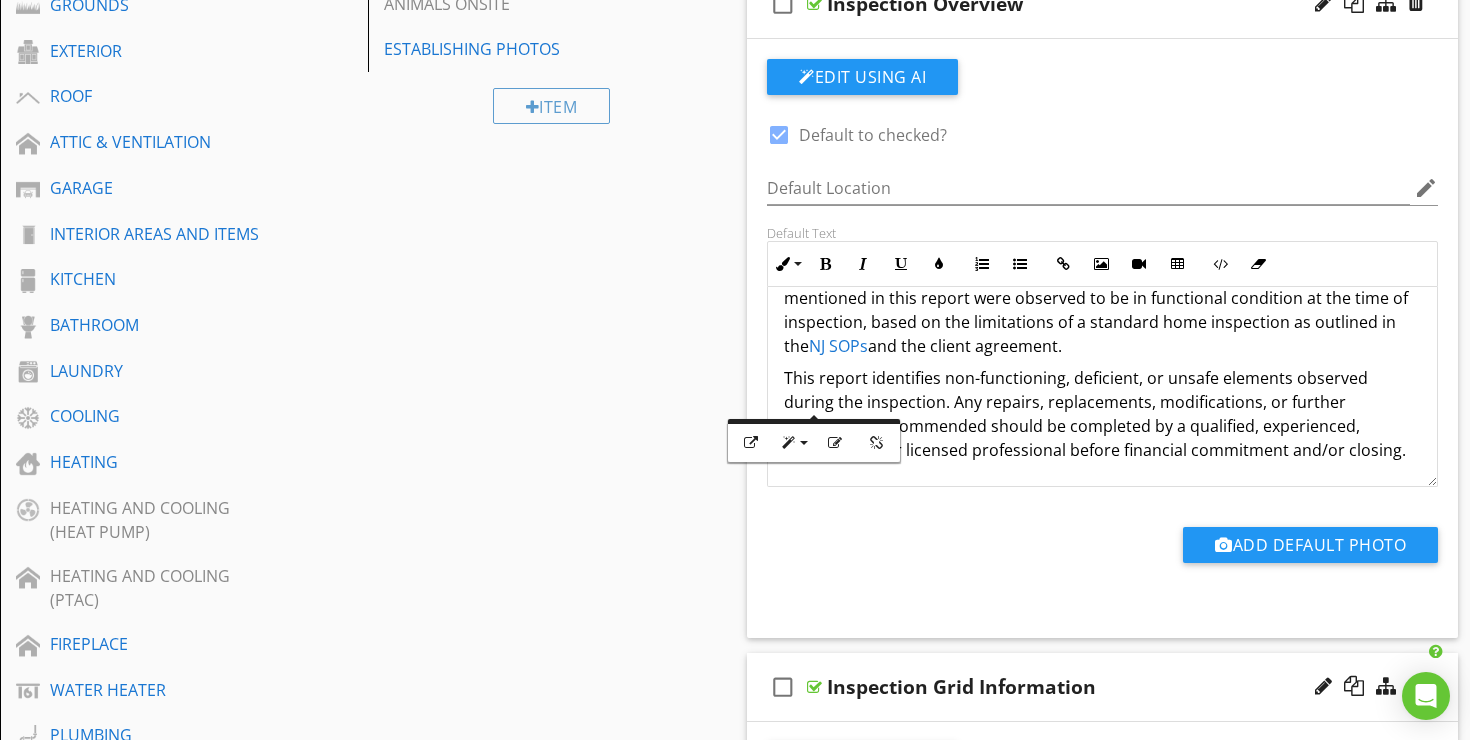 scroll, scrollTop: 513, scrollLeft: 0, axis: vertical 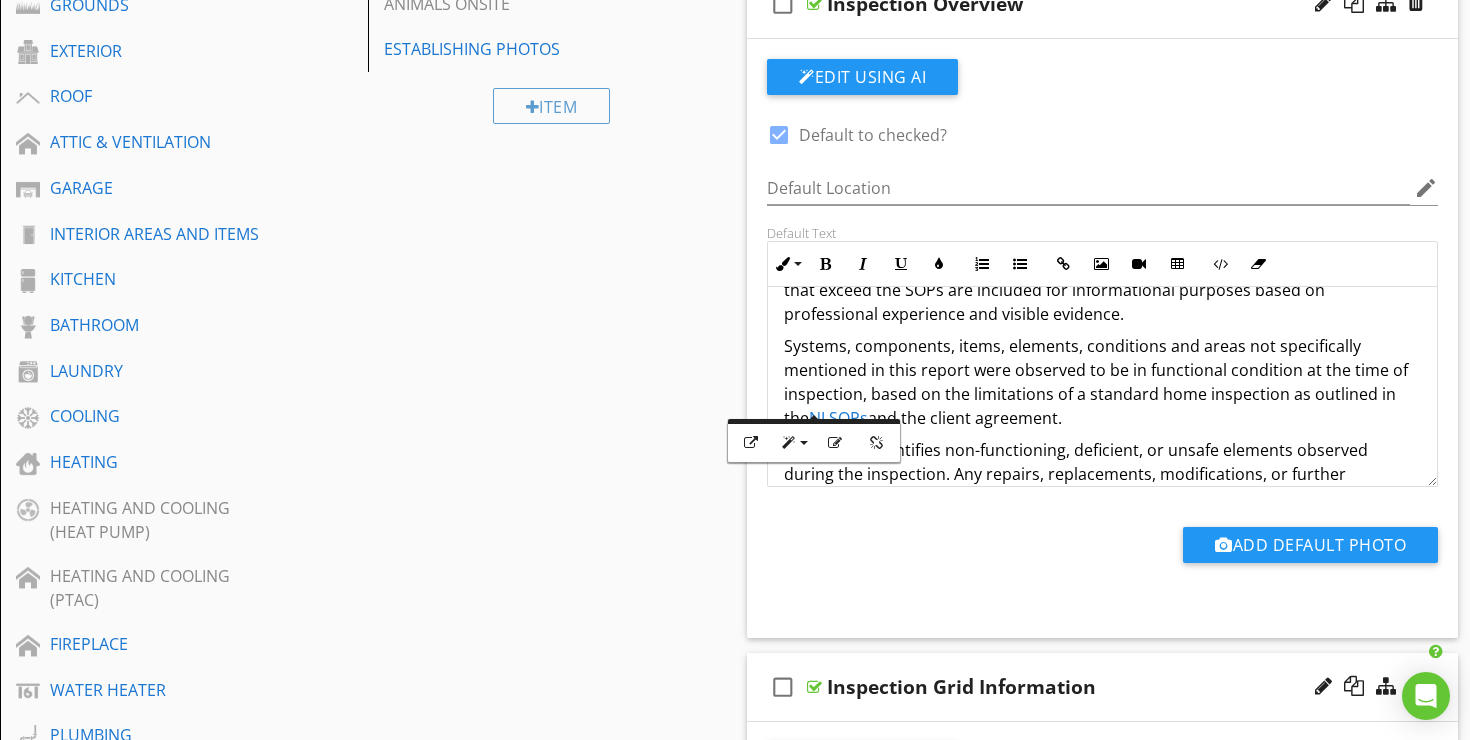 click on "Systems, components, items, elements, conditions and areas not specifically mentioned in this report were observed to be in functional condition at the time of inspection, based on the limitations of a standard home inspection as outlined in the  NJ SOPs  and the client agreement." at bounding box center [1102, 382] 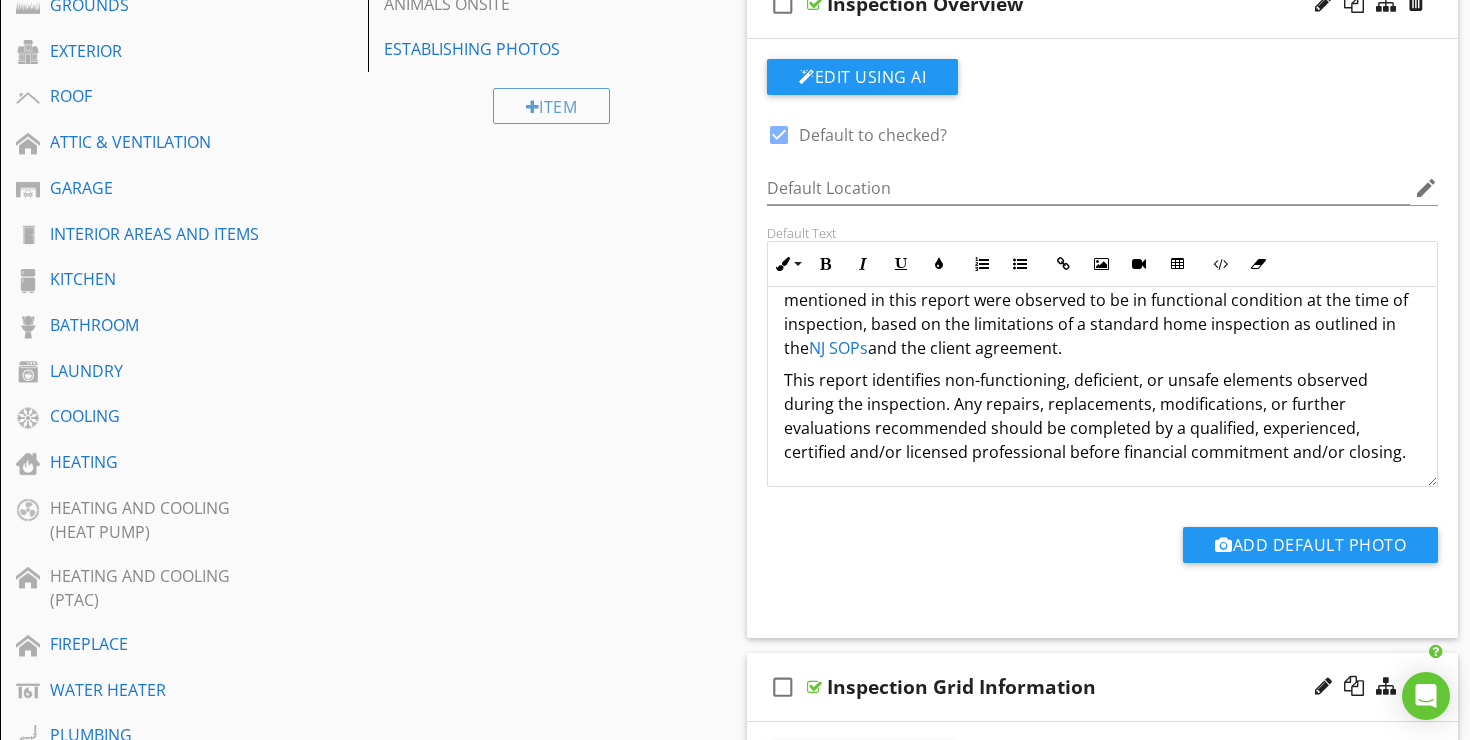 scroll, scrollTop: 585, scrollLeft: 0, axis: vertical 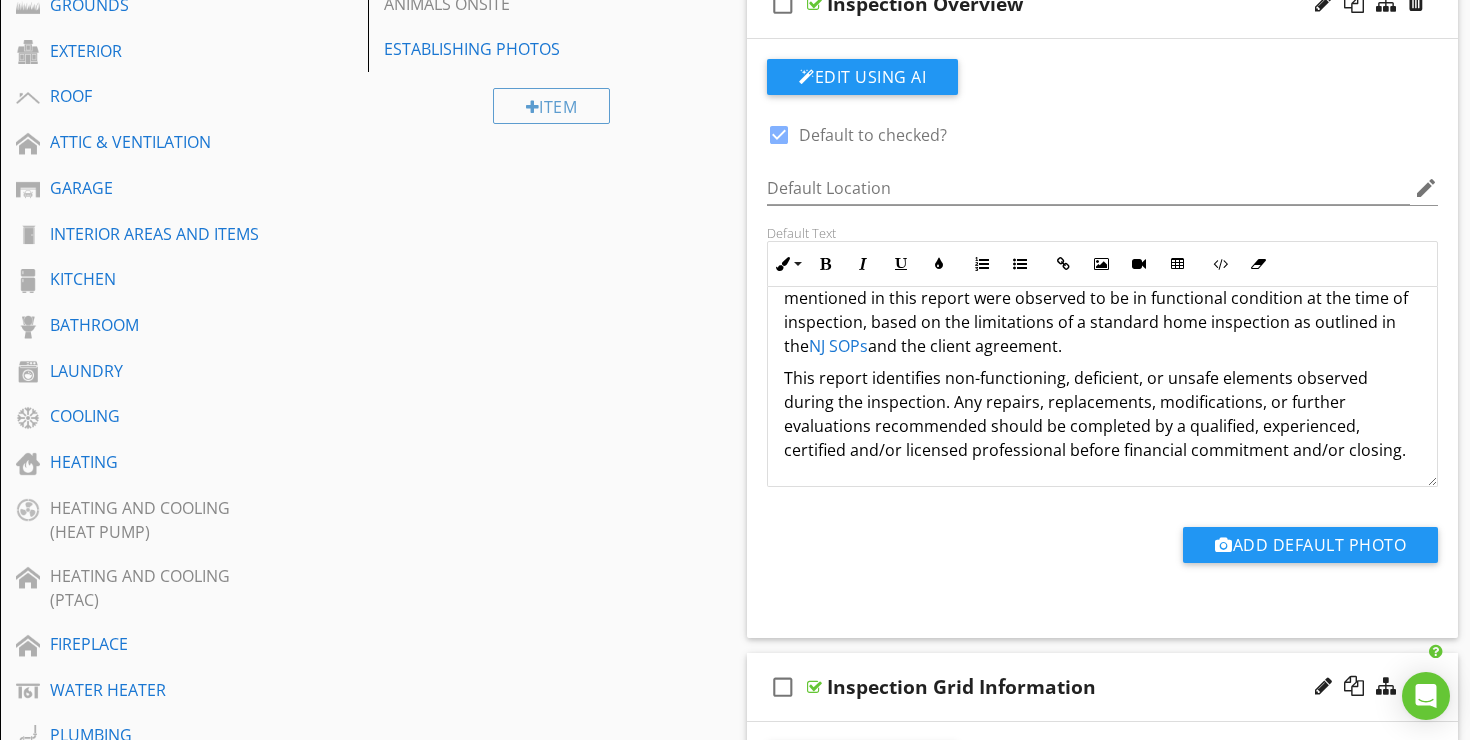 click on "This report identifies non-functioning, deficient, or unsafe elements observed during the inspection. Any repairs, replacements, modifications, or further evaluations recommended should be completed by a qualified, experienced, certified and/or licensed professional before financial commitment and/or closing." at bounding box center (1102, 414) 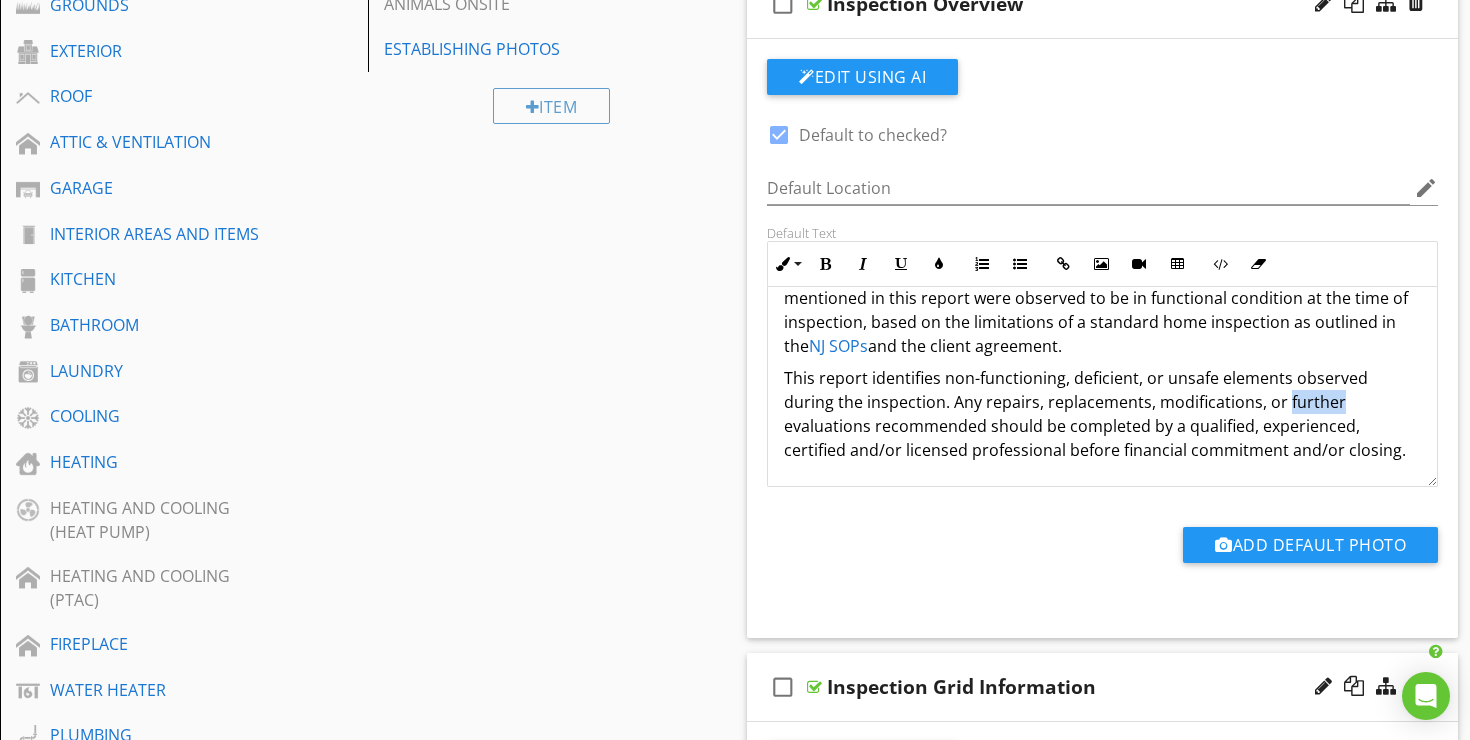 click on "This report identifies non-functioning, deficient, or unsafe elements observed during the inspection. Any repairs, replacements, modifications, or further evaluations recommended should be completed by a qualified, experienced, certified and/or licensed professional before financial commitment and/or closing." at bounding box center [1102, 414] 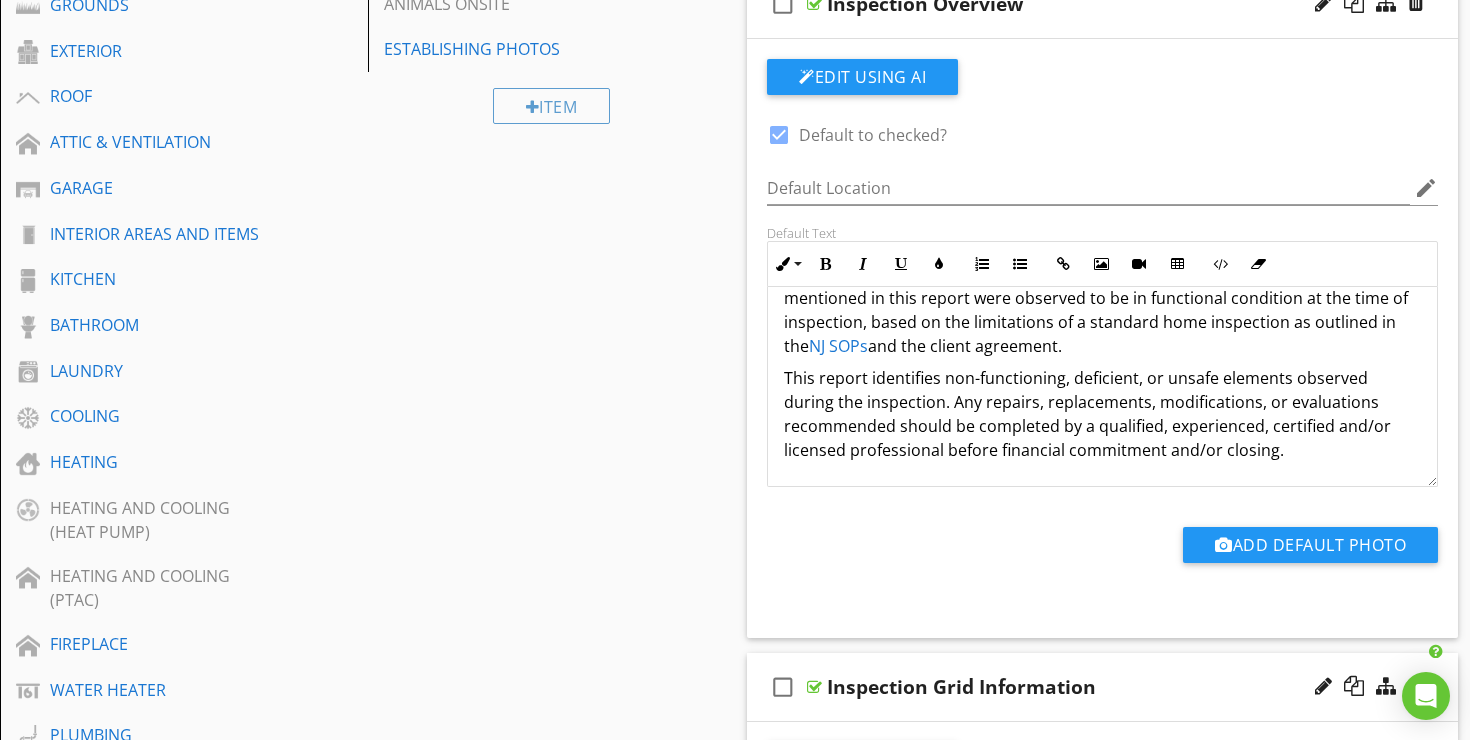 click on "This report identifies non-functioning, deficient, or unsafe elements observed during the inspection. Any repairs, replacements, modifications, or evaluations recommended should be completed by a qualified, experienced, certified and/or licensed professional before financial commitment and/or closing." at bounding box center [1102, 414] 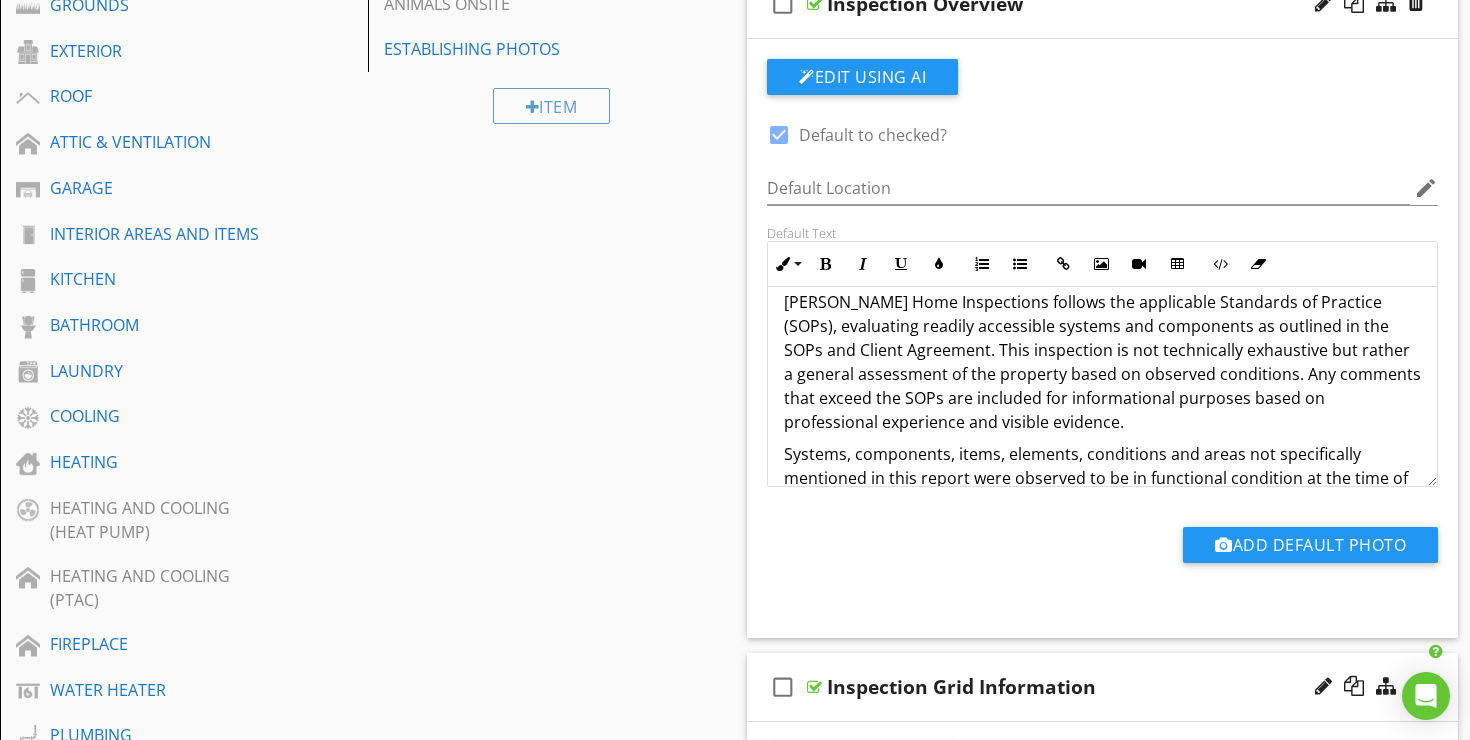 scroll, scrollTop: 415, scrollLeft: 0, axis: vertical 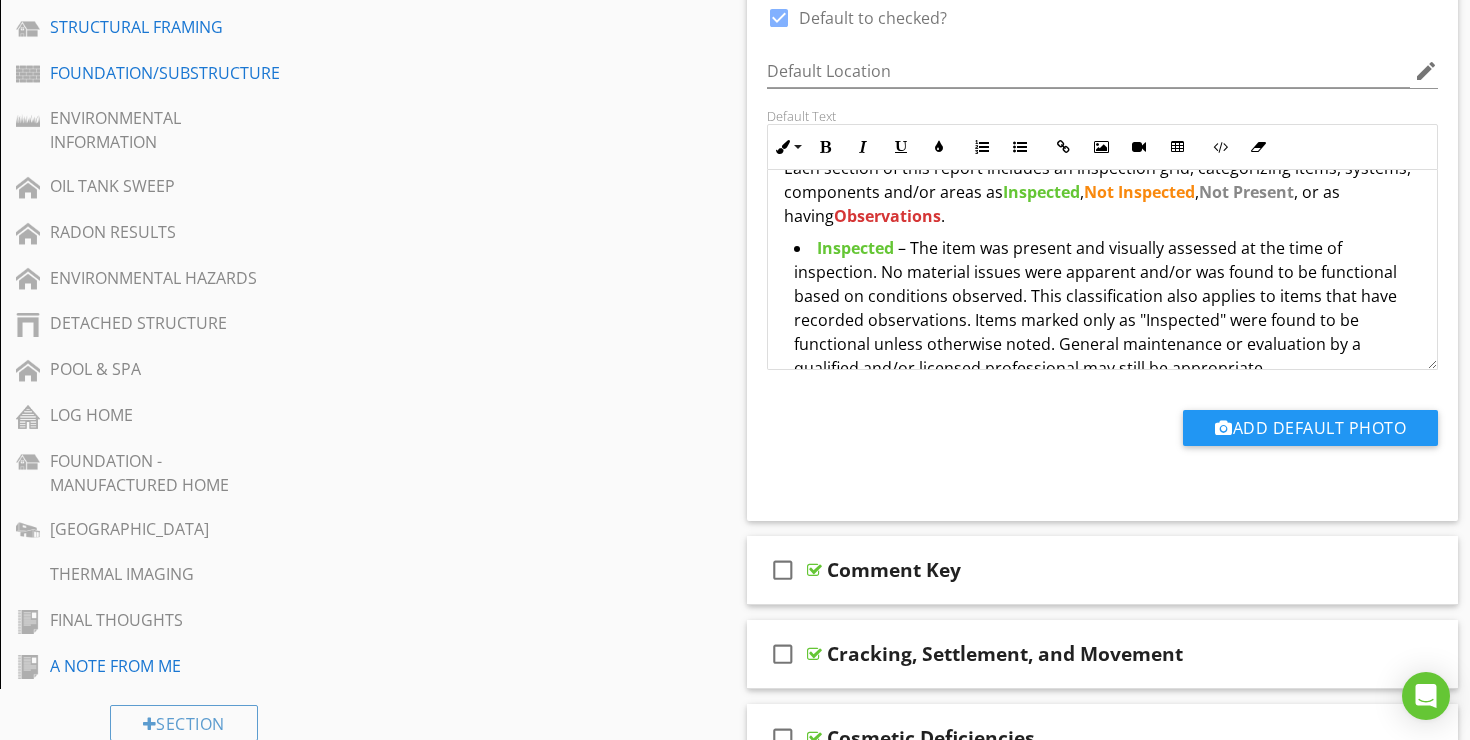 click on "Inspected" at bounding box center (855, 248) 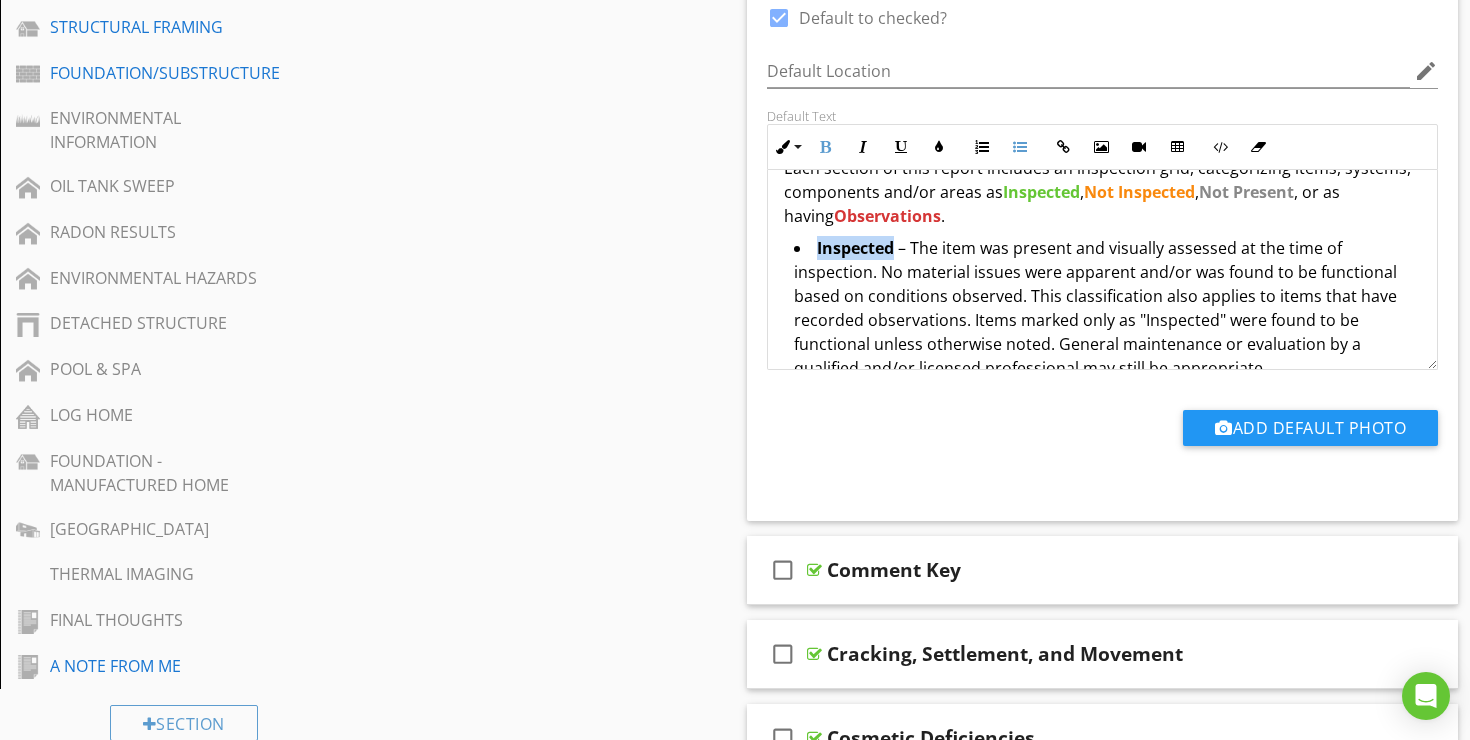 click on "Inspected" at bounding box center (855, 248) 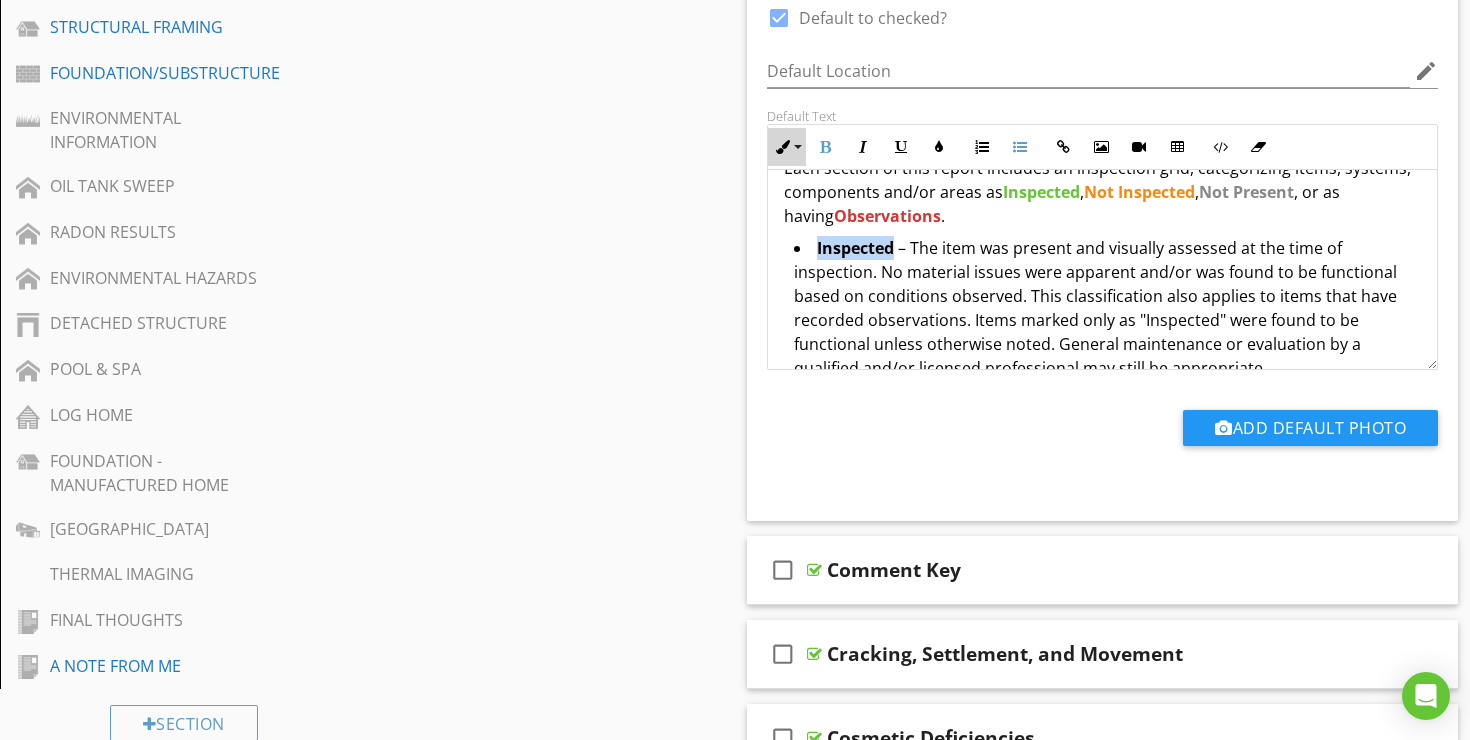 click on "Inline Style" at bounding box center (787, 147) 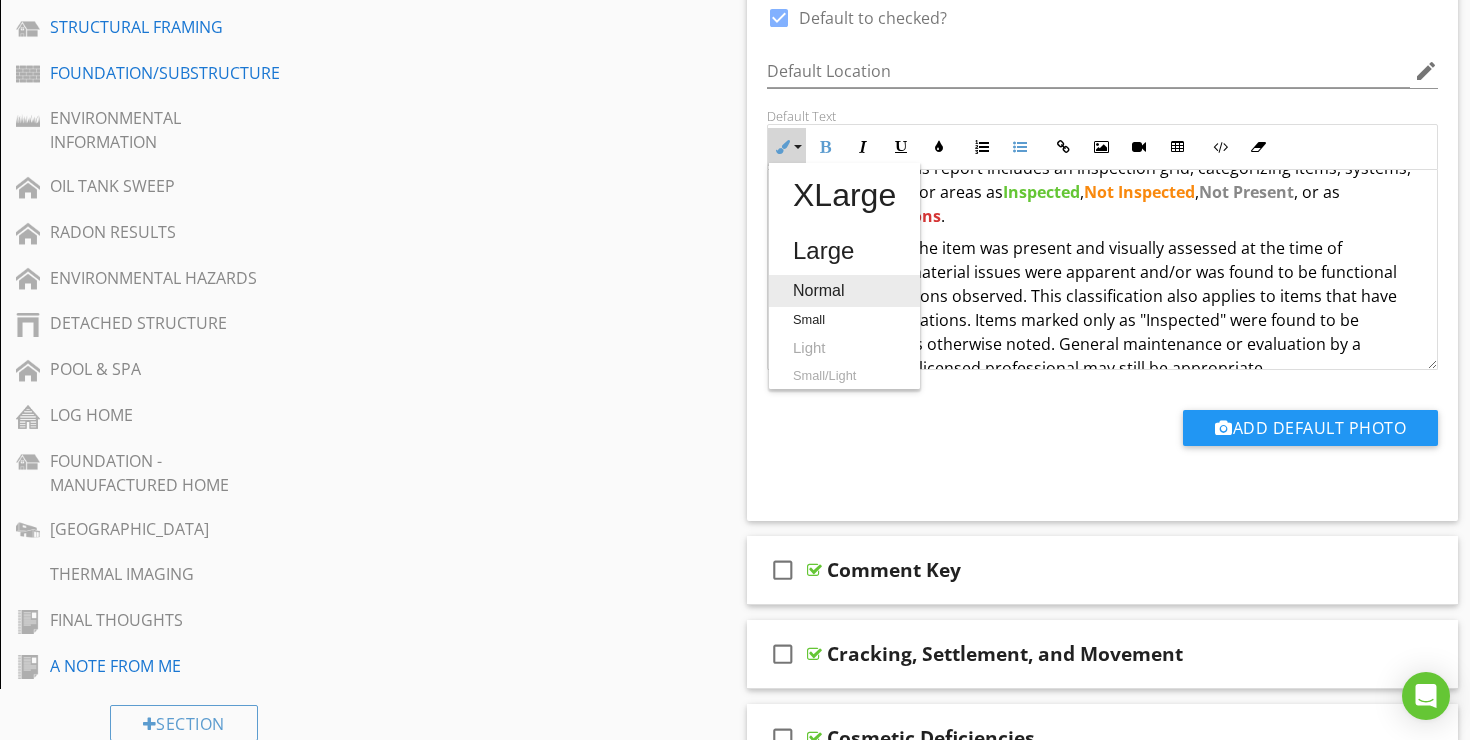 click on "Normal" at bounding box center (844, 291) 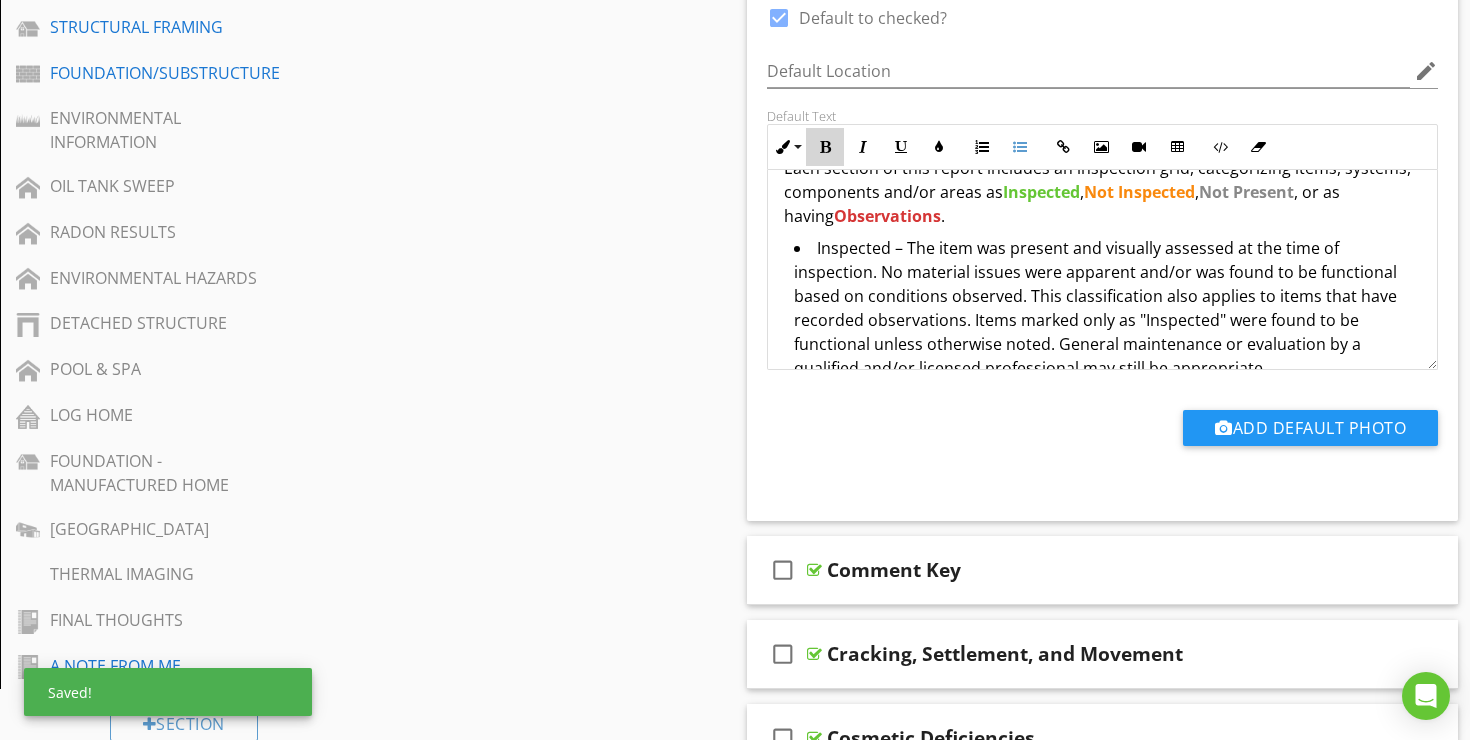 click at bounding box center (825, 147) 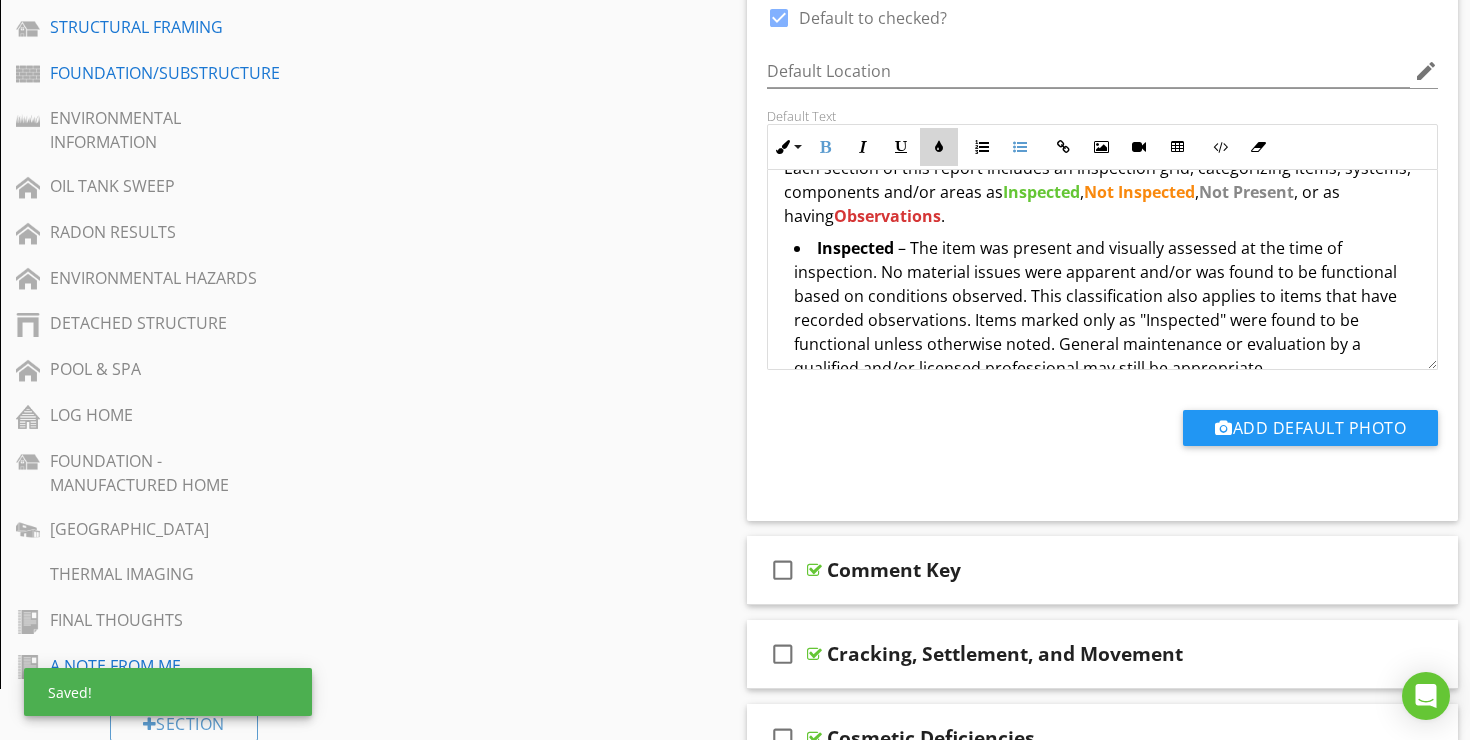 click at bounding box center [939, 147] 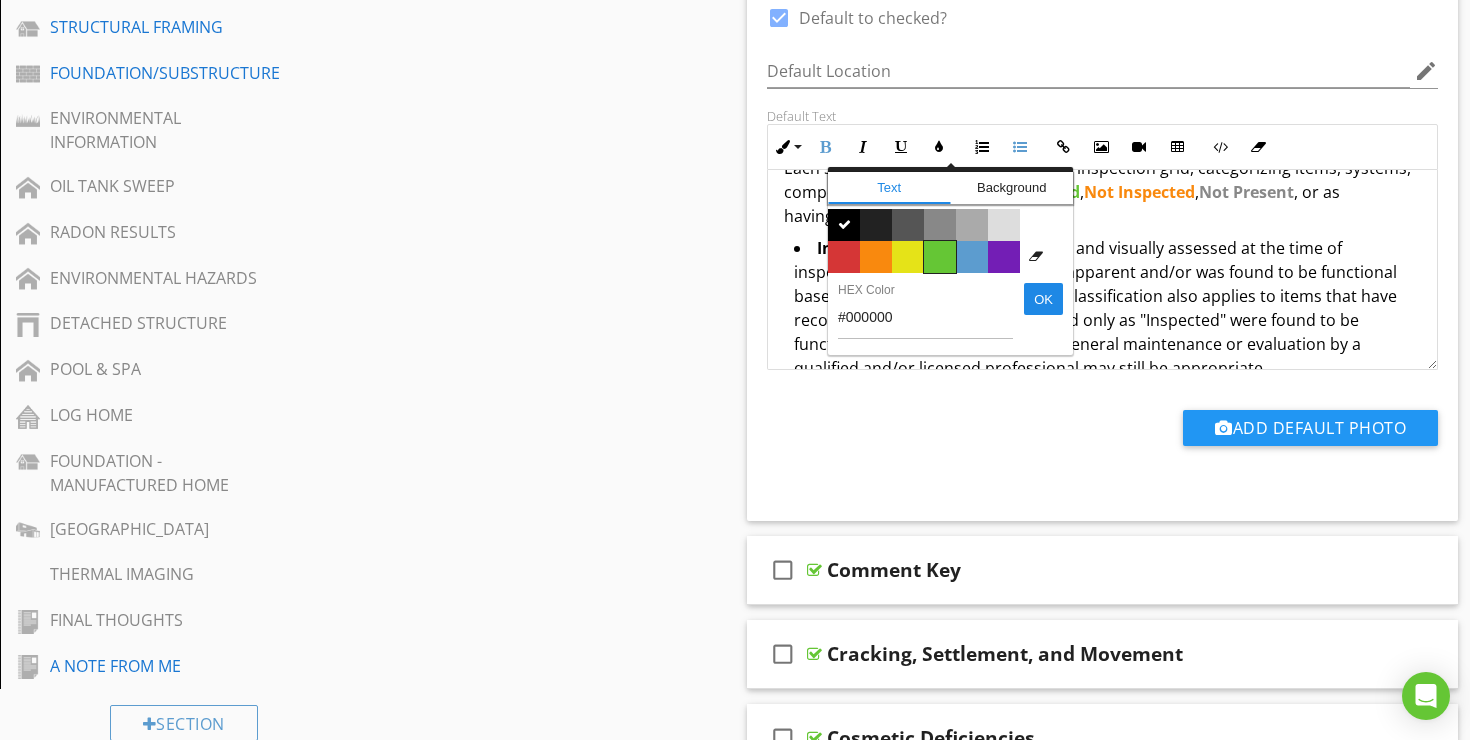 click on "Color #65c635" at bounding box center (940, 257) 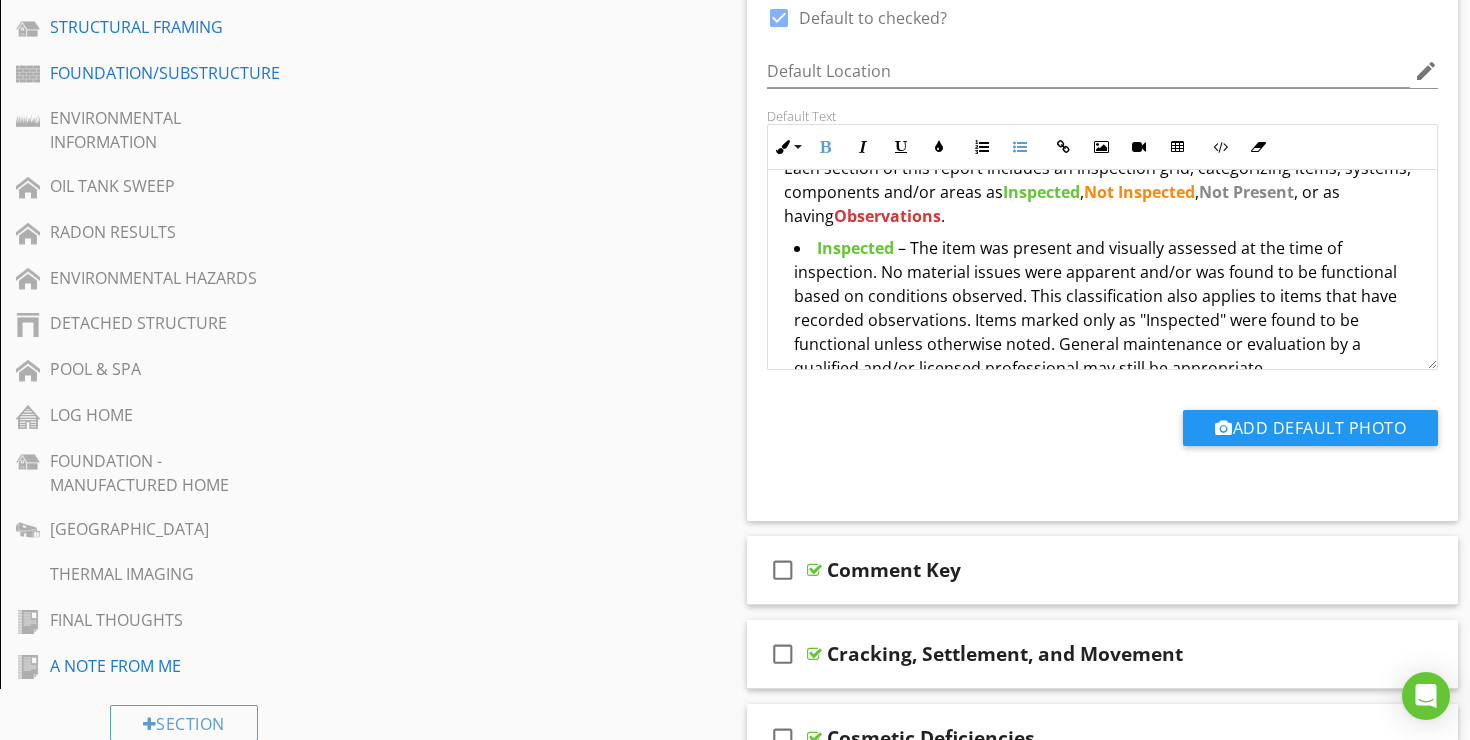 click on "– The item was present and visually assessed at the time of inspection. No material issues were apparent and/or was found to be functional based on conditions observed. This classification also applies to items that have recorded observations. Items marked only as "Inspected" were found to be functional unless otherwise noted. General maintenance or evaluation by a qualified and/or licensed professional may still be appropriate." at bounding box center [1095, 308] 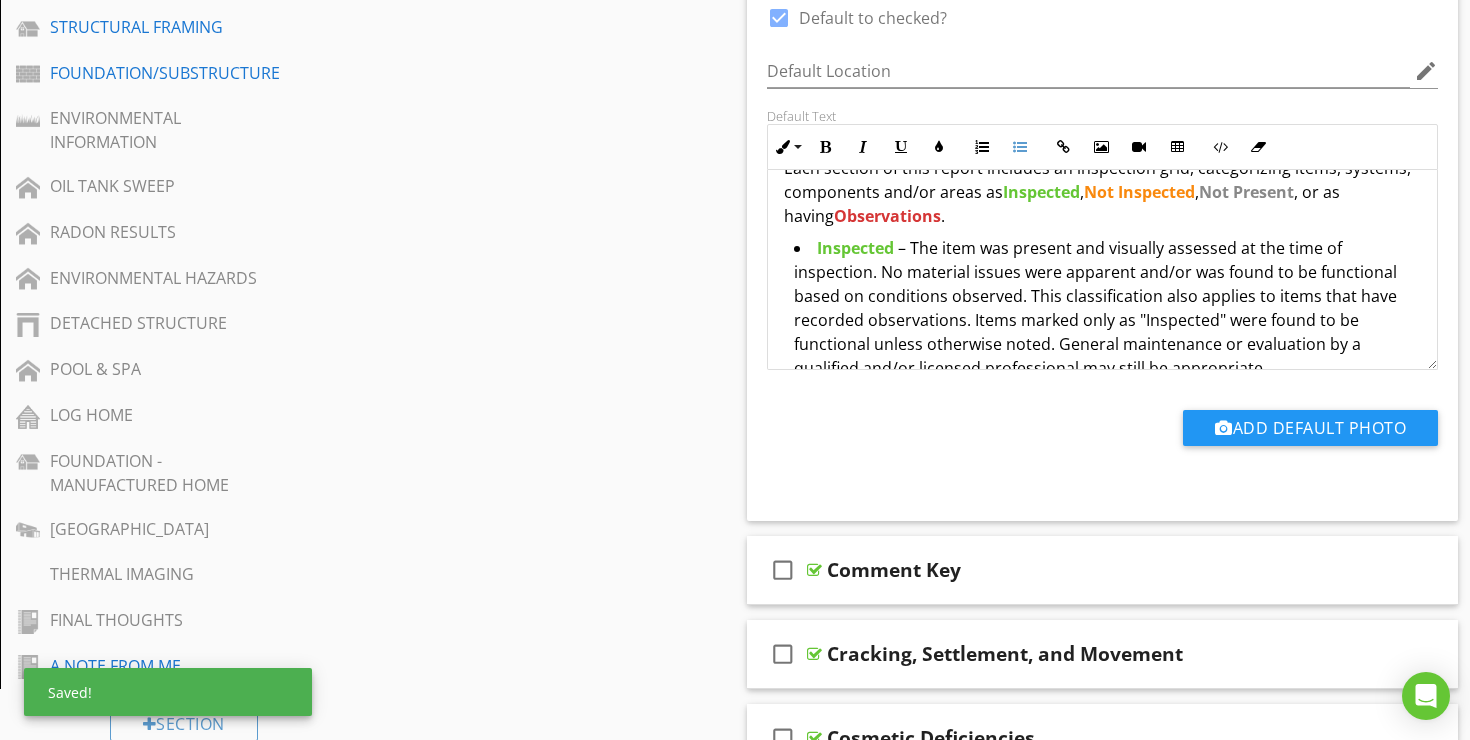 click on "Inspected" at bounding box center [855, 248] 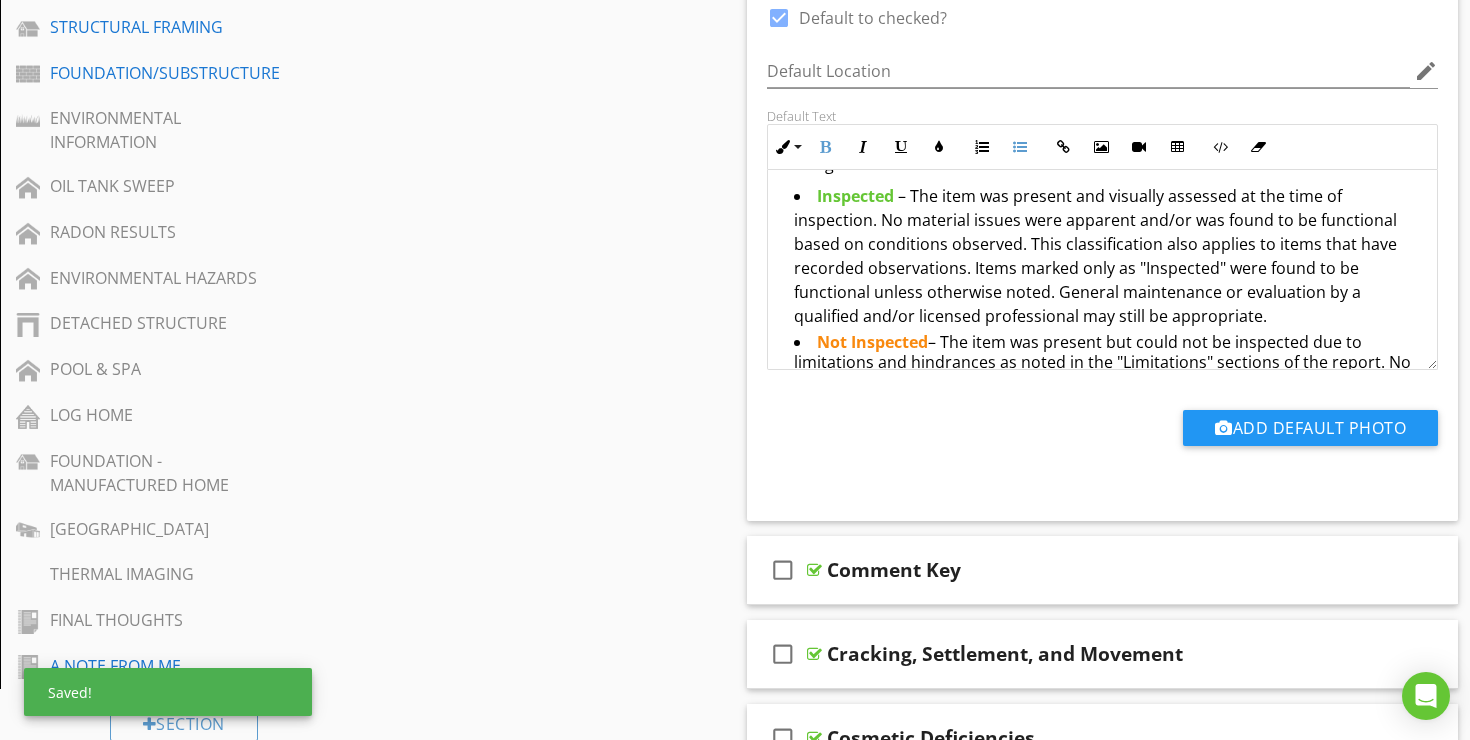 scroll, scrollTop: 0, scrollLeft: 0, axis: both 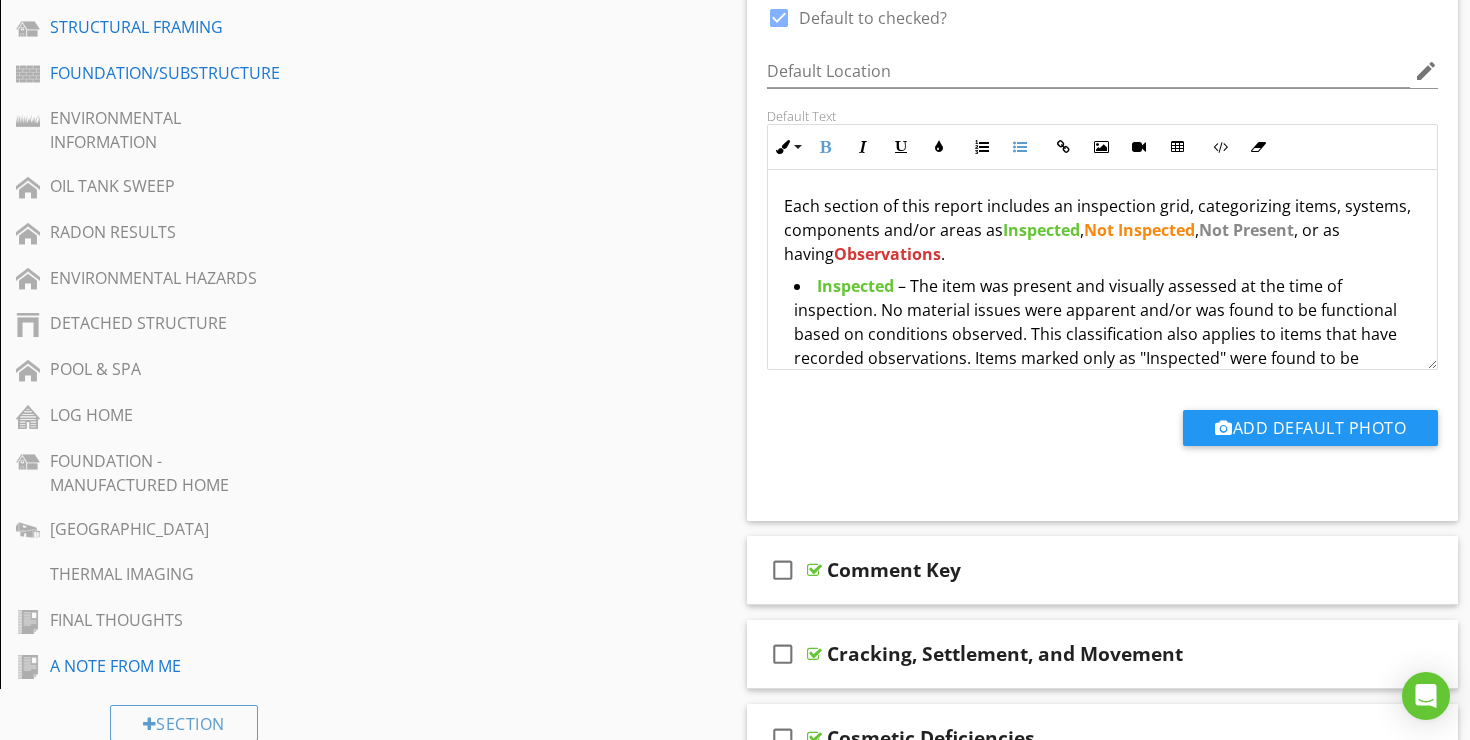 click on "Each section of this report includes an inspection grid, categorizing items, systems, components and/or areas as  Inspected ,  Not Inspected ,  Not Present , or as having  Observations . Inspected   – The item was present and visually assessed at the time of inspection. No material issues were apparent and/or was found to be functional based on conditions observed. This classification also applies to items that have recorded observations. Items marked only as "Inspected" were found to be functional unless otherwise noted. General maintenance or evaluation by a qualified and/or licensed professional may still be appropriate. Not Inspected  – The item was present but could not be inspected due to limitations and hindrances as noted in the "Limitations" sections of the report. No assumptions are made about its condition. Not Present Observations" at bounding box center [1102, 417] 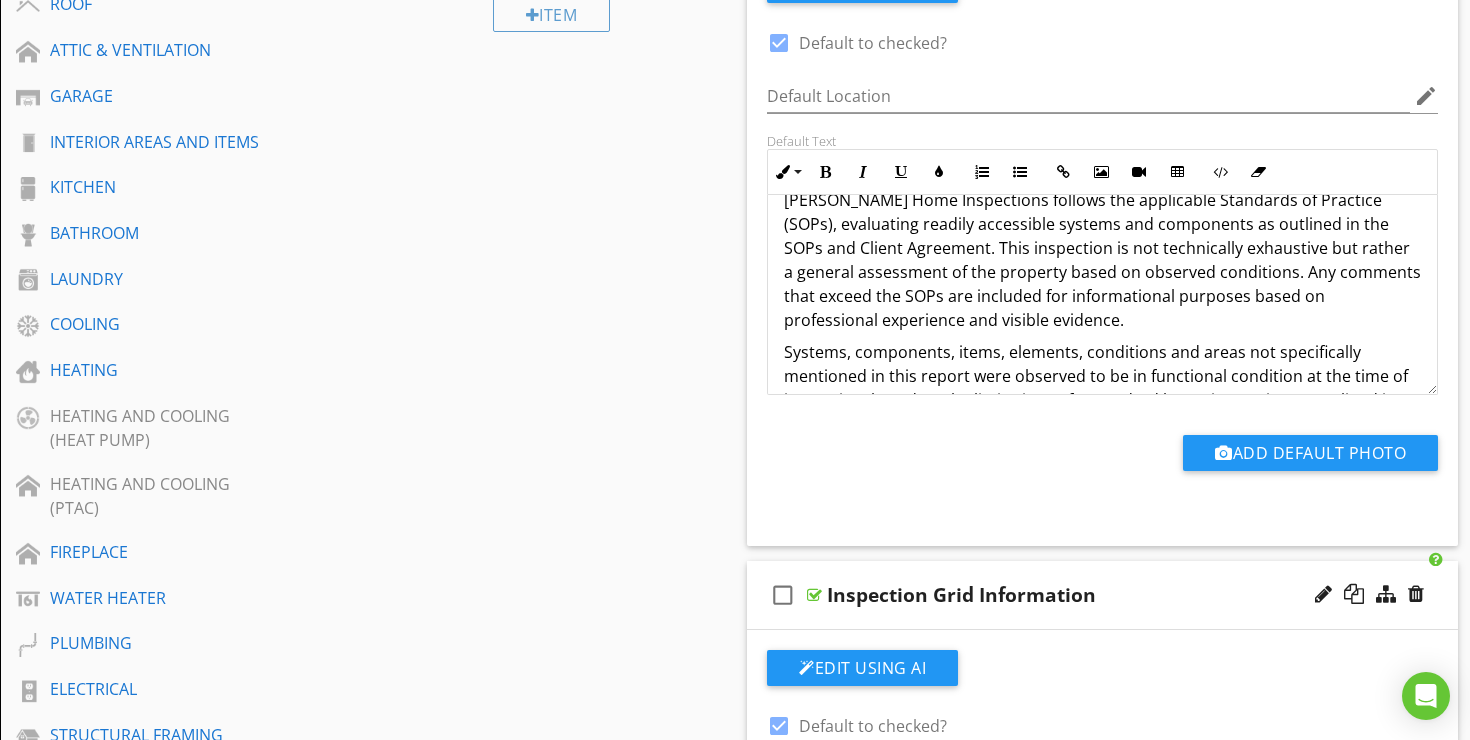 scroll, scrollTop: 494, scrollLeft: 0, axis: vertical 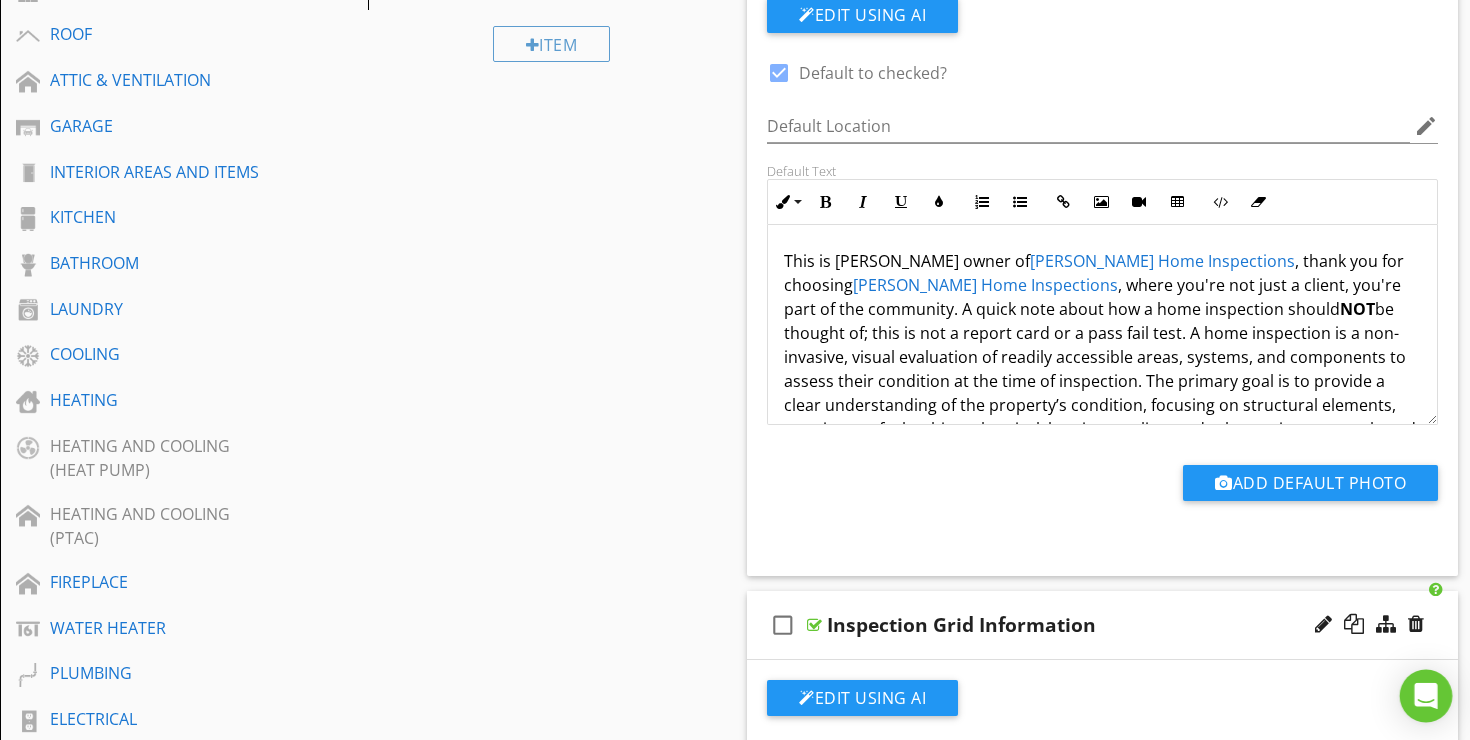 click 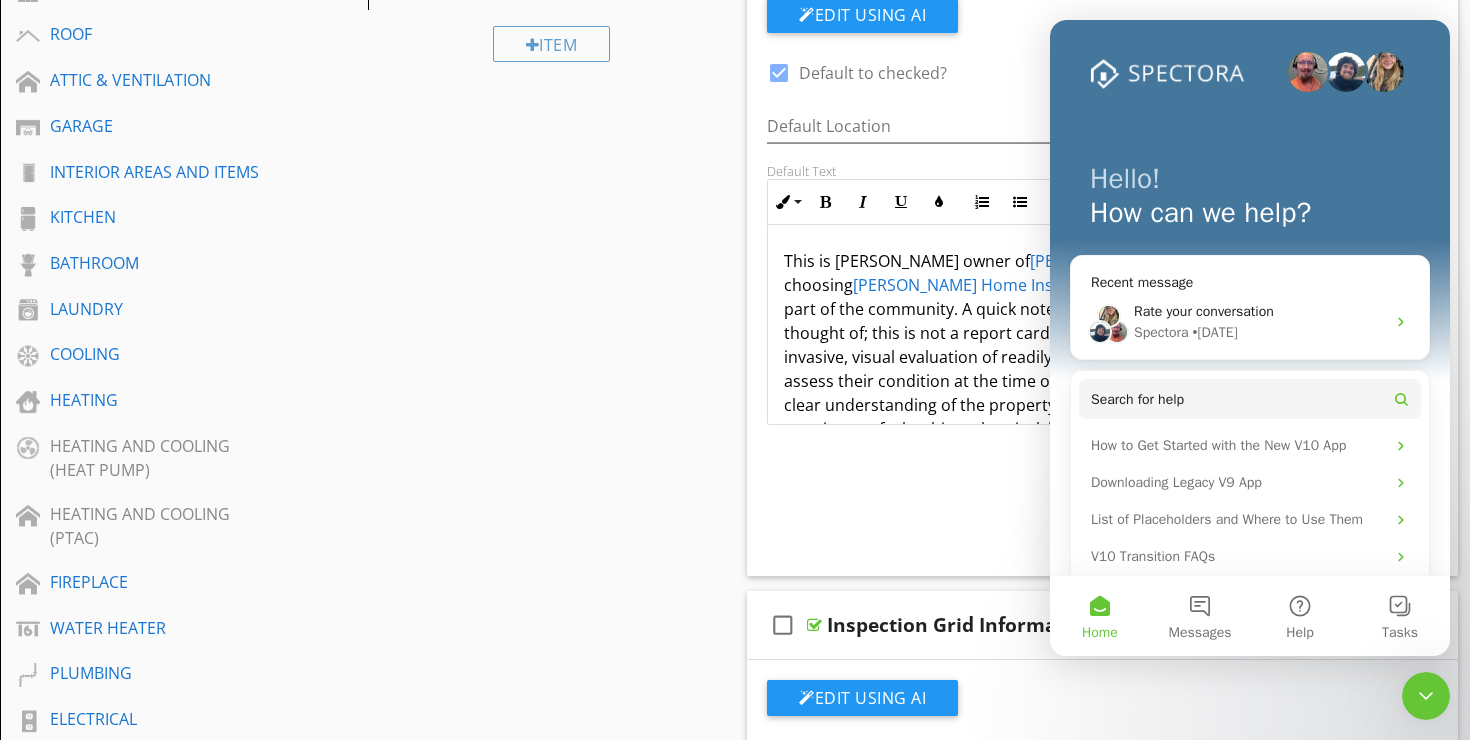 scroll, scrollTop: 0, scrollLeft: 0, axis: both 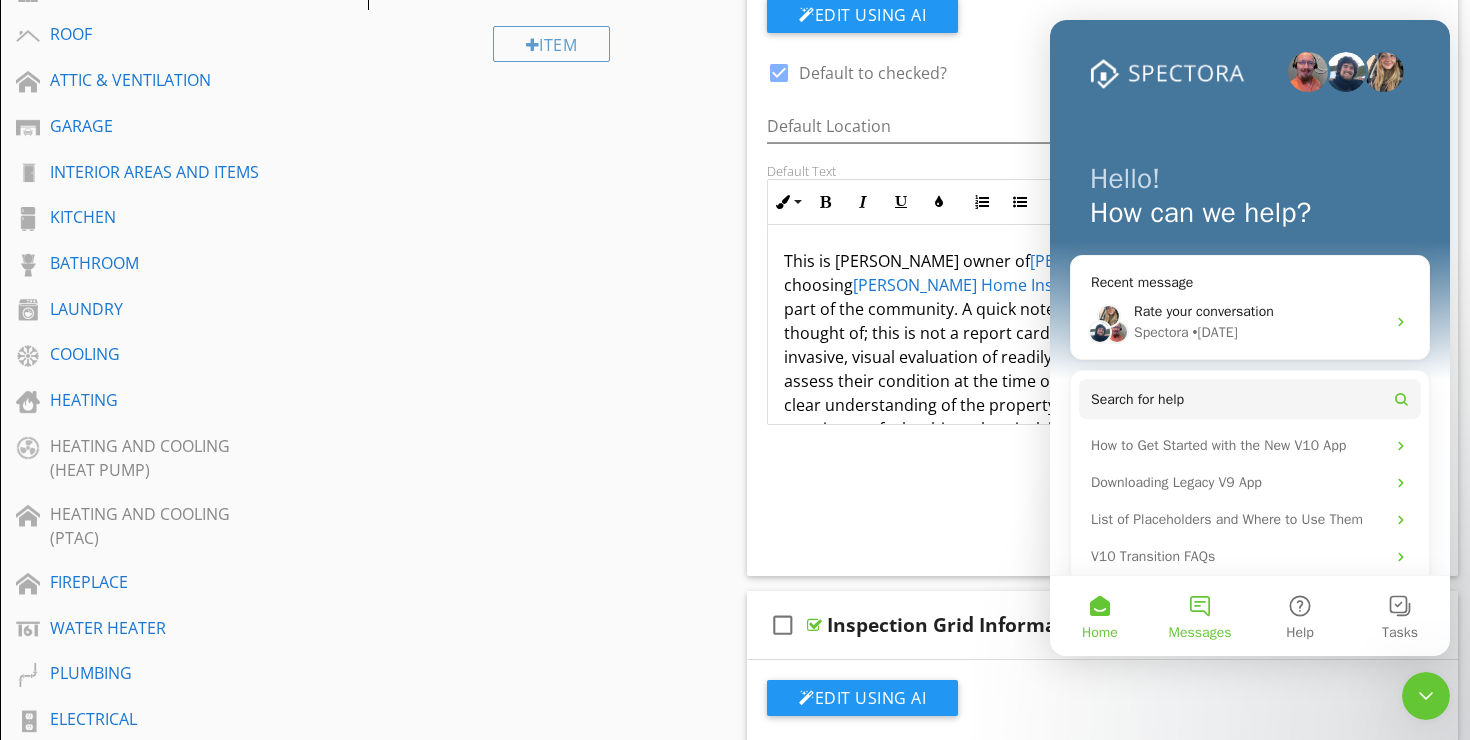 click on "Messages" at bounding box center (1200, 616) 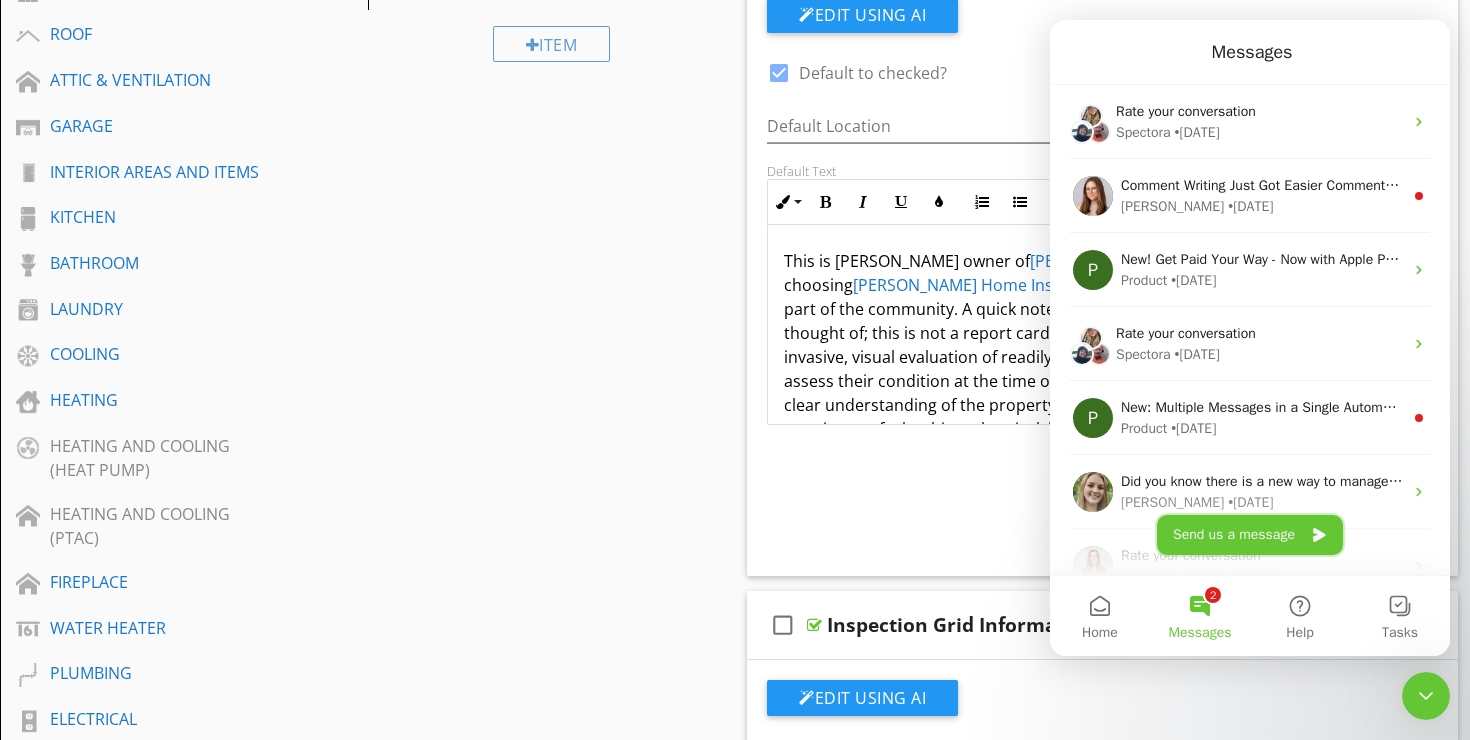 click on "Send us a message" at bounding box center (1250, 535) 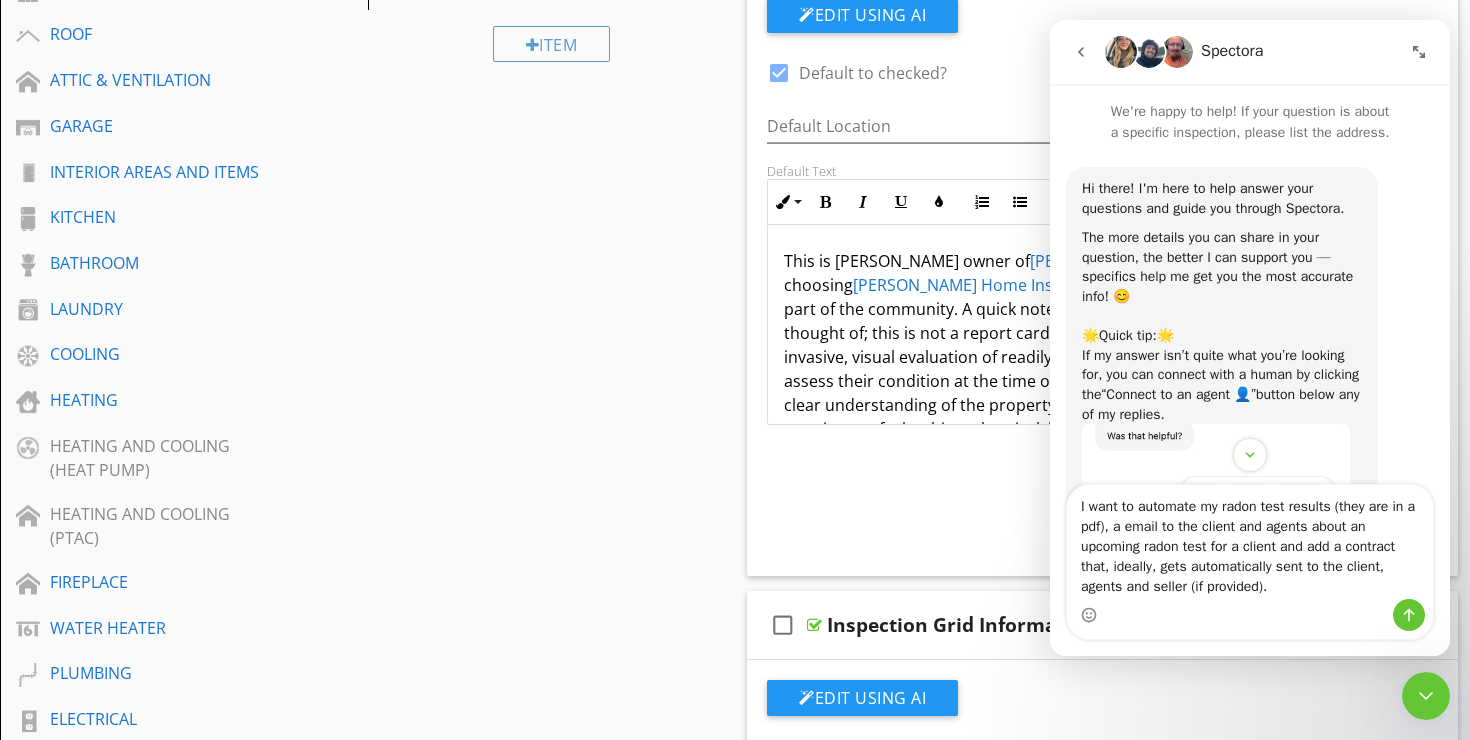 click on "I want to automate my radon test results (they are in a pdf), a email to the client and agents about an upcoming radon test for a client and add a contract that, ideally, gets automatically sent to the client, agents and seller (if provided)." at bounding box center (1250, 542) 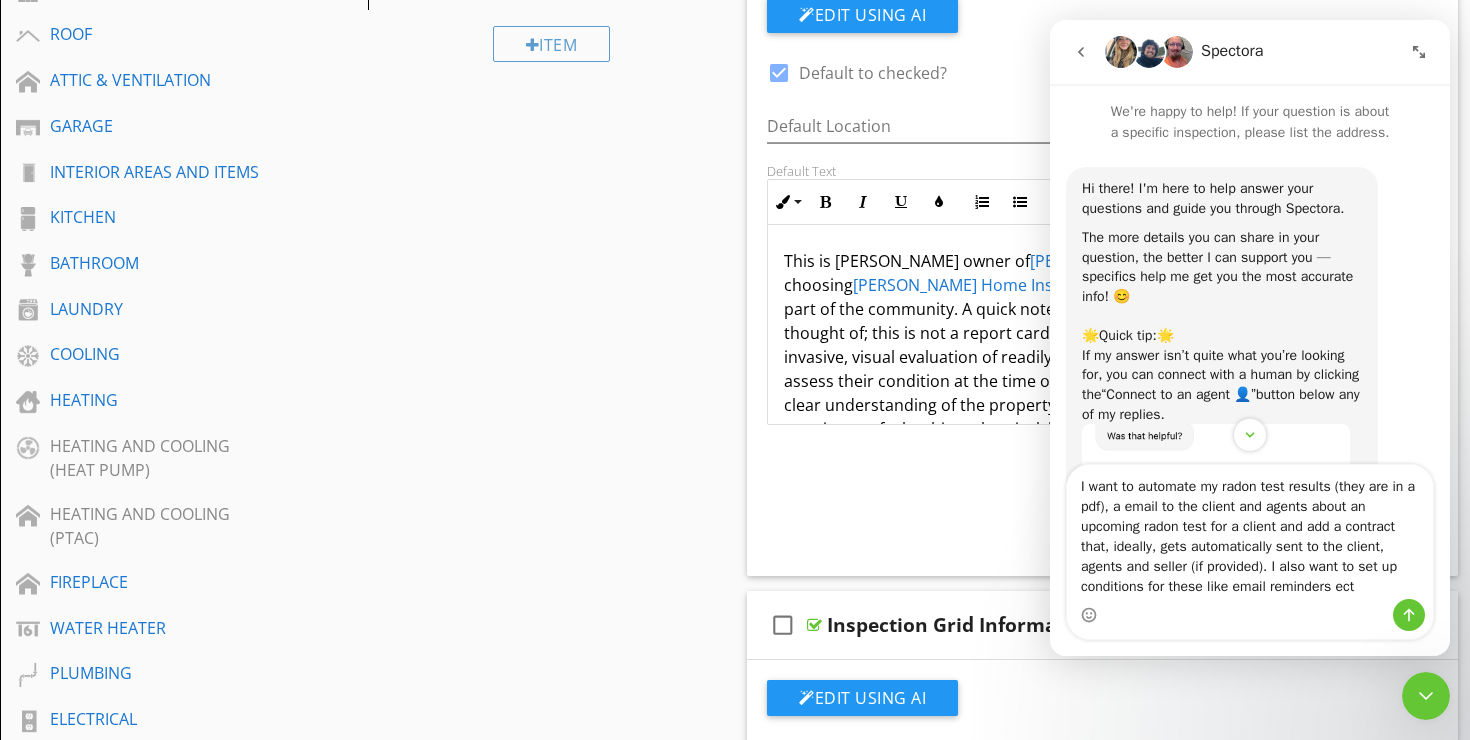 type on "I want to automate my radon test results (they are in a pdf), a email to the client and agents about an upcoming radon test for a client and add a contract that, ideally, gets automatically sent to the client, agents and seller (if provided). I also want to set up conditions for these like email reminders ect." 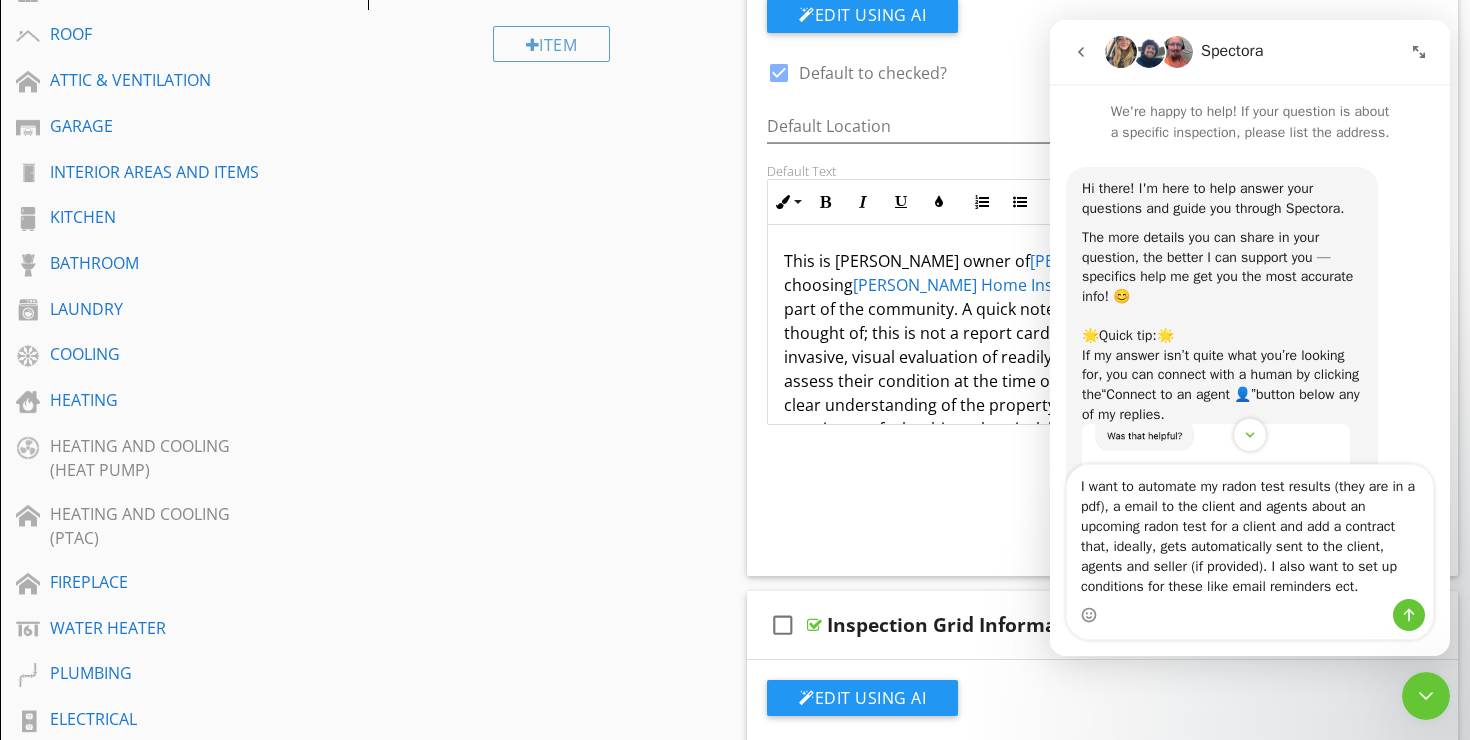 type 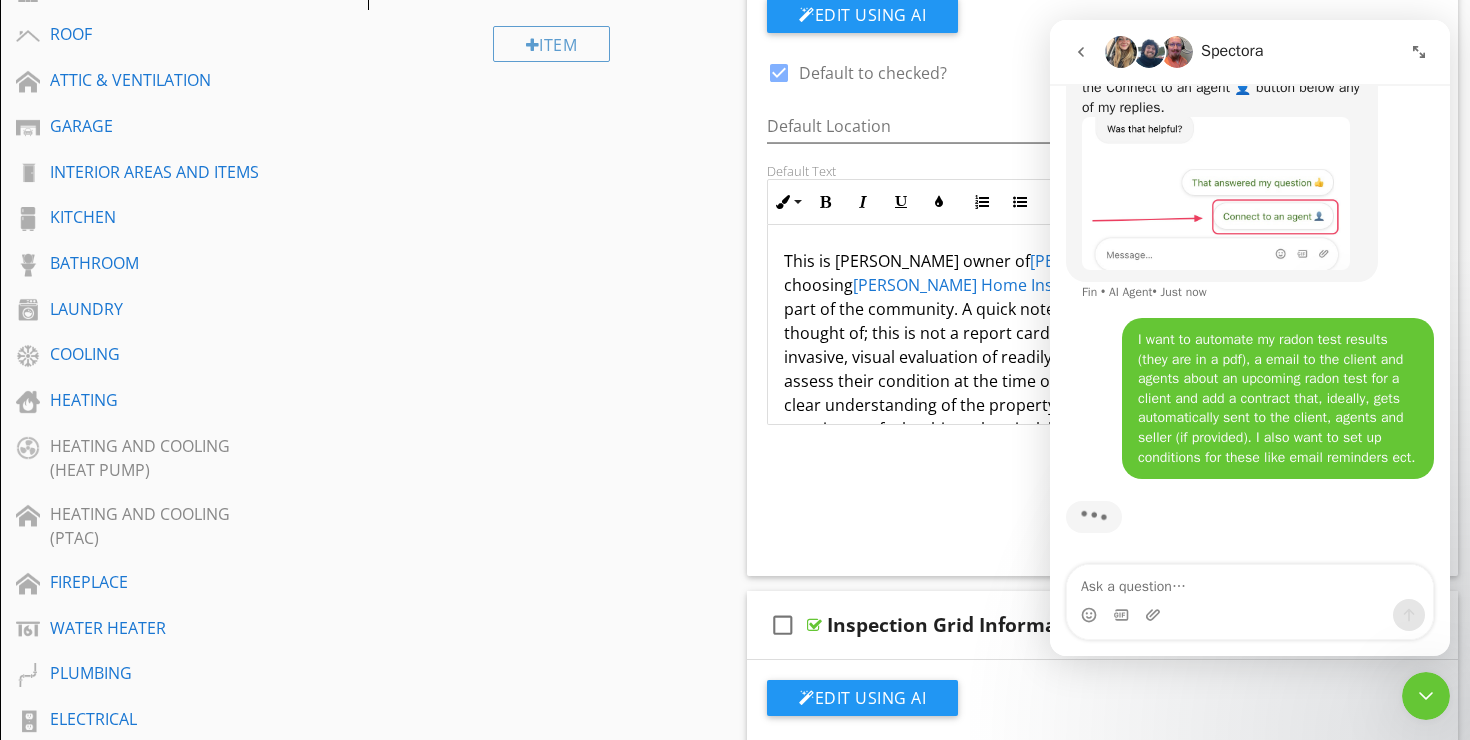 scroll, scrollTop: 360, scrollLeft: 0, axis: vertical 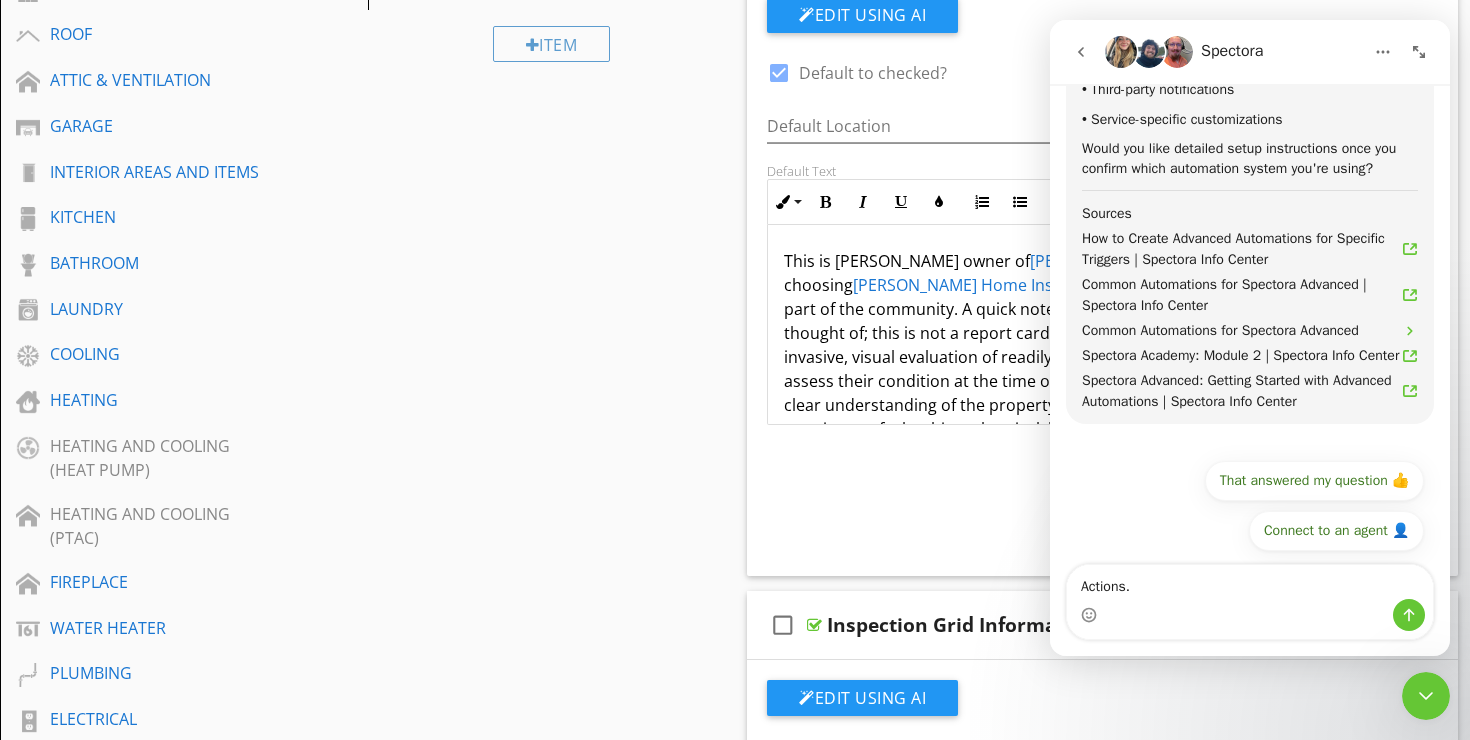 type on "Actions." 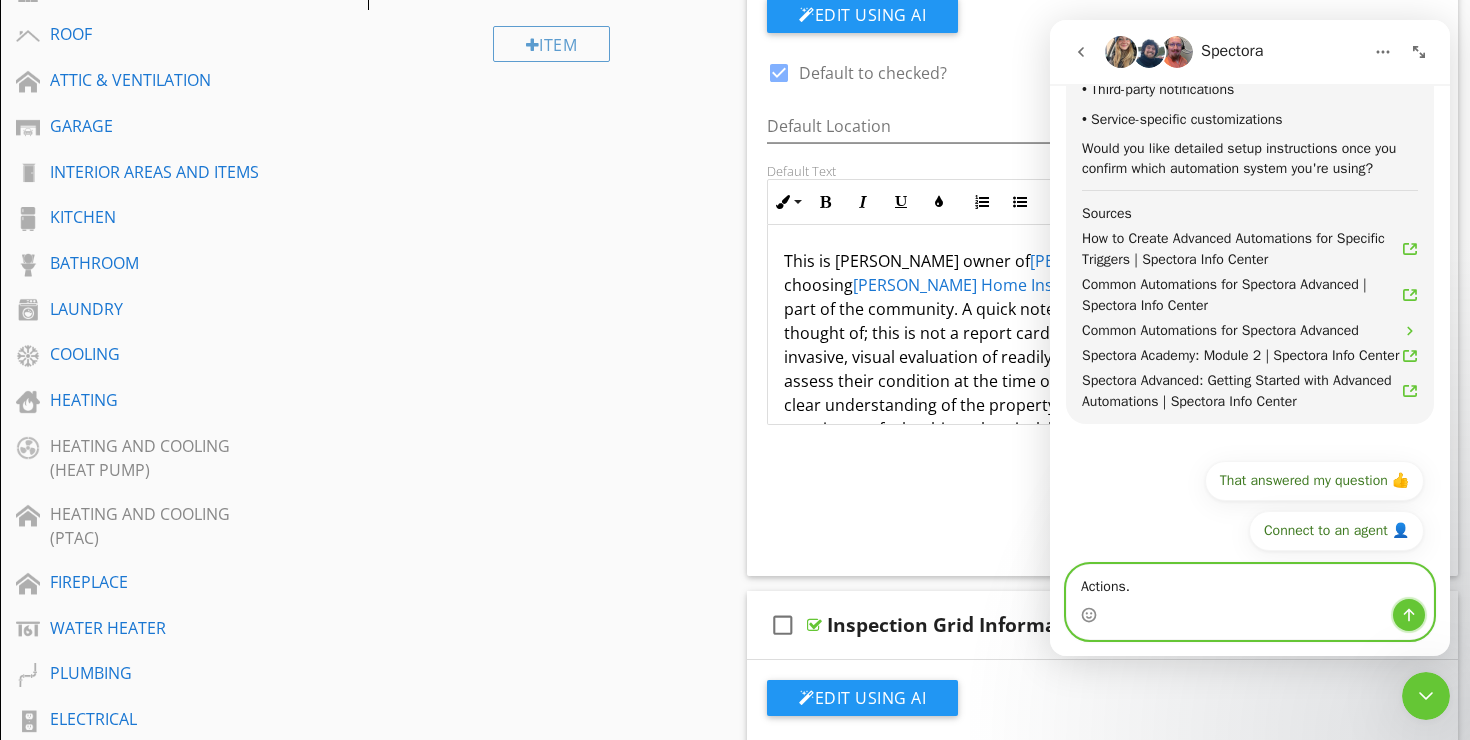 click 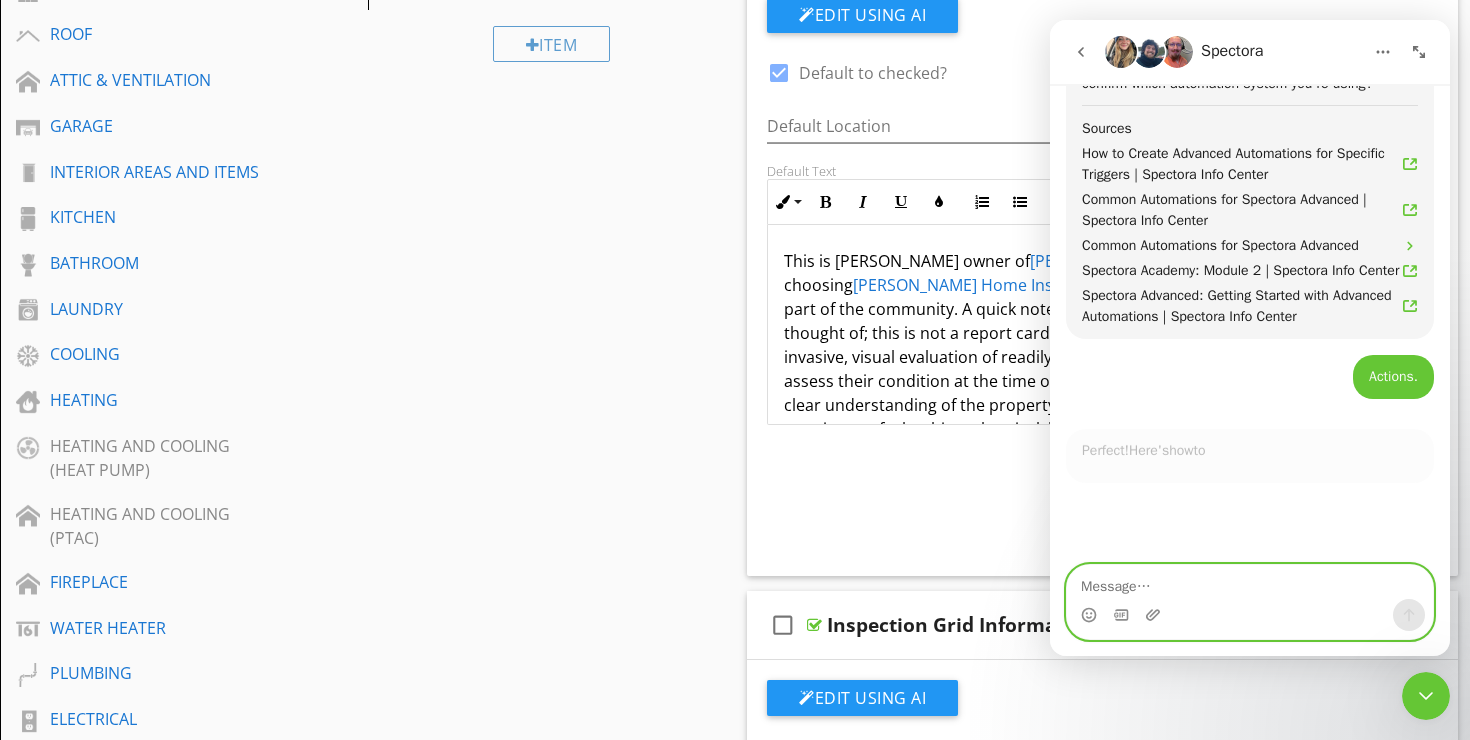 scroll, scrollTop: 1680, scrollLeft: 0, axis: vertical 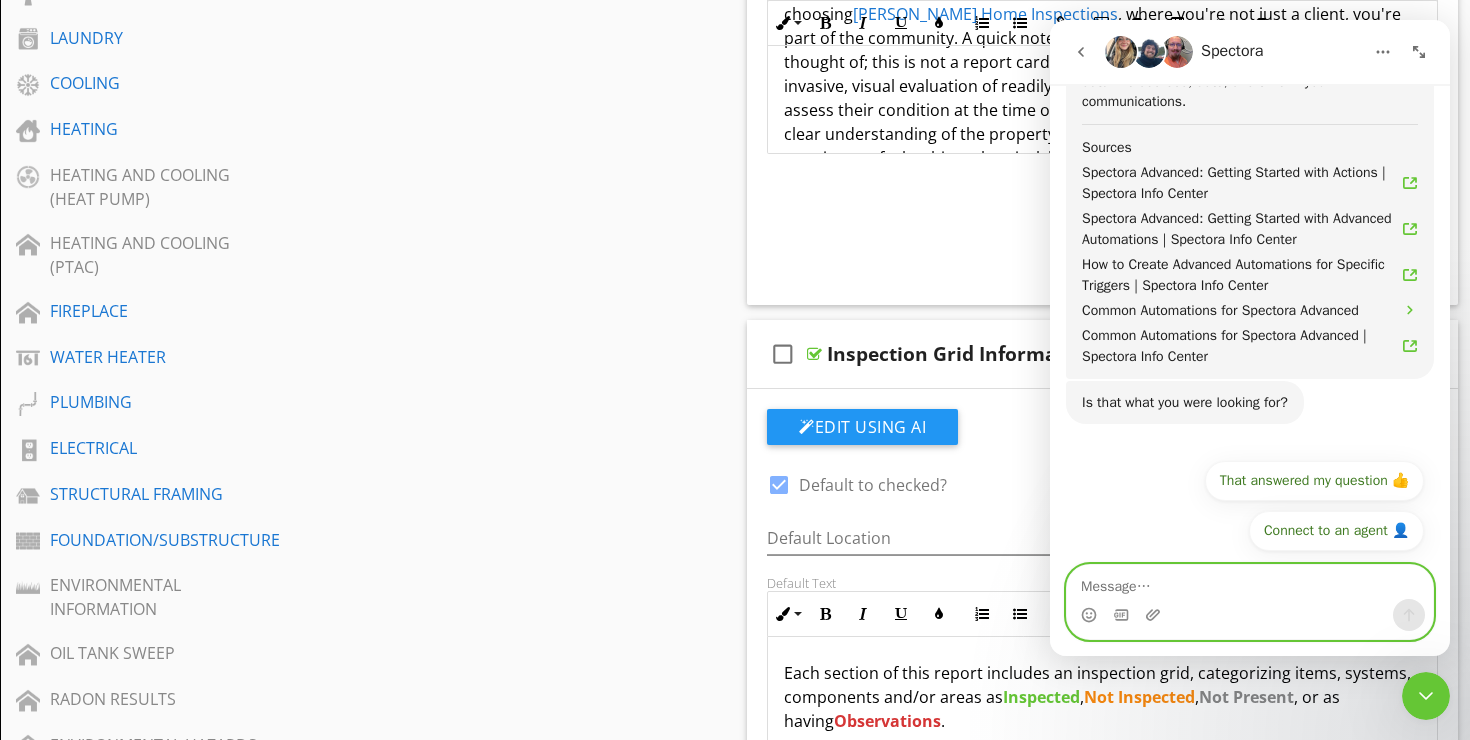 click at bounding box center [1250, 582] 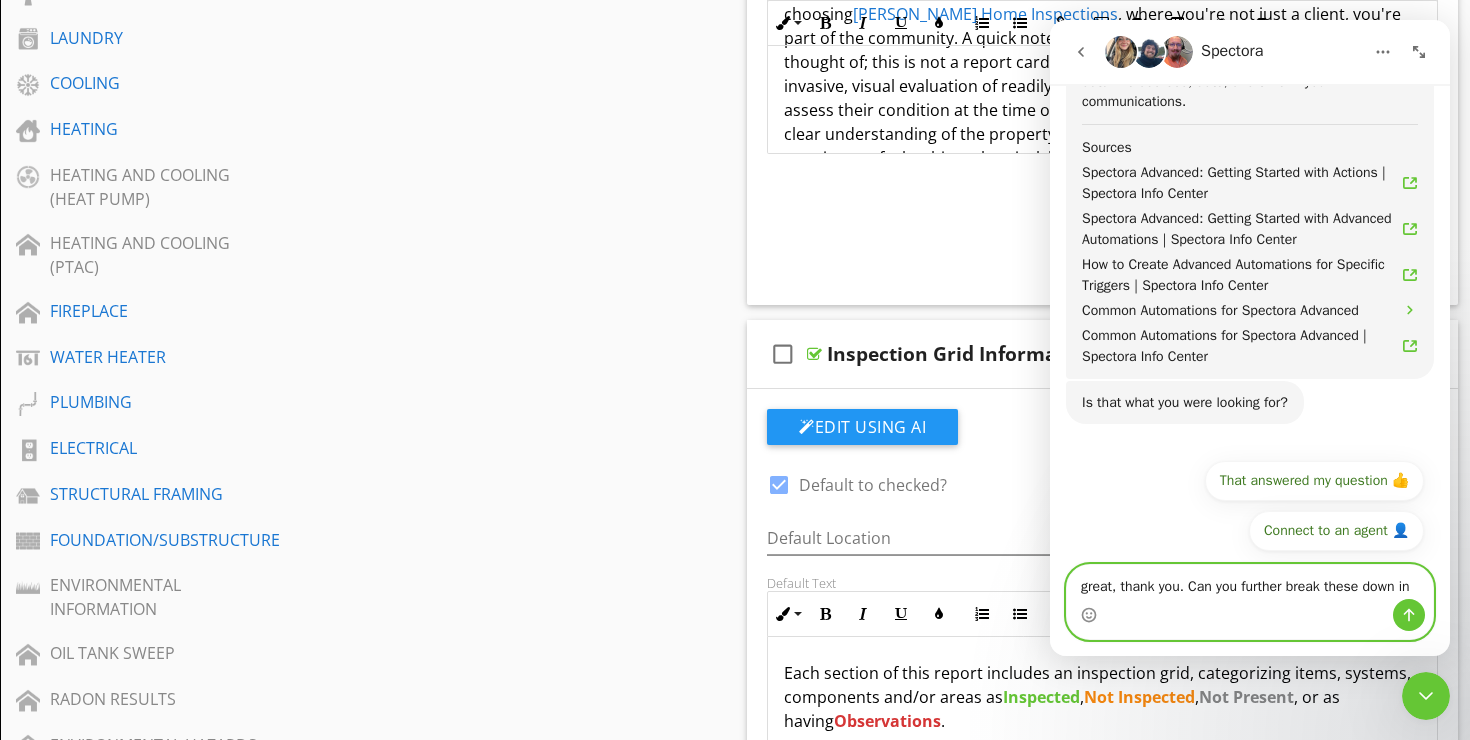 scroll, scrollTop: 3023, scrollLeft: 0, axis: vertical 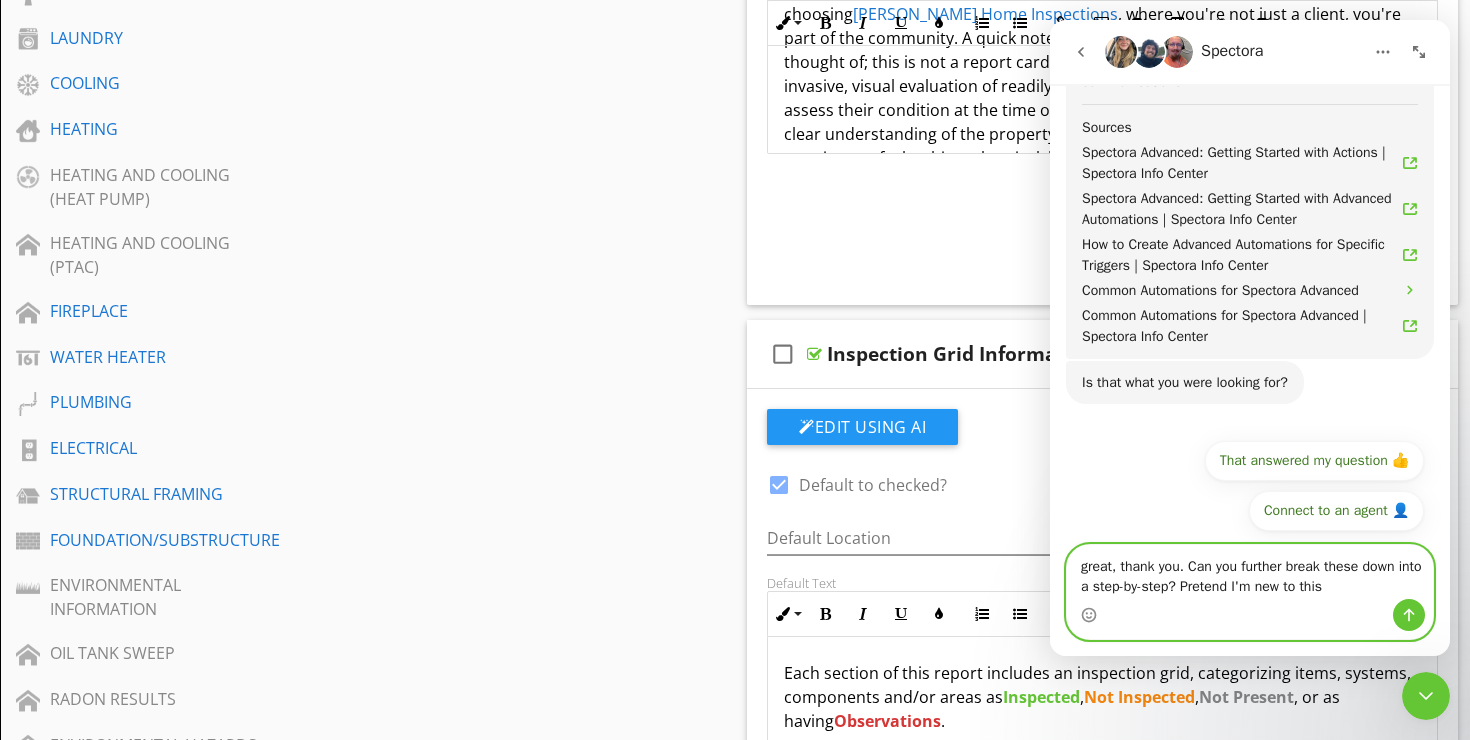 type on "great, thank you. Can you further break these down into a step-by-step? Pretend I'm new to this." 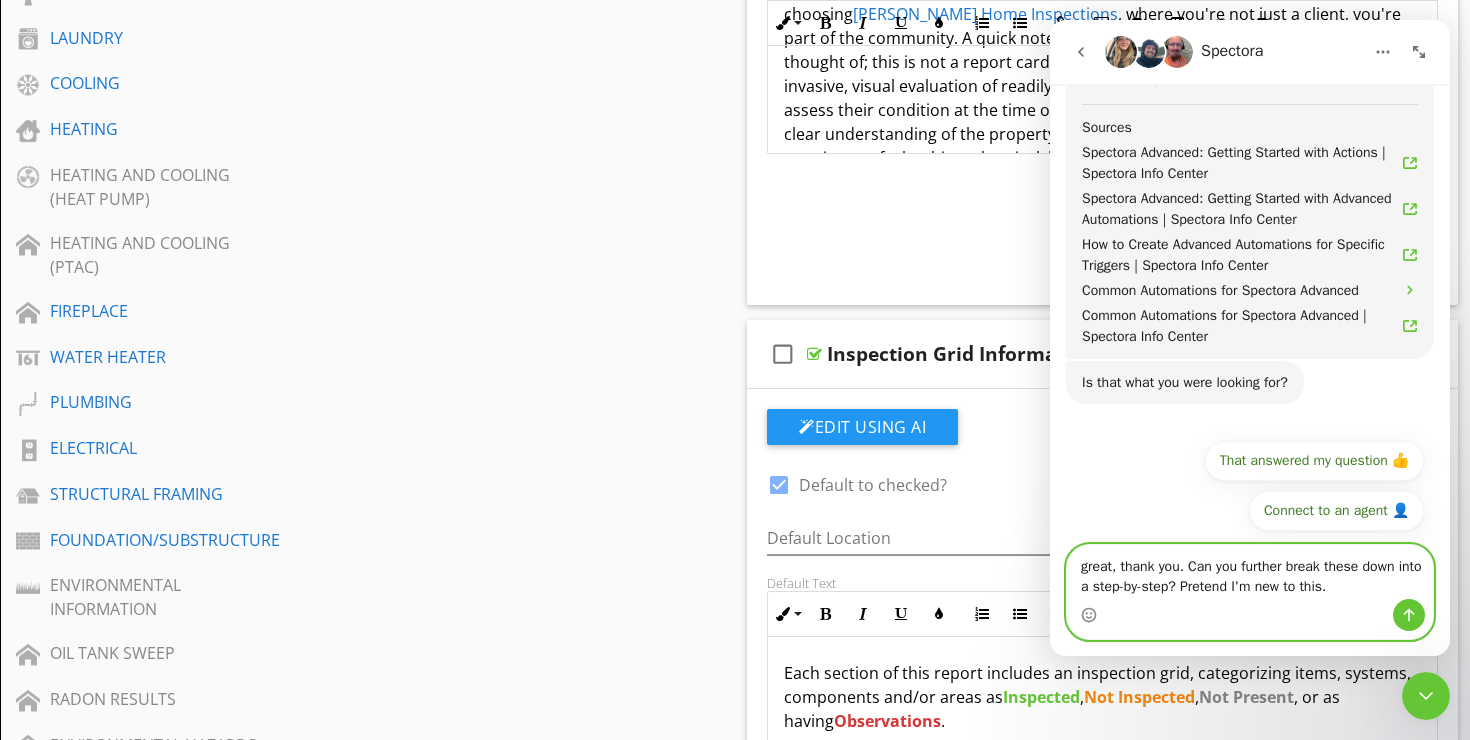 type 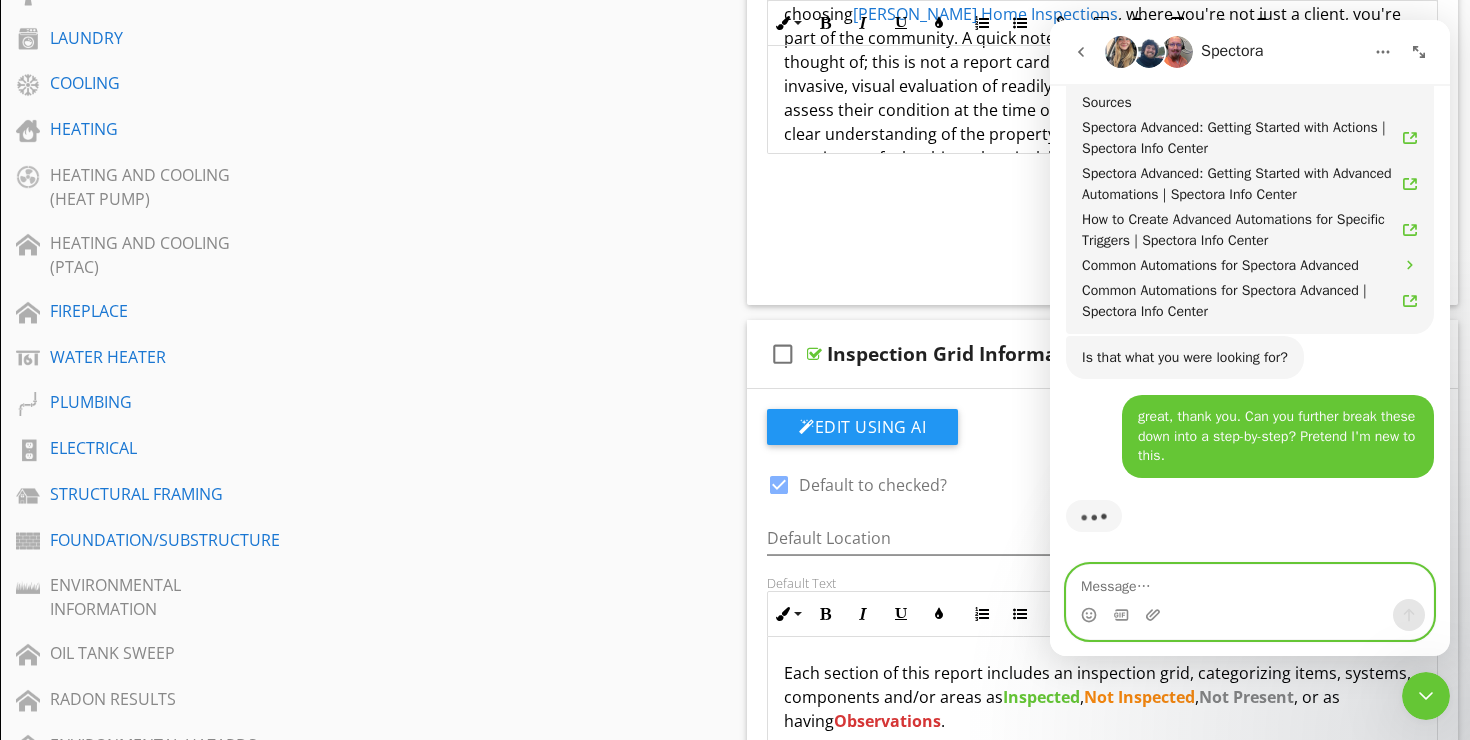 scroll, scrollTop: 3343, scrollLeft: 0, axis: vertical 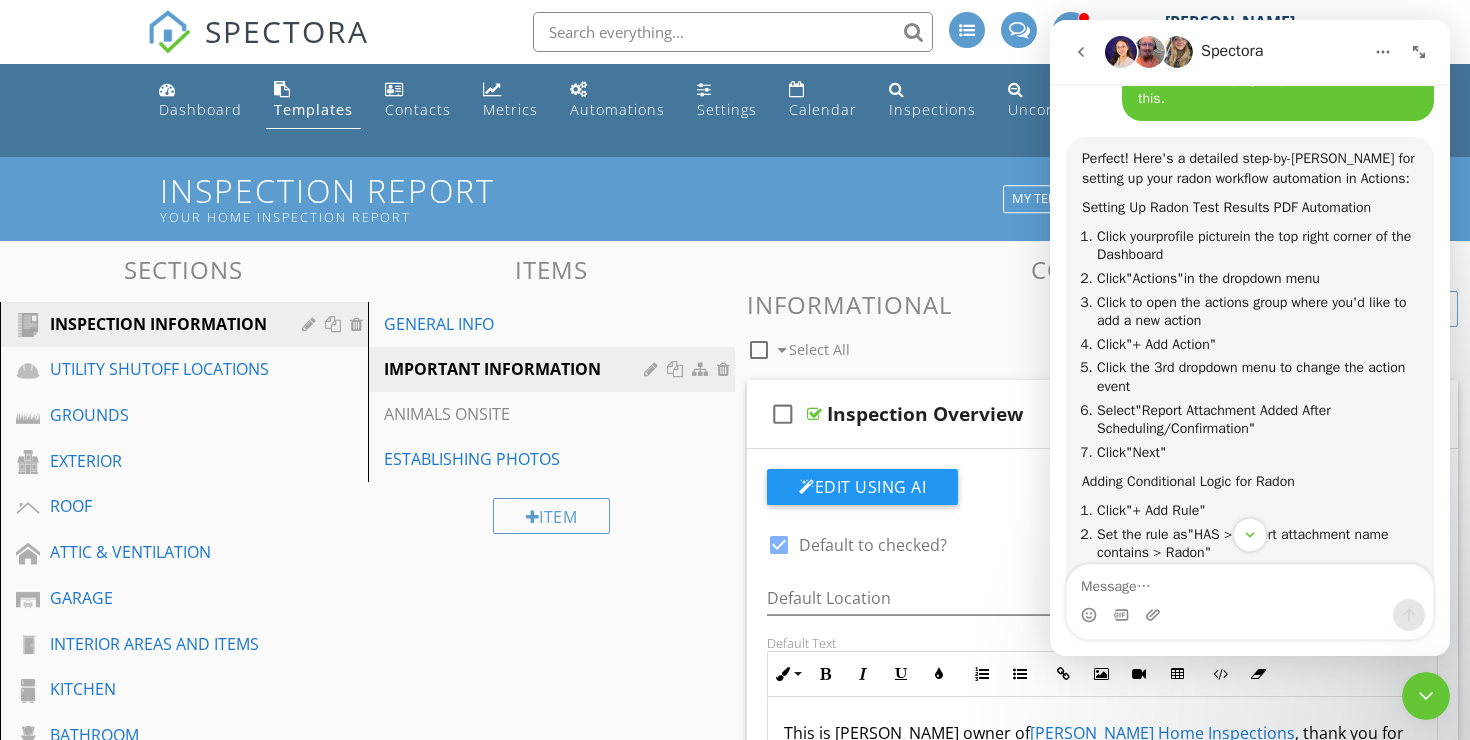 click 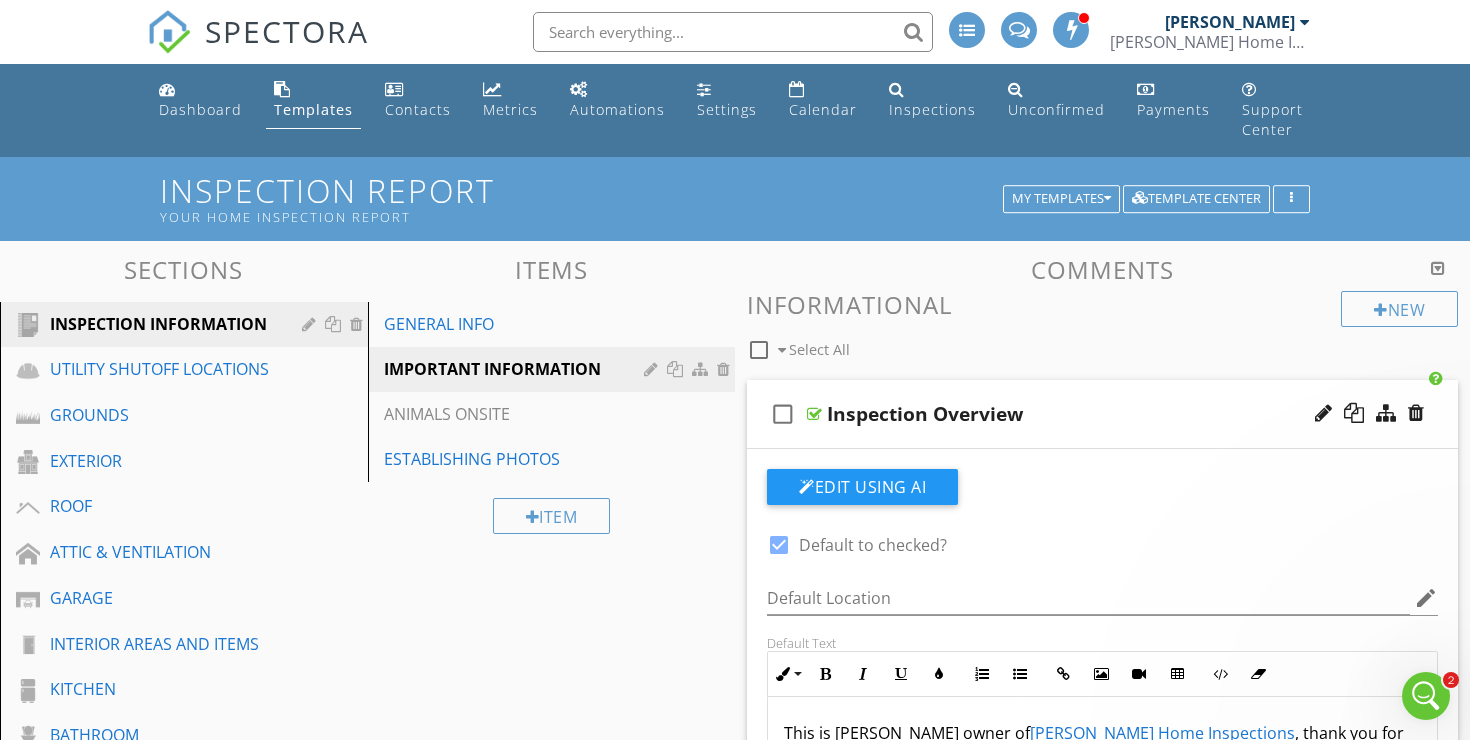 scroll, scrollTop: 0, scrollLeft: 0, axis: both 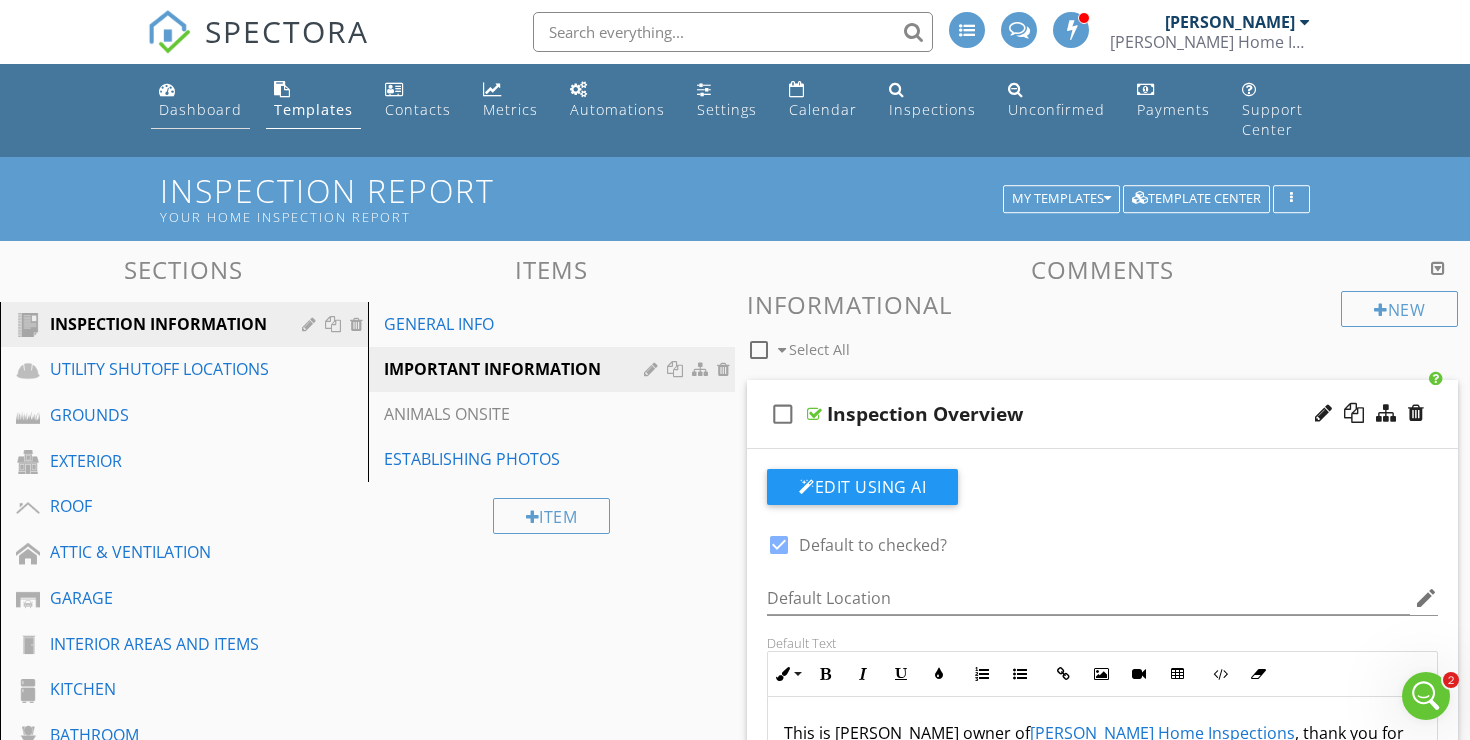 click on "Dashboard" at bounding box center (200, 100) 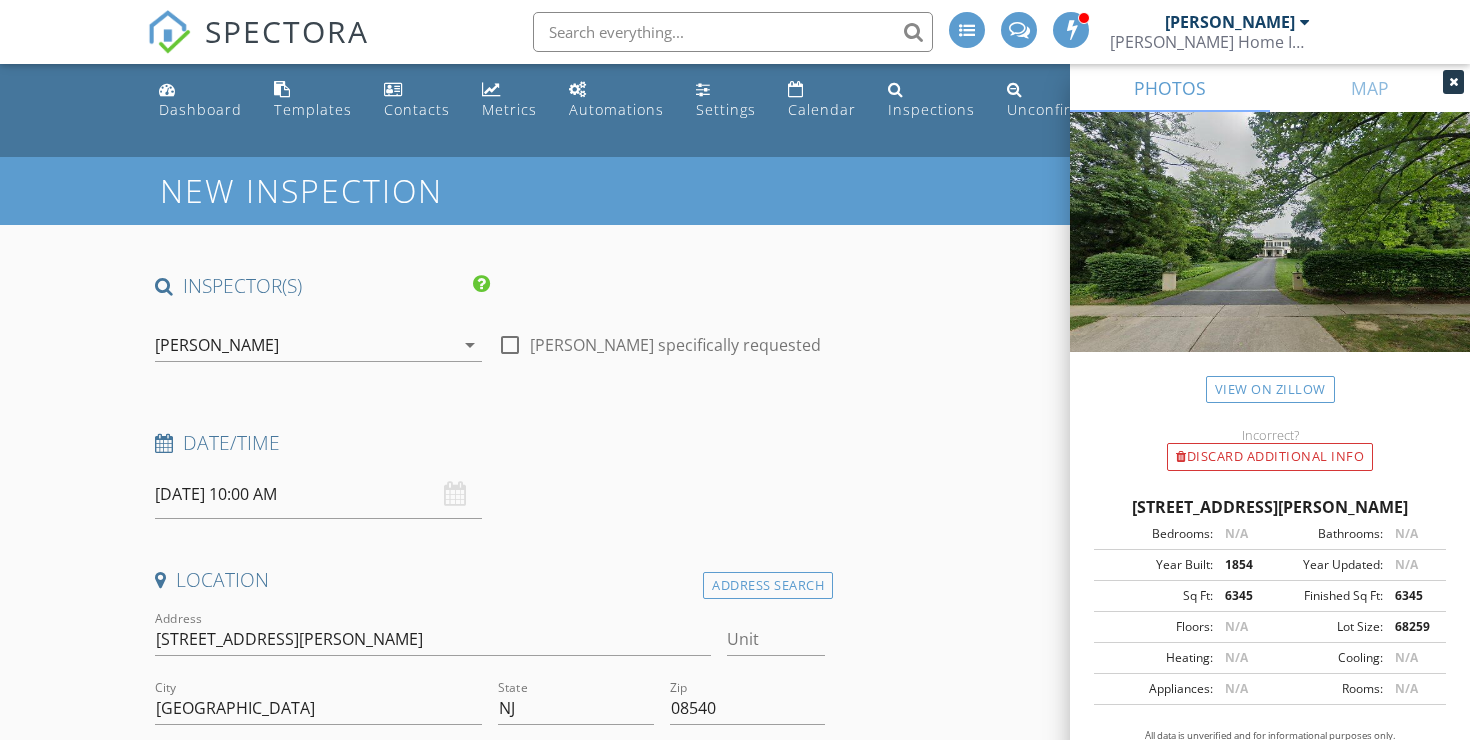 scroll, scrollTop: 1311, scrollLeft: 0, axis: vertical 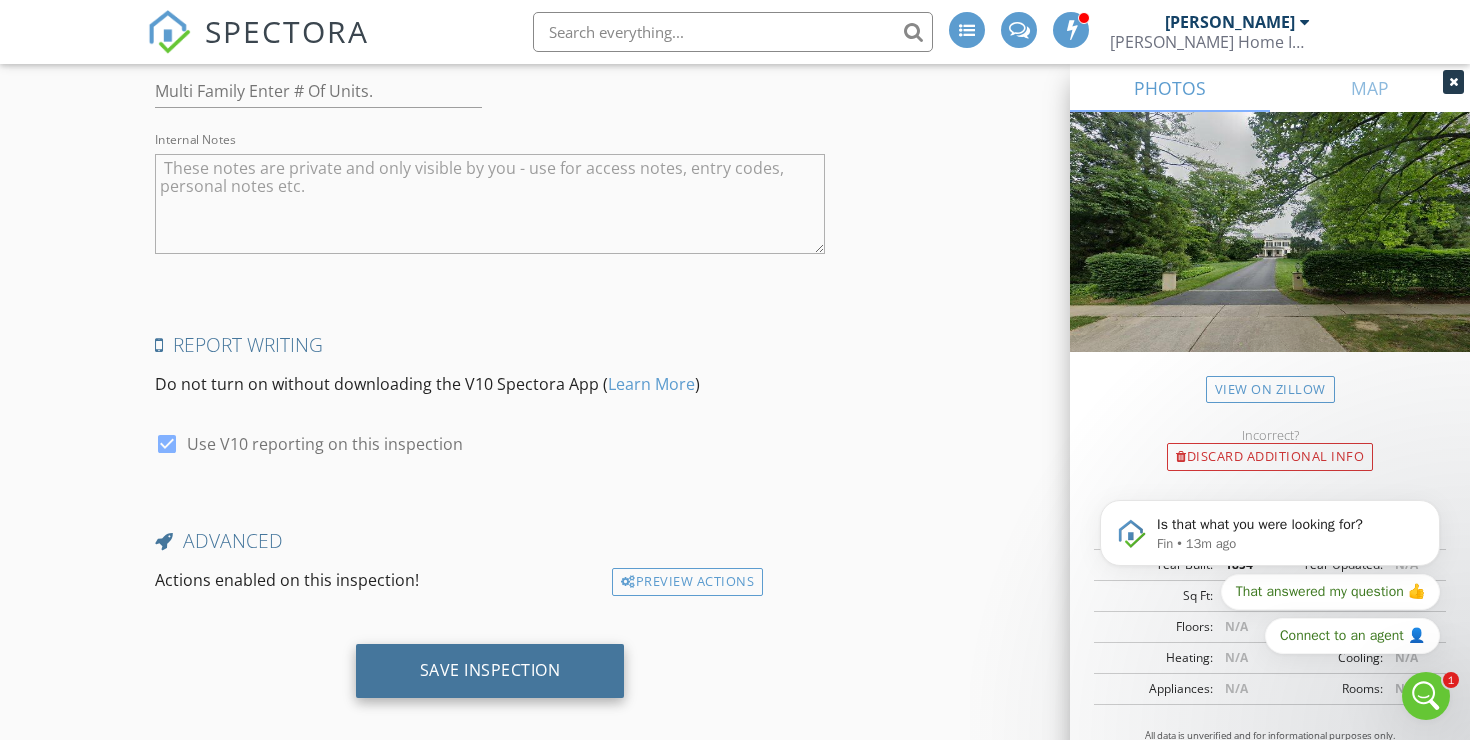 click on "Save Inspection" at bounding box center (490, 670) 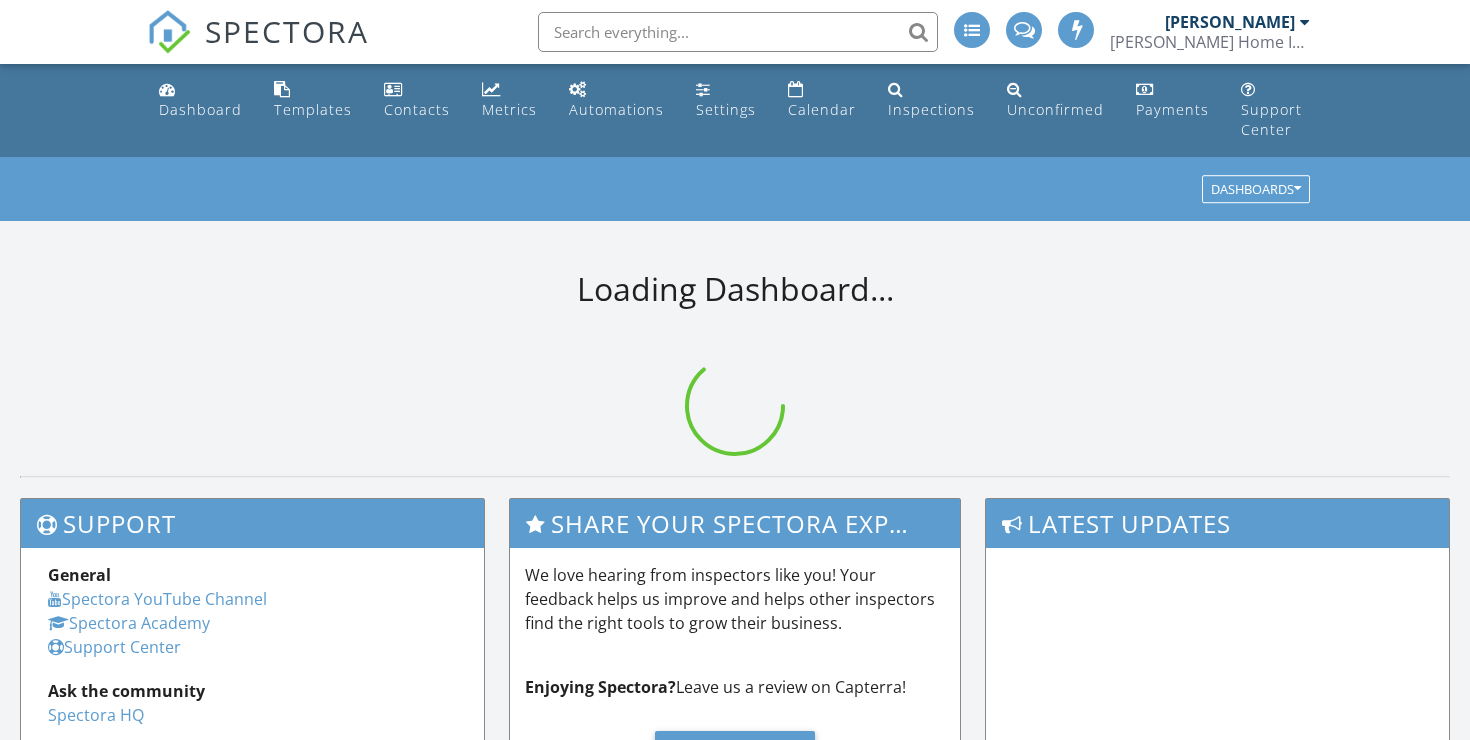 scroll, scrollTop: 0, scrollLeft: 0, axis: both 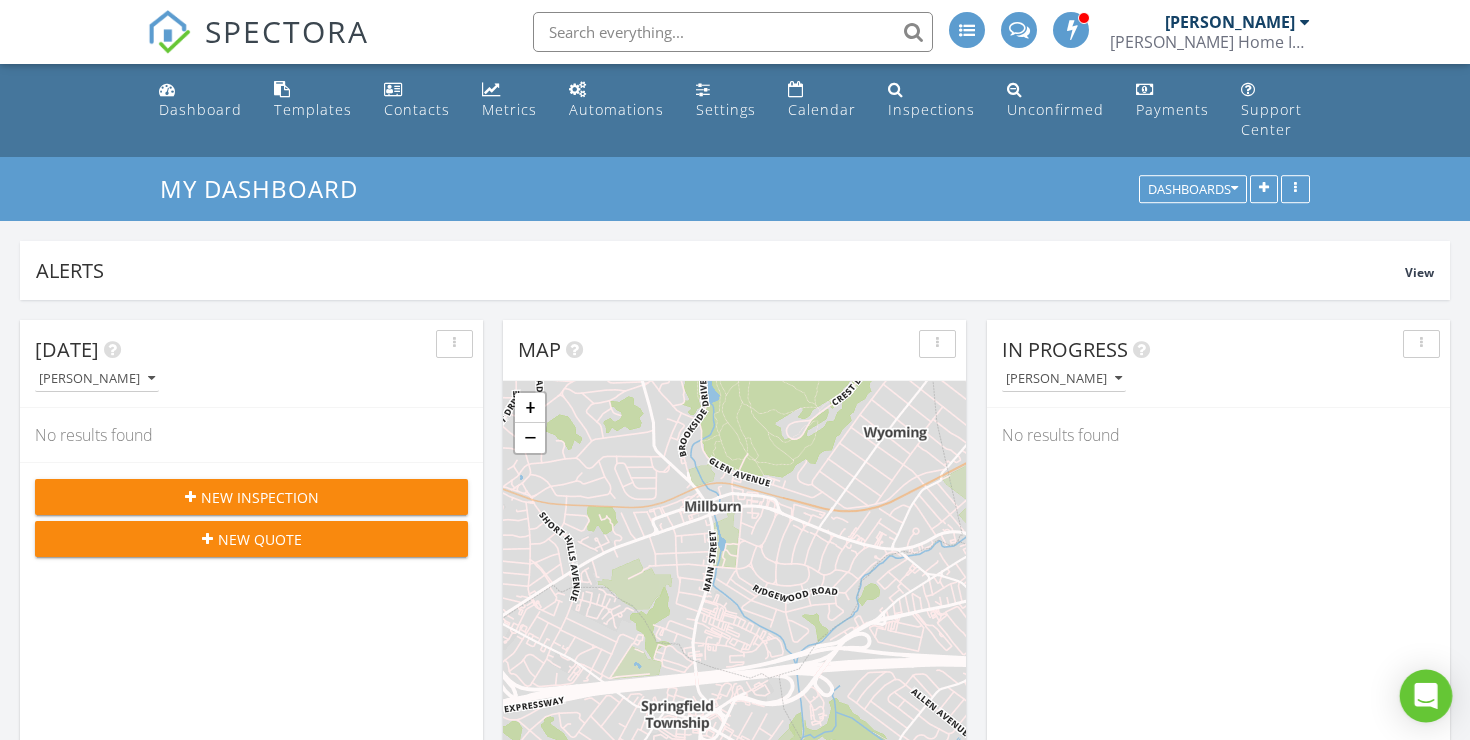click 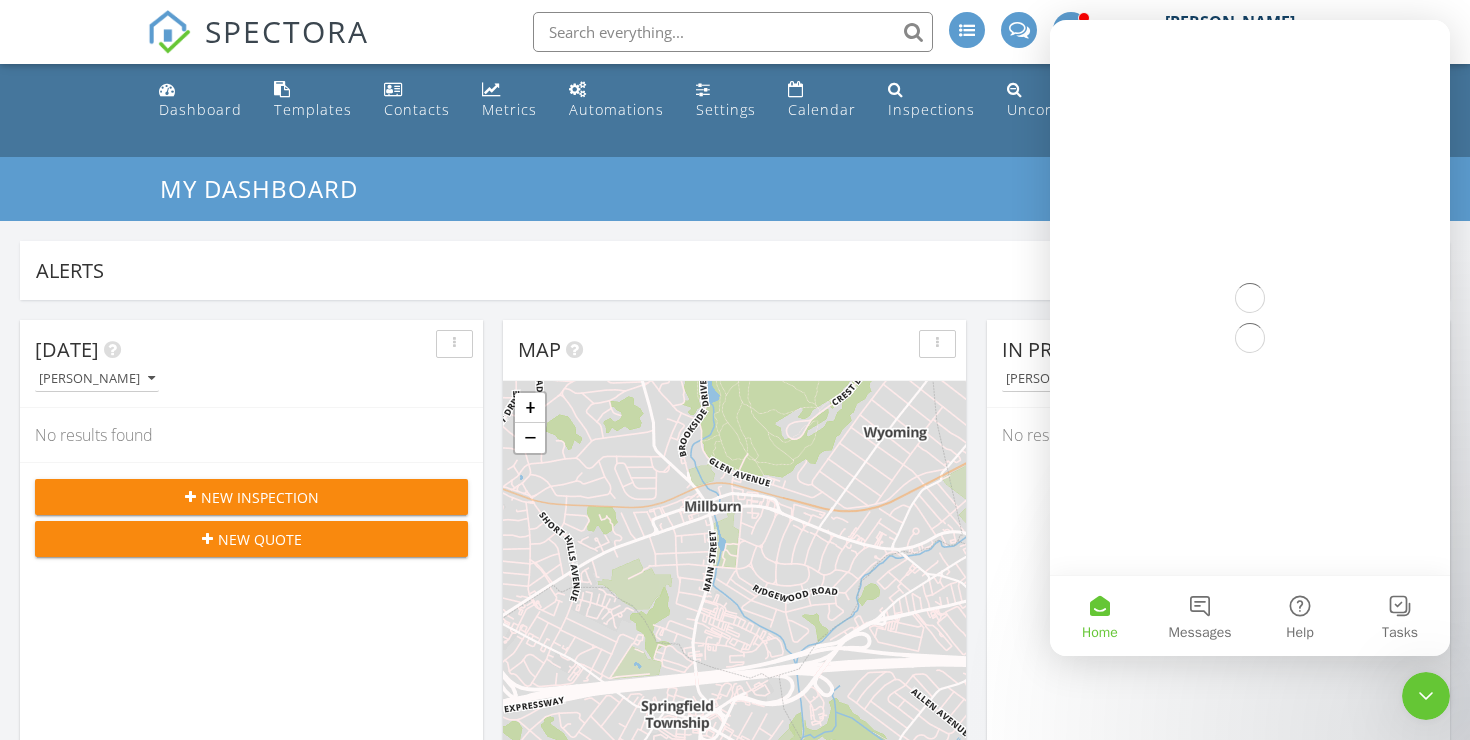 scroll, scrollTop: 0, scrollLeft: 0, axis: both 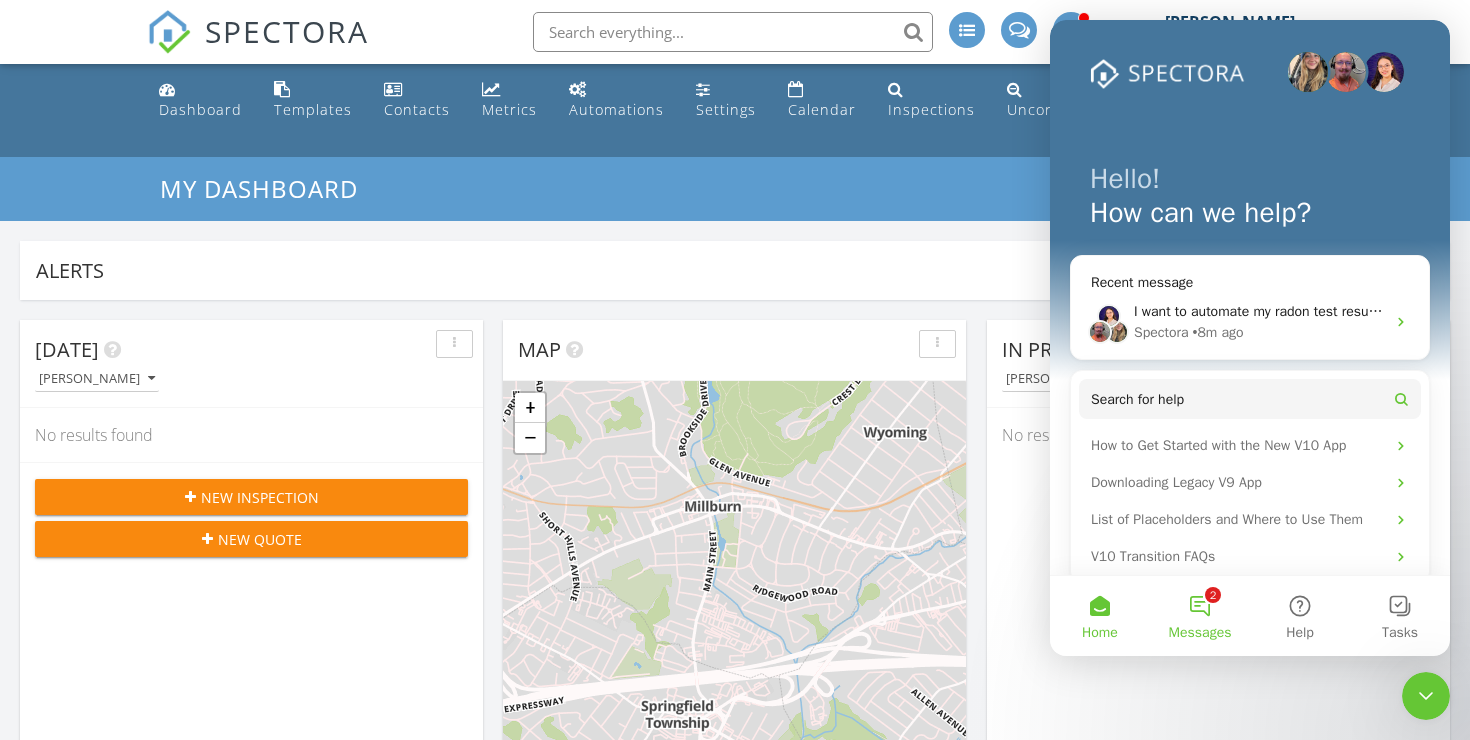 click on "Messages" at bounding box center (1200, 633) 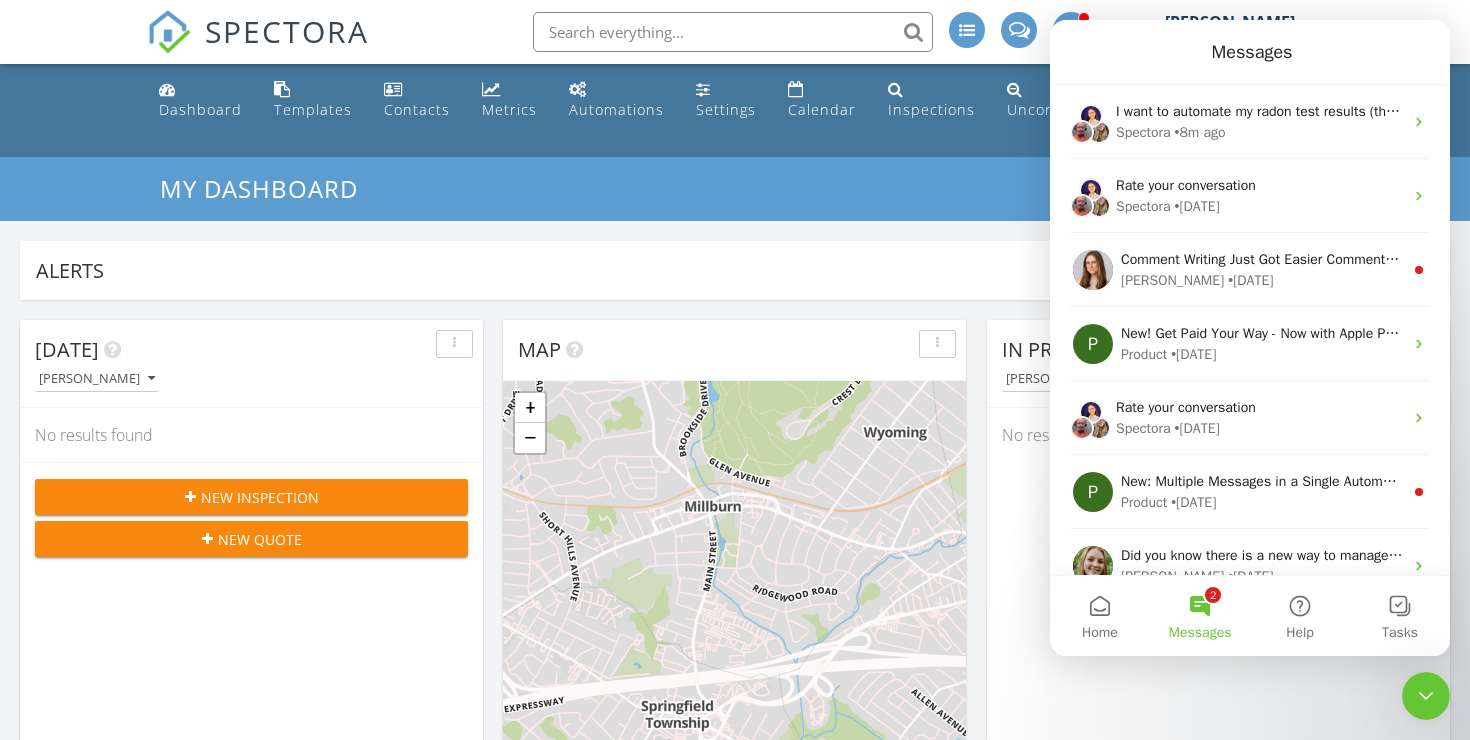 click on "2 Messages" at bounding box center (1200, 616) 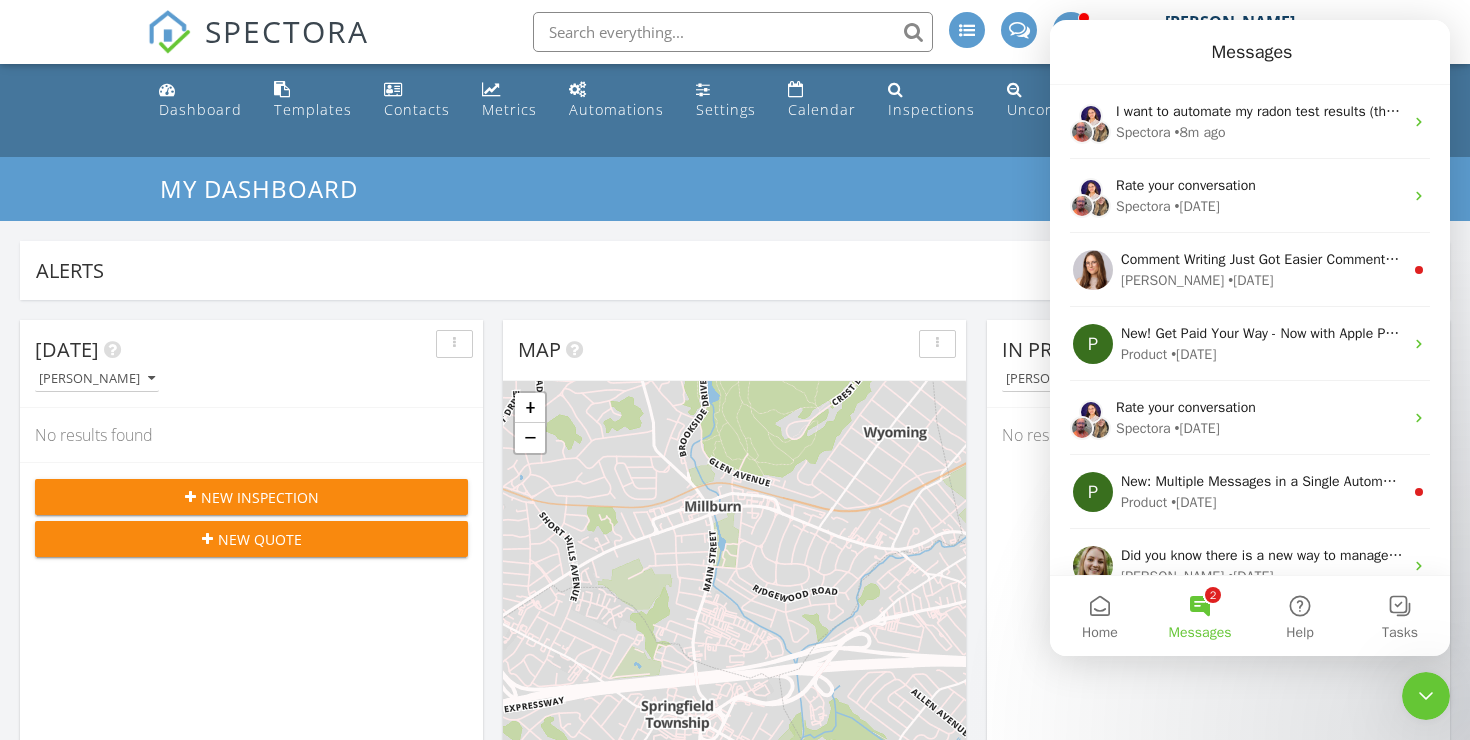 click on "2 Messages" at bounding box center [1200, 616] 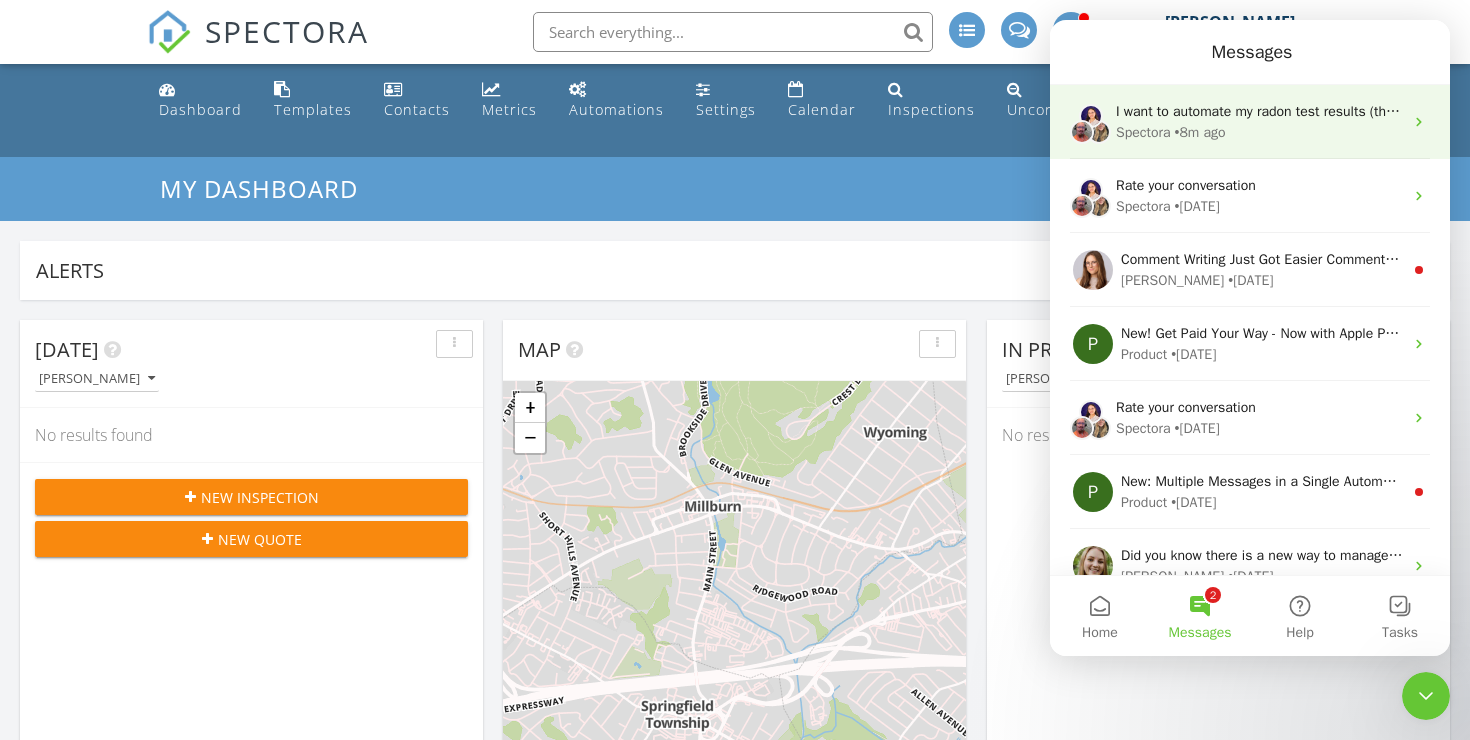 click on "•  8m ago" at bounding box center [1200, 132] 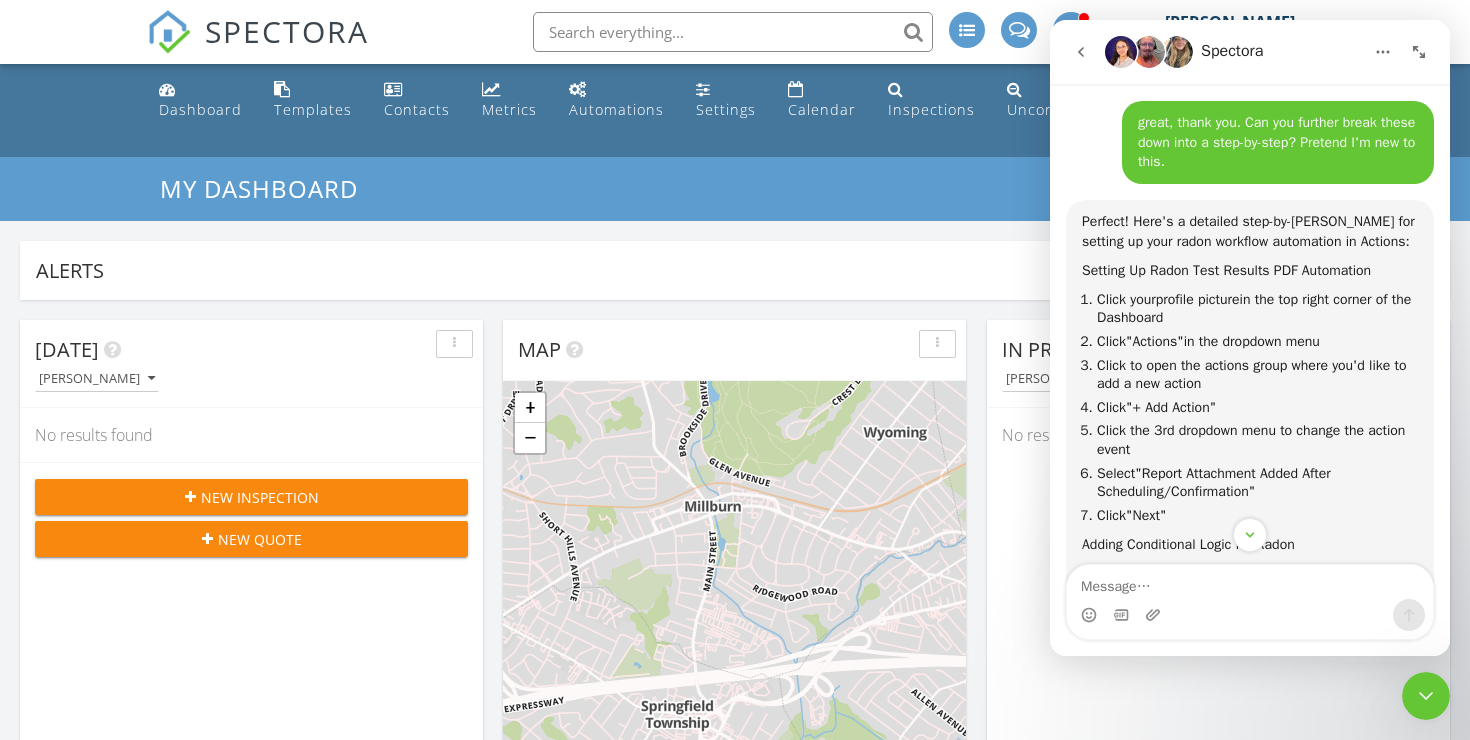 scroll, scrollTop: 3373, scrollLeft: 0, axis: vertical 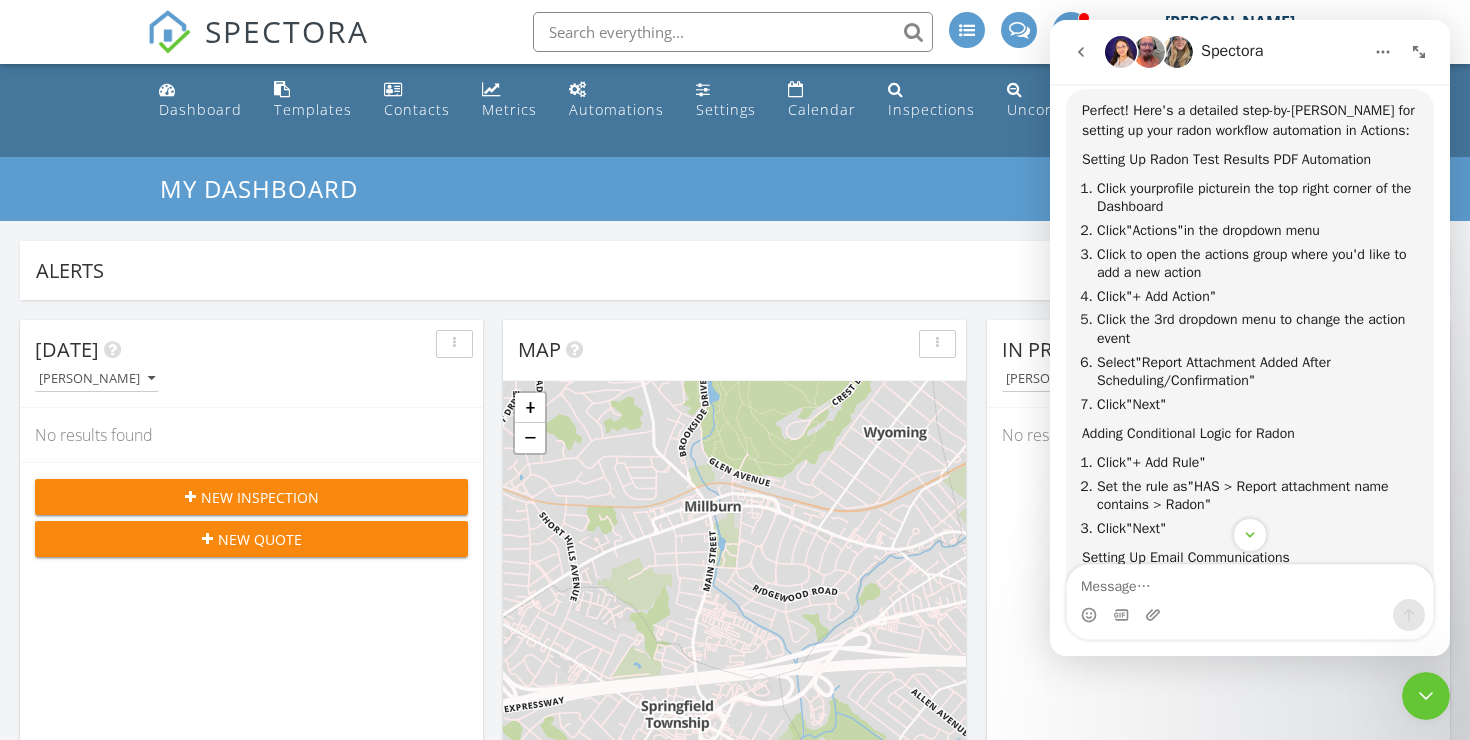 click on "My Dashboard
Dashboards" at bounding box center (735, 189) 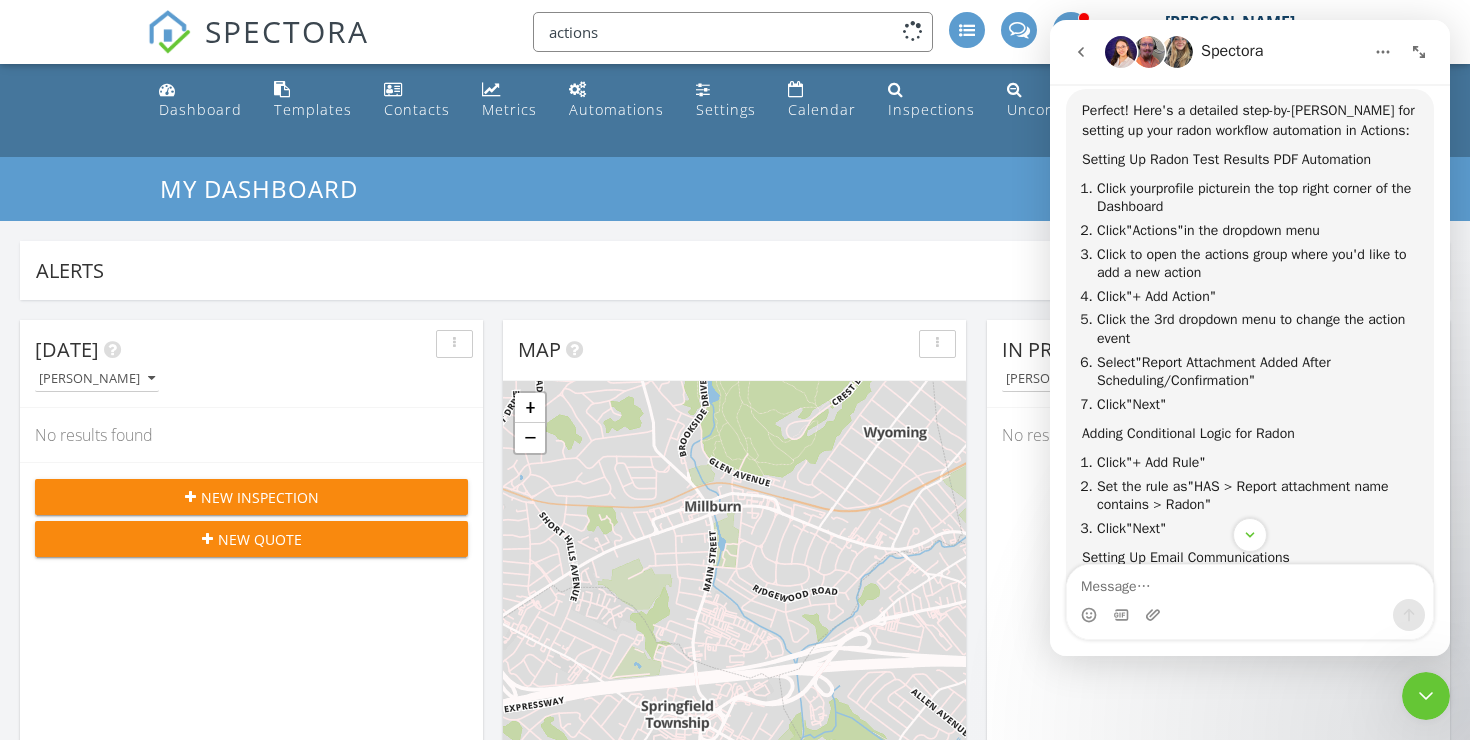 type on "actions" 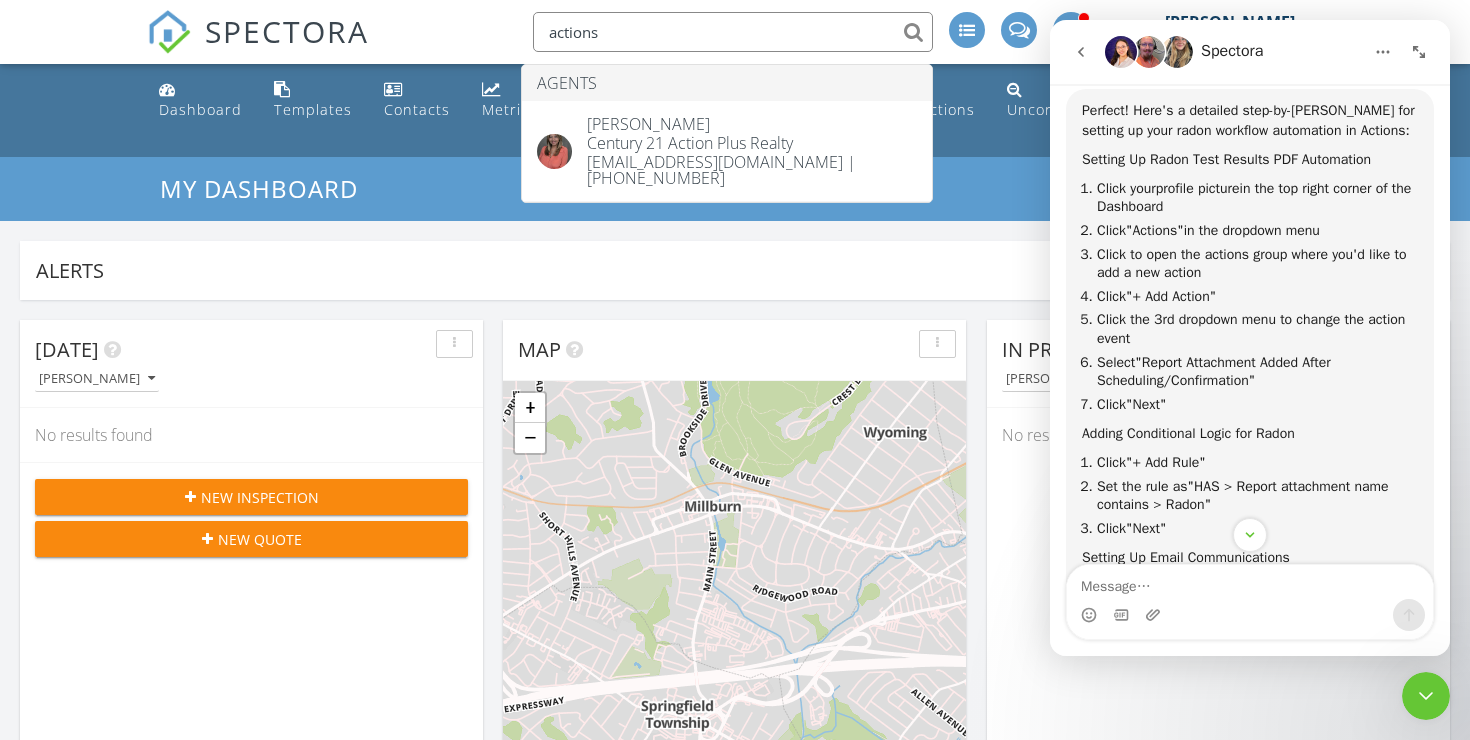 click on "SPECTORA
actions     Agents     Lopez, Maria   Century 21 Action Plus Realty
mariaelopez65@gmail.com |
(973) 580-6346
Erik Rooney
Rooney Home Inspections
Role:
Inspector
Change Role
Dashboard
New Inspection
Inspections
Calendar
Template Editor
Contacts
Mass Emails
Automations
Team
Metrics
Payments
Data Exports
Time Tracking
Billing
Conversations
Tasks
Reporting
Advanced
Equipment
Settings
What's New
Sign Out" at bounding box center (735, 32) 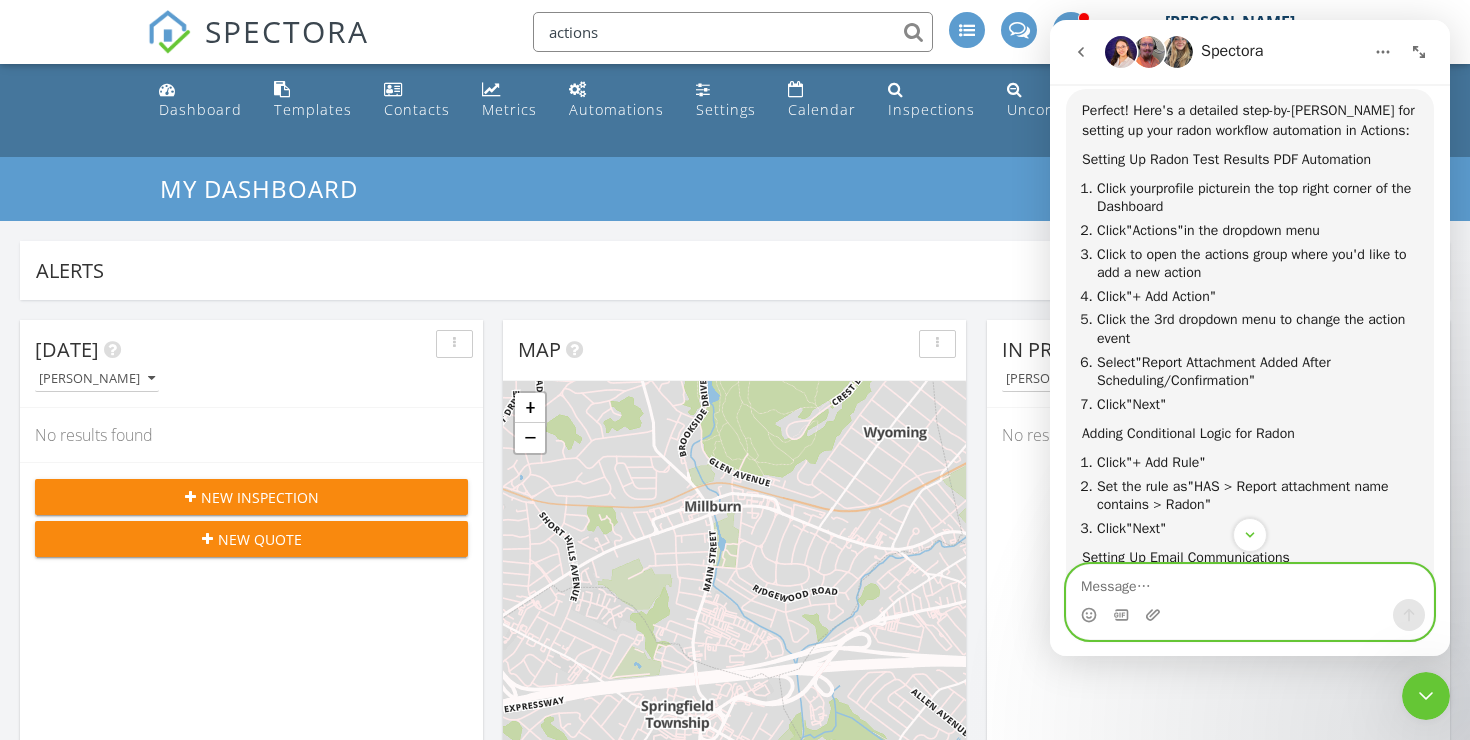 click at bounding box center [1250, 582] 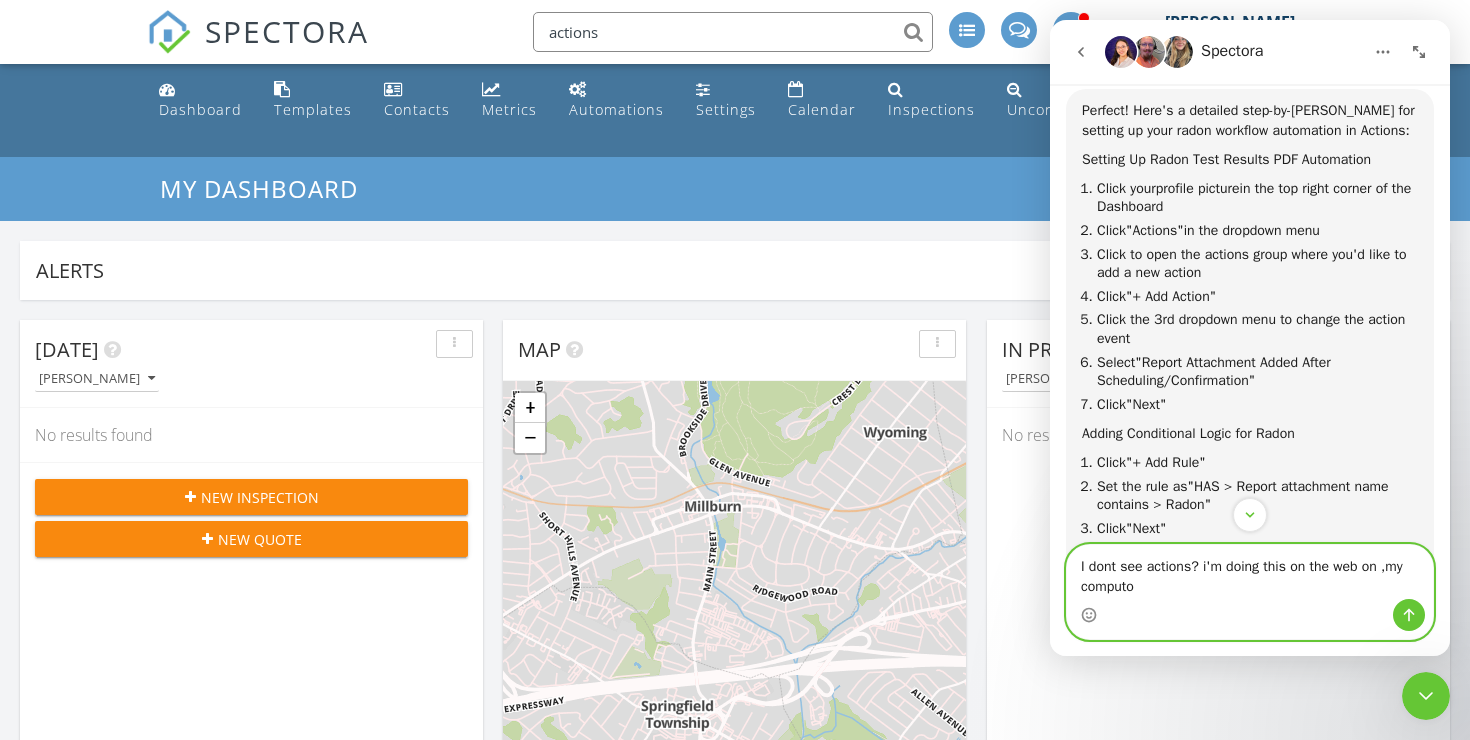 type on "I dont see actions? i'm doing this on the web on ,my computor" 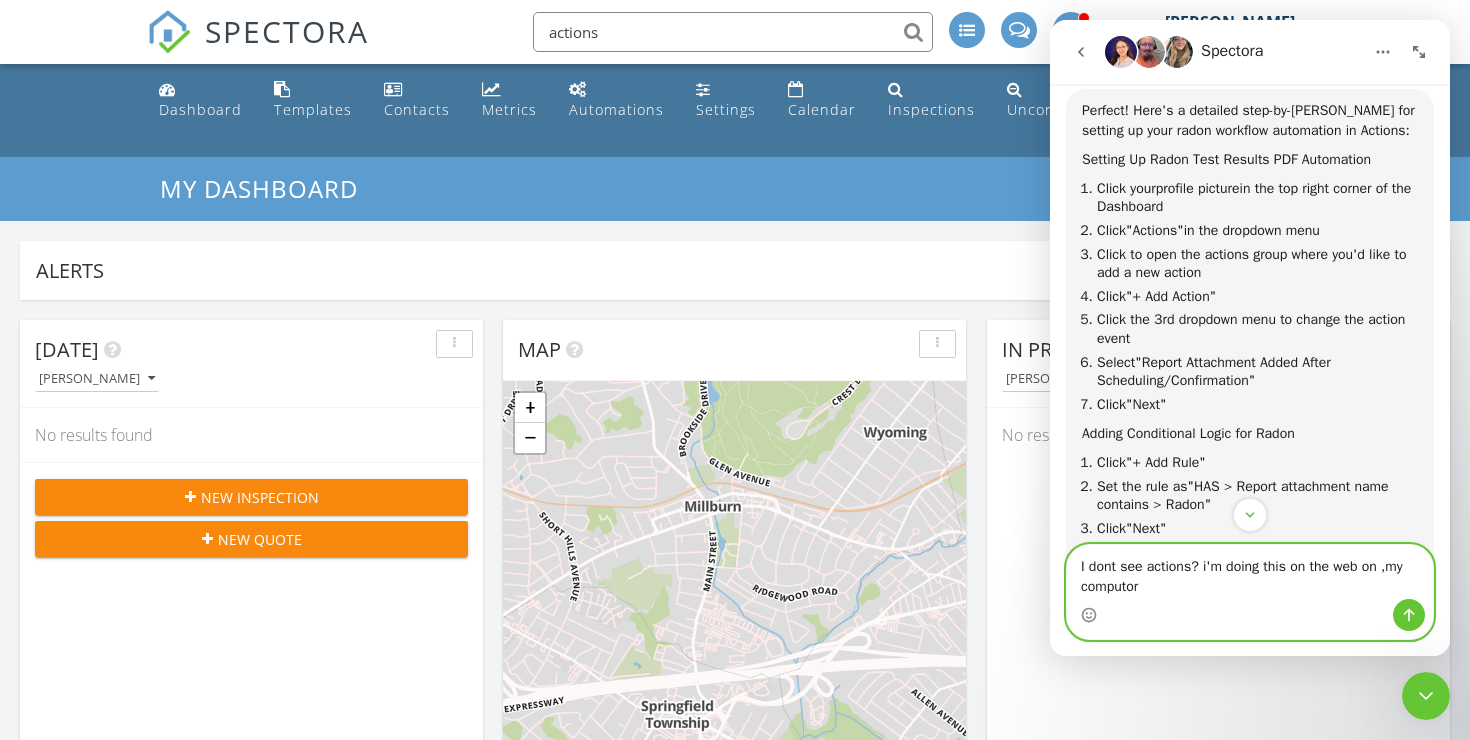 type 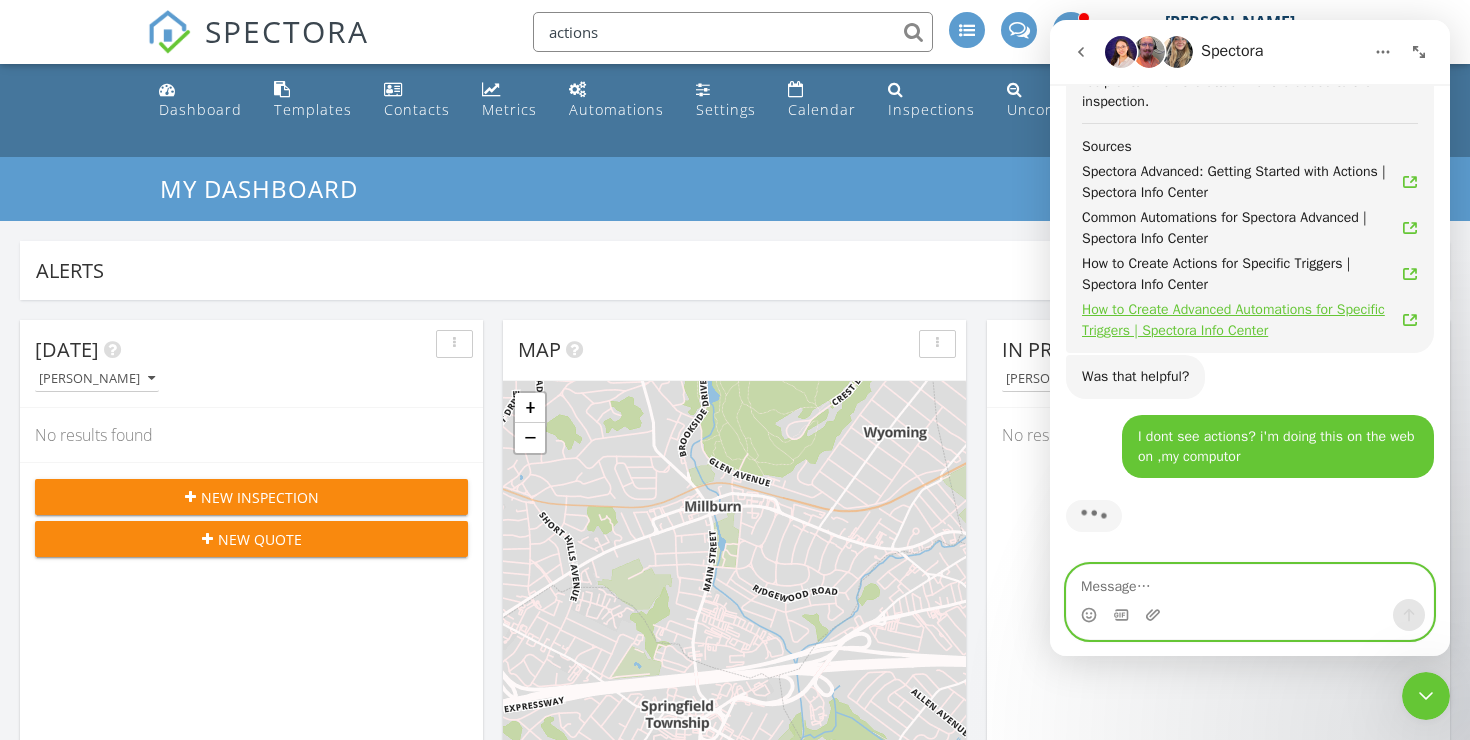 scroll, scrollTop: 4362, scrollLeft: 0, axis: vertical 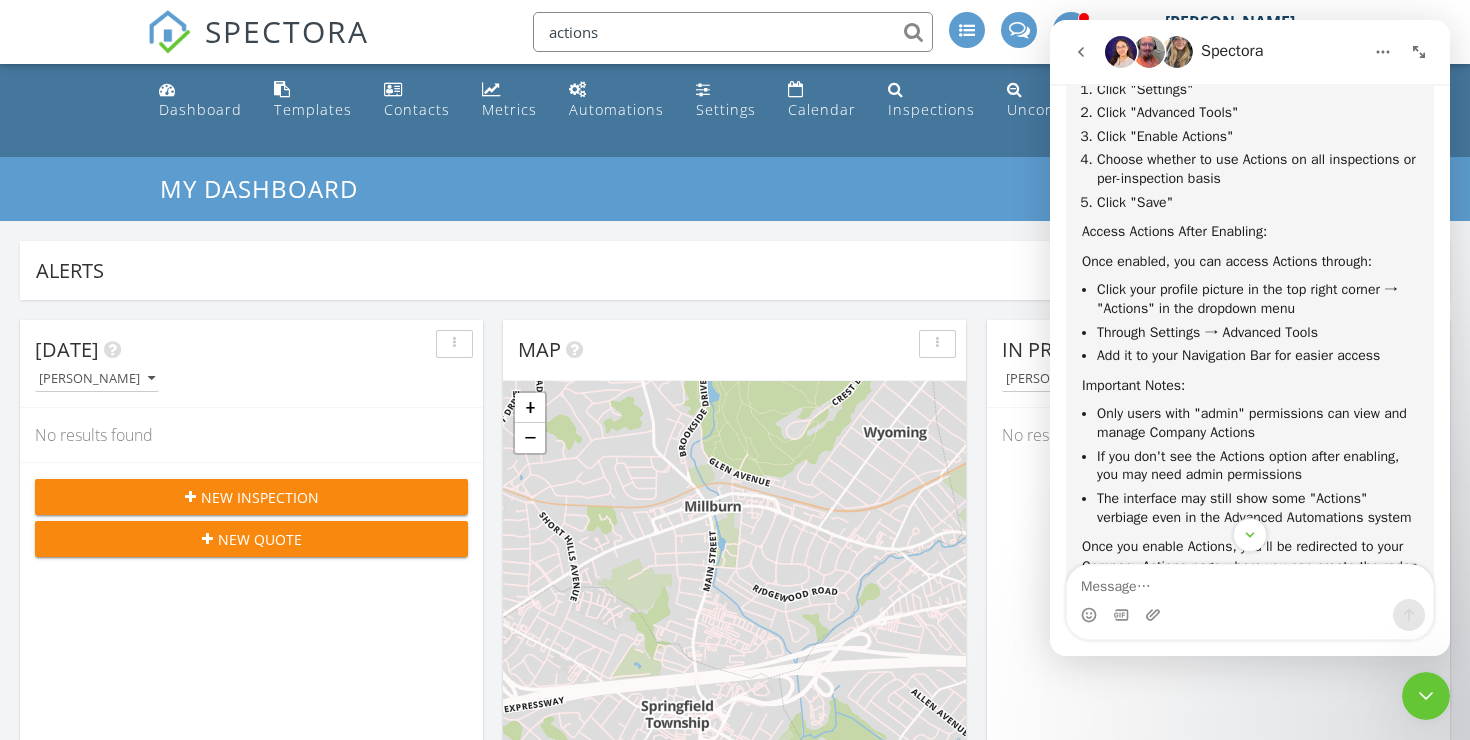click 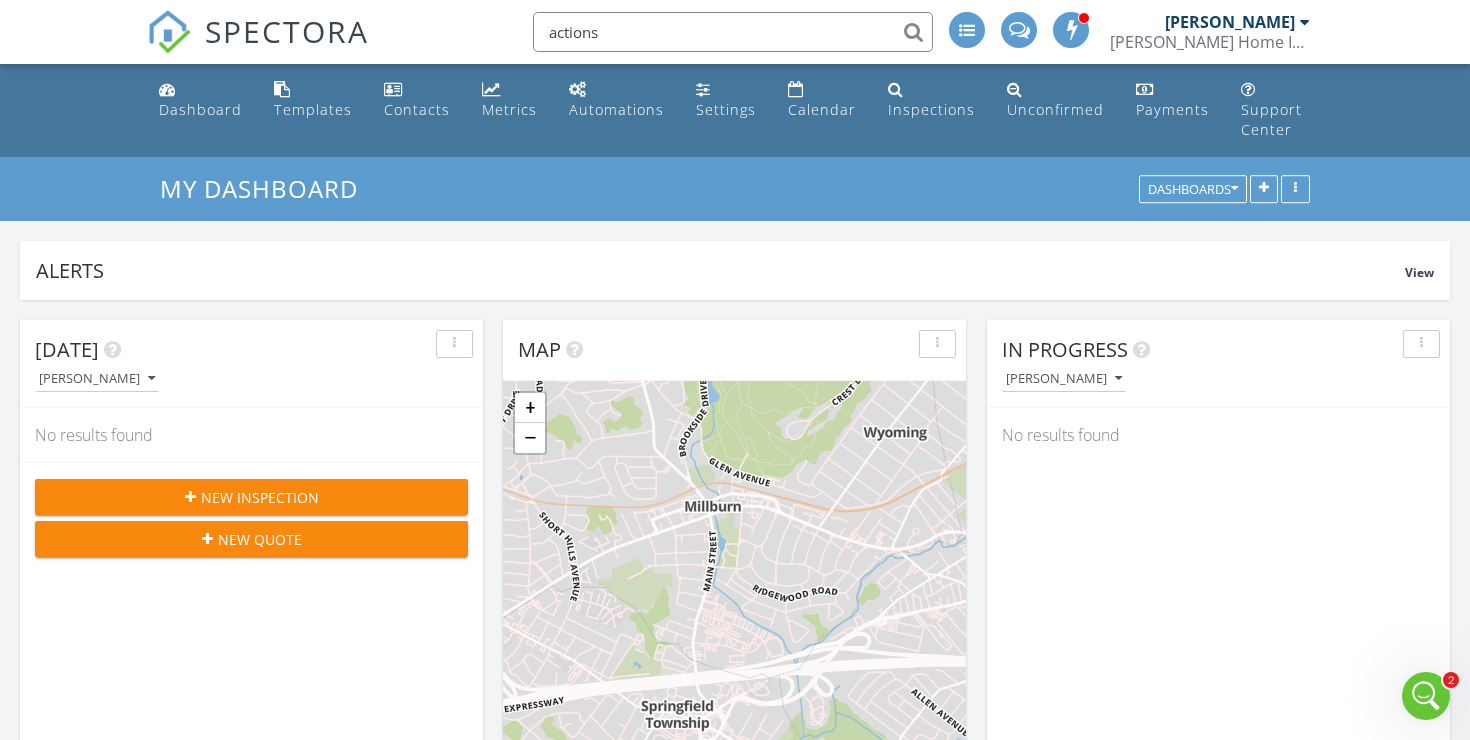 scroll, scrollTop: 0, scrollLeft: 0, axis: both 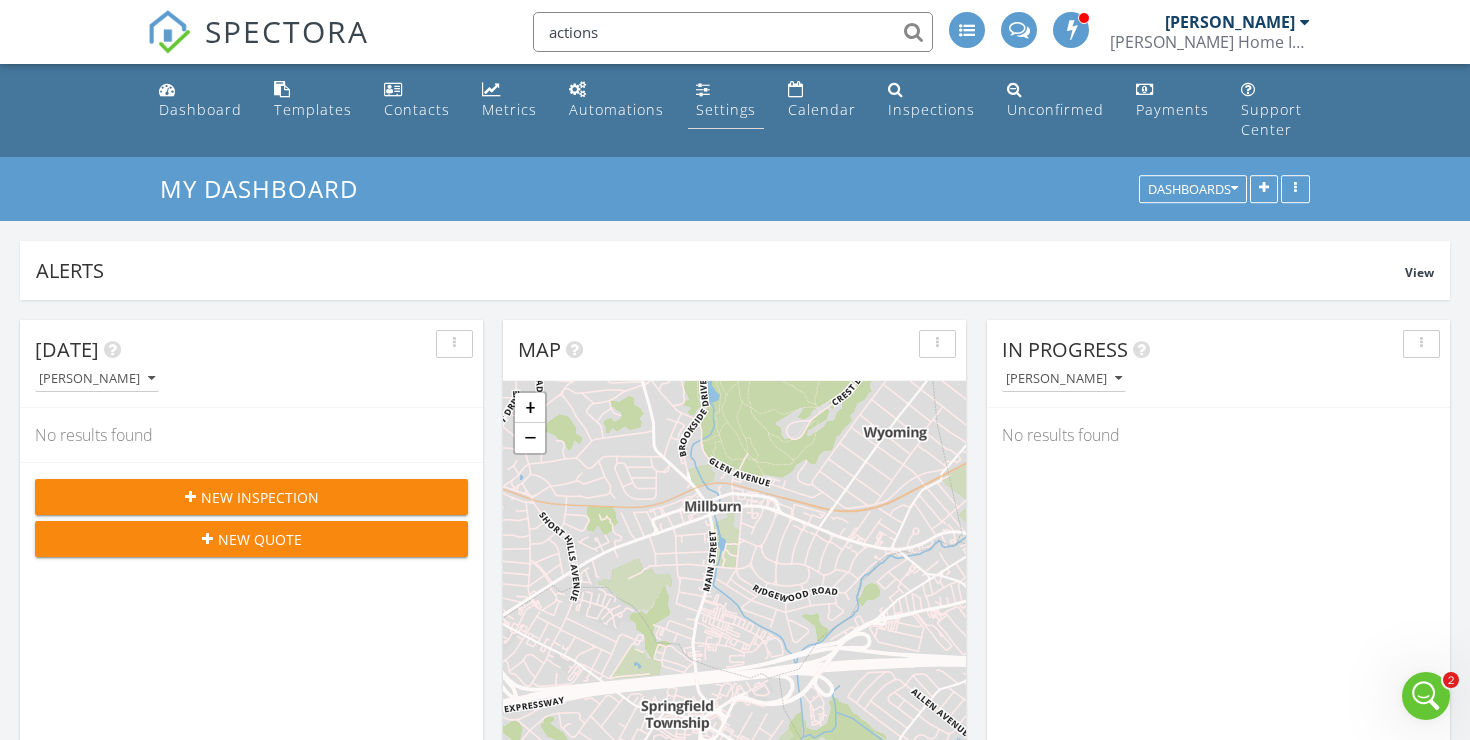 click on "Settings" at bounding box center (726, 100) 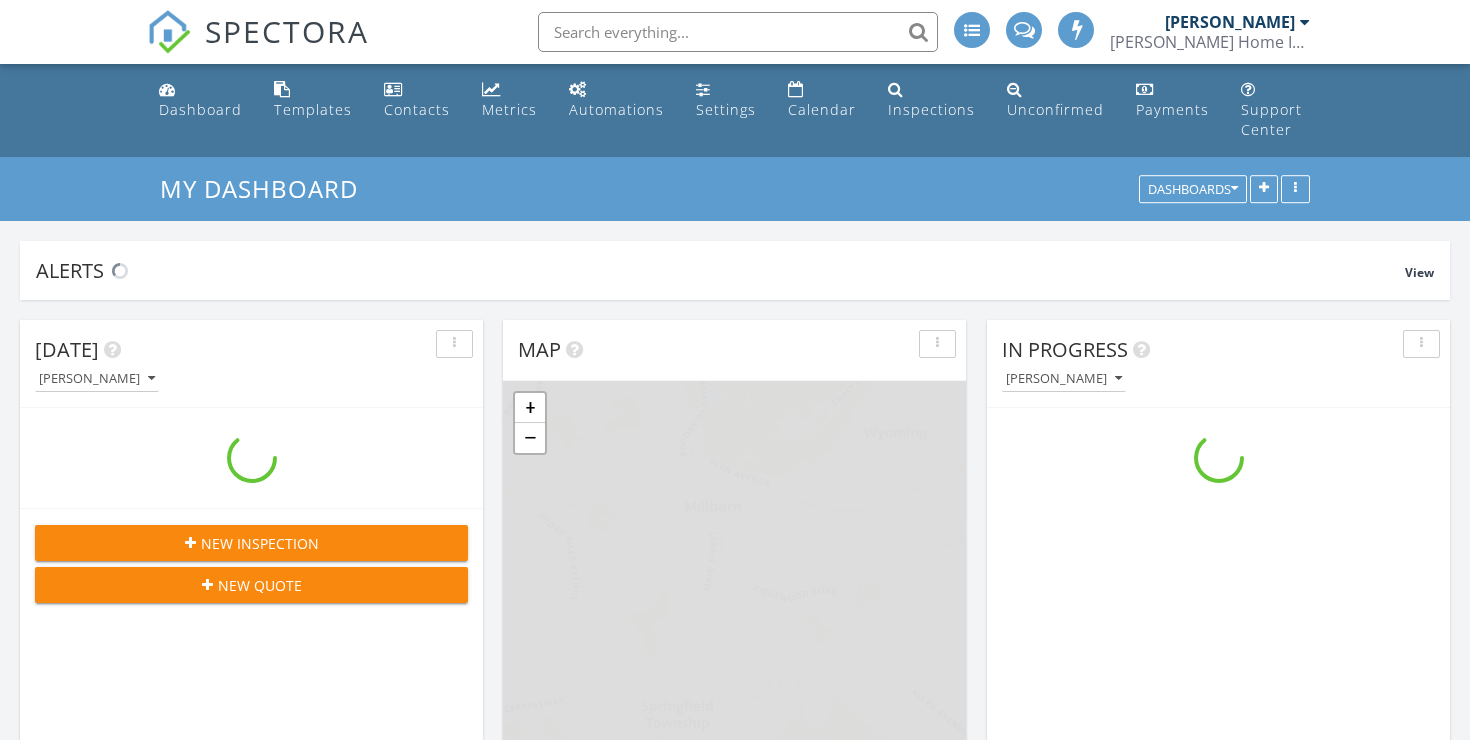 scroll, scrollTop: 0, scrollLeft: 0, axis: both 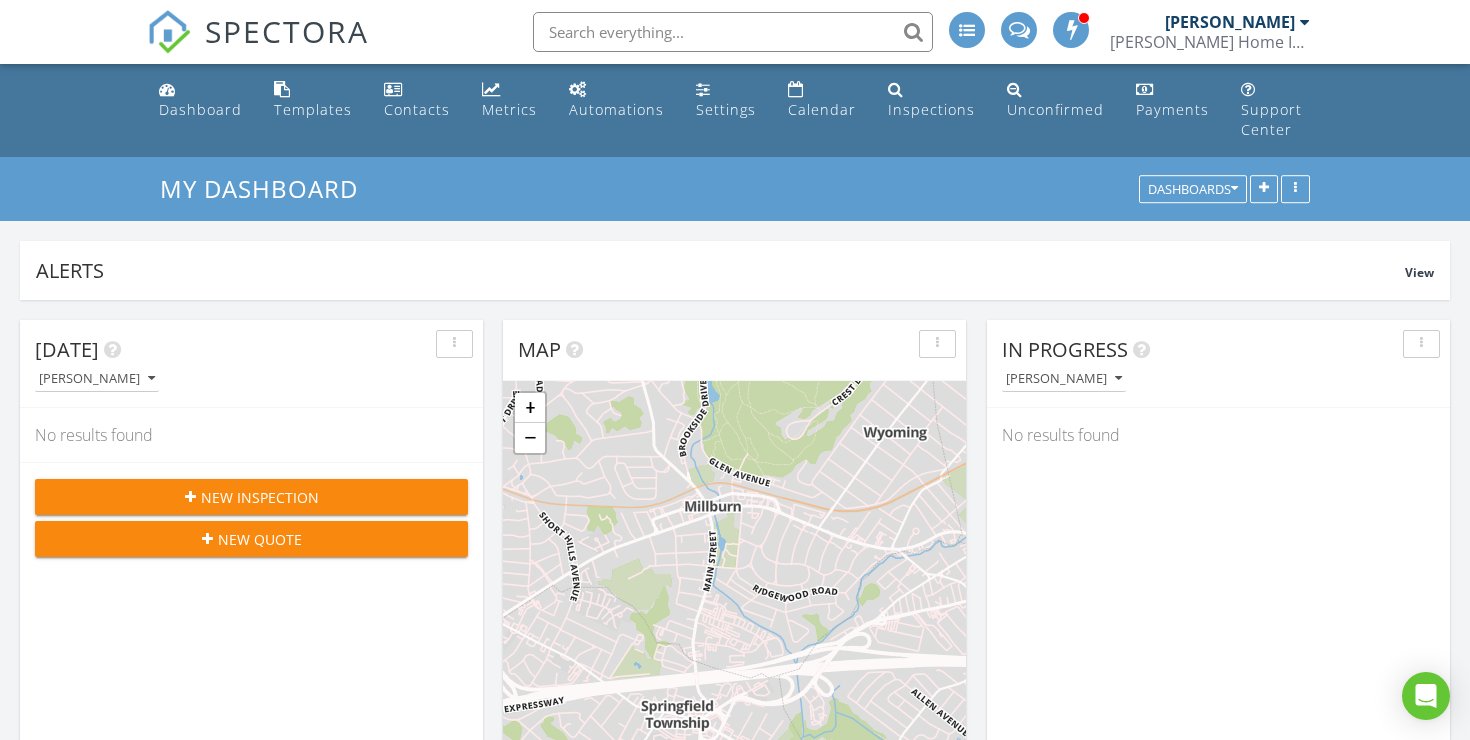 click at bounding box center [1305, 22] 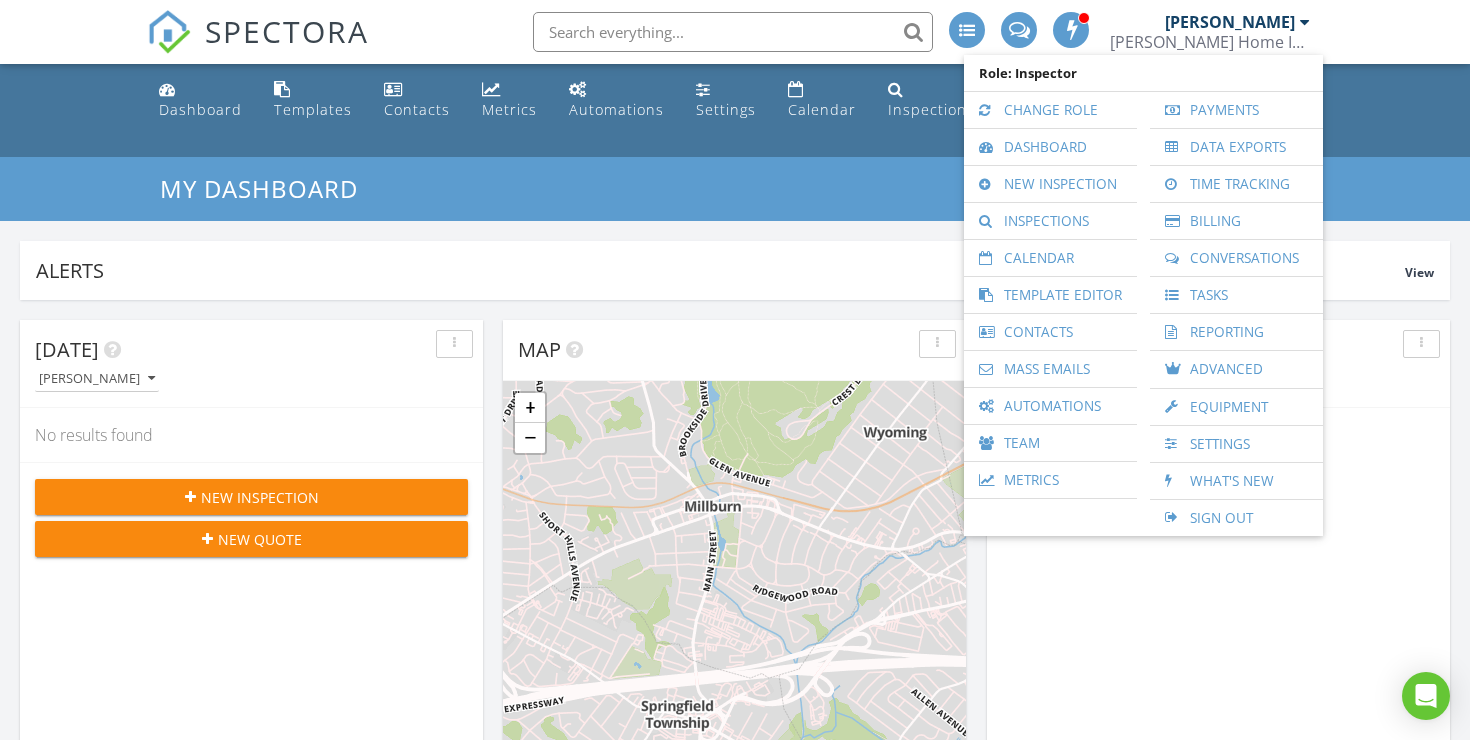 click on "In Progress
[PERSON_NAME]
No results found" at bounding box center (1218, 610) 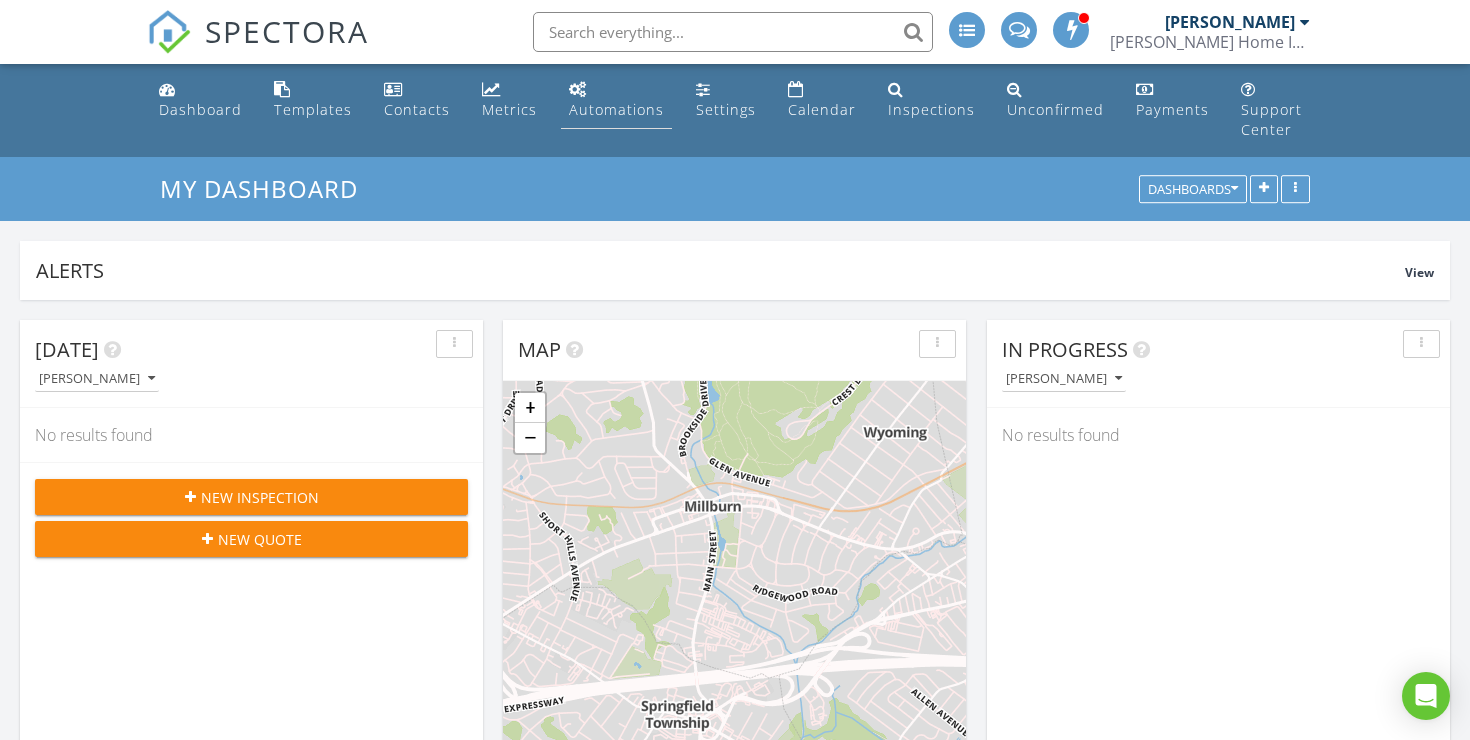 click on "Automations" at bounding box center [616, 109] 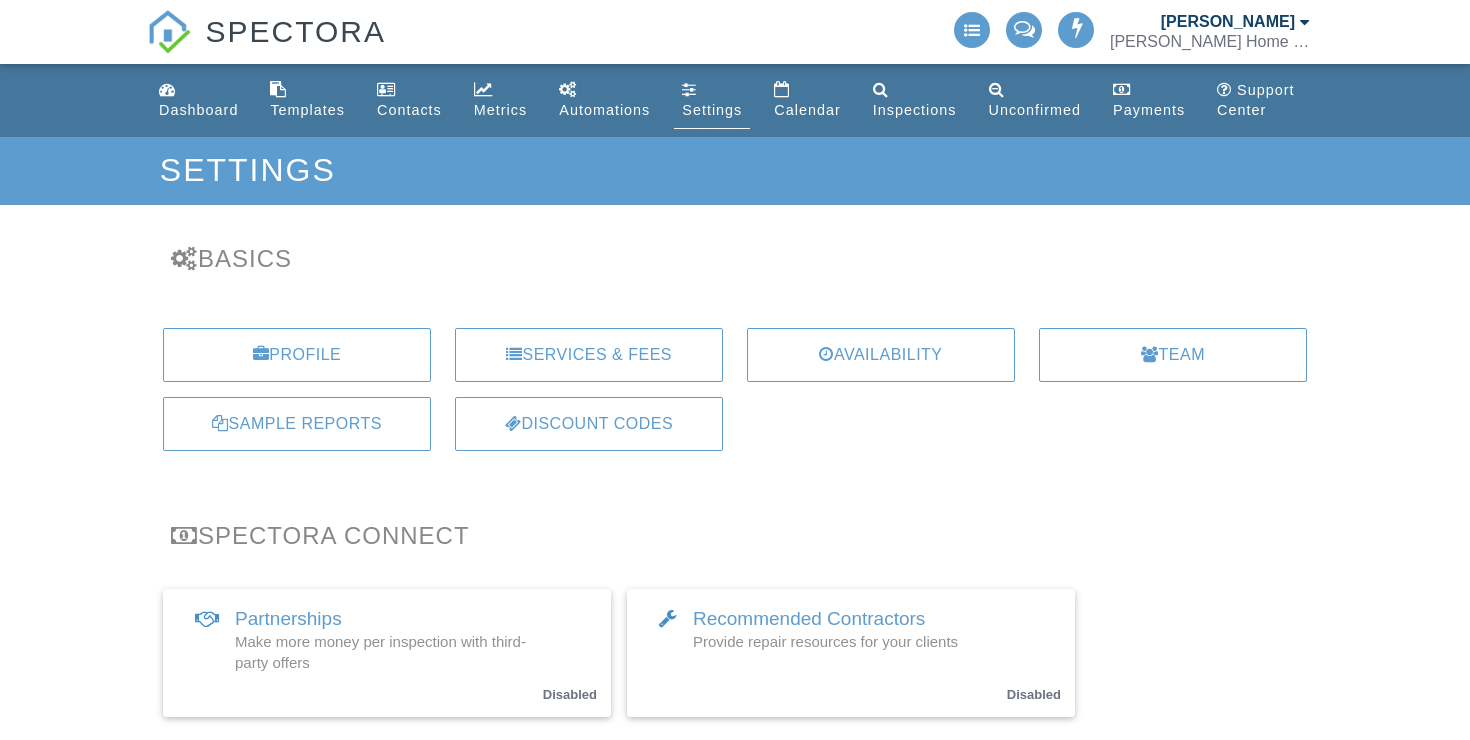 scroll, scrollTop: 0, scrollLeft: 0, axis: both 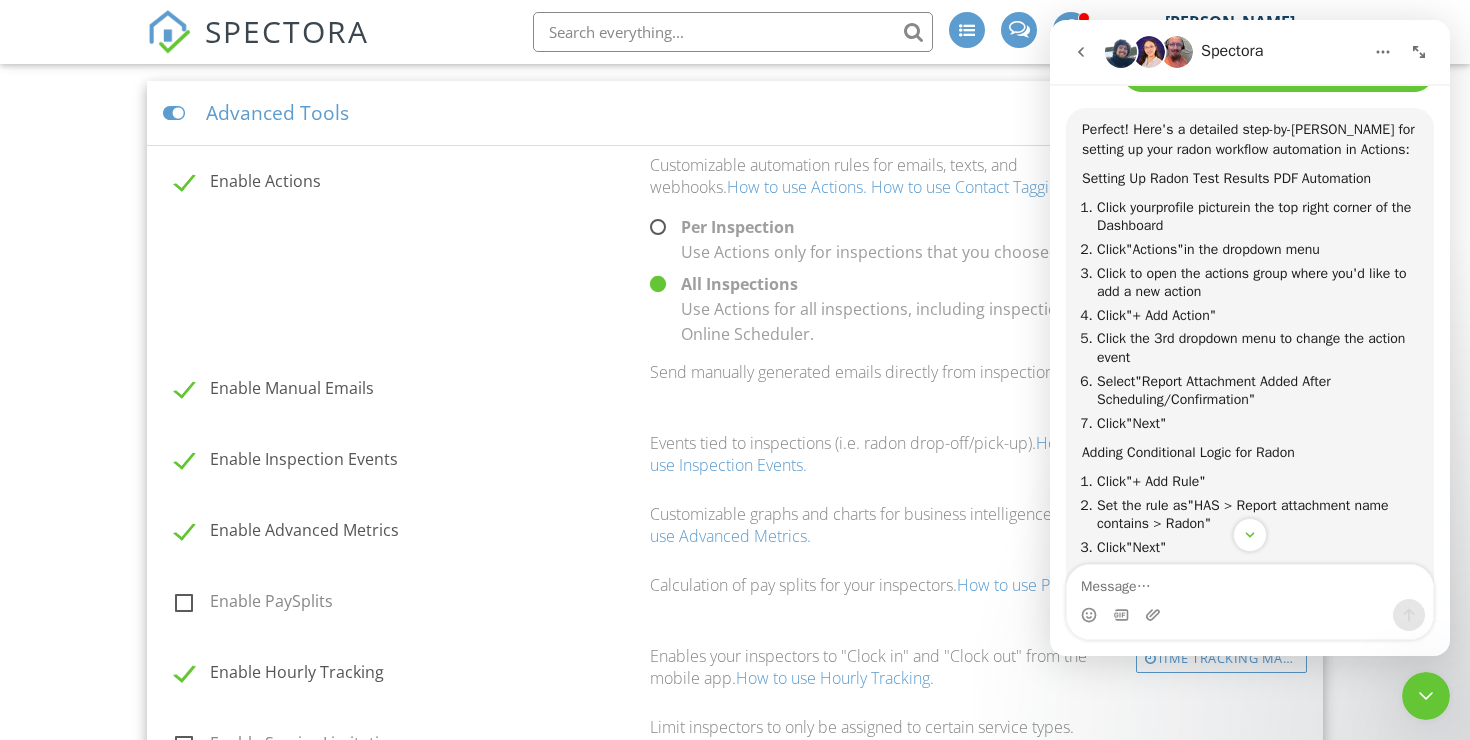 click on "Enable Actions
Customizable automation rules for emails, texts, and webhooks.
How to use Actions.
How to use Contact Tagging.
Actions
Contact Tagging
Per Inspection
Use Actions only for inspections that you choose
All Inspections
Use Actions for all inspections, including inspections that are booked through your Online Scheduler." at bounding box center (735, 253) 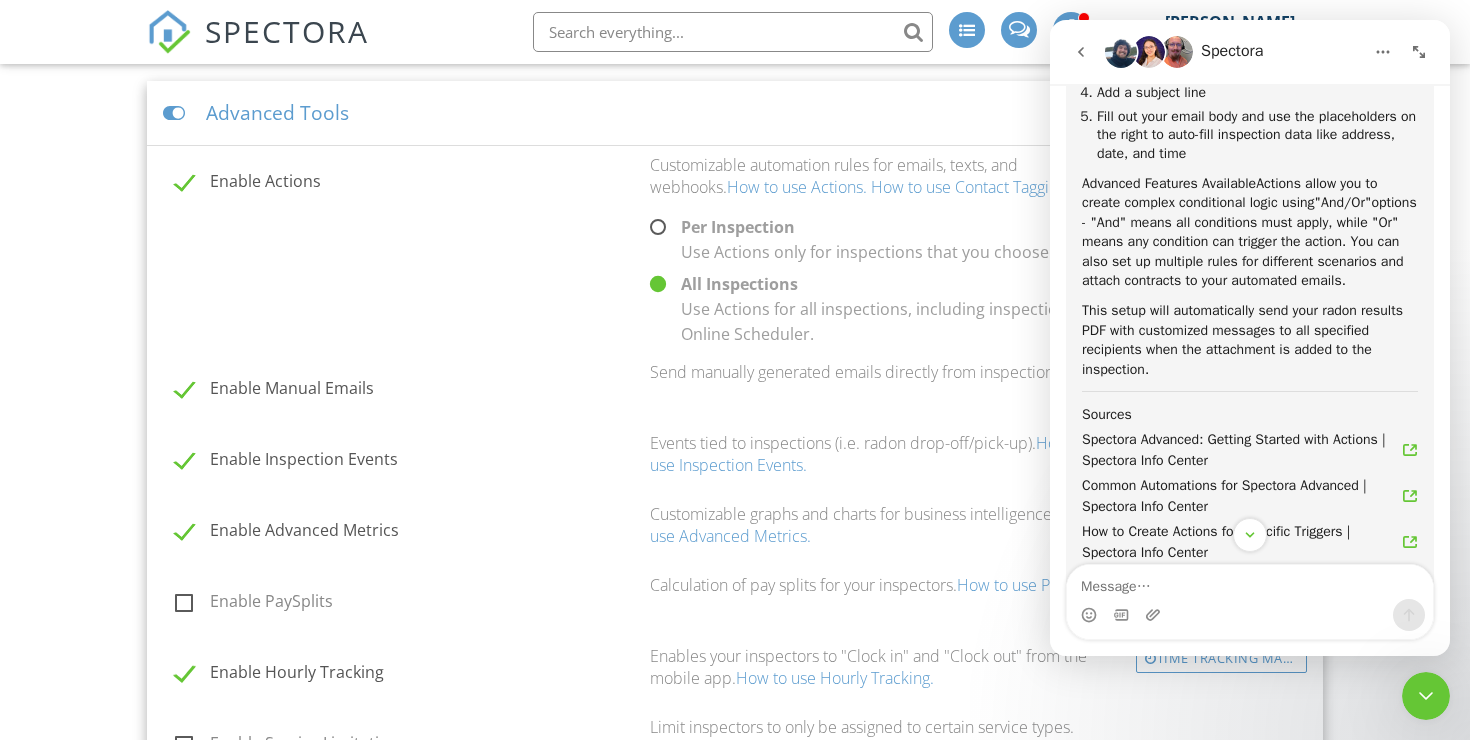 scroll, scrollTop: 3847, scrollLeft: 0, axis: vertical 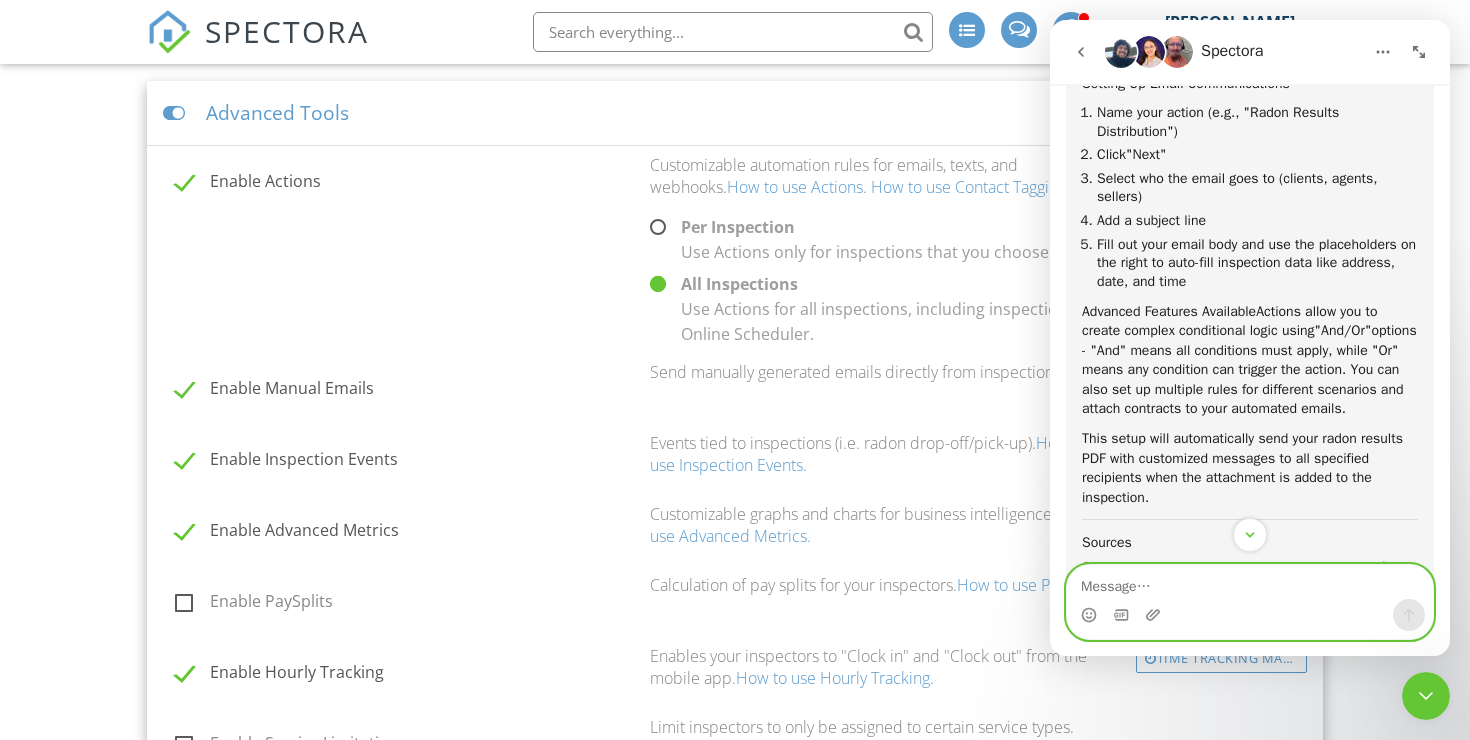 click at bounding box center [1250, 582] 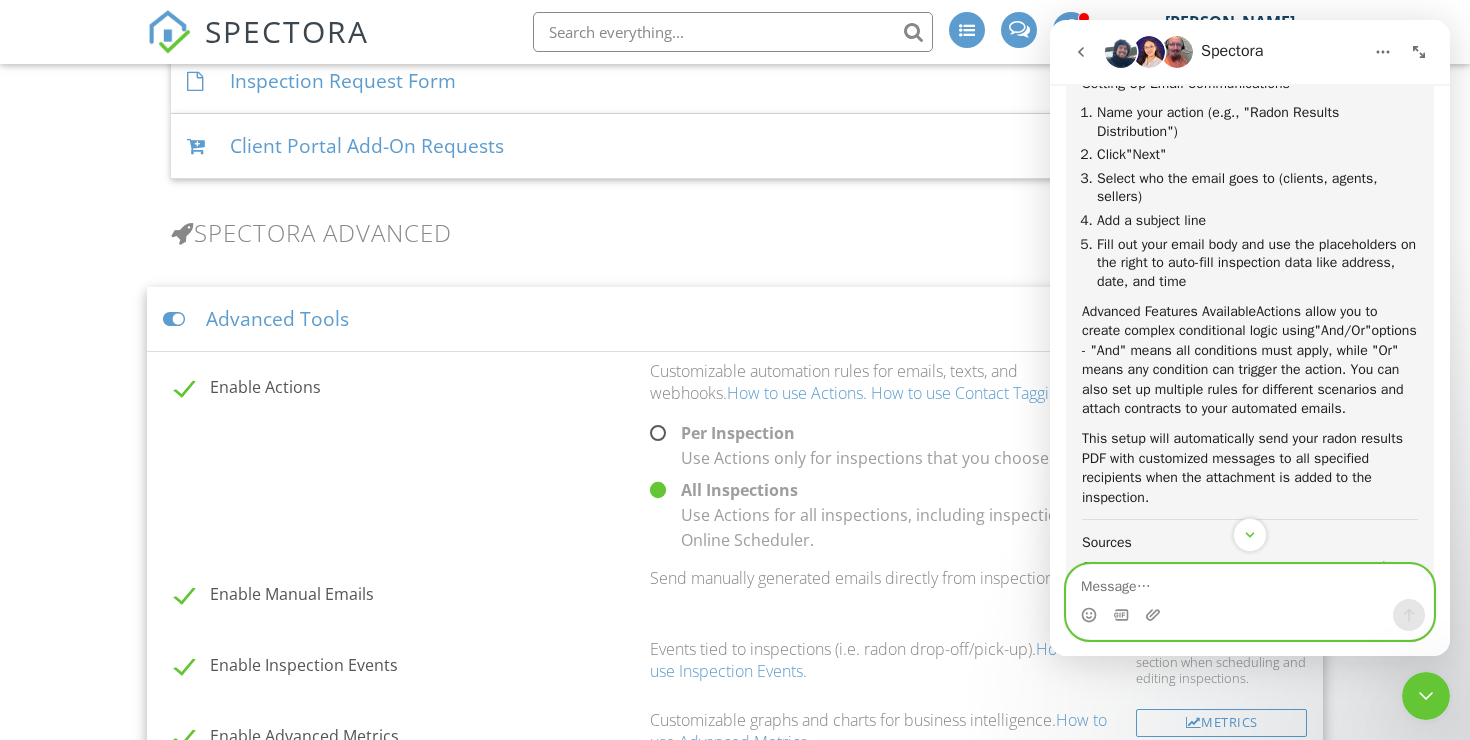 scroll, scrollTop: 1672, scrollLeft: 0, axis: vertical 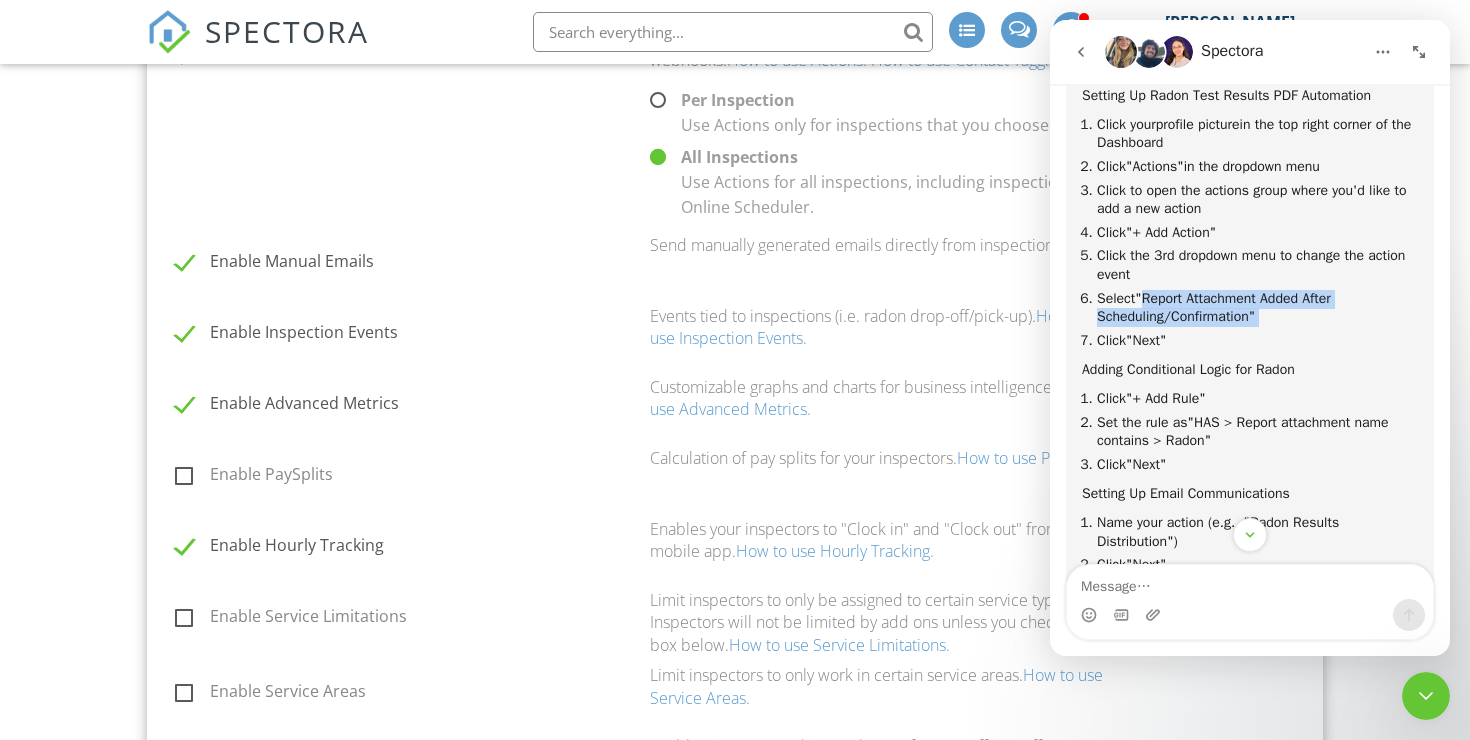 drag, startPoint x: 1150, startPoint y: 392, endPoint x: 1268, endPoint y: 428, distance: 123.36936 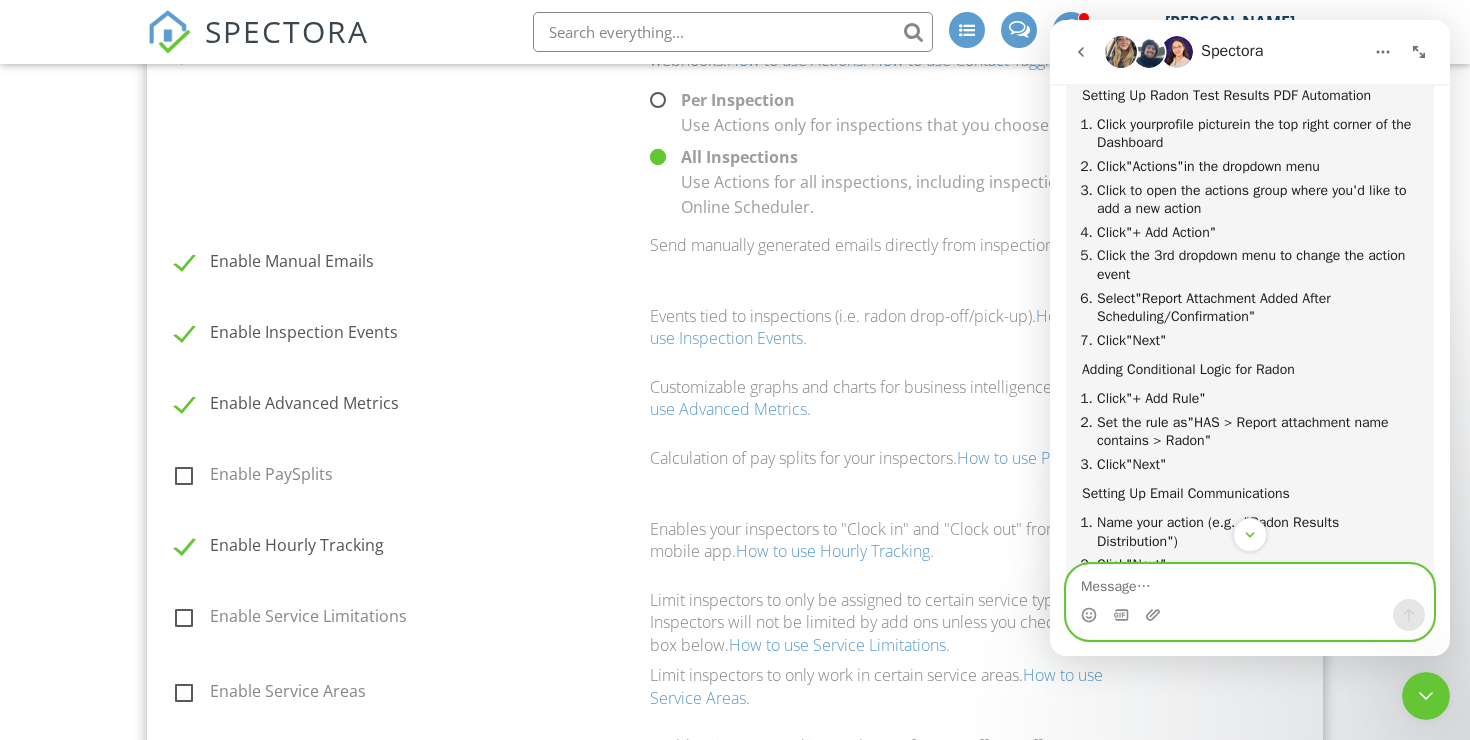 click at bounding box center [1250, 582] 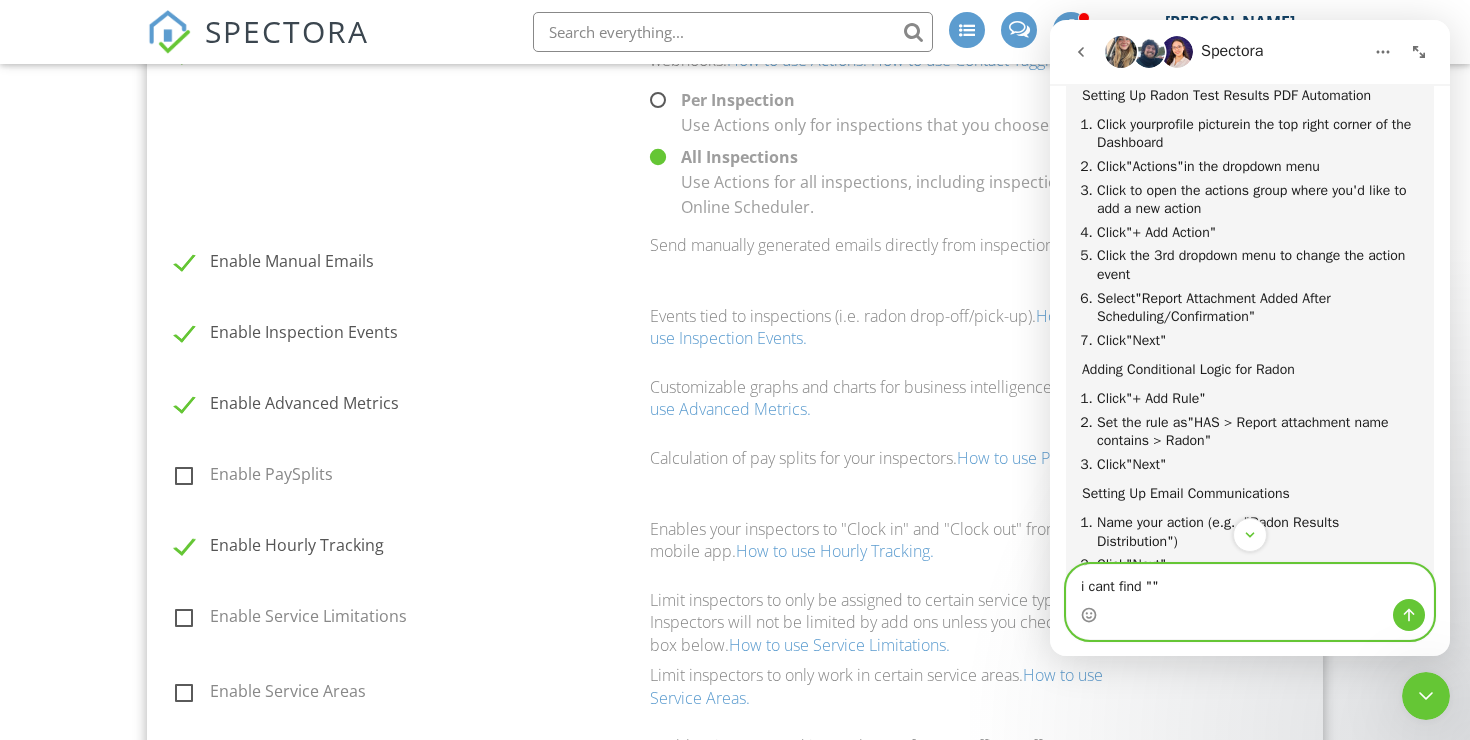 paste on "Report Attachment Added After Scheduling/Confirmation"" 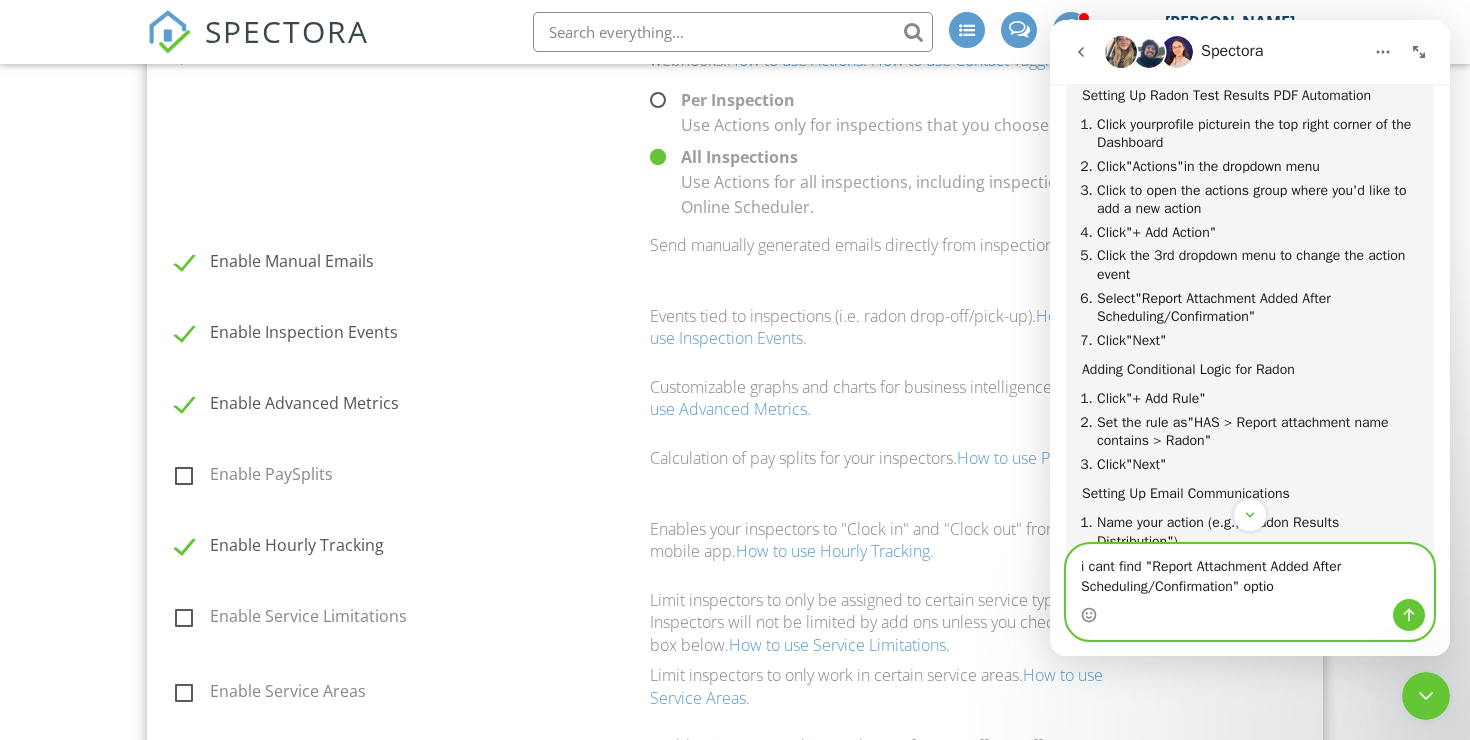 type on "i cant find "Report Attachment Added After Scheduling/Confirmation" option" 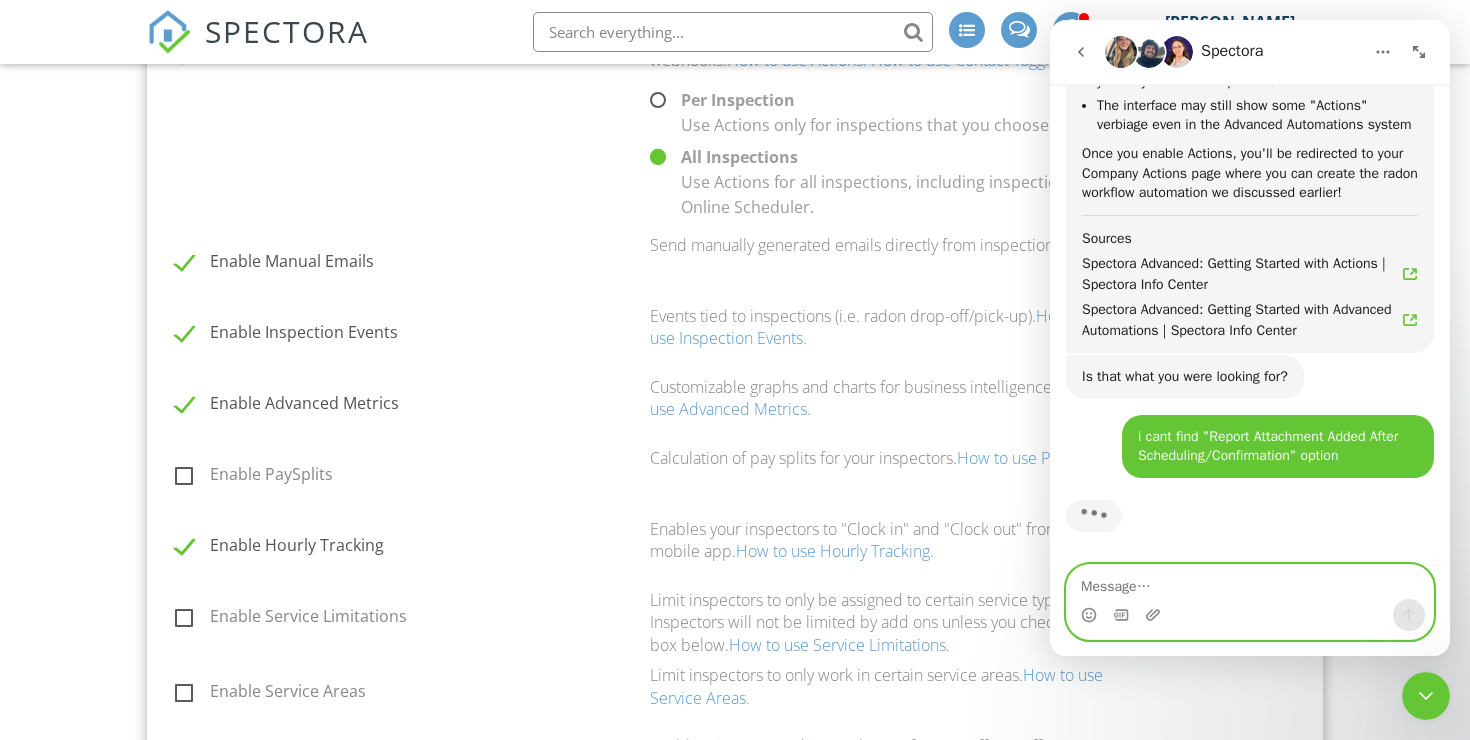 scroll, scrollTop: 5337, scrollLeft: 0, axis: vertical 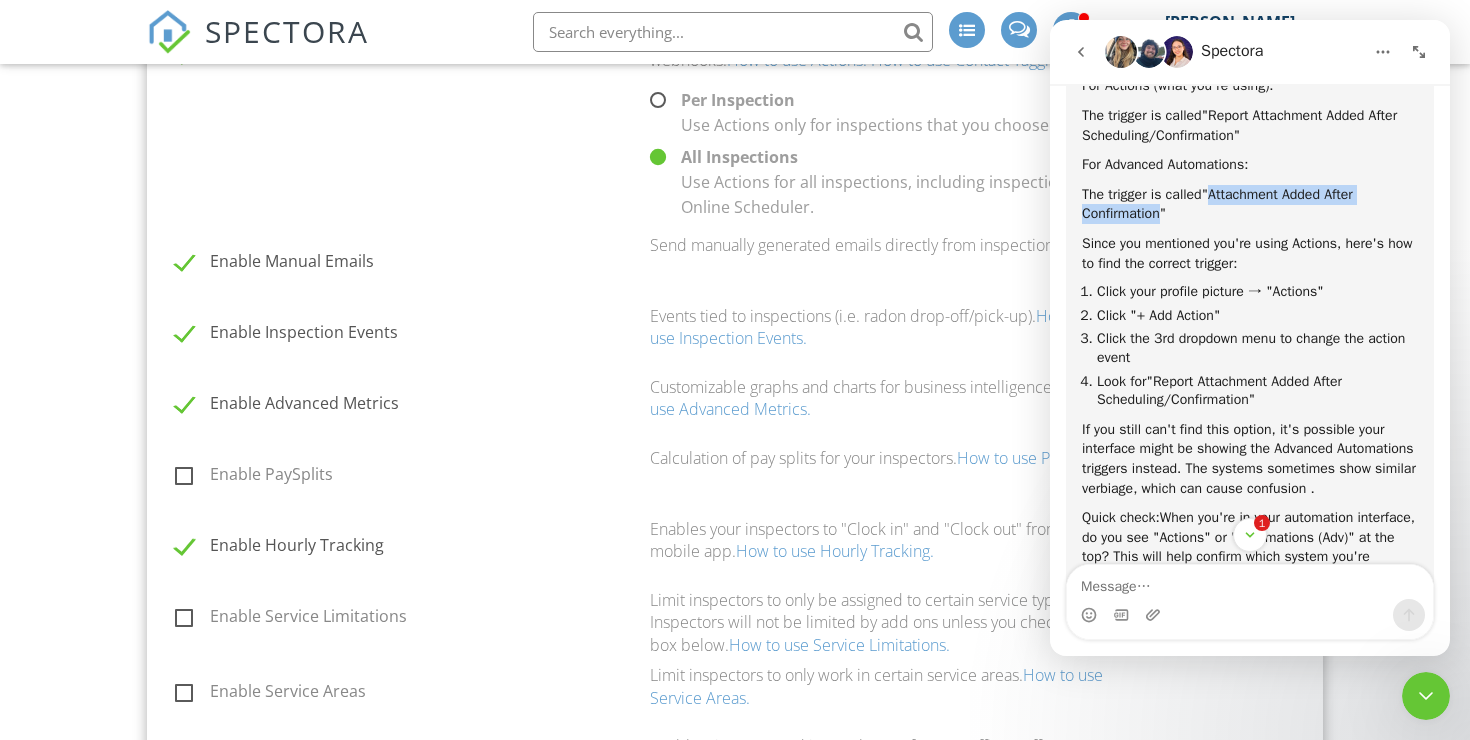 drag, startPoint x: 1223, startPoint y: 354, endPoint x: 1165, endPoint y: 378, distance: 62.76942 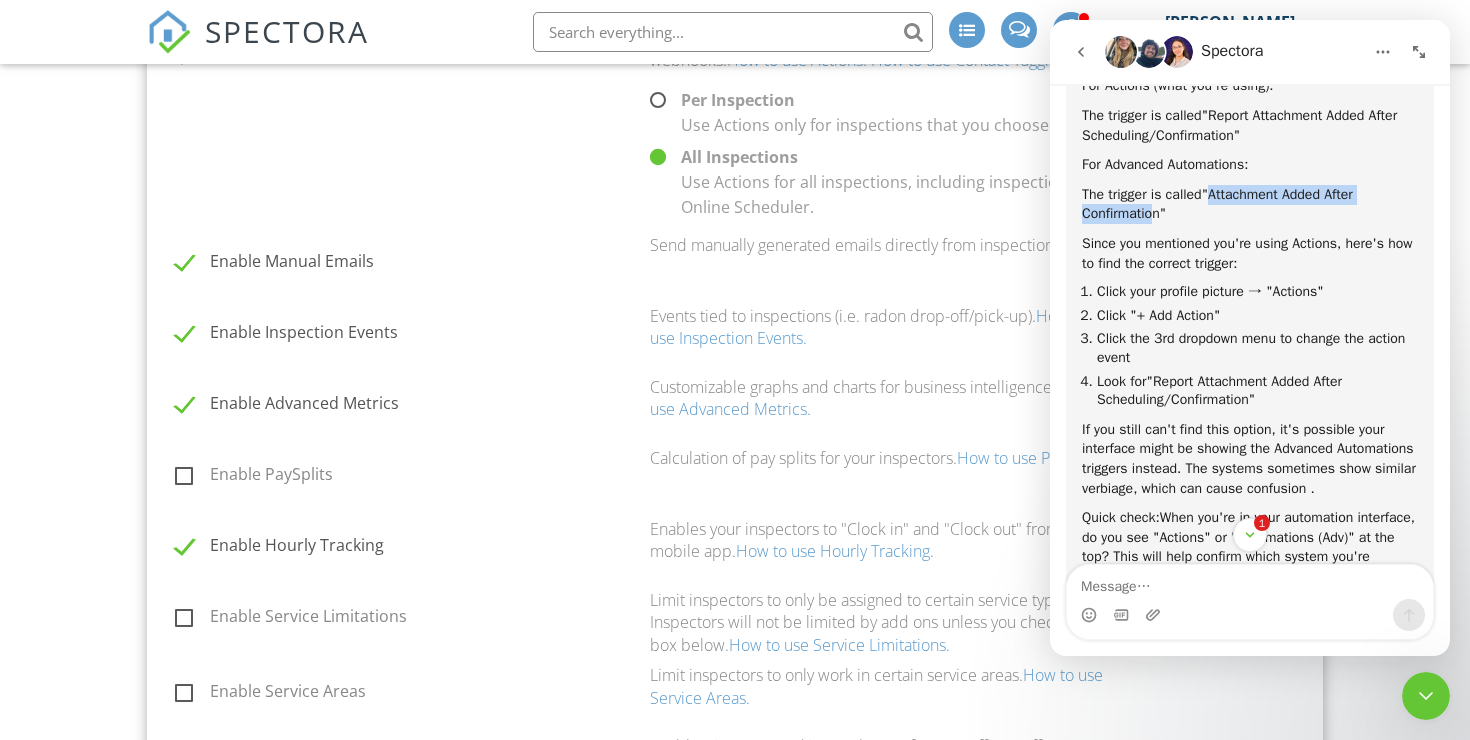 copy on "Attachment Added After Confirmatio" 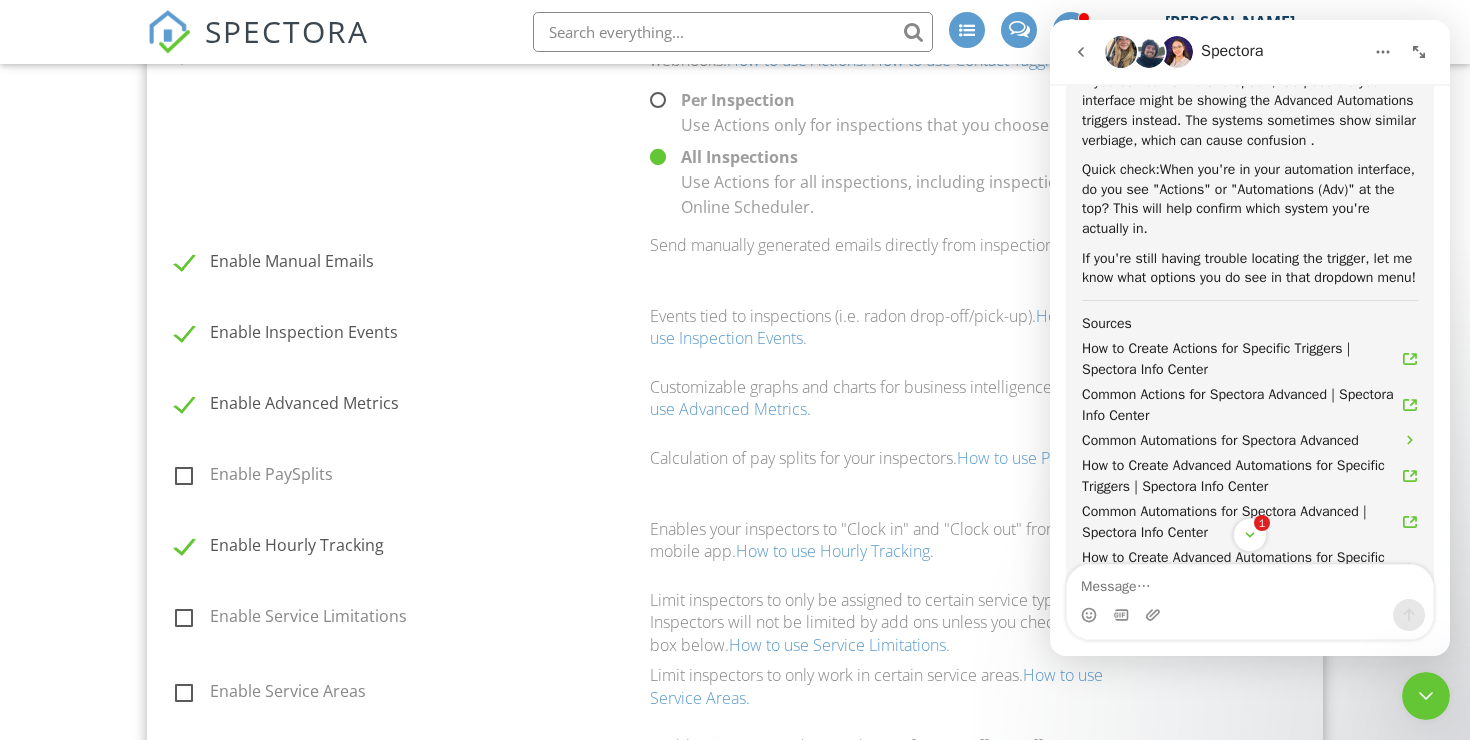 scroll, scrollTop: 6060, scrollLeft: 0, axis: vertical 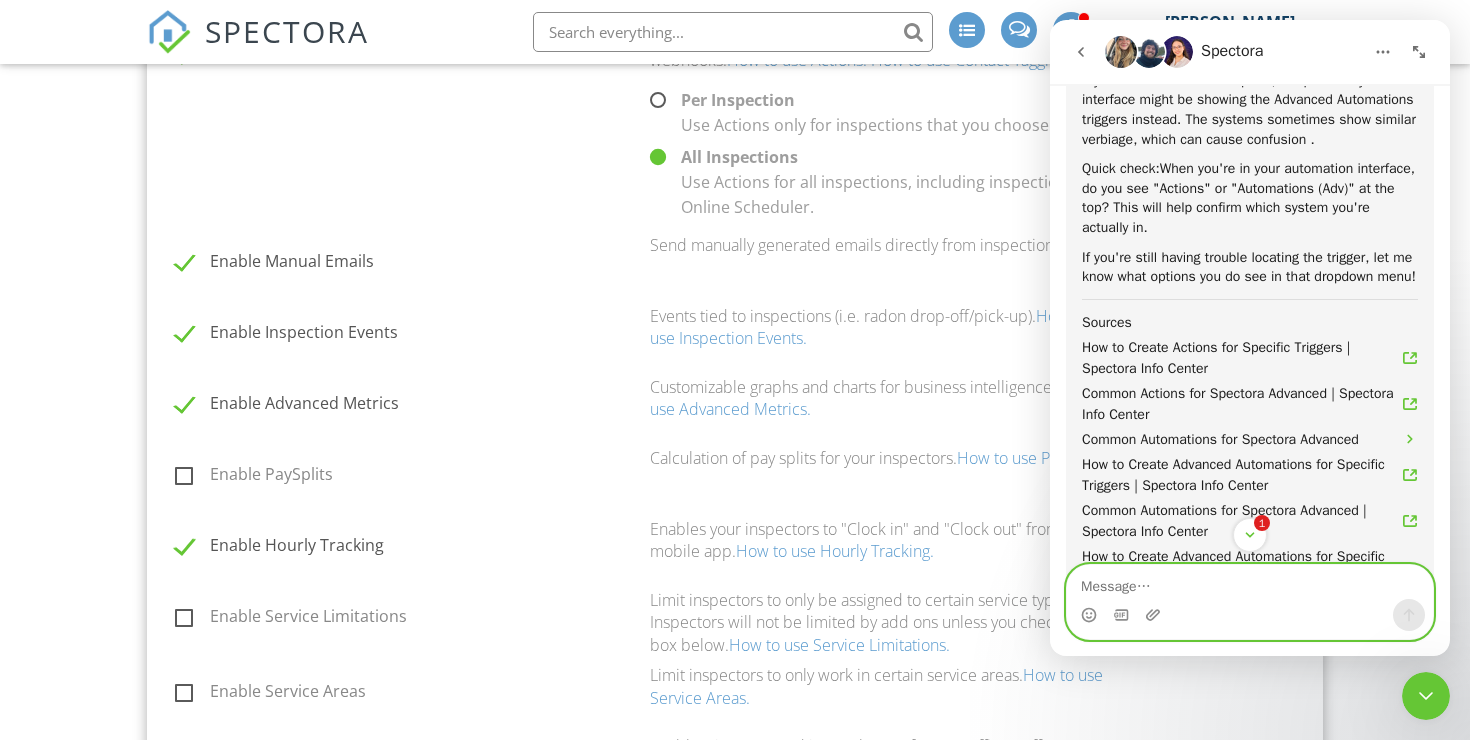 click at bounding box center [1250, 582] 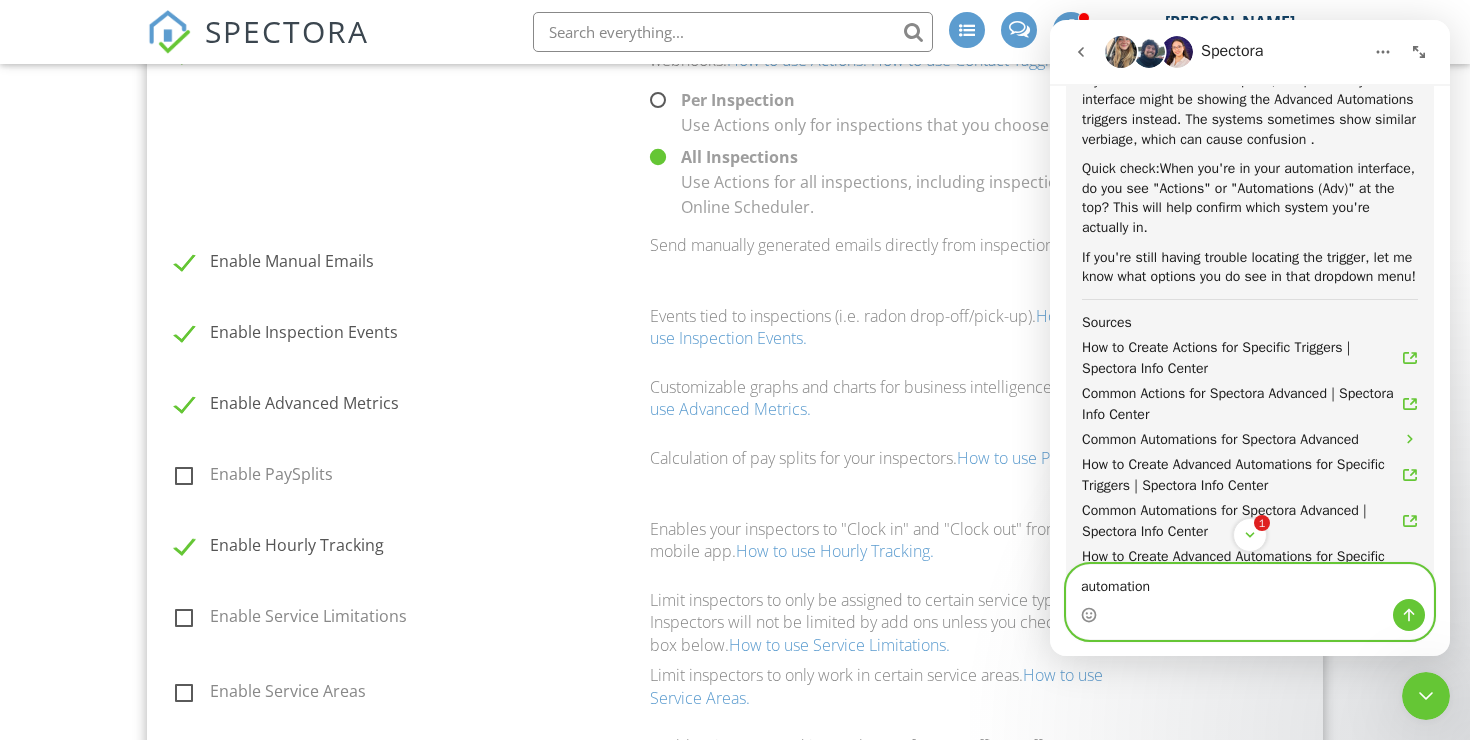type on "automations" 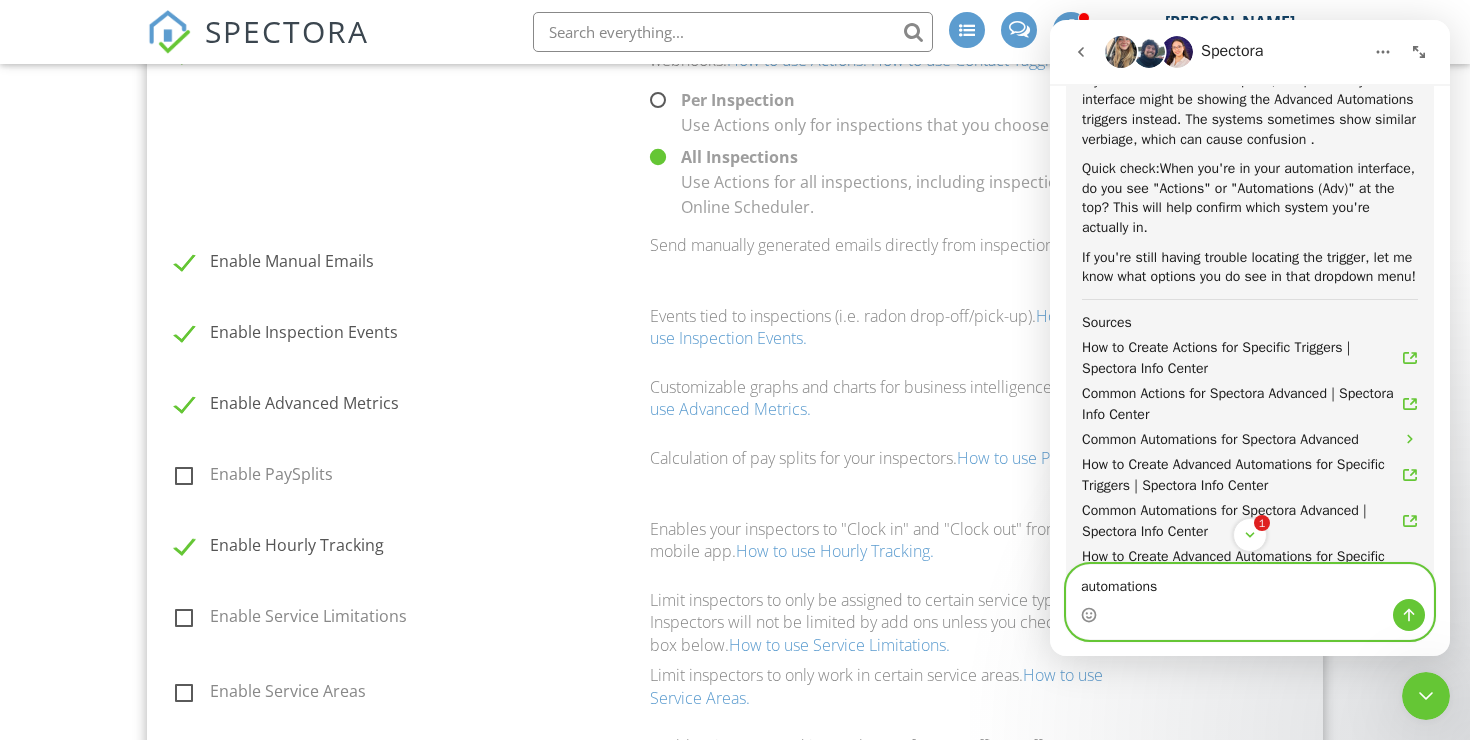type 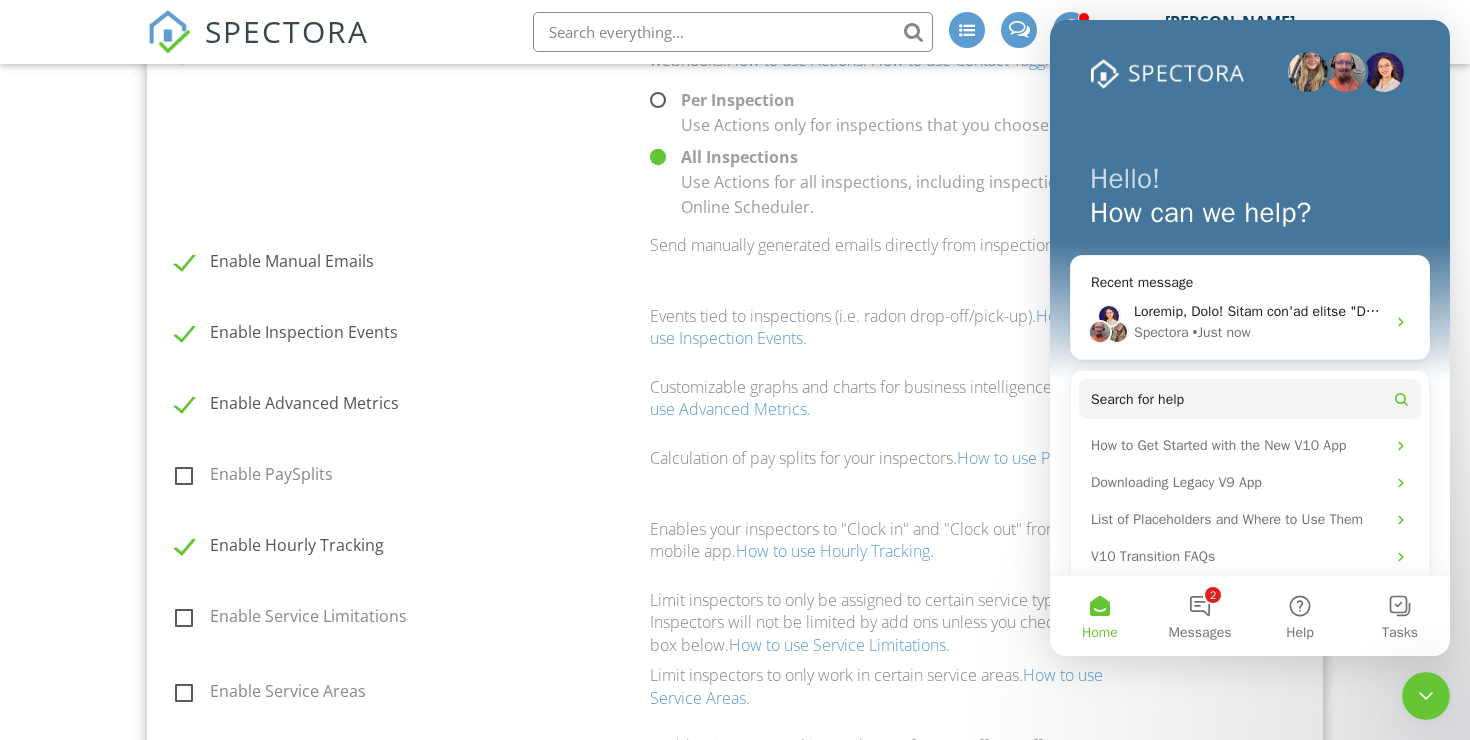scroll, scrollTop: 0, scrollLeft: 0, axis: both 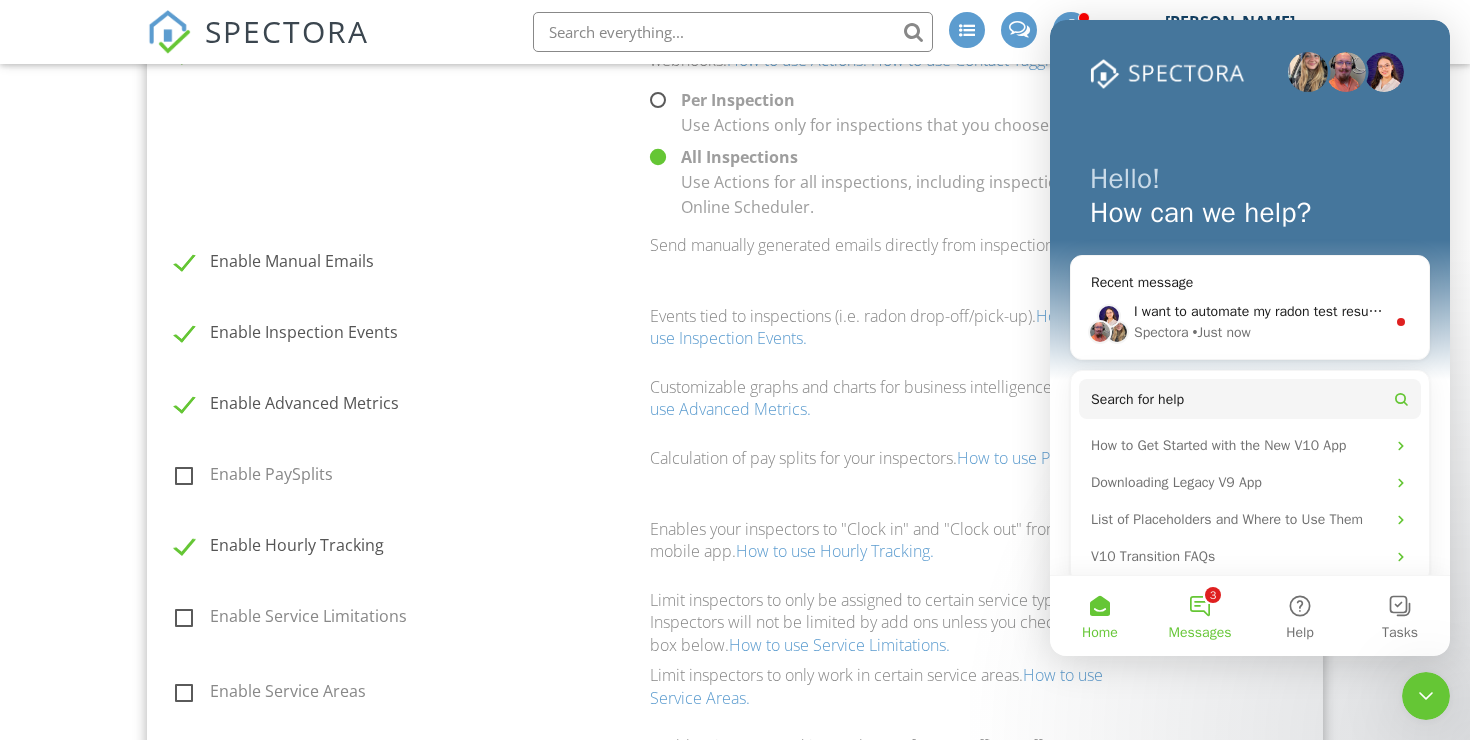 click on "3 Messages" at bounding box center (1200, 616) 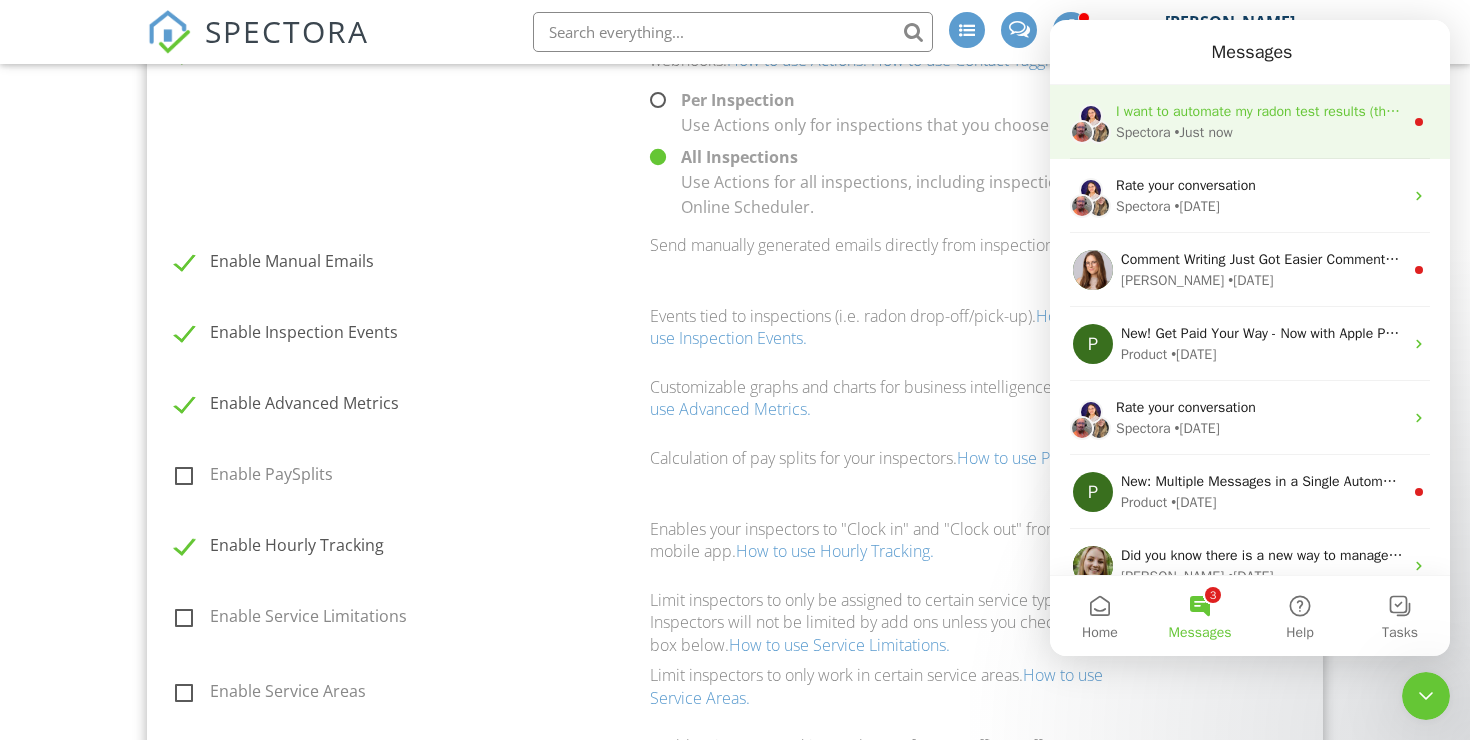 click on "Spectora •  Just now" at bounding box center [1259, 132] 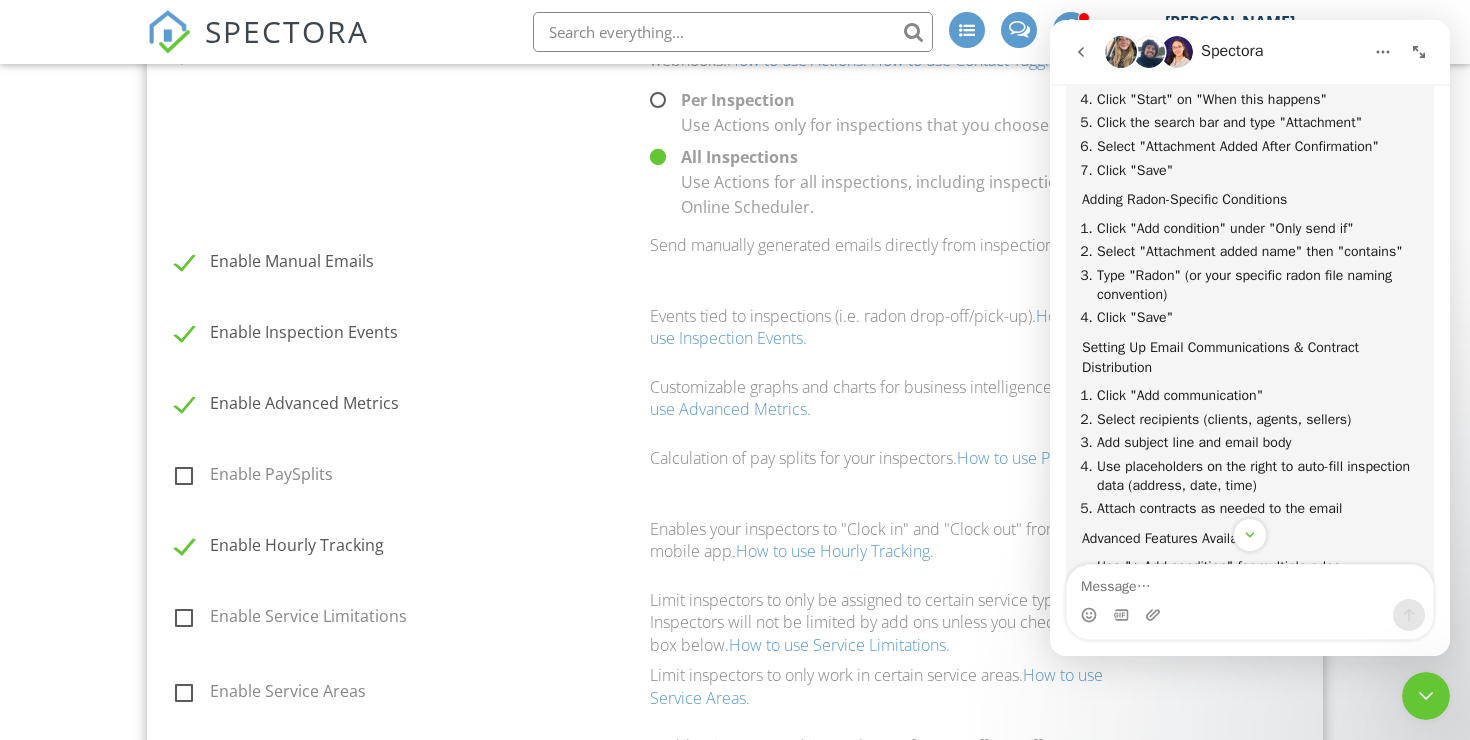 scroll, scrollTop: 6848, scrollLeft: 0, axis: vertical 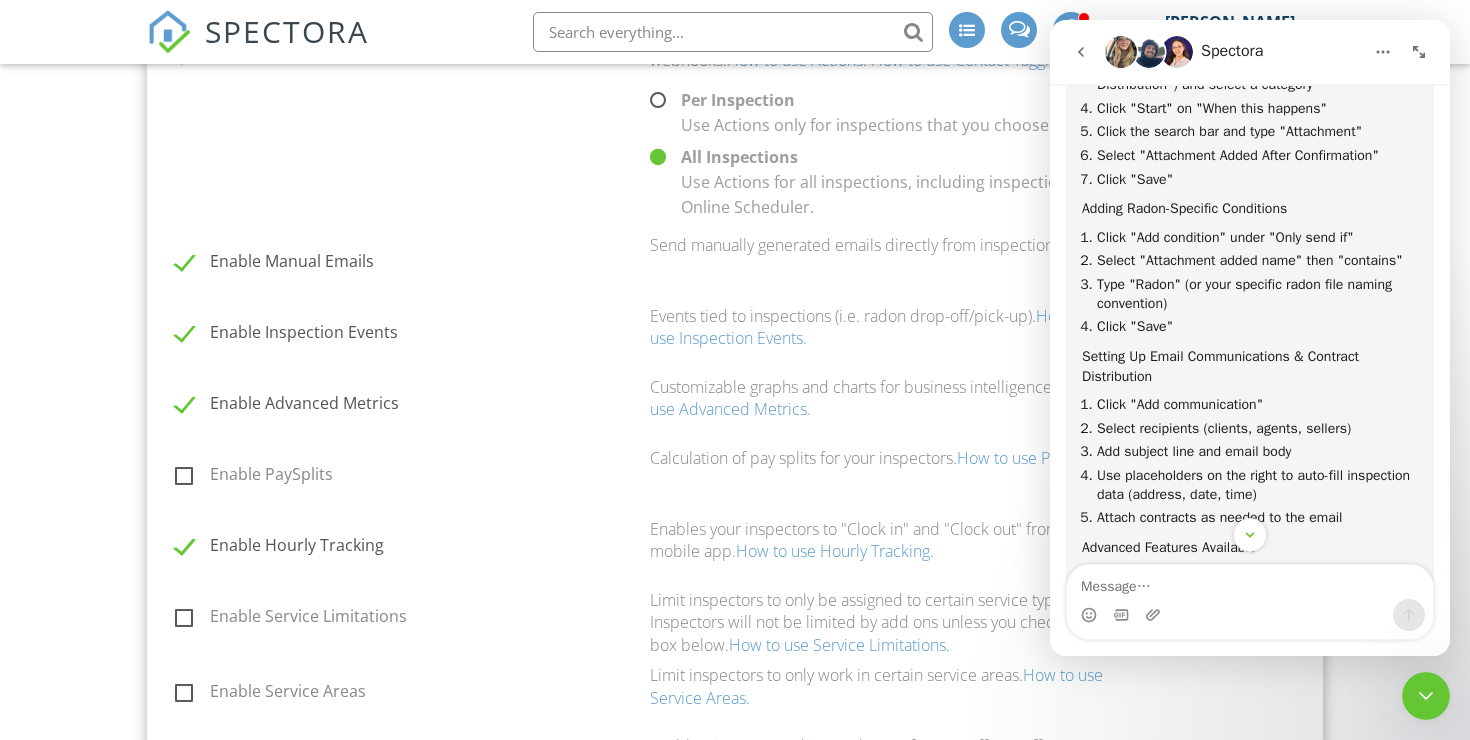 click on "Click the search bar and type "Attachment"" at bounding box center [1257, 132] 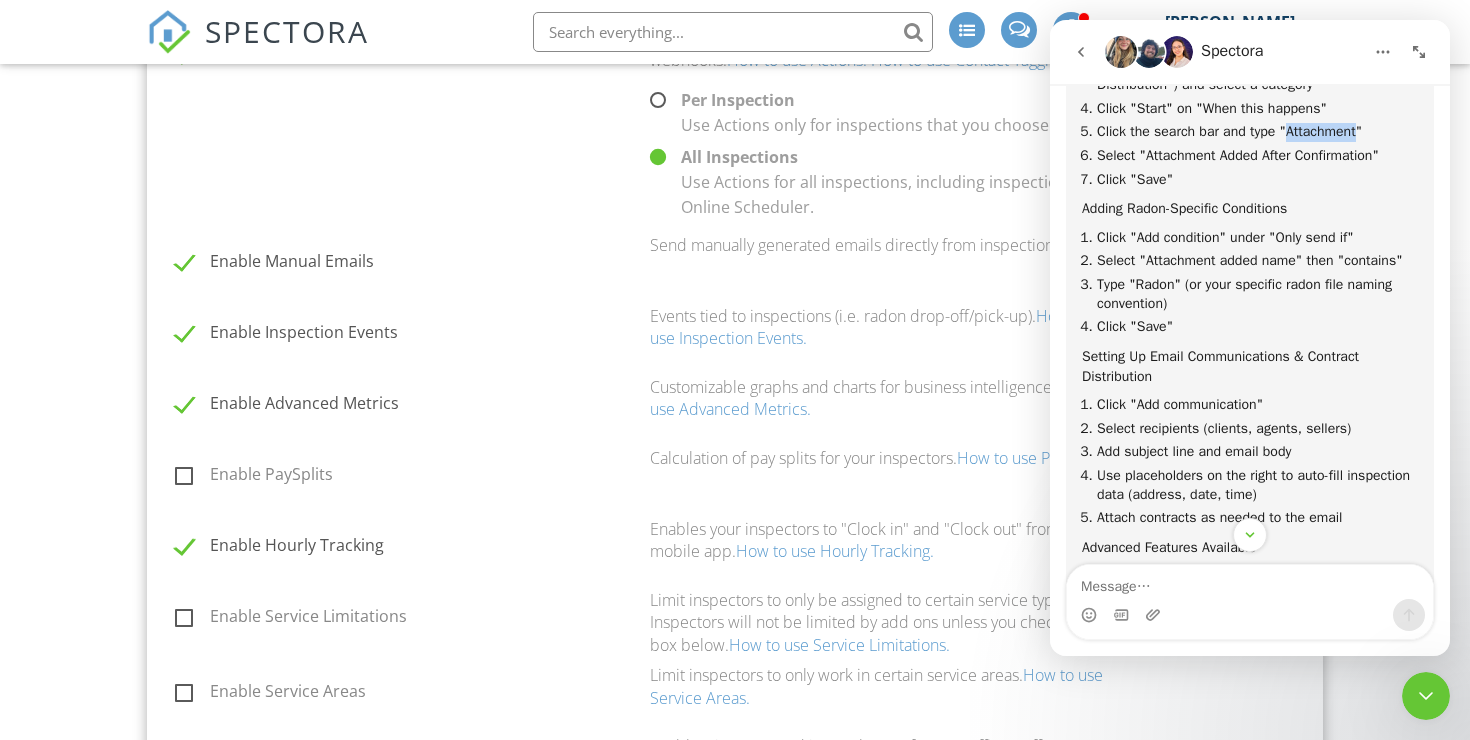 click on "Click the search bar and type "Attachment"" at bounding box center (1257, 132) 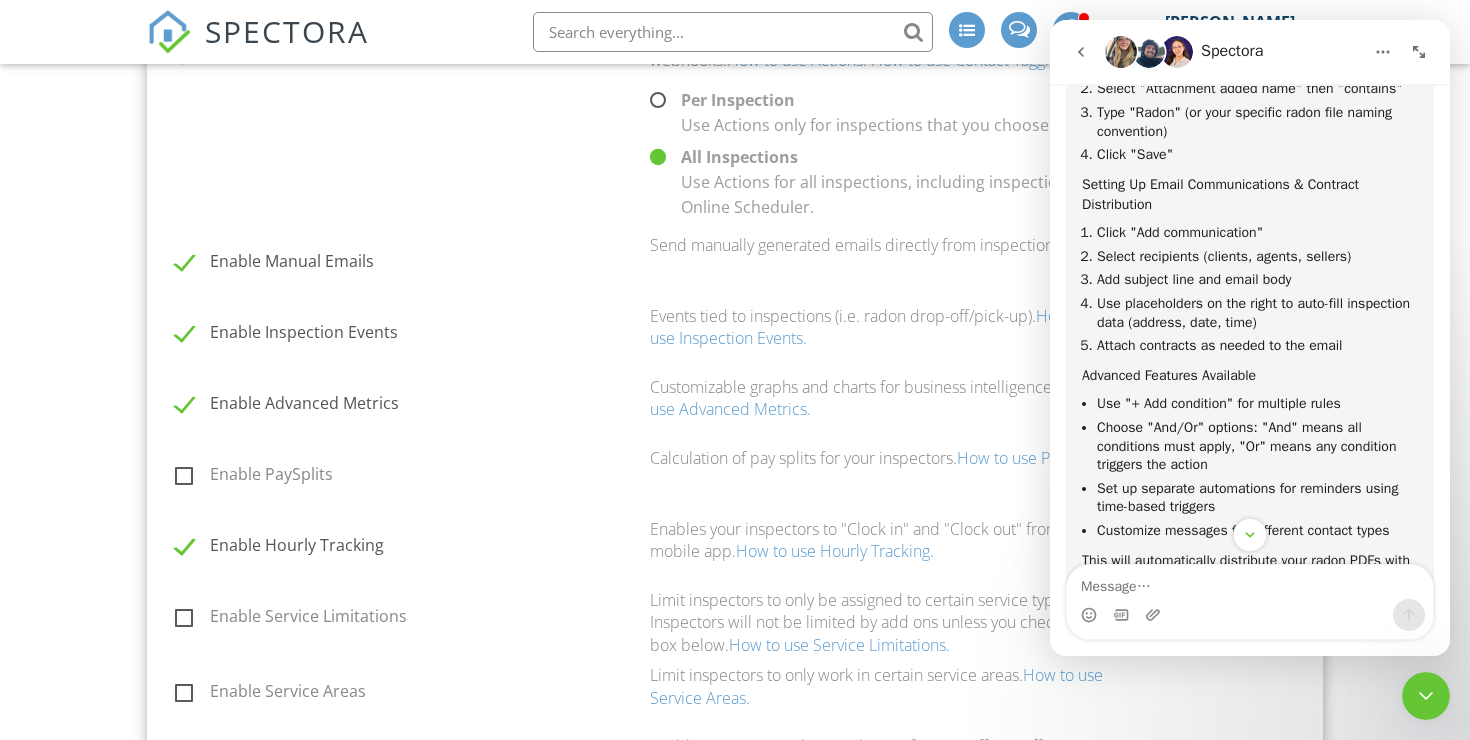 scroll, scrollTop: 7025, scrollLeft: 0, axis: vertical 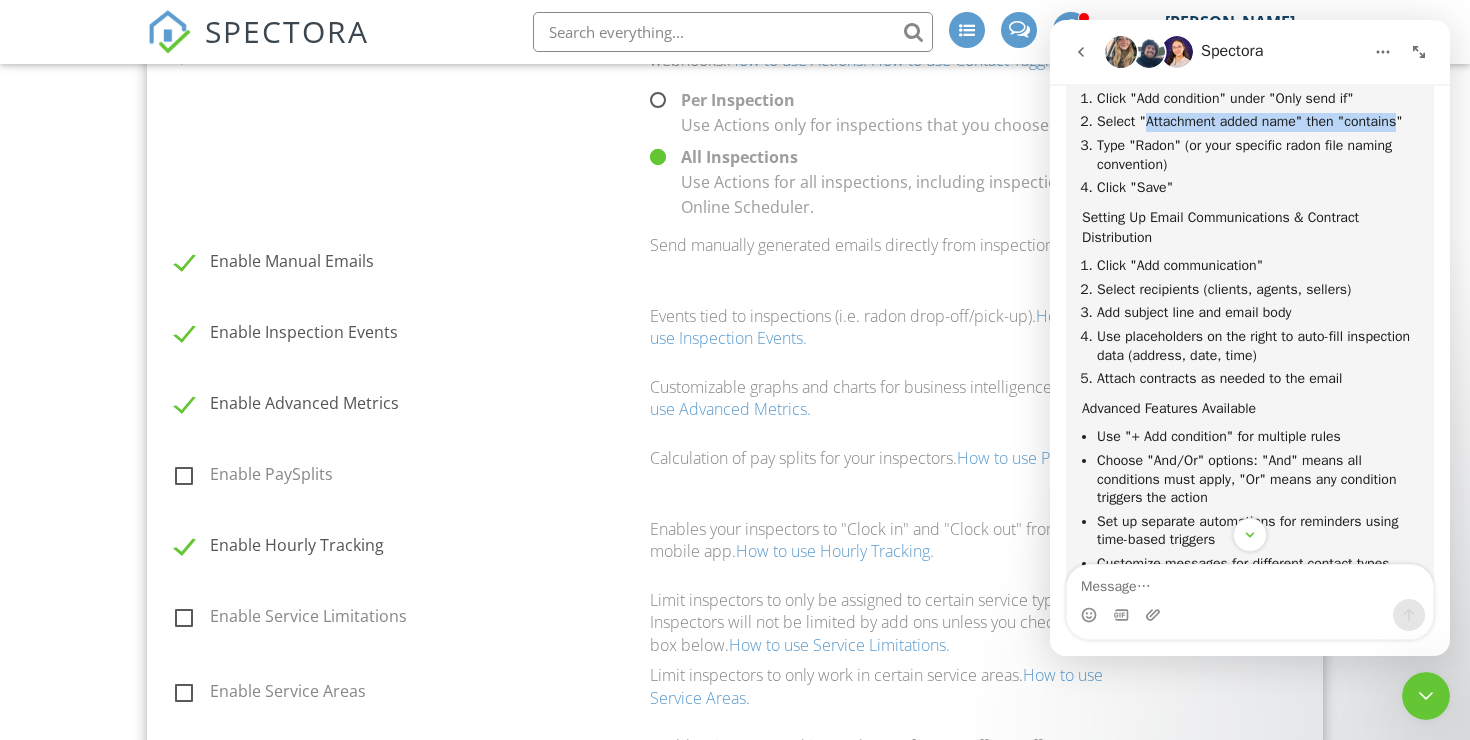 drag, startPoint x: 1150, startPoint y: 337, endPoint x: 1159, endPoint y: 363, distance: 27.513634 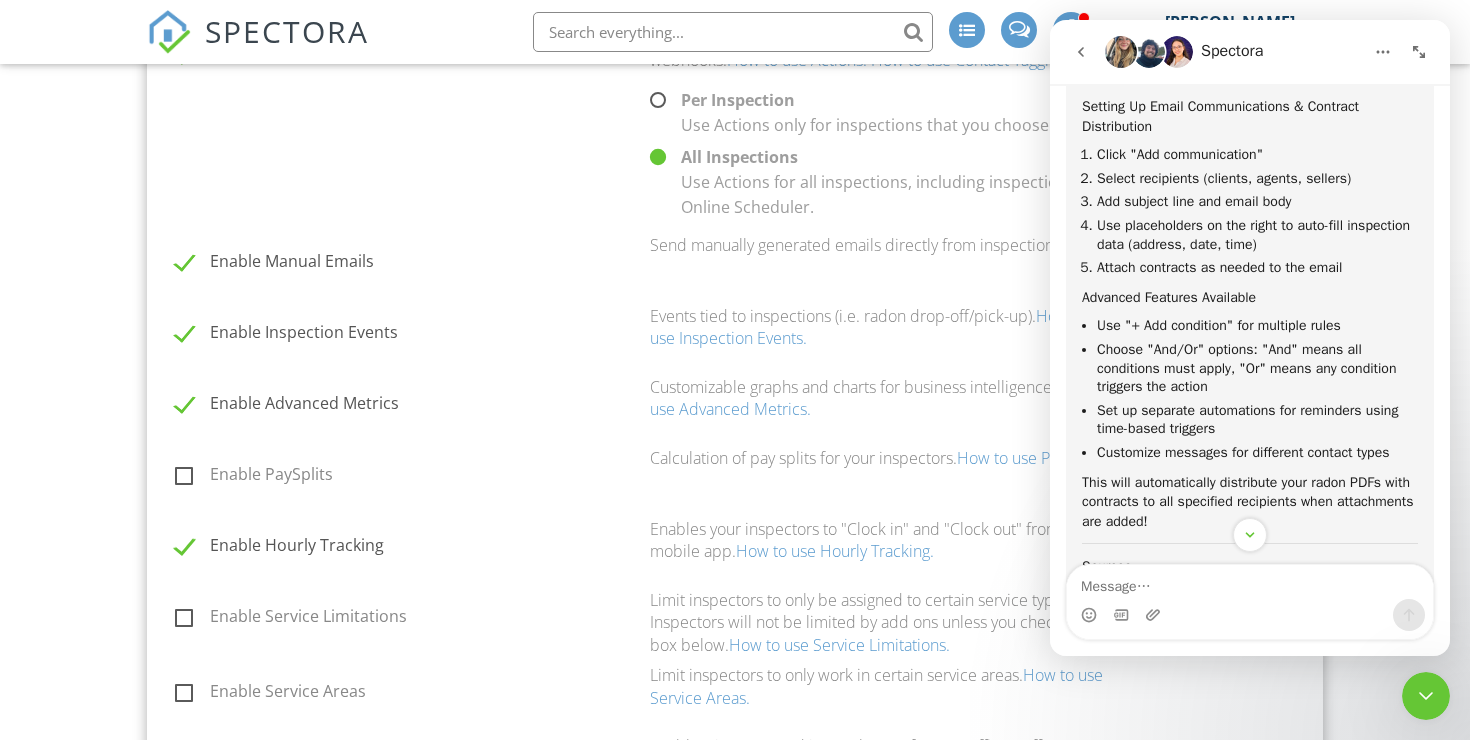 scroll, scrollTop: 7101, scrollLeft: 0, axis: vertical 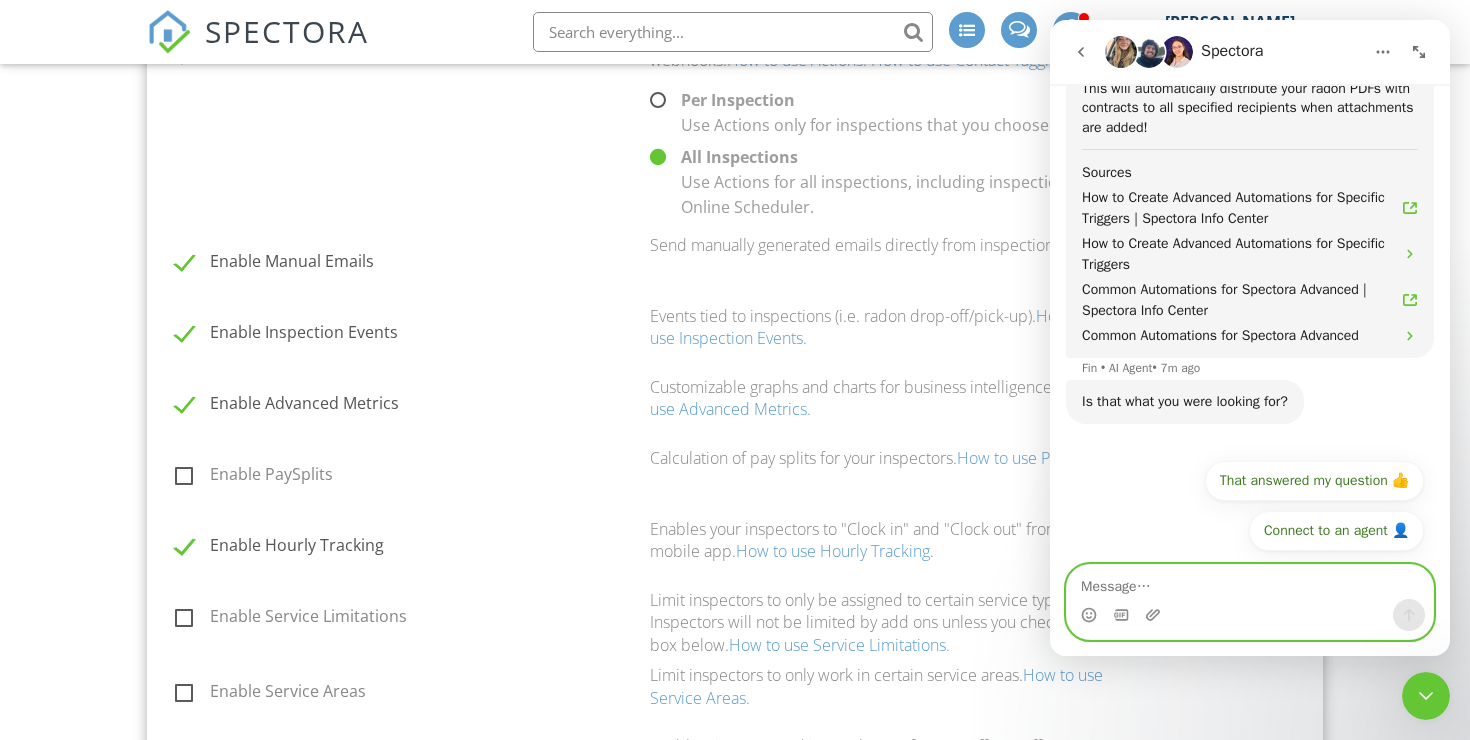 click at bounding box center [1250, 582] 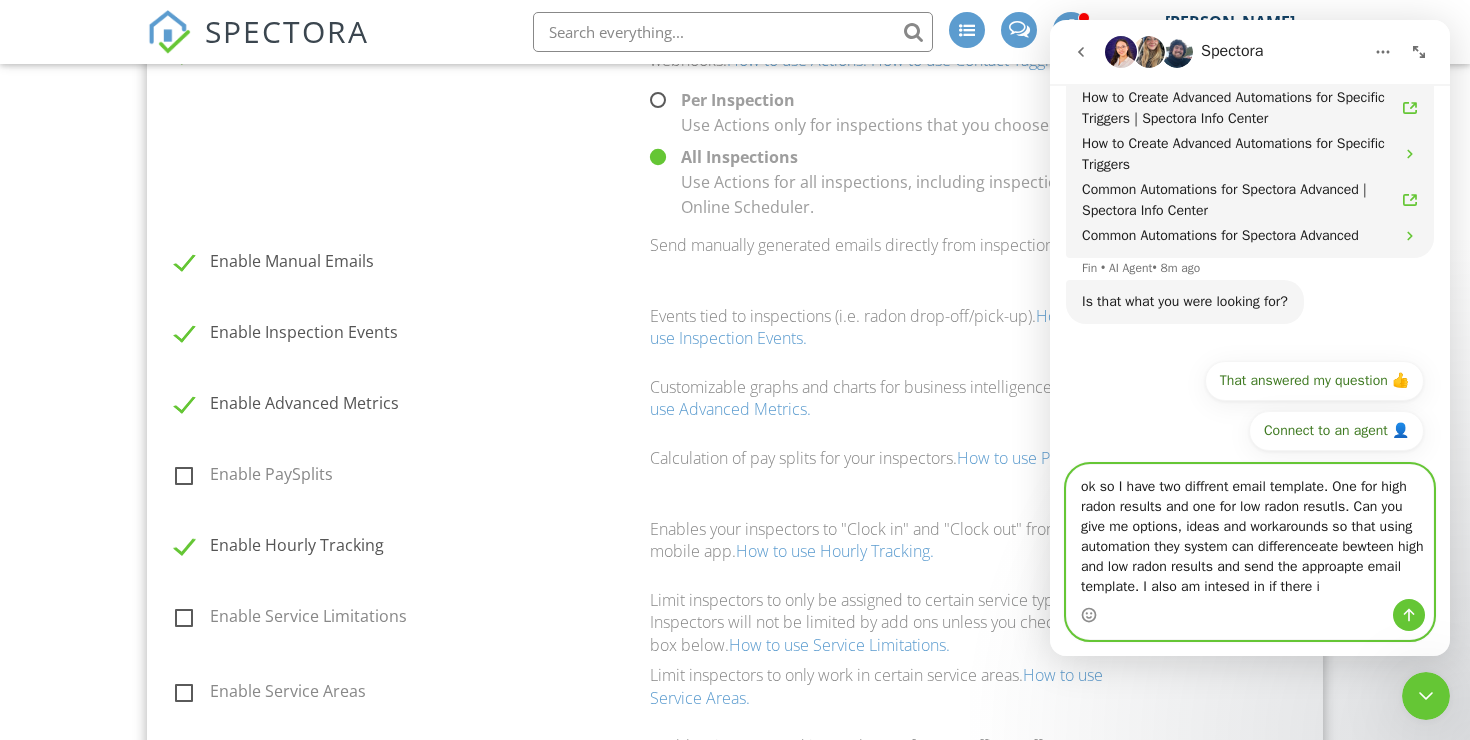 scroll, scrollTop: 7846, scrollLeft: 0, axis: vertical 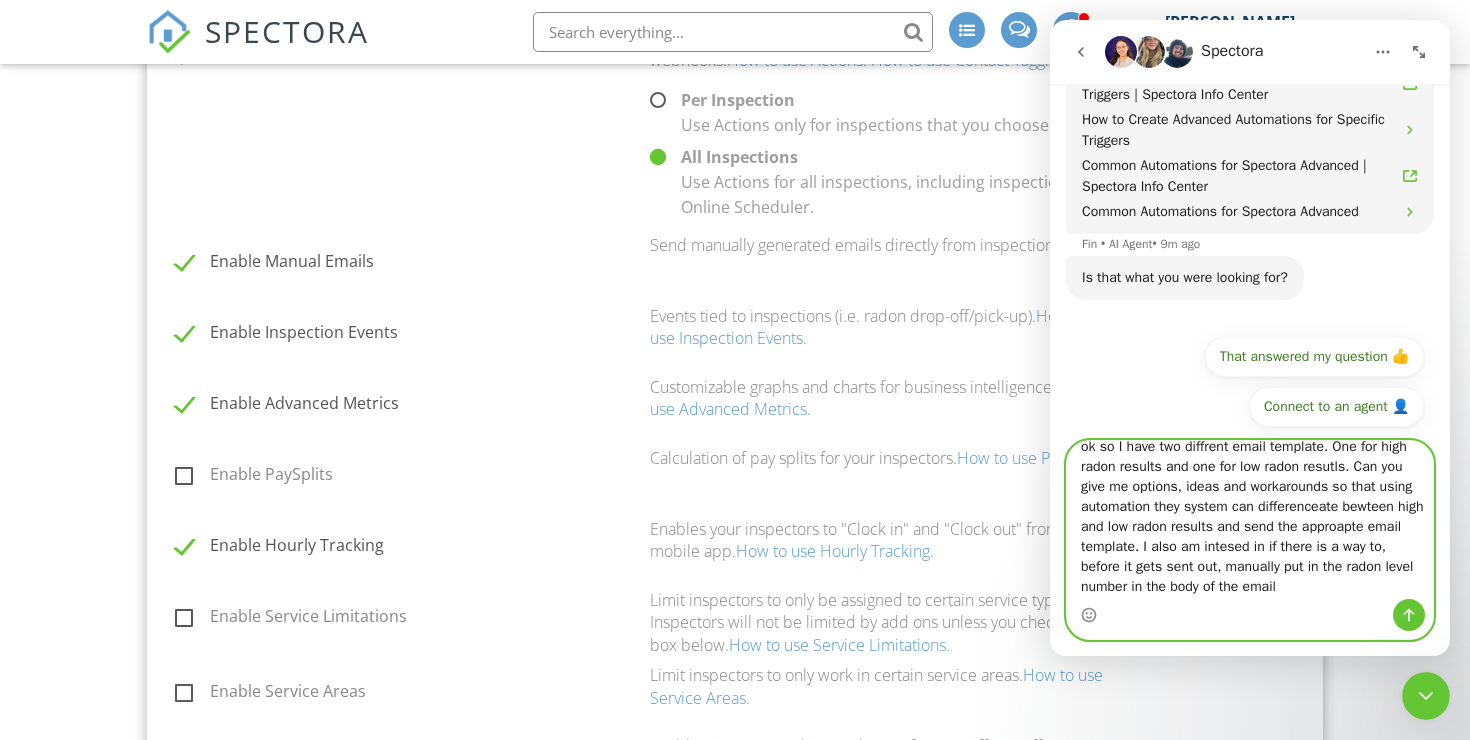 type on "ok so I have two diffrent email template. One for high radon results and one for low radon resutls. Can you give me options, ideas and workarounds so that using automation they system can differenceate bewteen high and low radon results and send the approapte email template. I also am intesed in if there is a way to, before it gets sent out, manually put in the radon level number in the body of the email." 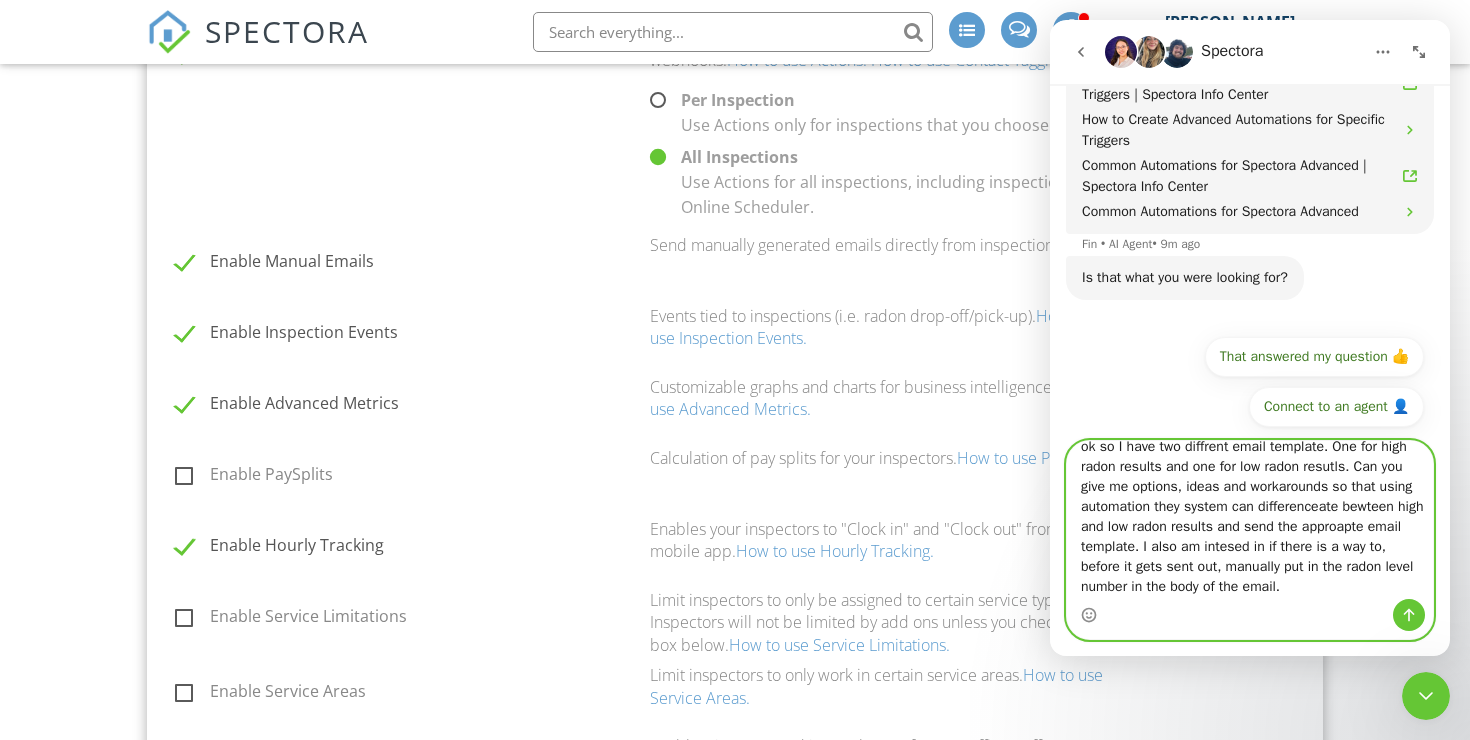 type 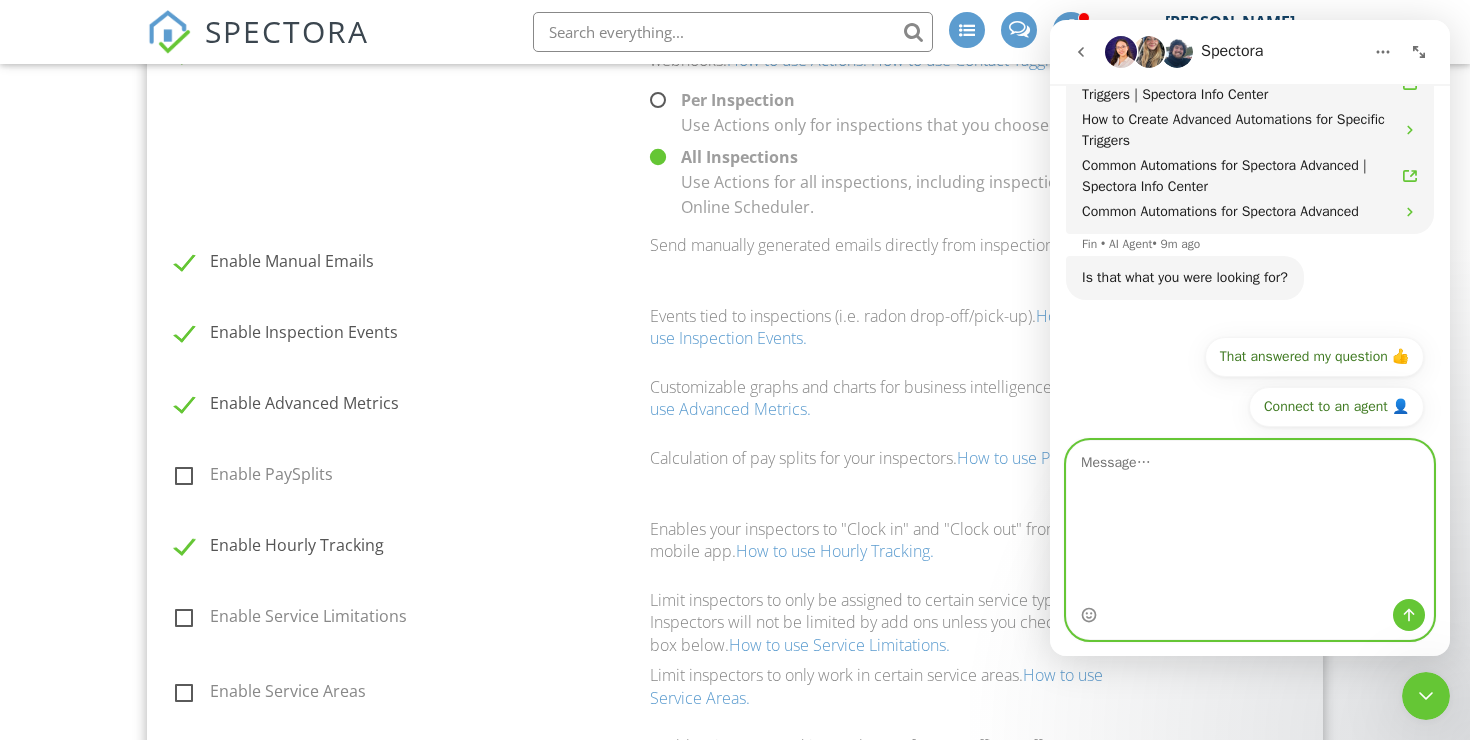 scroll, scrollTop: 7927, scrollLeft: 0, axis: vertical 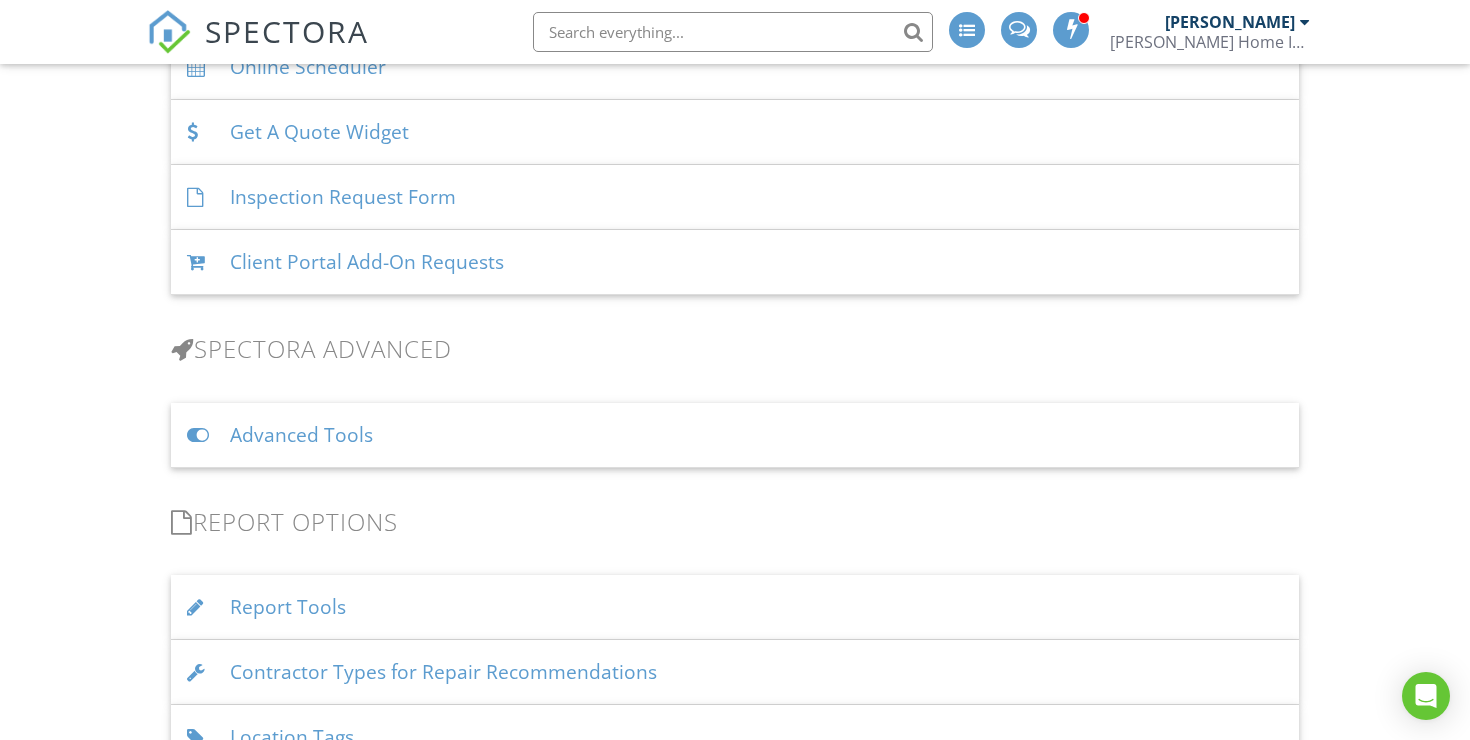 click on "Advanced Tools" at bounding box center [735, 435] 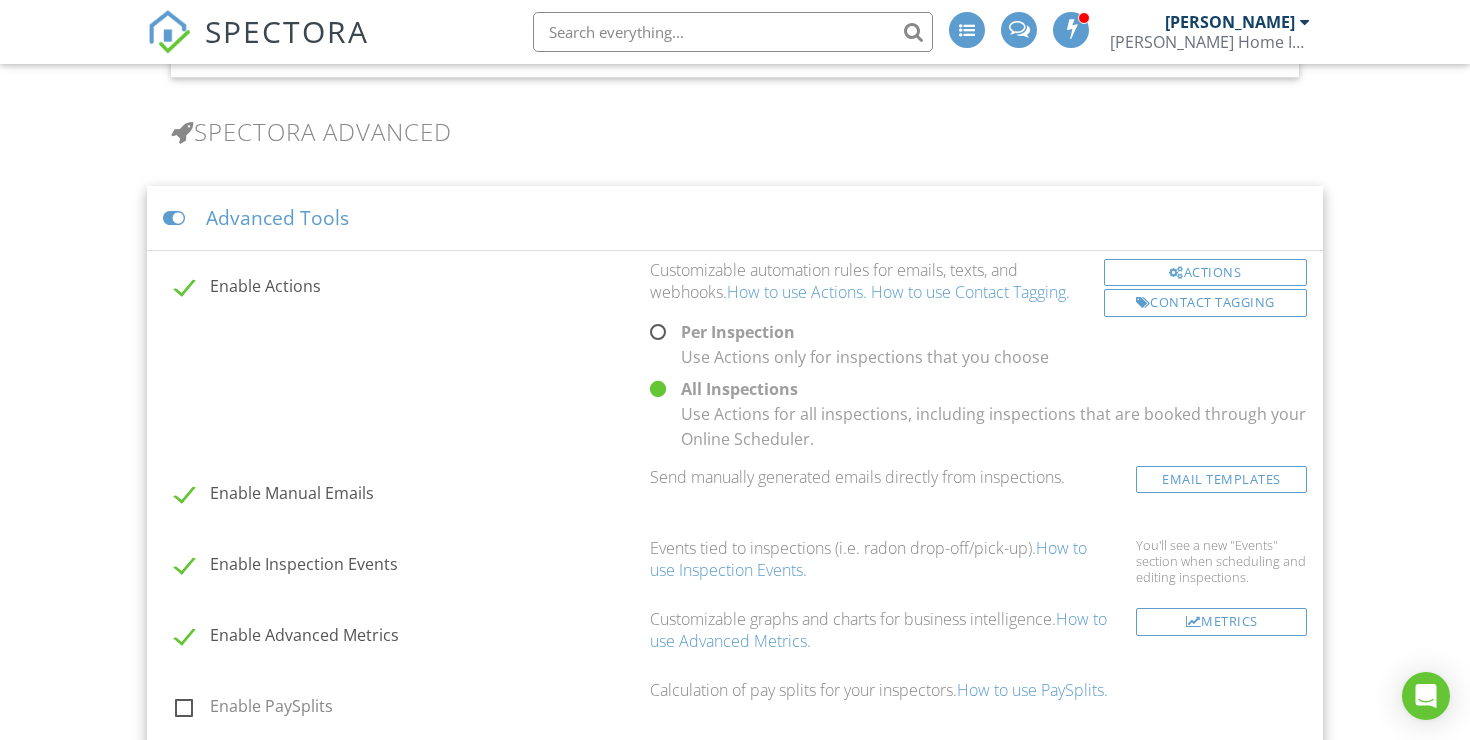 scroll, scrollTop: 1785, scrollLeft: 0, axis: vertical 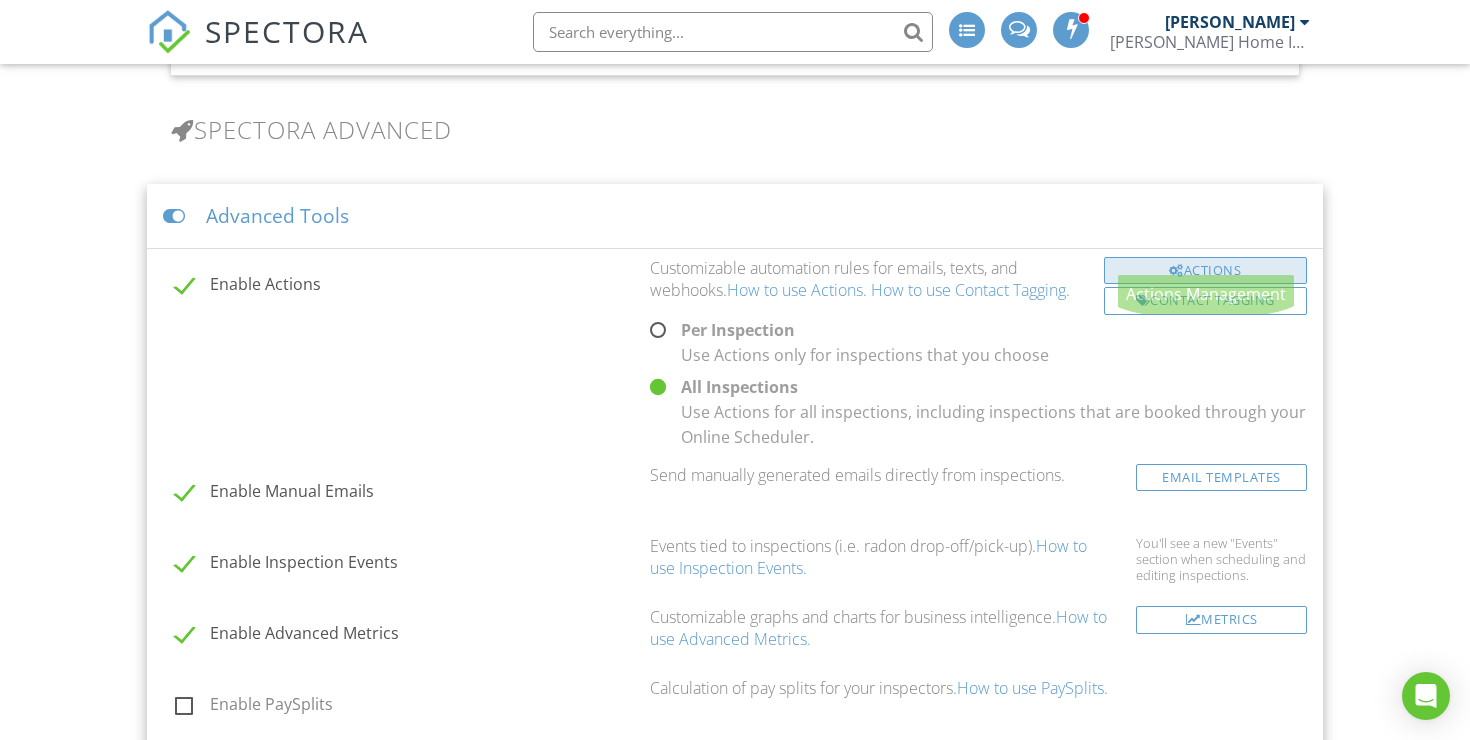 click on "Actions" at bounding box center [1205, 271] 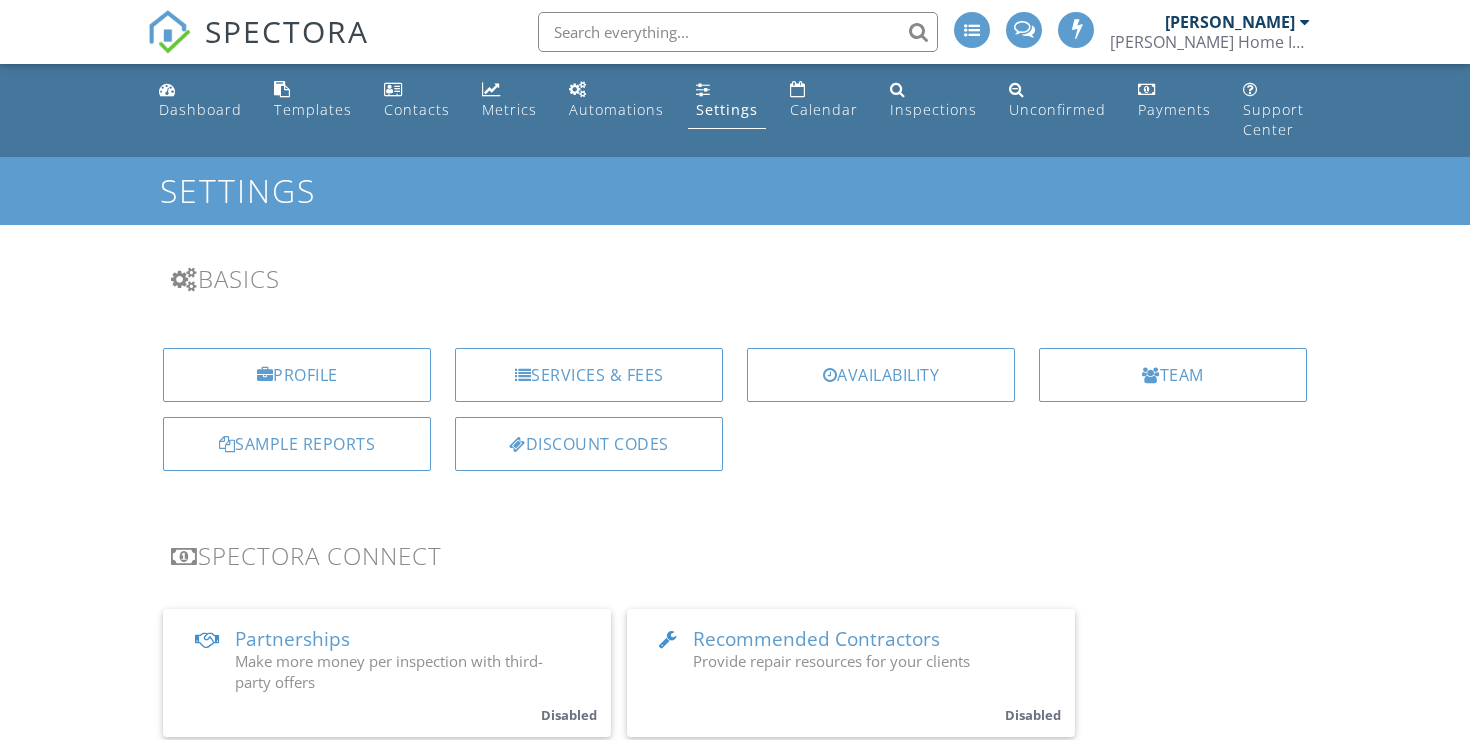 scroll, scrollTop: 1888, scrollLeft: 0, axis: vertical 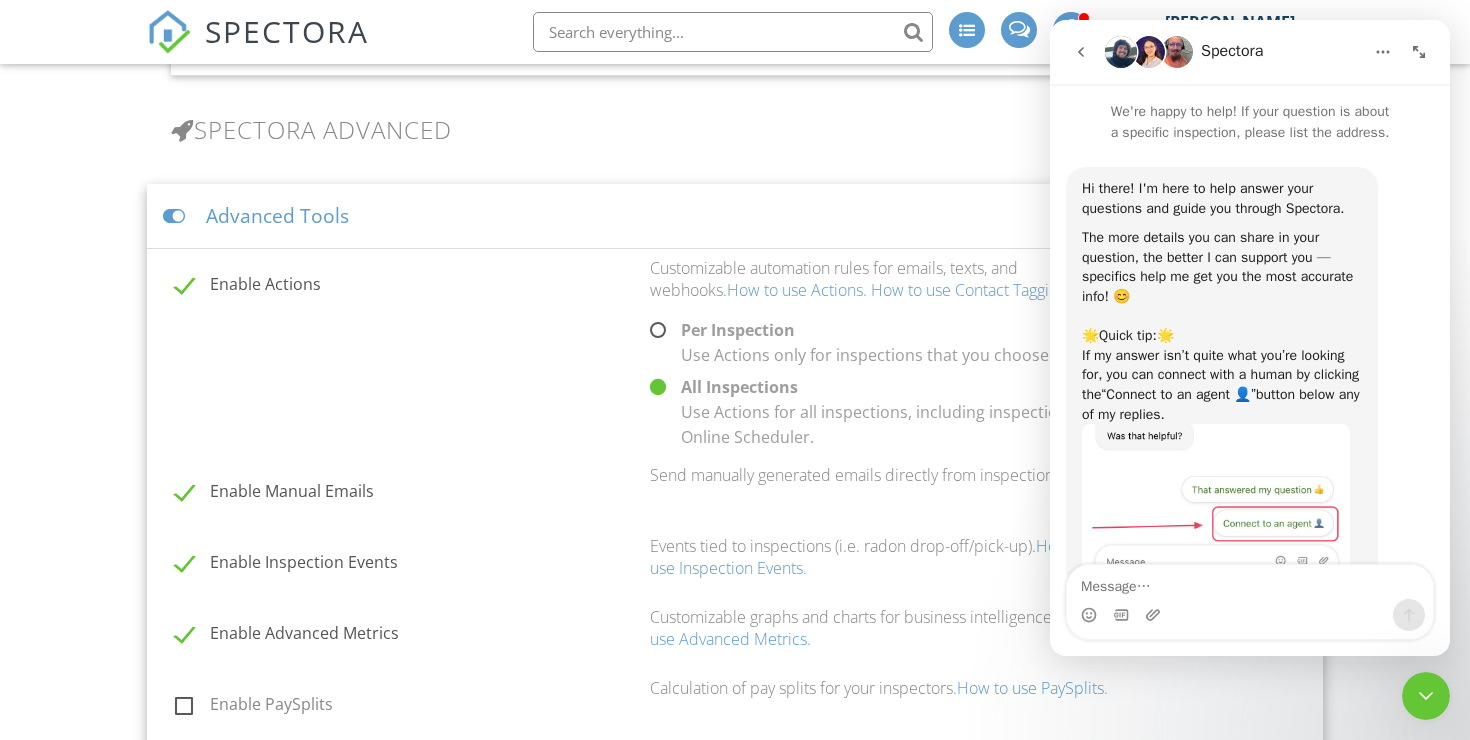 click 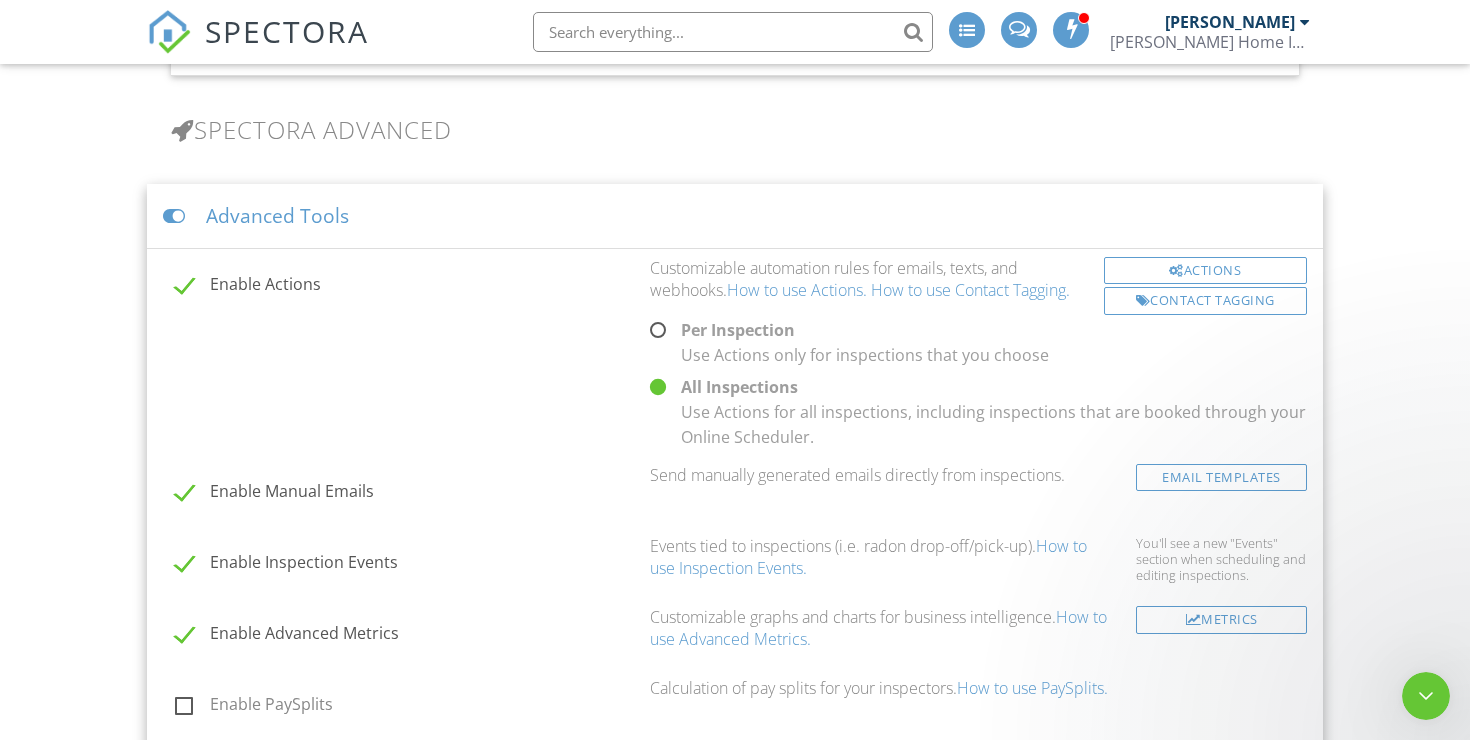 scroll, scrollTop: 0, scrollLeft: 0, axis: both 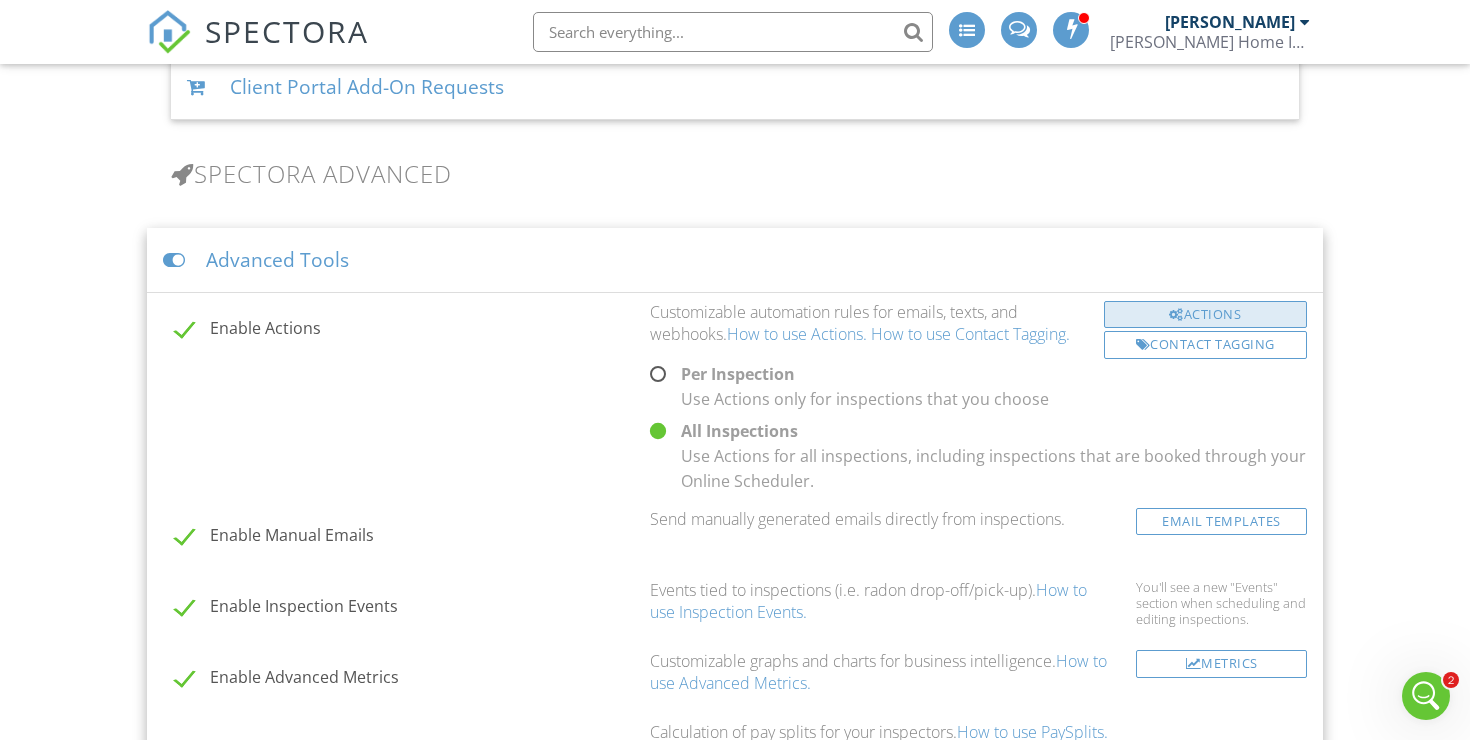 click on "Actions" at bounding box center [1205, 315] 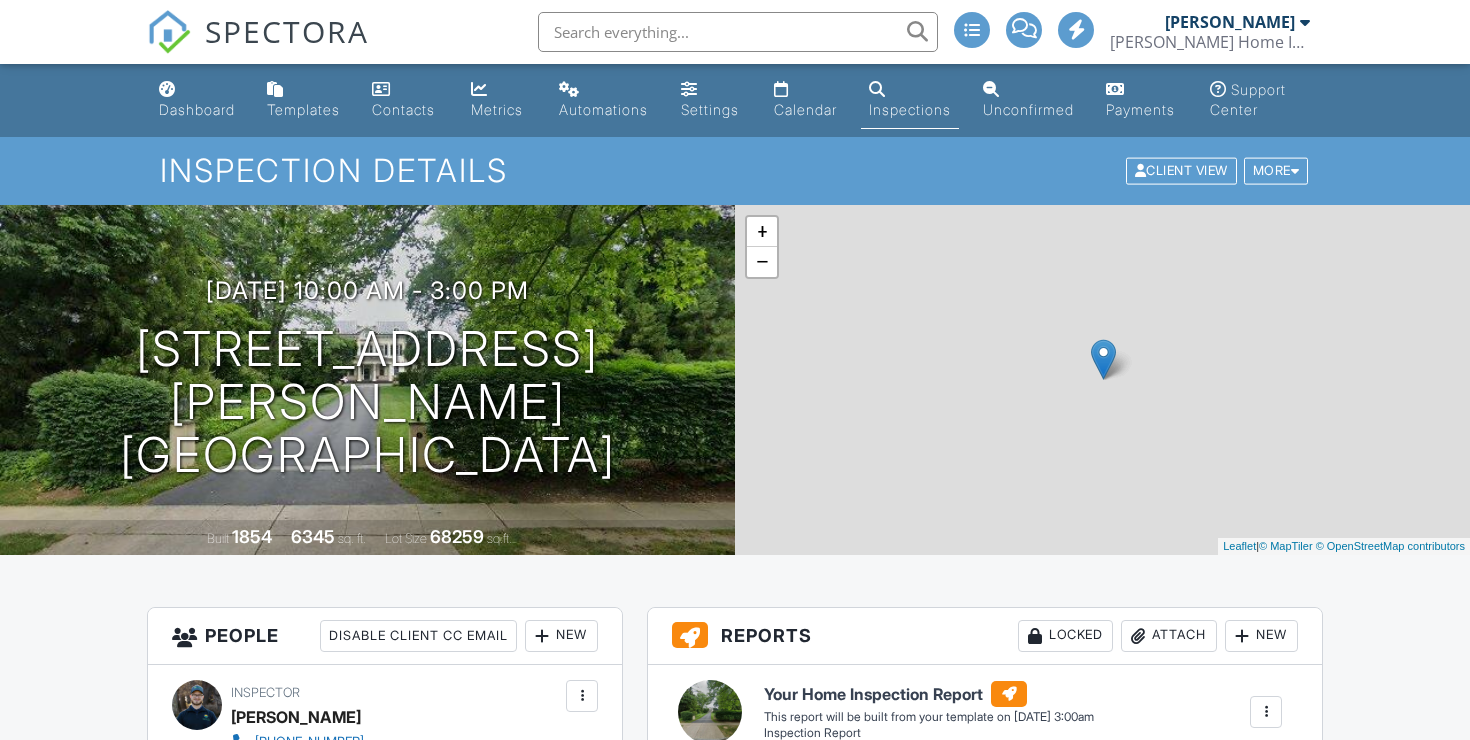 scroll, scrollTop: 0, scrollLeft: 0, axis: both 